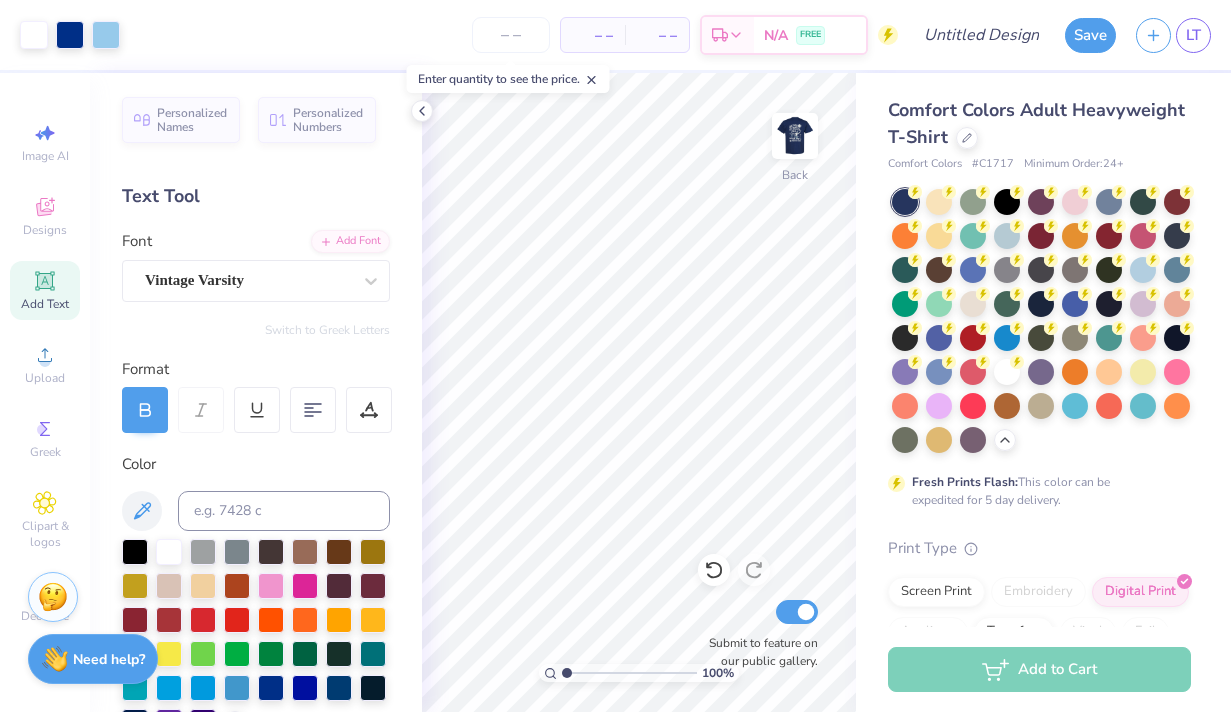 scroll, scrollTop: 0, scrollLeft: 0, axis: both 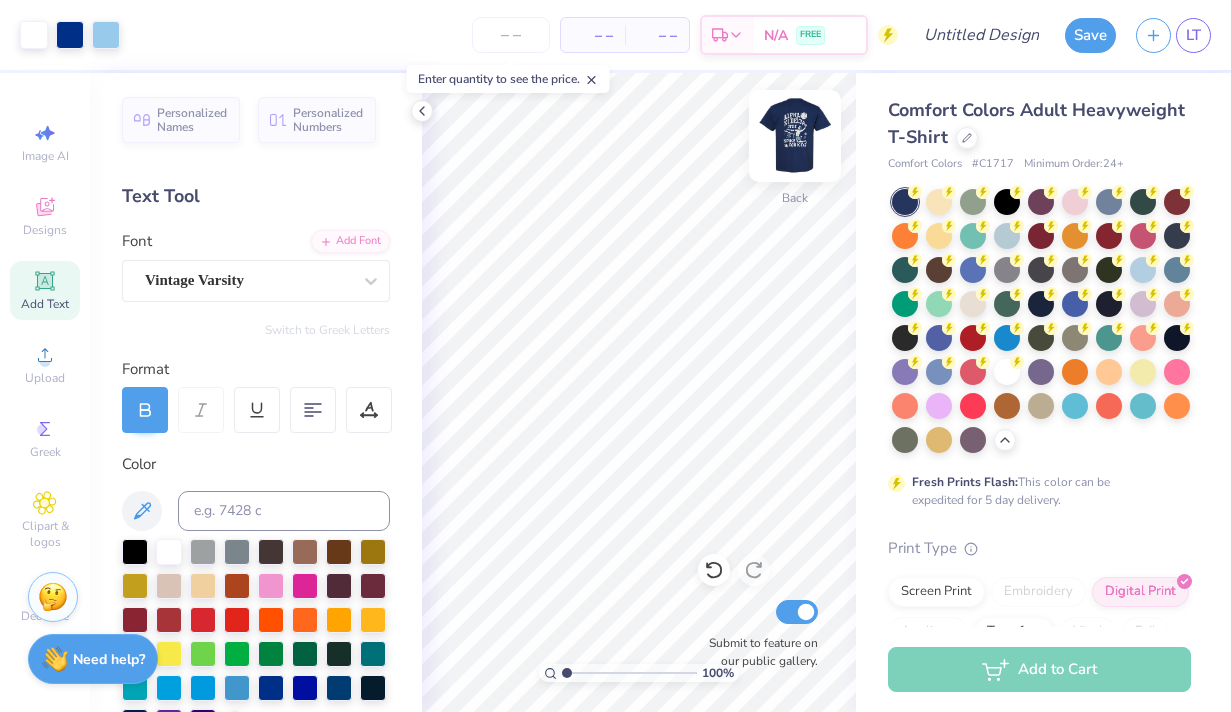 click at bounding box center (795, 136) 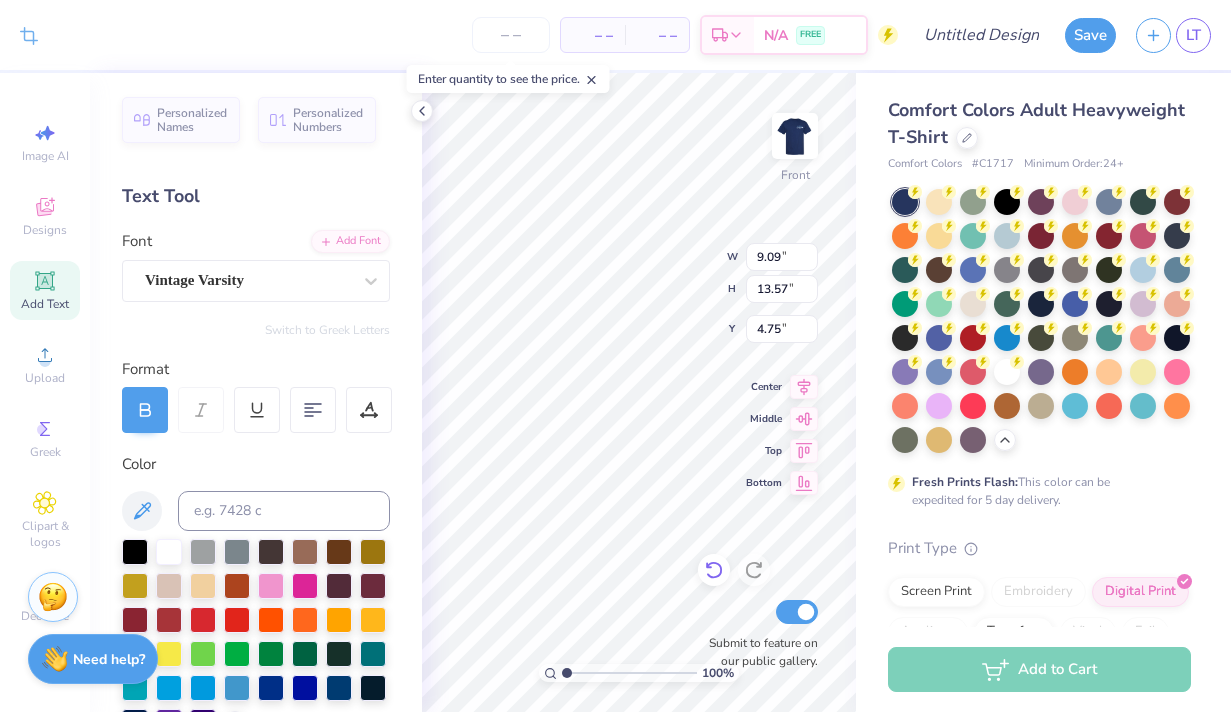 click 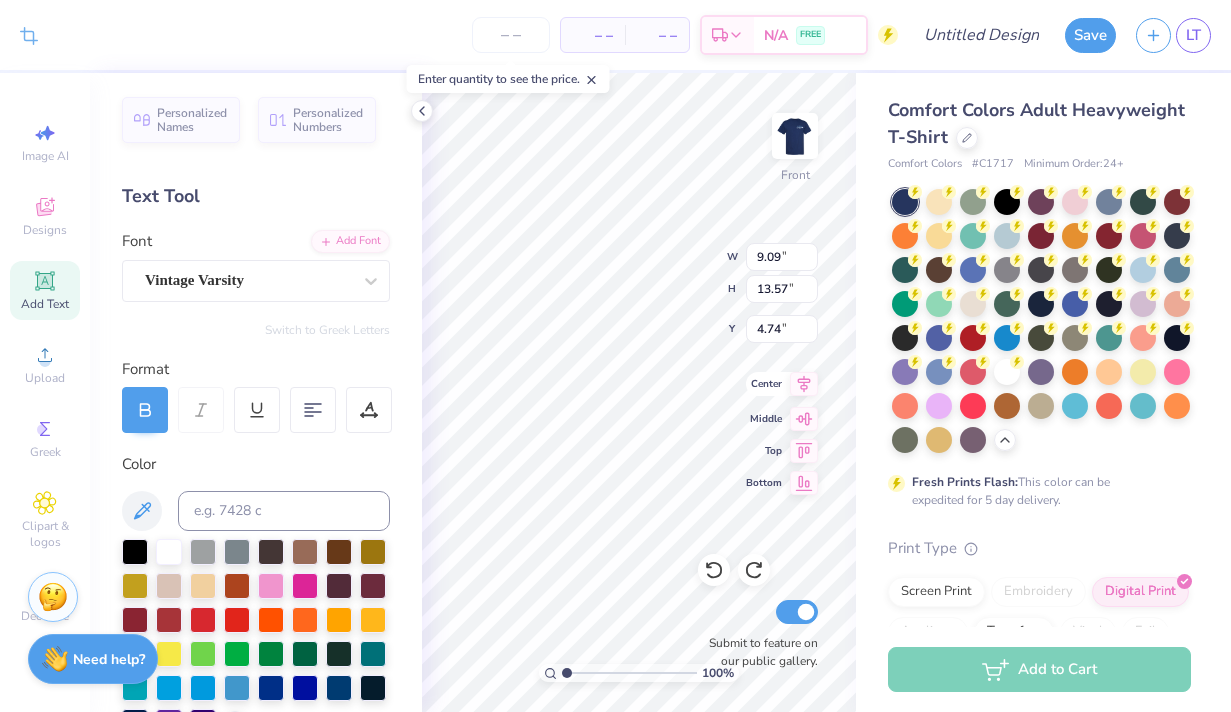 click 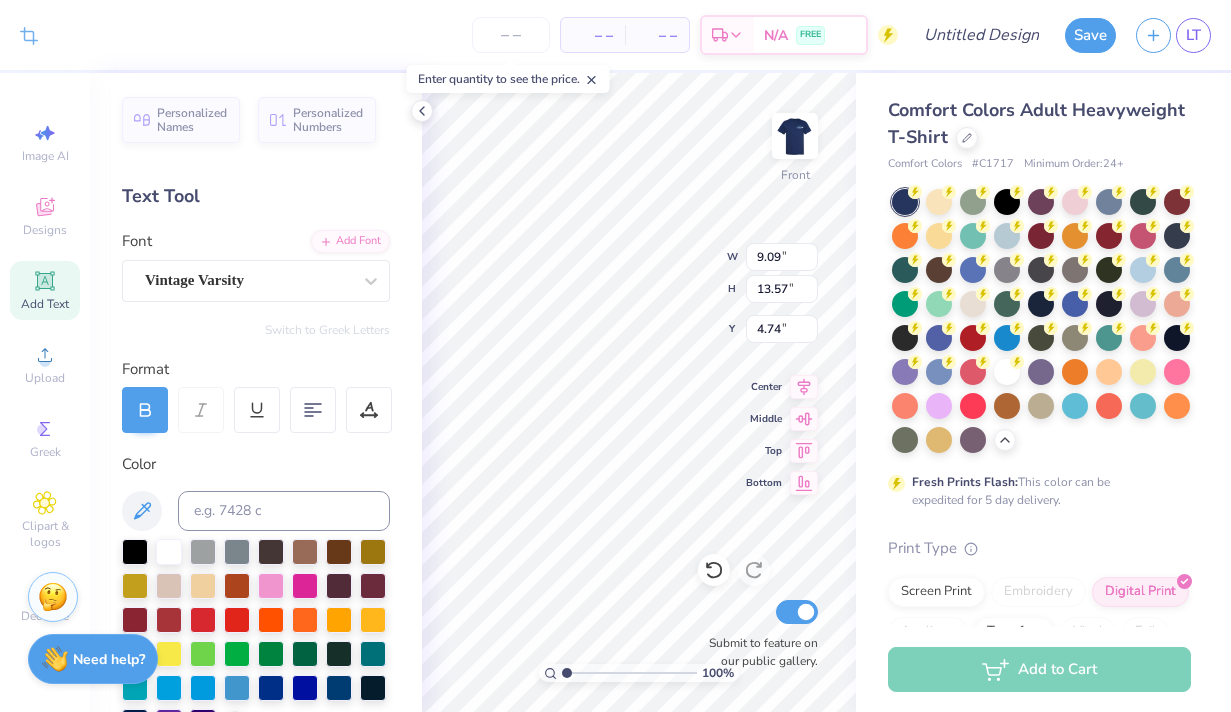 type on "1.35" 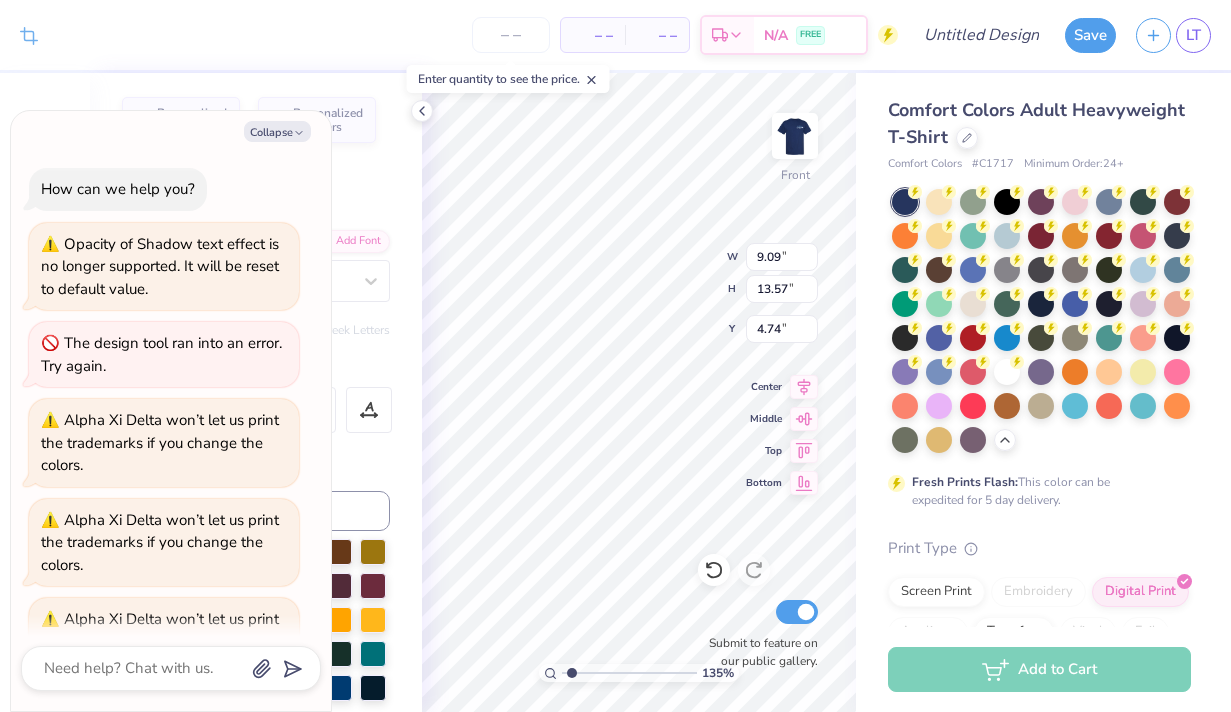 type on "x" 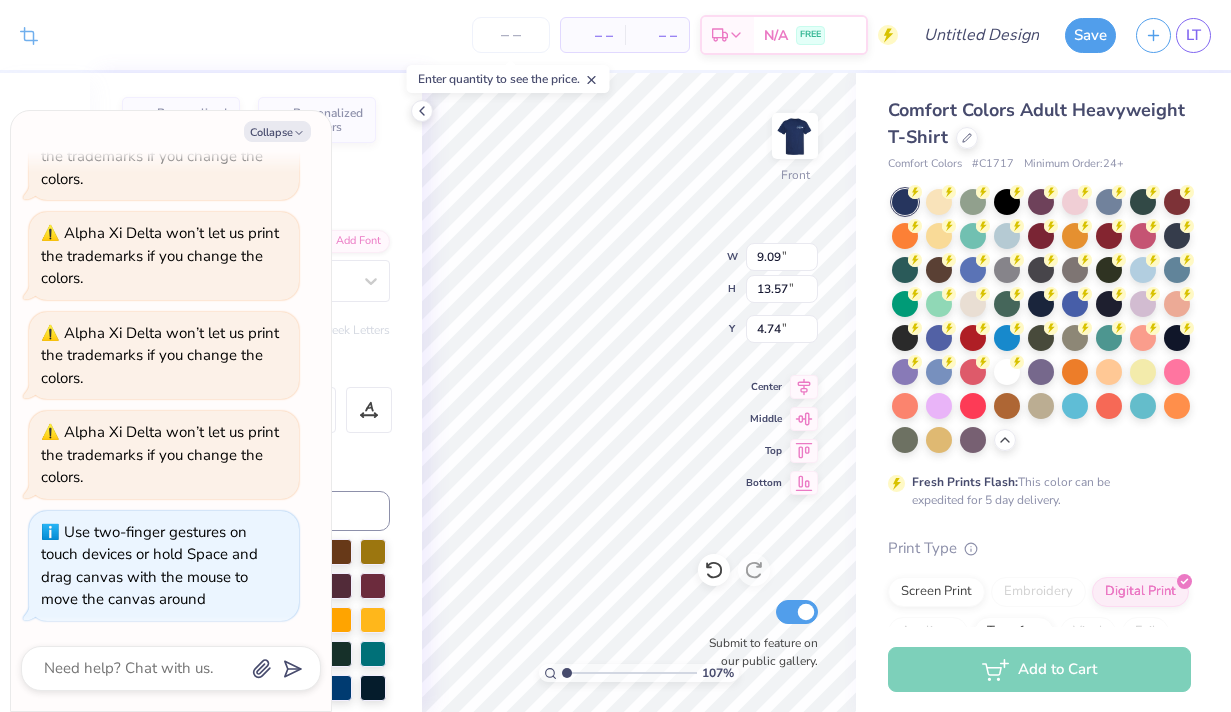 type on "1" 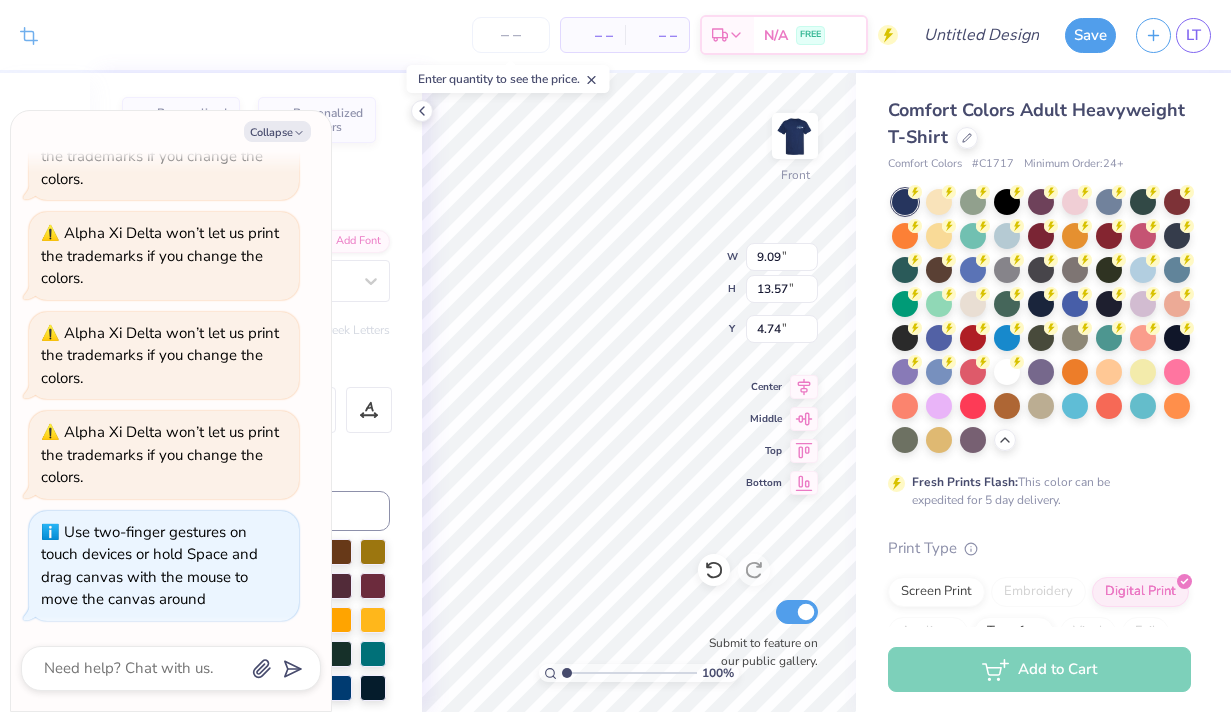 drag, startPoint x: 571, startPoint y: 670, endPoint x: 566, endPoint y: 658, distance: 13 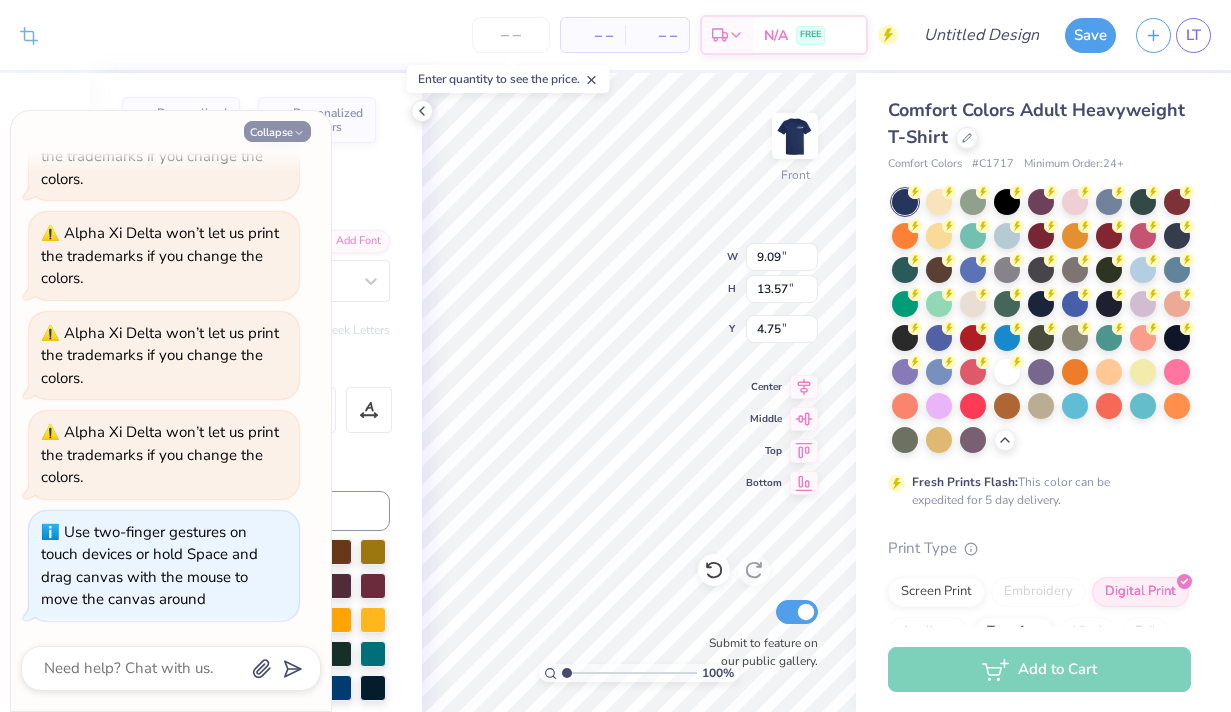 click on "Collapse" at bounding box center [277, 131] 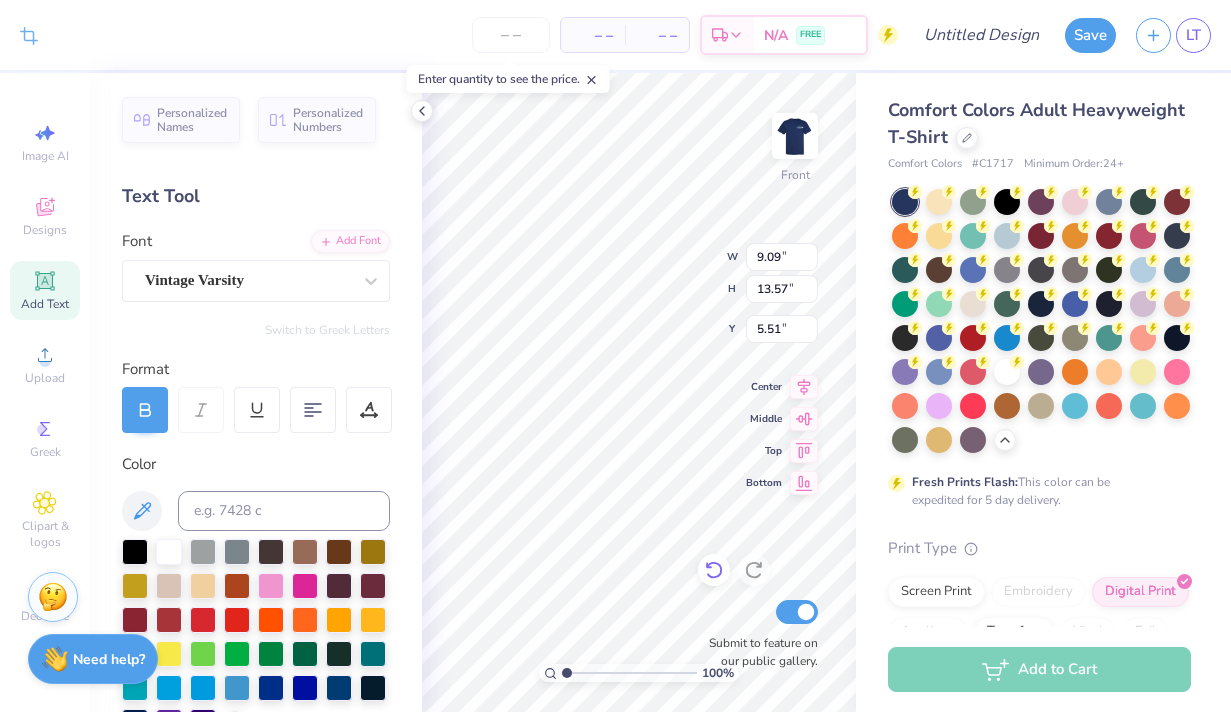 click 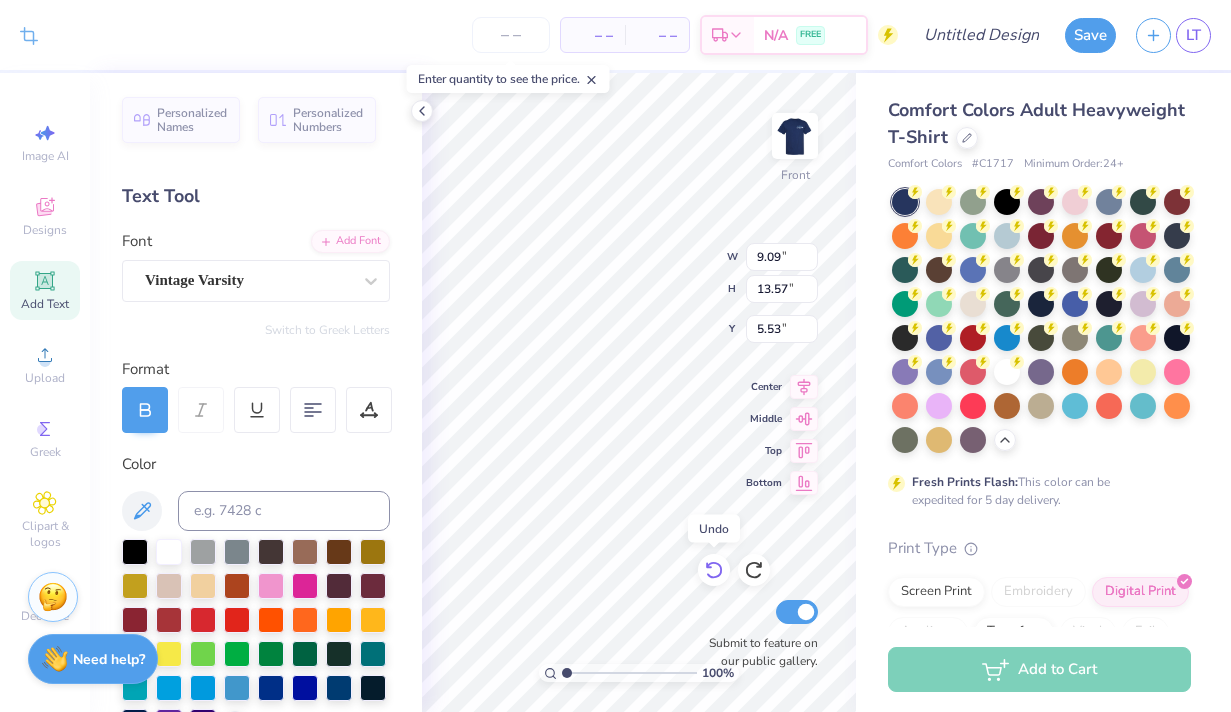 click 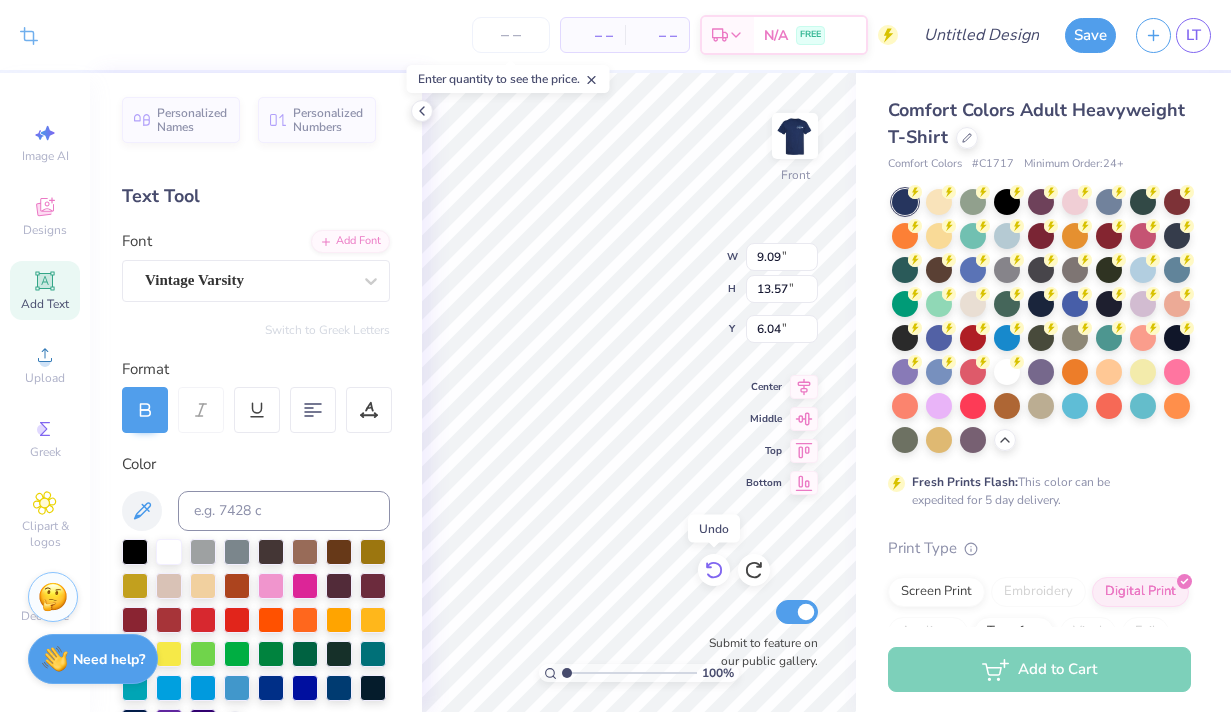 click 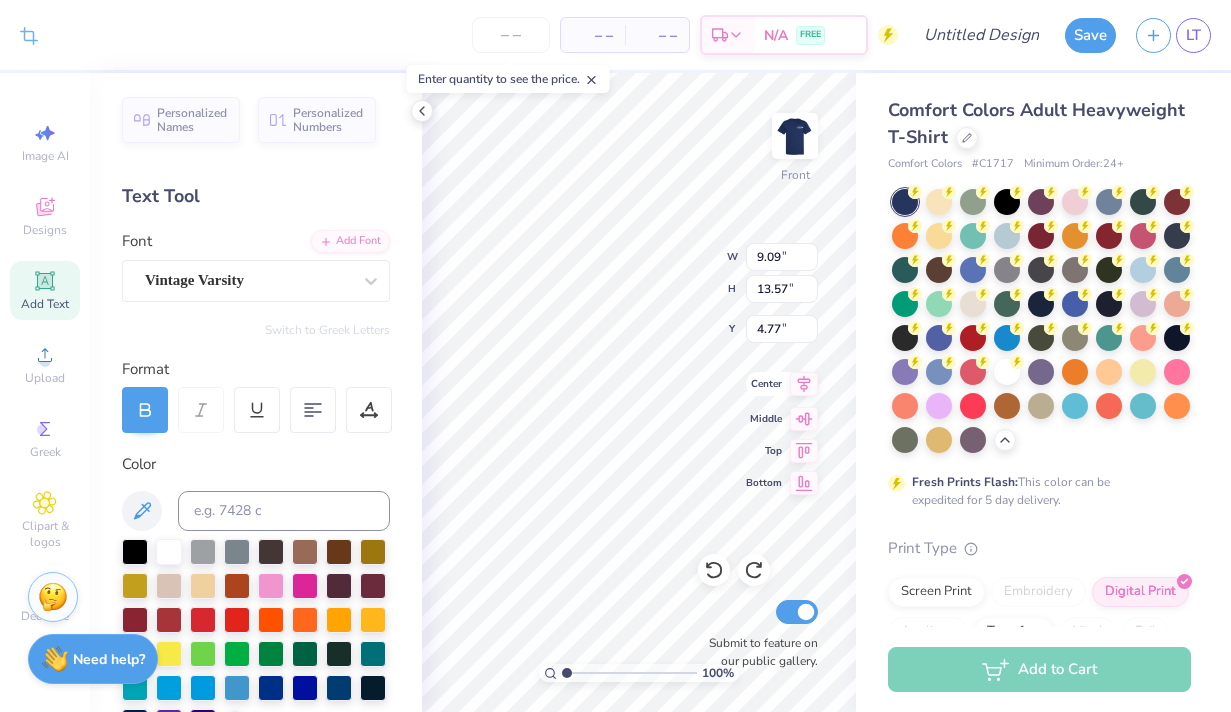 click 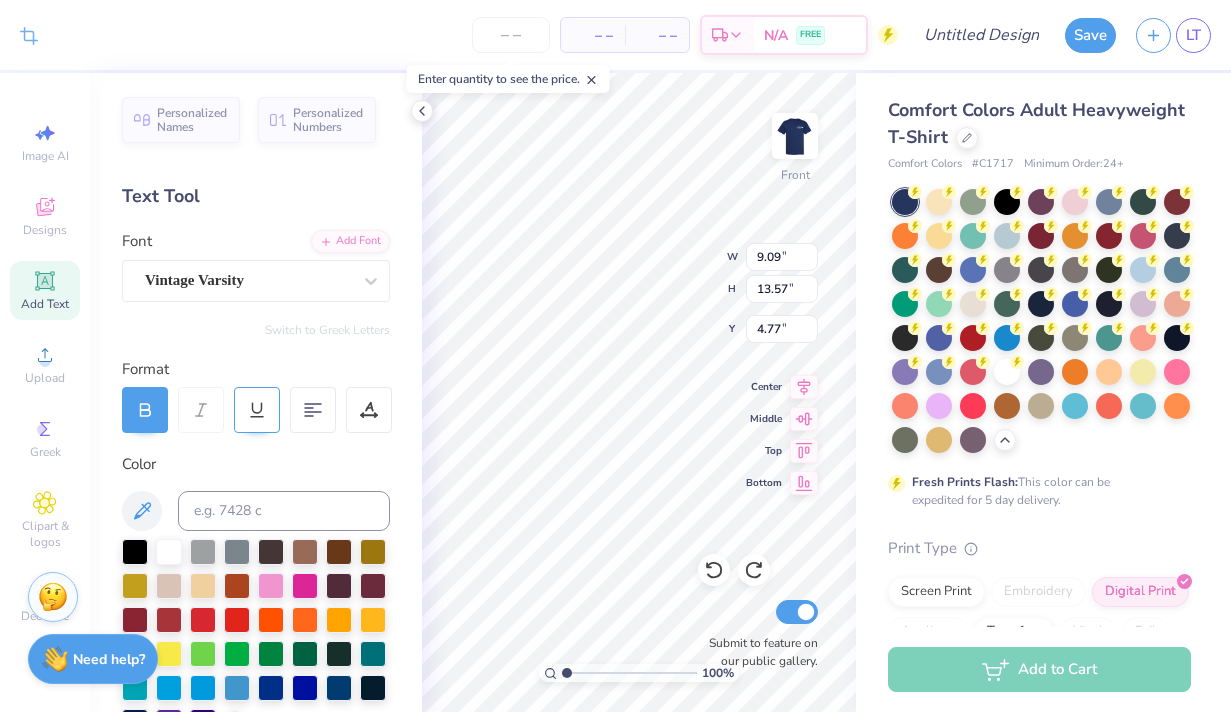 click 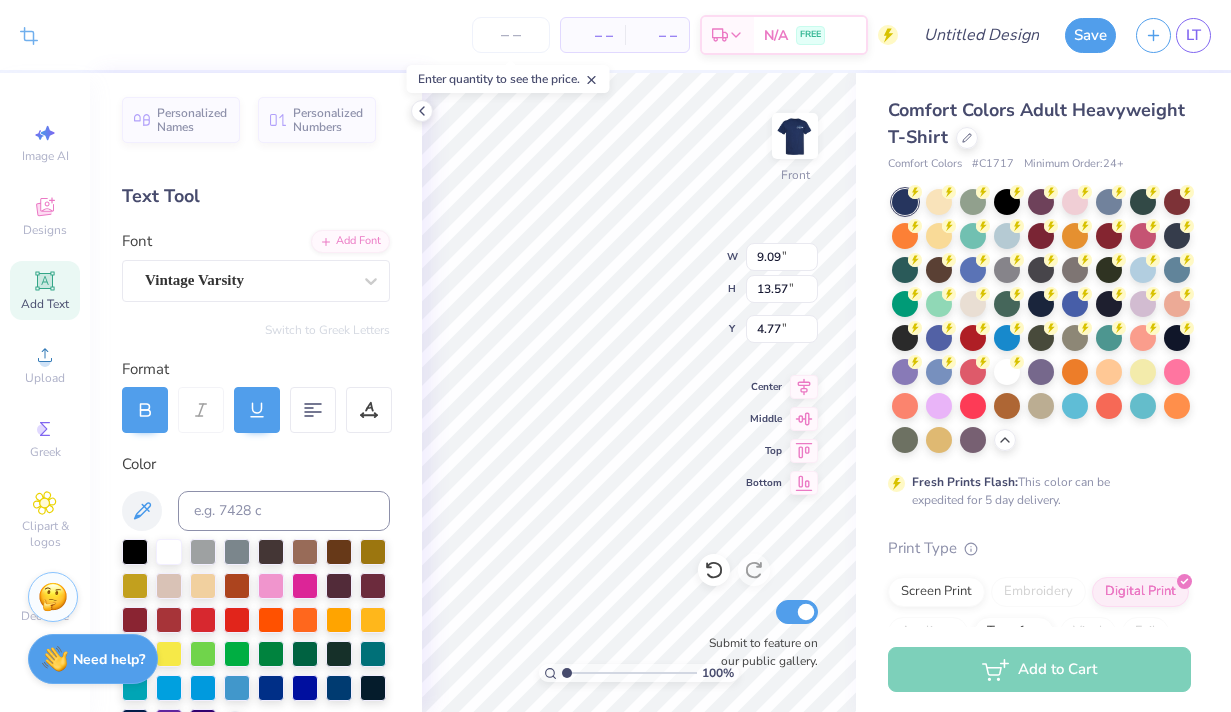 click 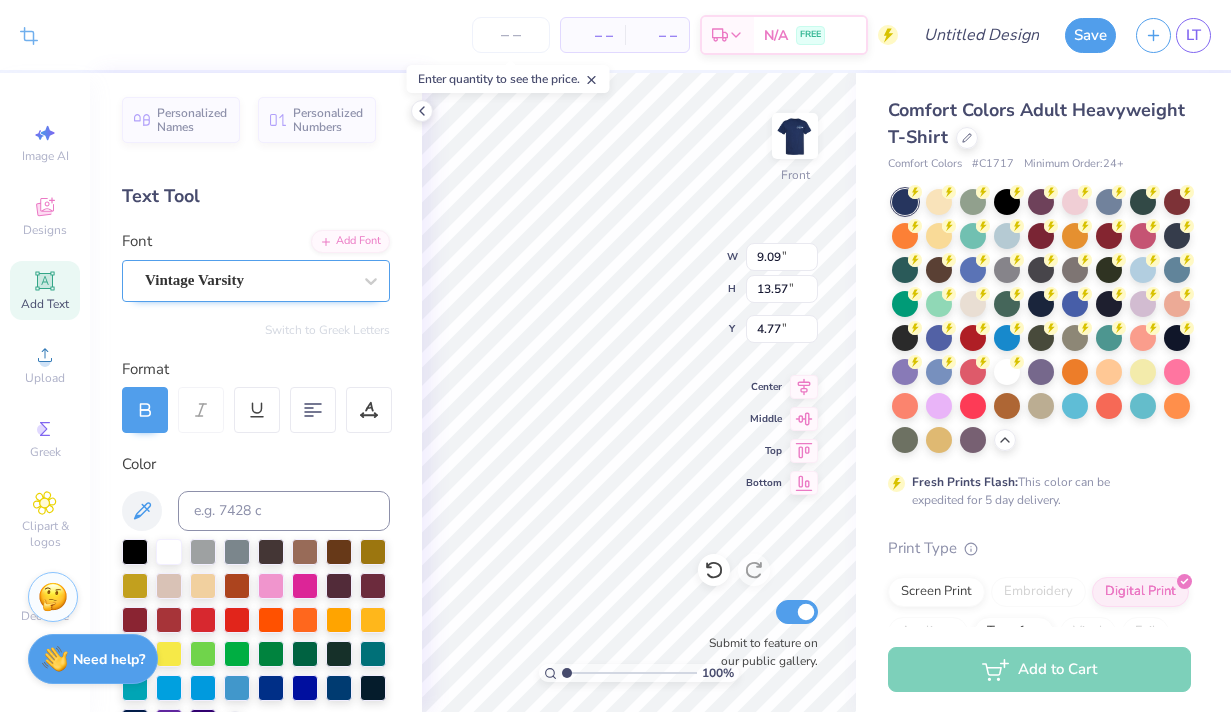 click on "Vintage Varsity" at bounding box center [248, 280] 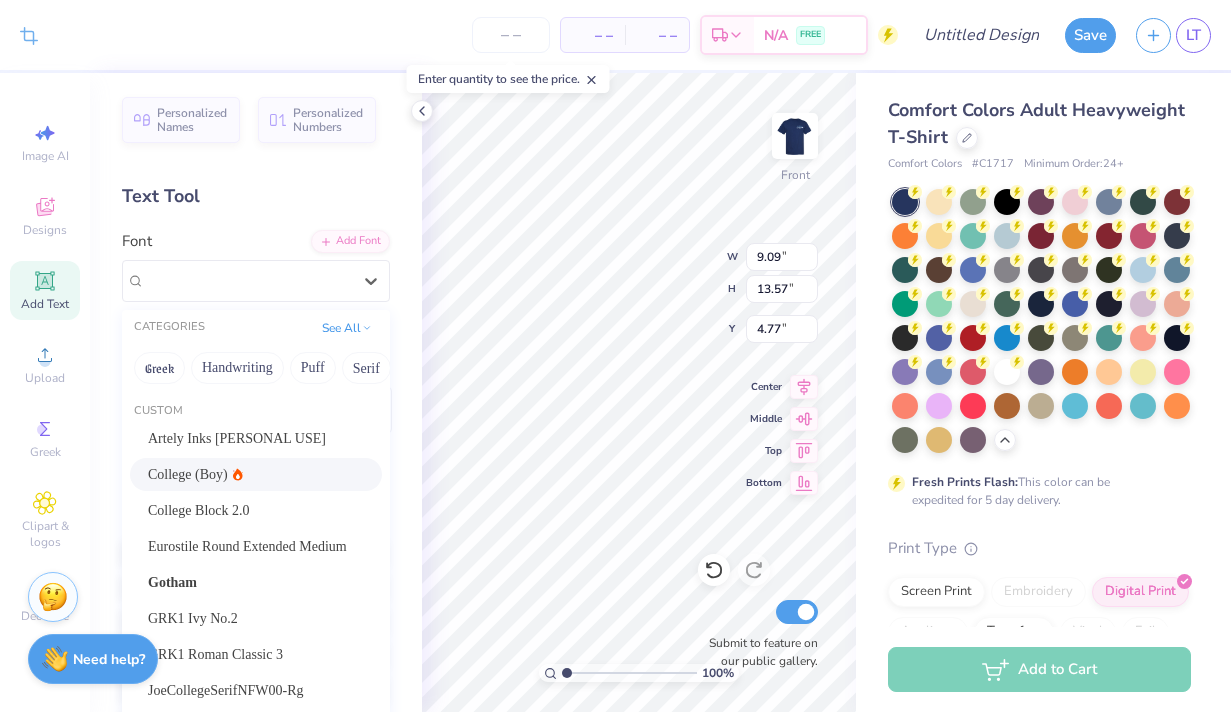 click on "College (Boy)" at bounding box center (195, 474) 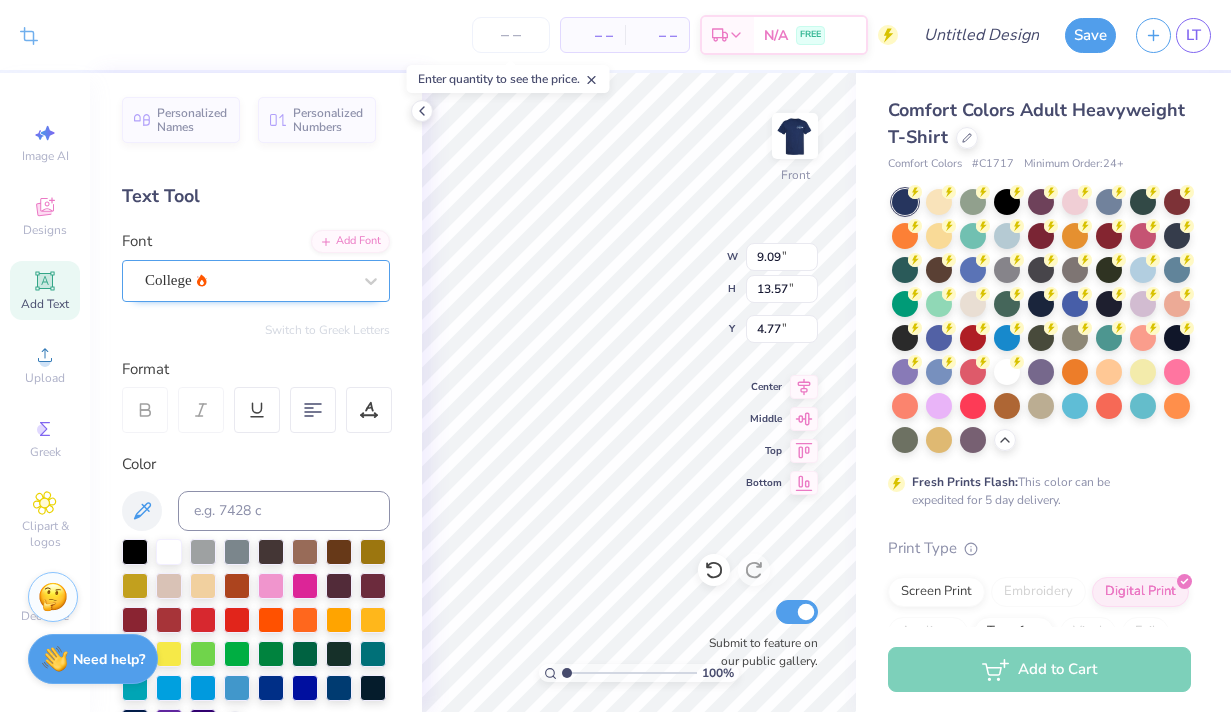 click on "College" at bounding box center (248, 280) 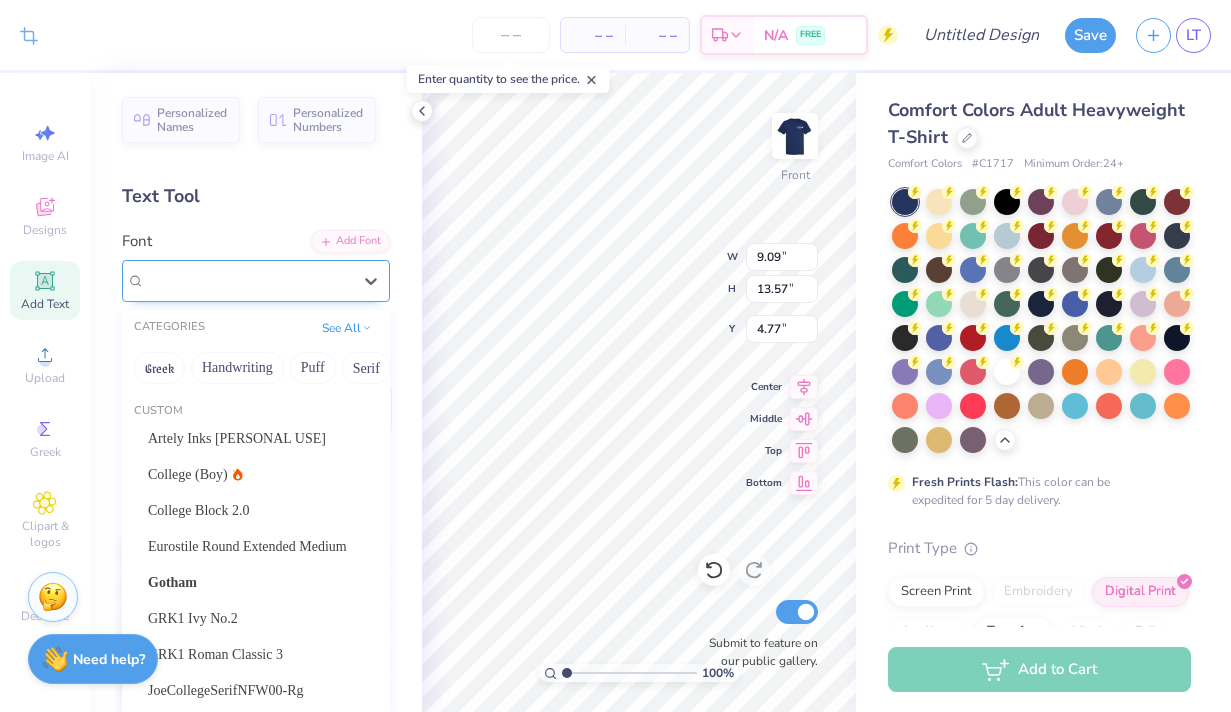 click at bounding box center (248, 280) 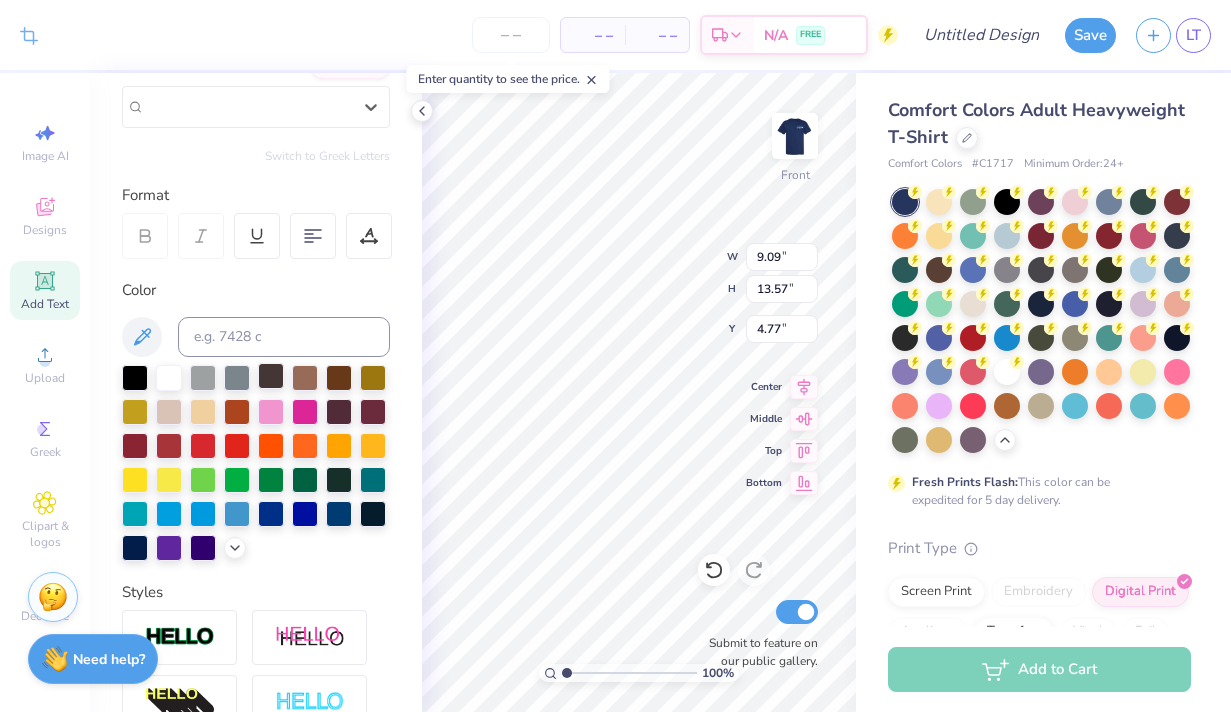scroll, scrollTop: 0, scrollLeft: 0, axis: both 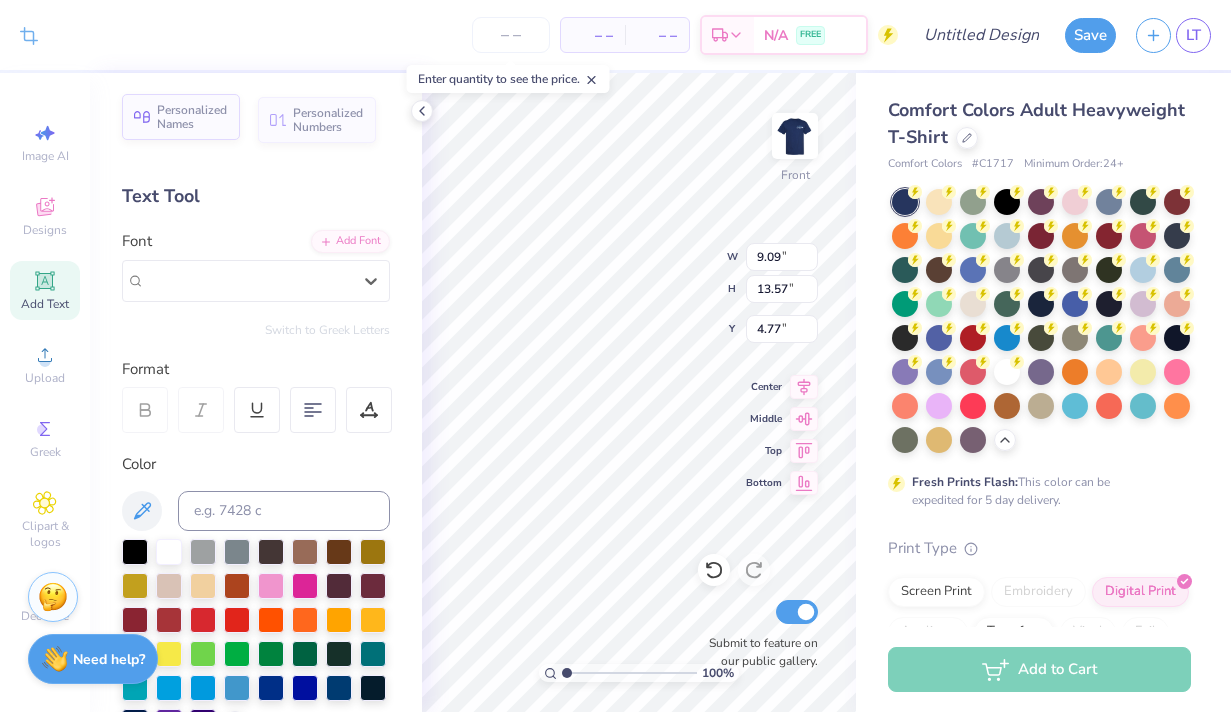 click on "Personalized Names" at bounding box center (192, 117) 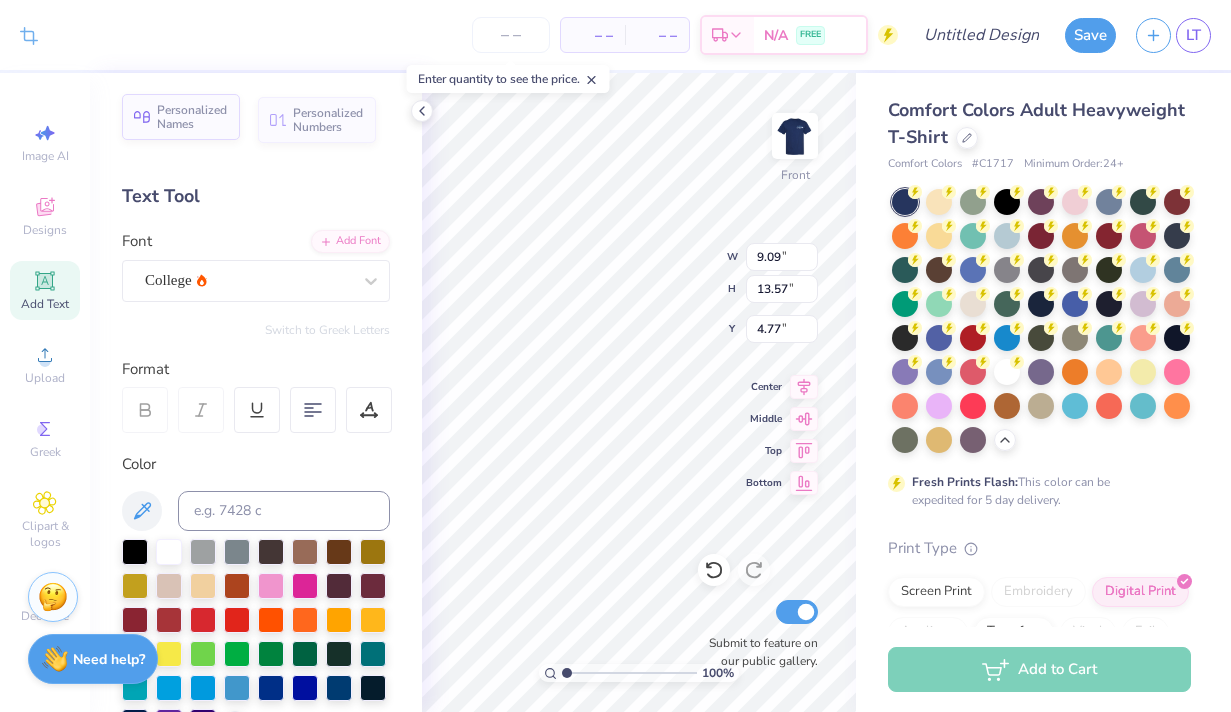 type on "12.43" 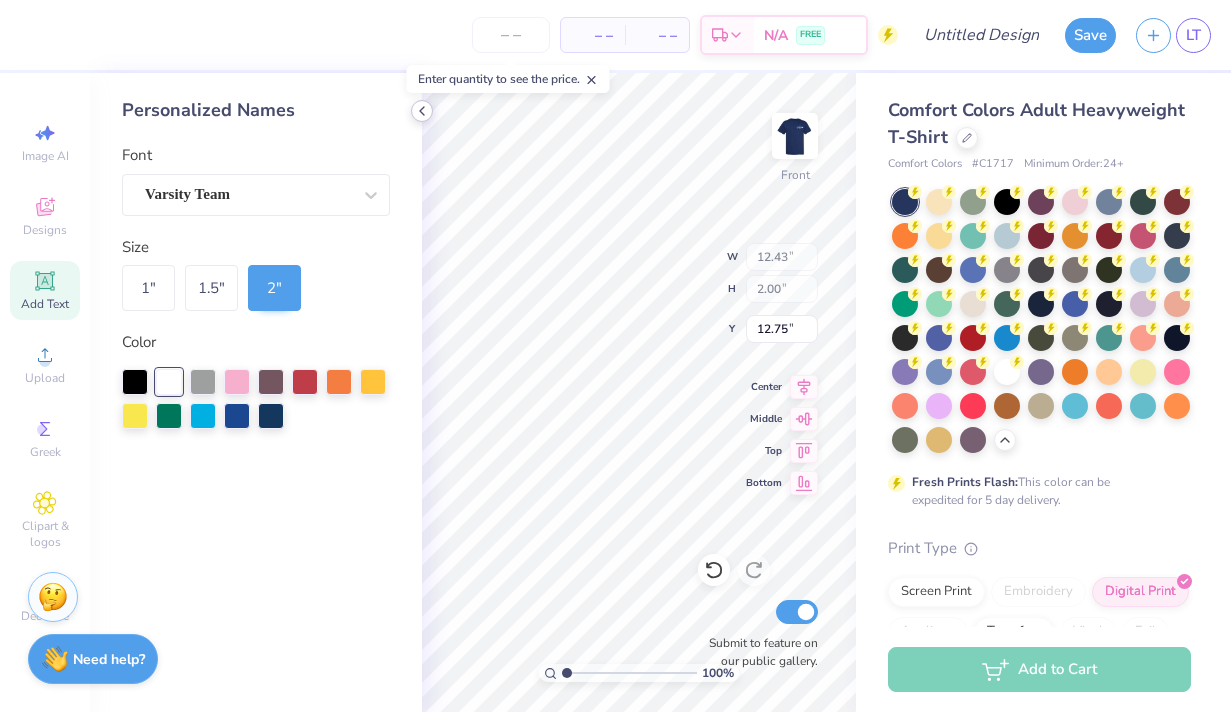 click 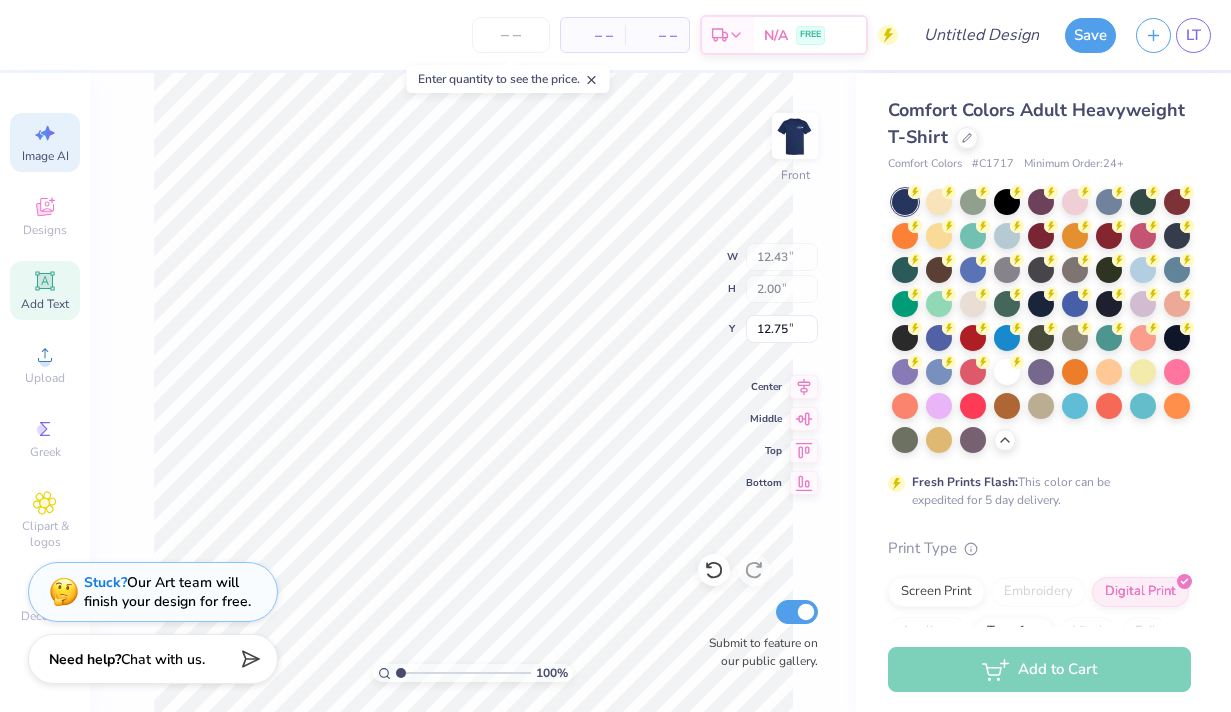 click on "Image AI" at bounding box center [45, 156] 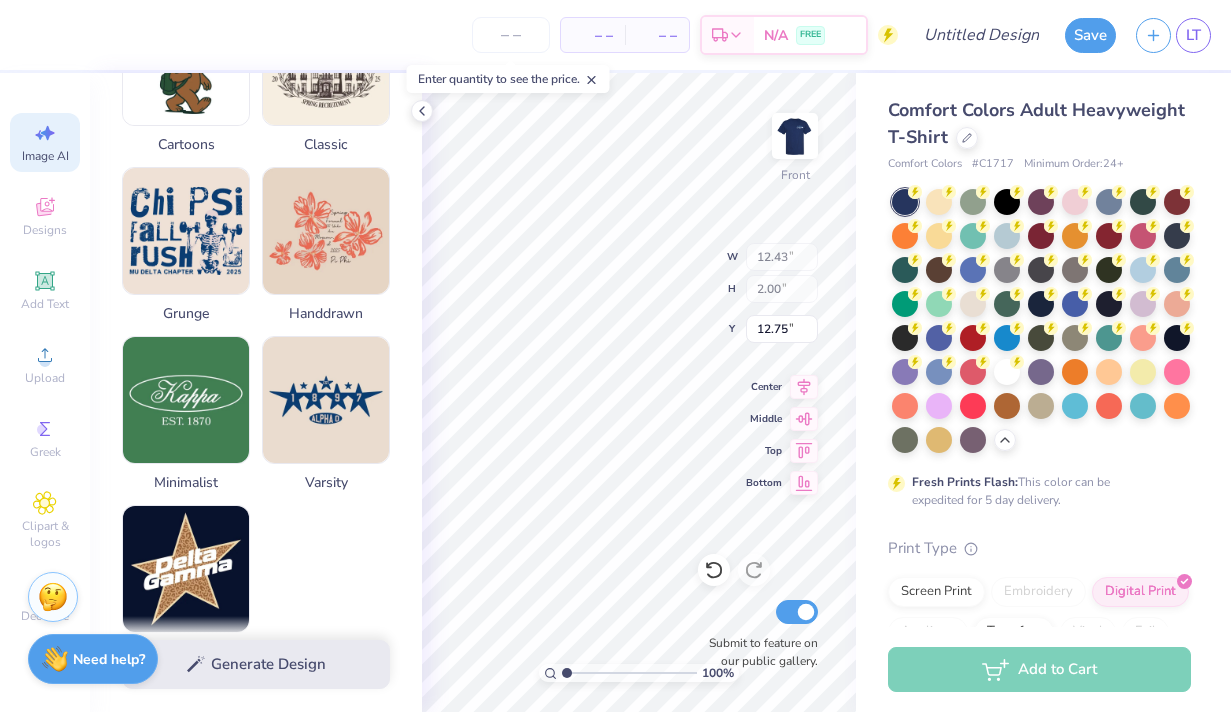 scroll, scrollTop: 998, scrollLeft: 0, axis: vertical 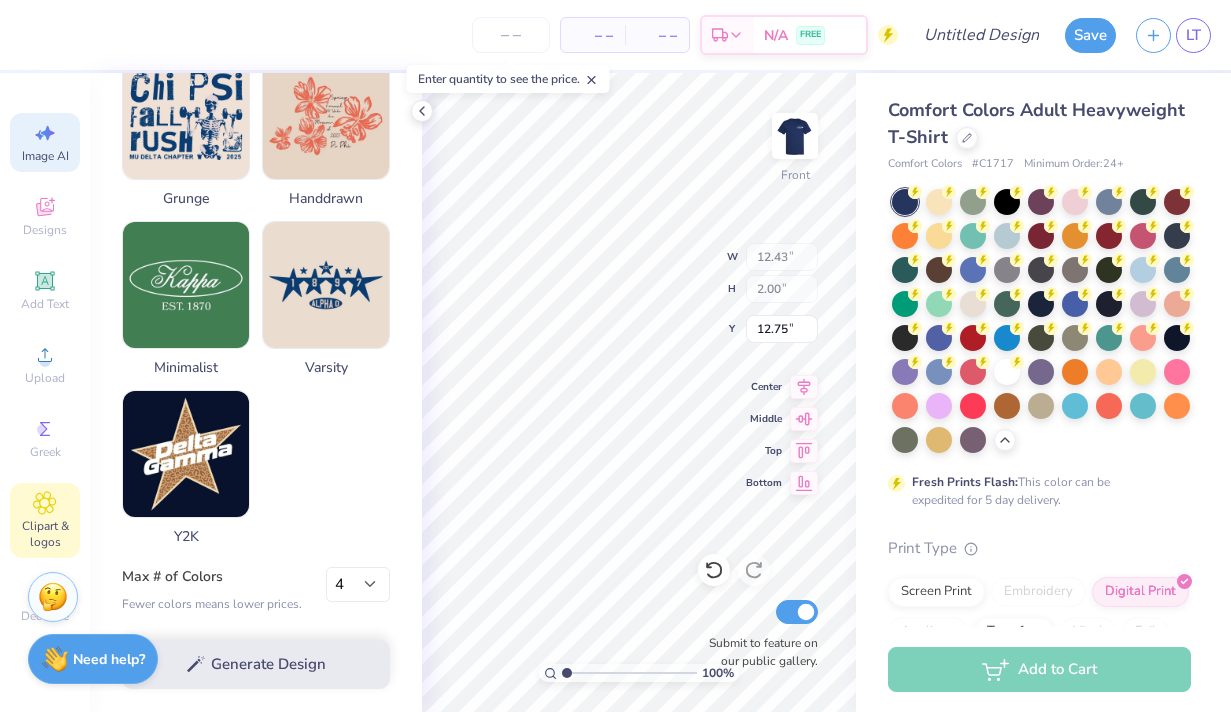 click on "Clipart & logos" at bounding box center [45, 534] 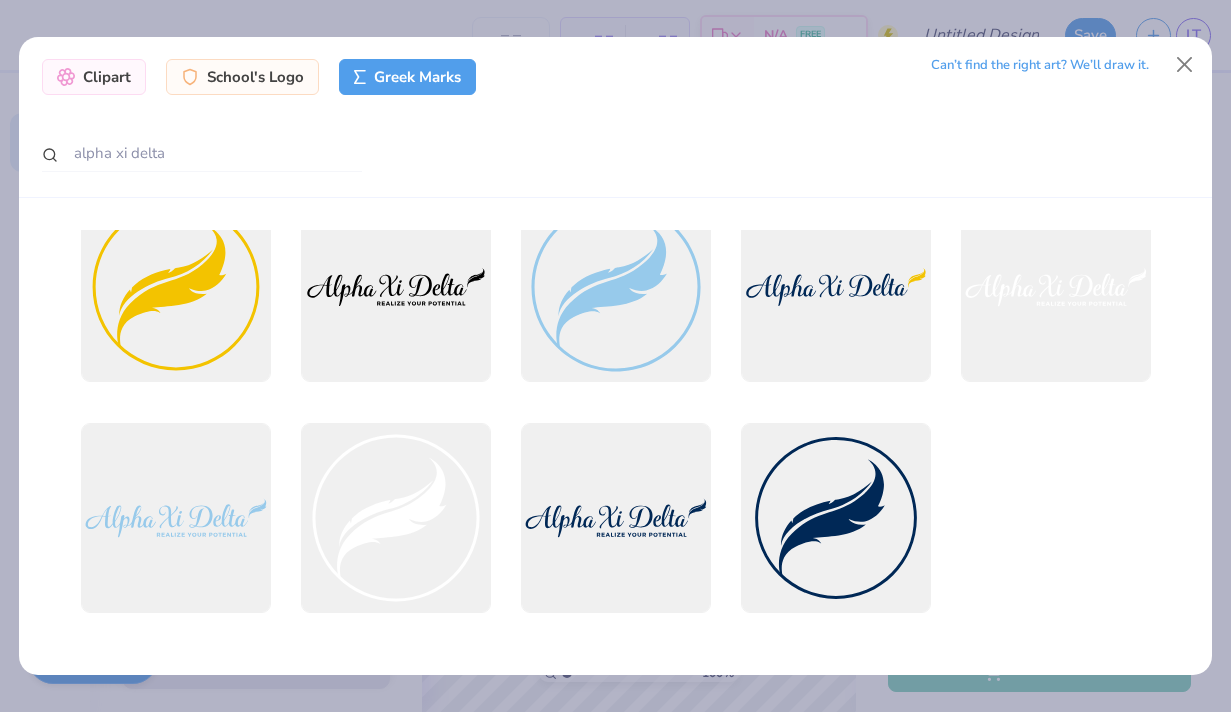 scroll, scrollTop: 0, scrollLeft: 0, axis: both 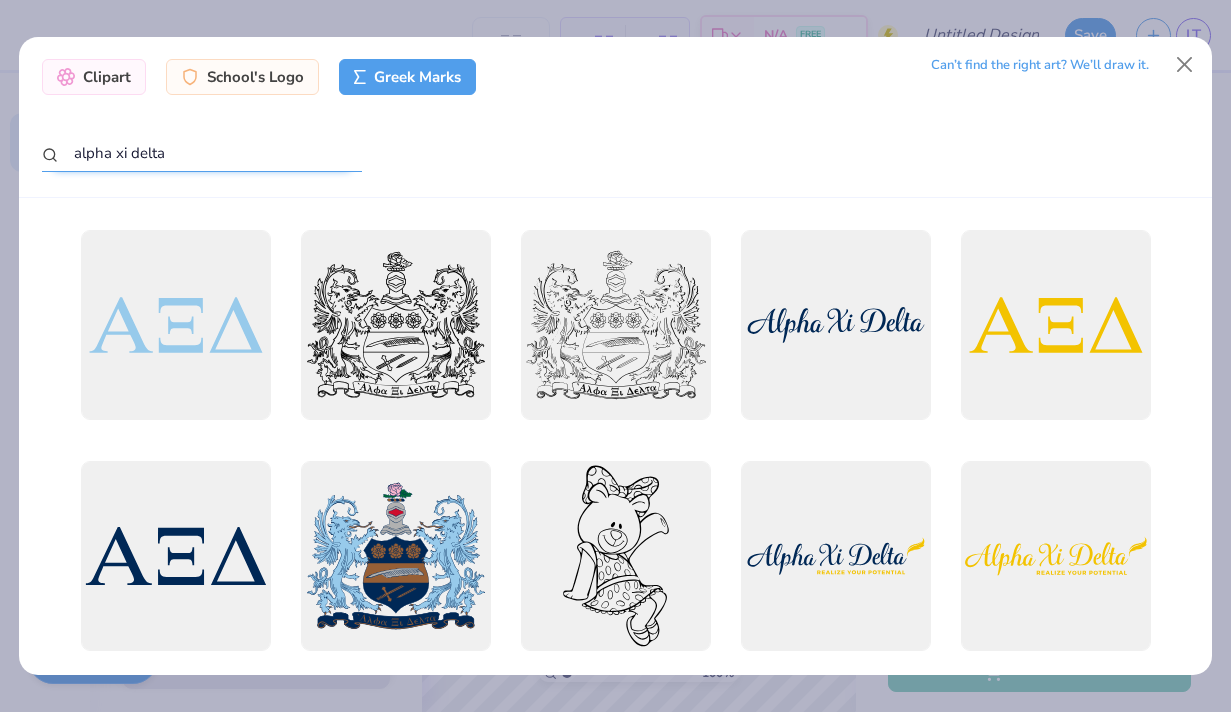 click on "alpha xi delta" at bounding box center (202, 153) 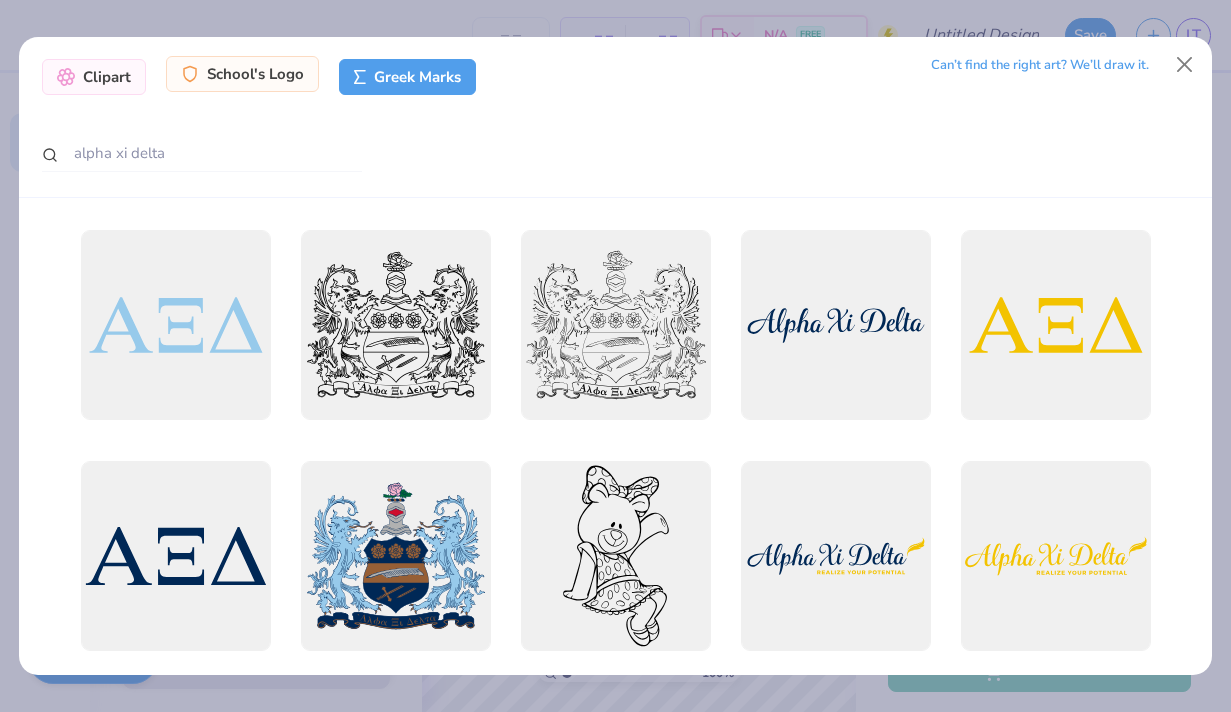 click on "School's Logo" at bounding box center [242, 74] 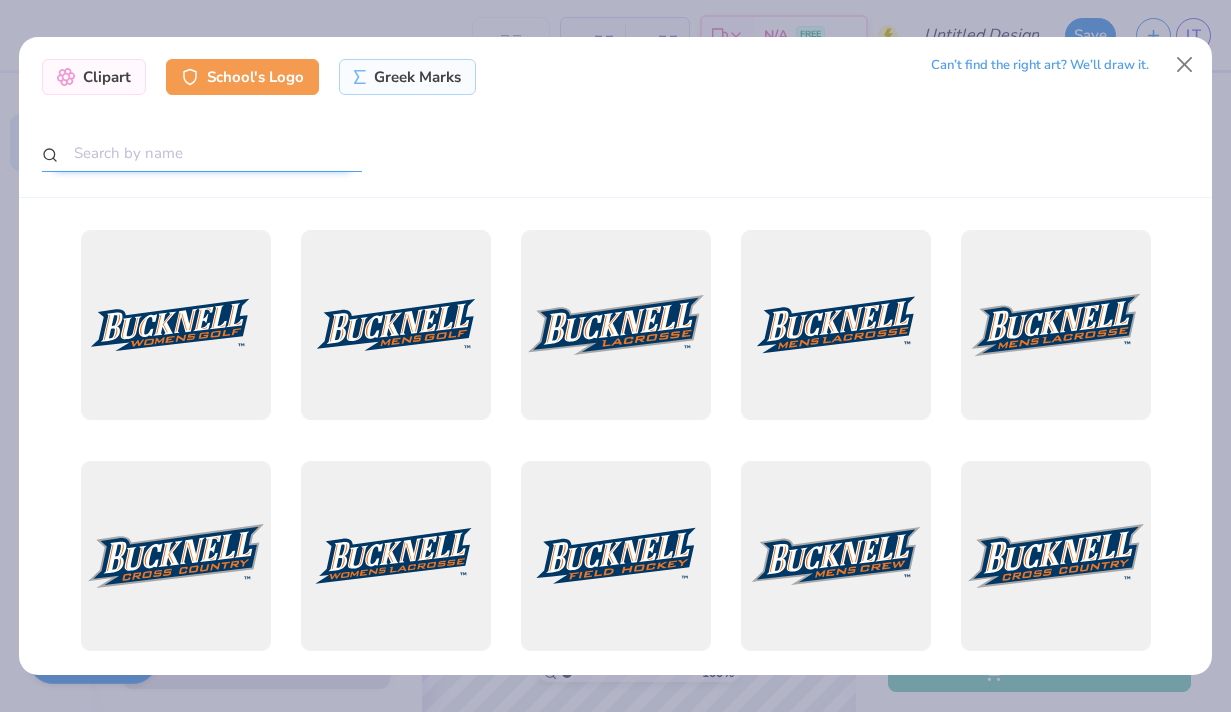 click at bounding box center (202, 153) 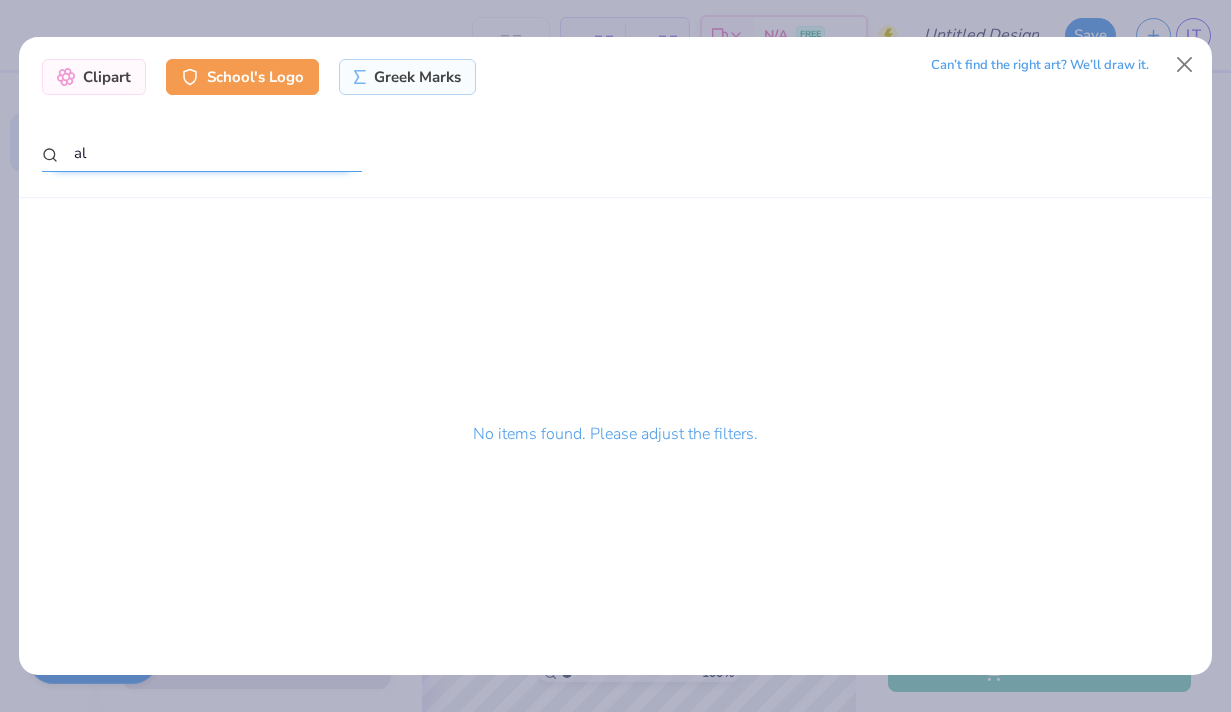 type on "a" 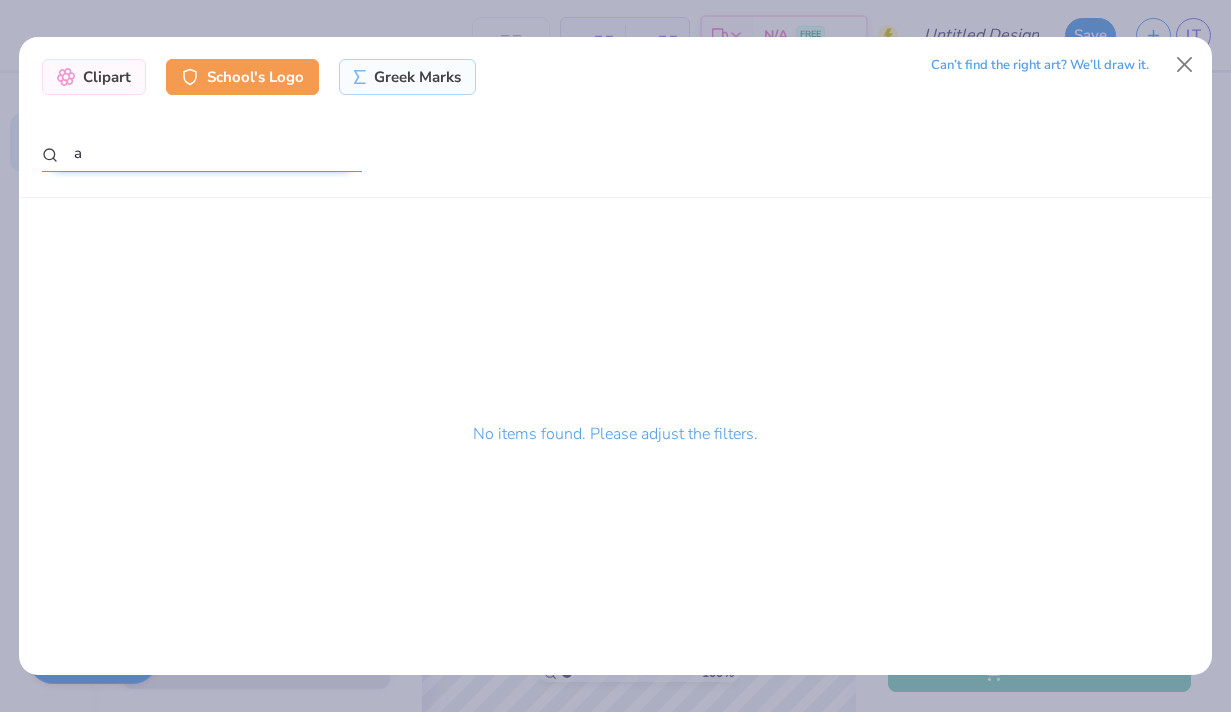 type 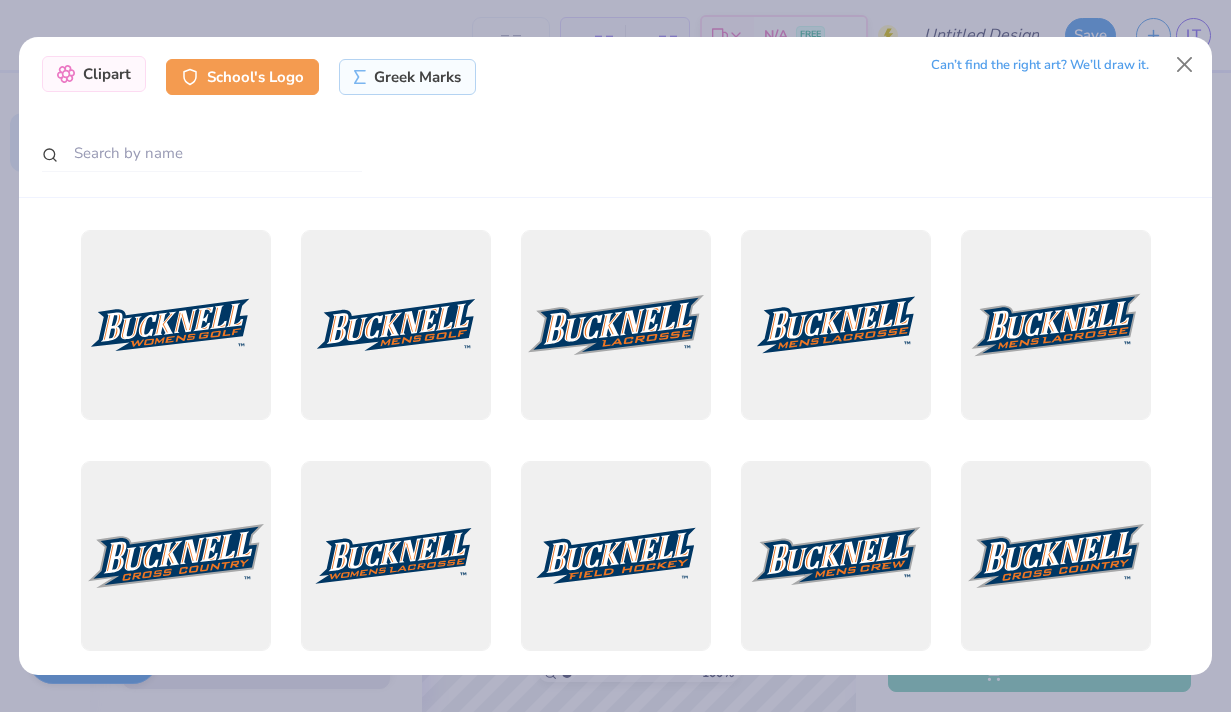 click on "Clipart" at bounding box center (94, 74) 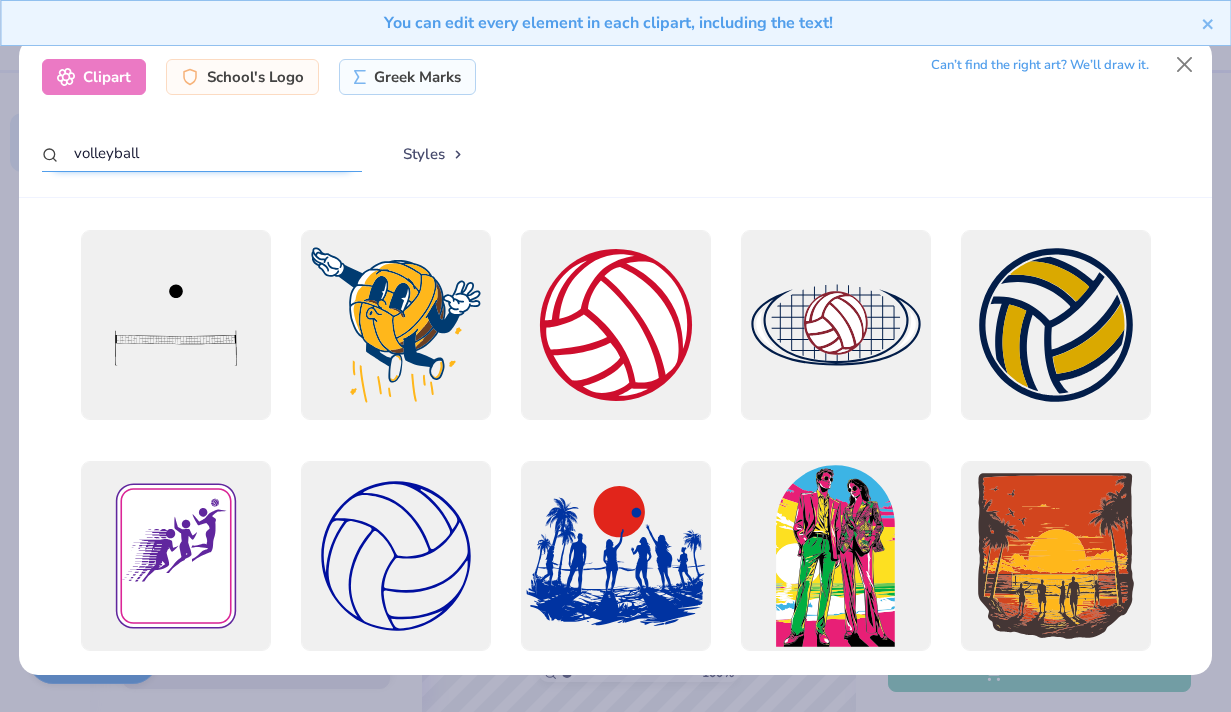 click on "volleyball" at bounding box center [202, 153] 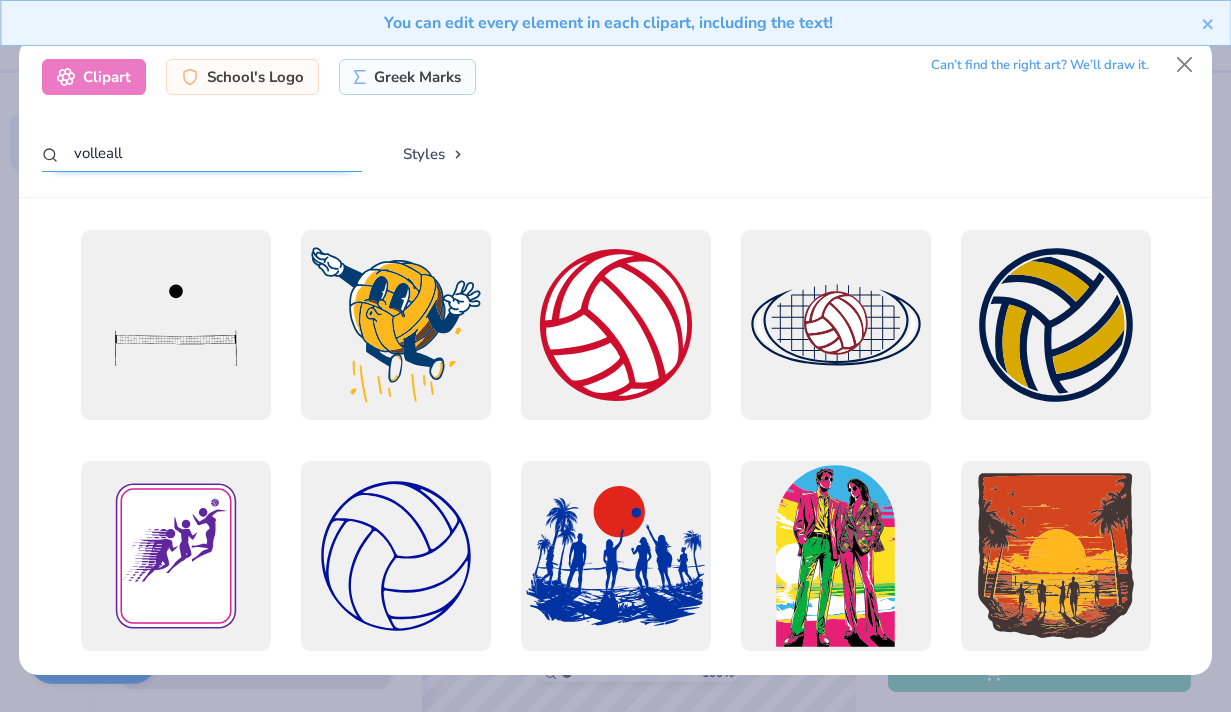 click on "volleall" at bounding box center (202, 153) 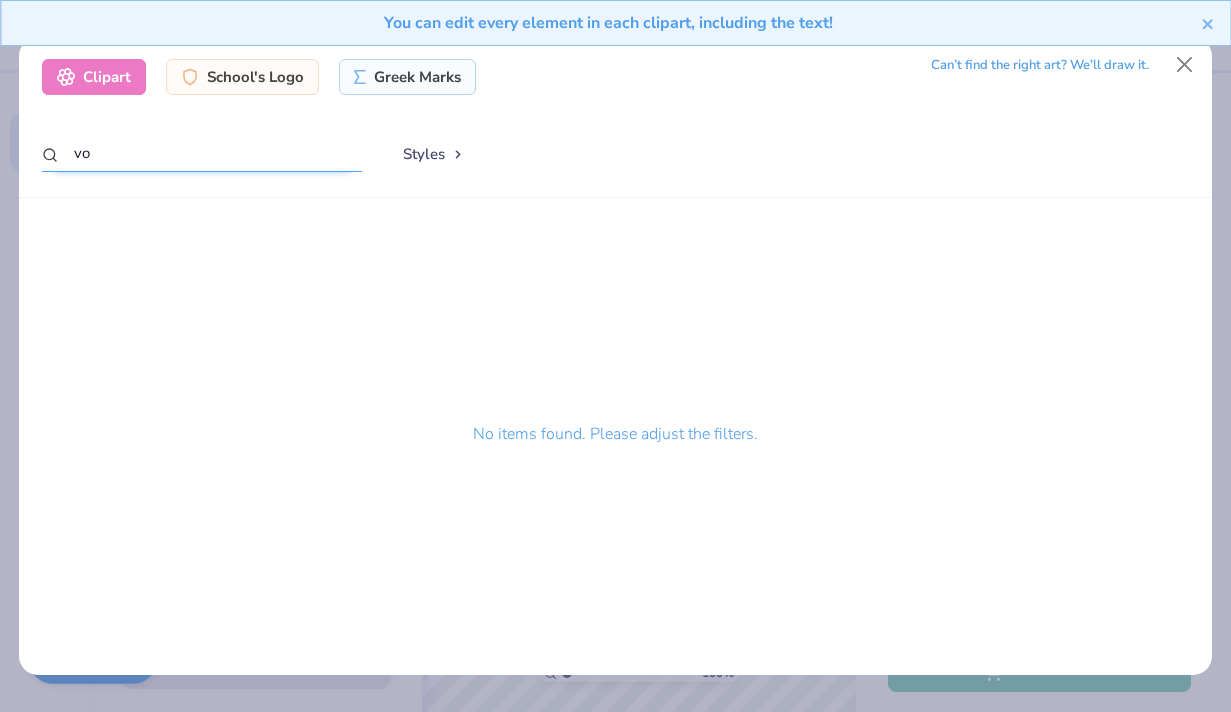 type on "v" 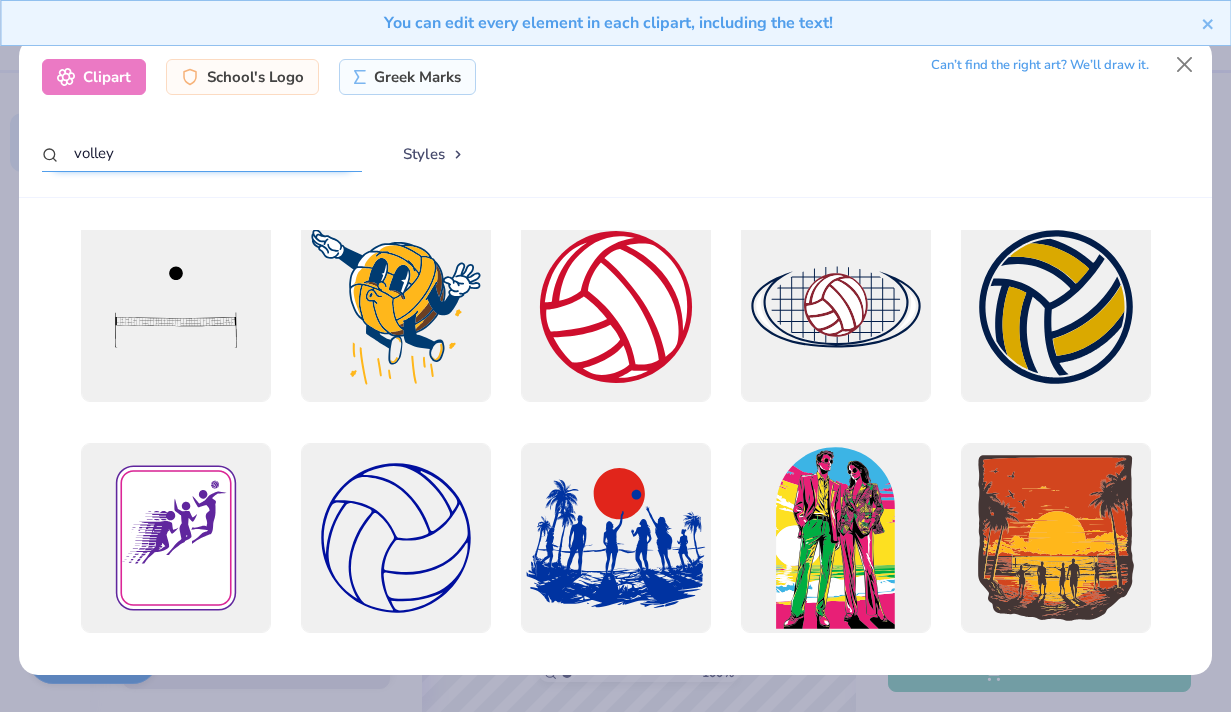 scroll, scrollTop: 0, scrollLeft: 0, axis: both 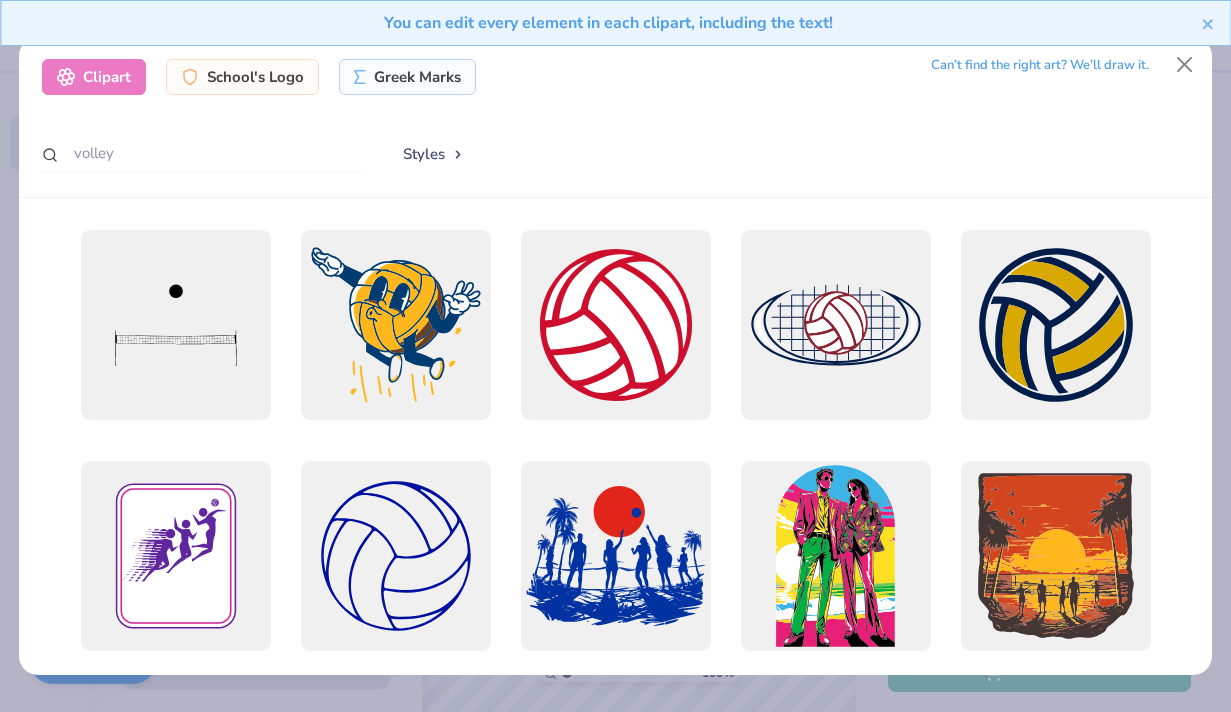 click on "Styles" at bounding box center (434, 154) 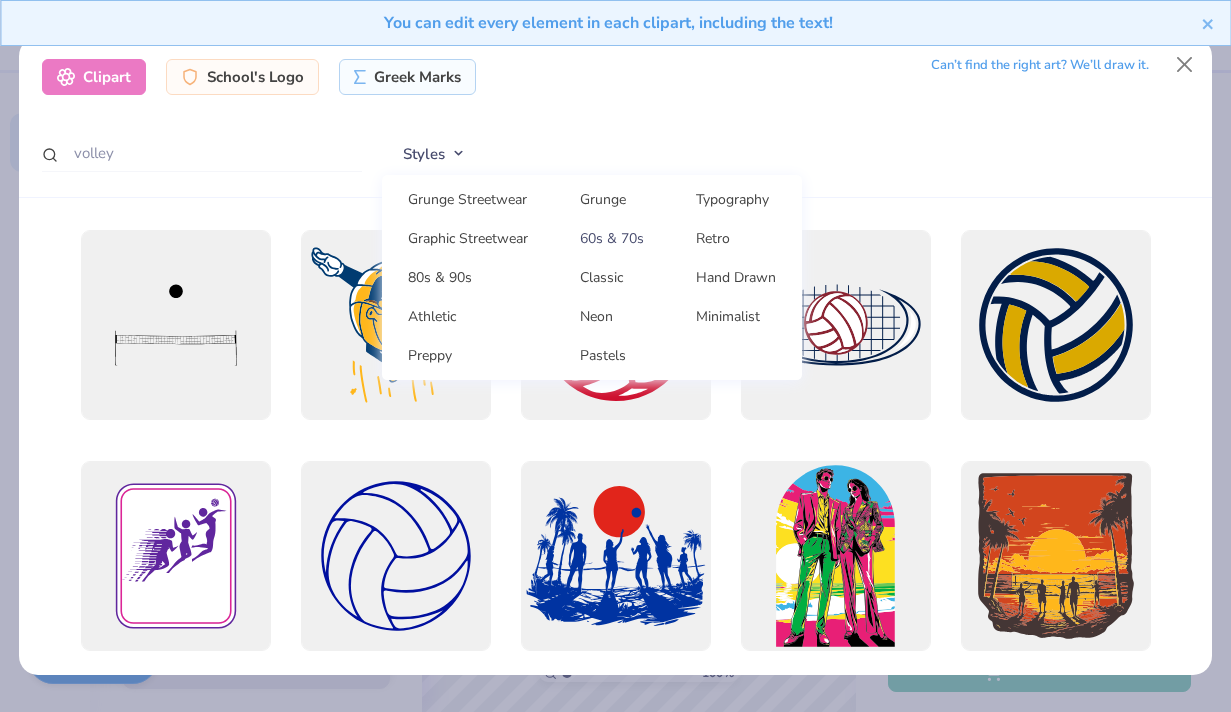 click on "60s & 70s" at bounding box center (612, 238) 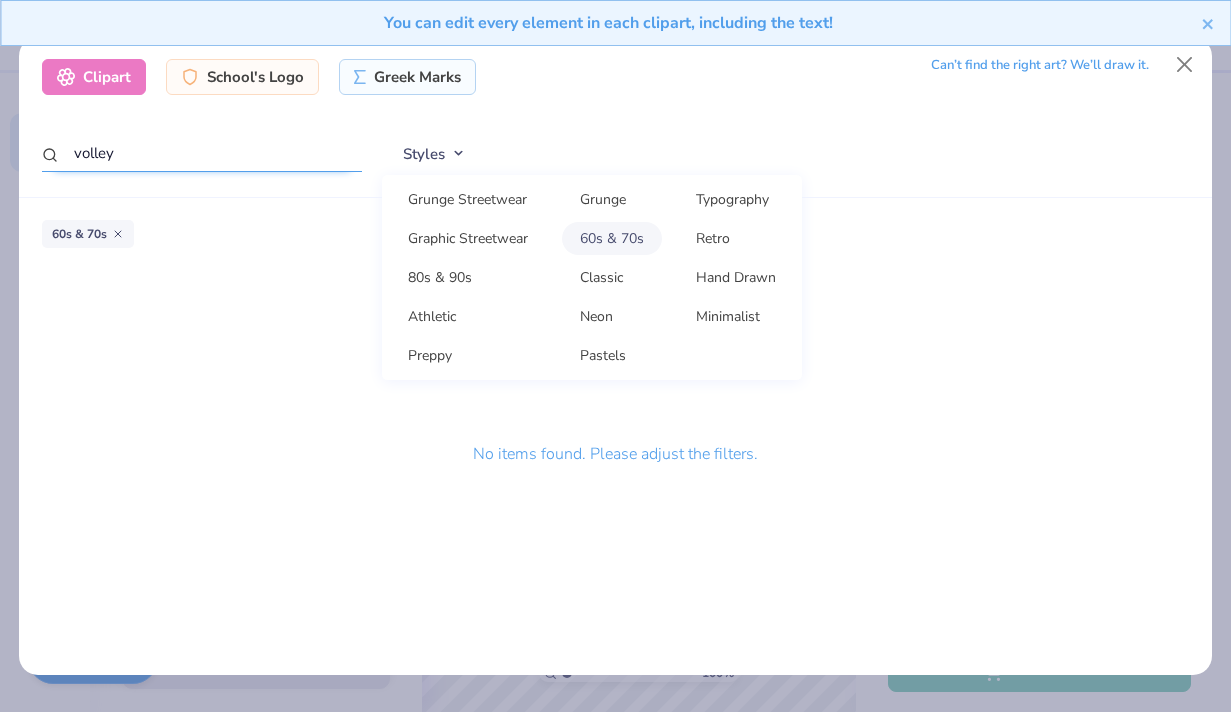 click on "volley" at bounding box center [202, 153] 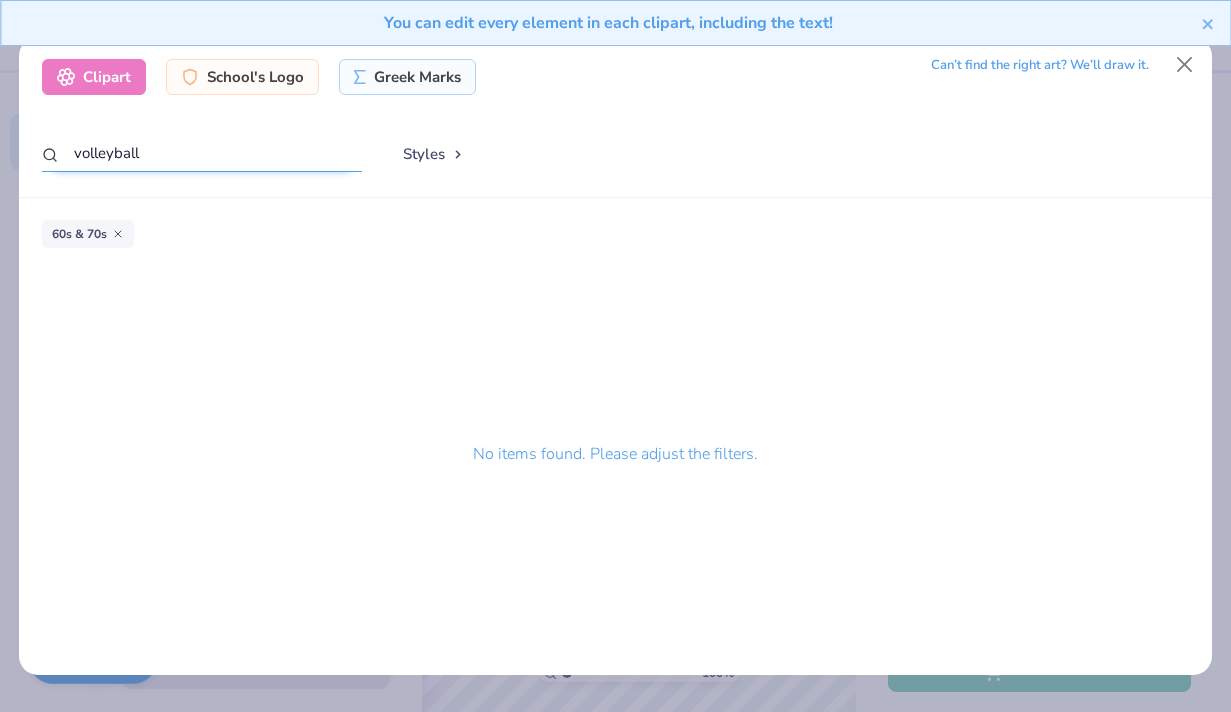 type on "volleyball" 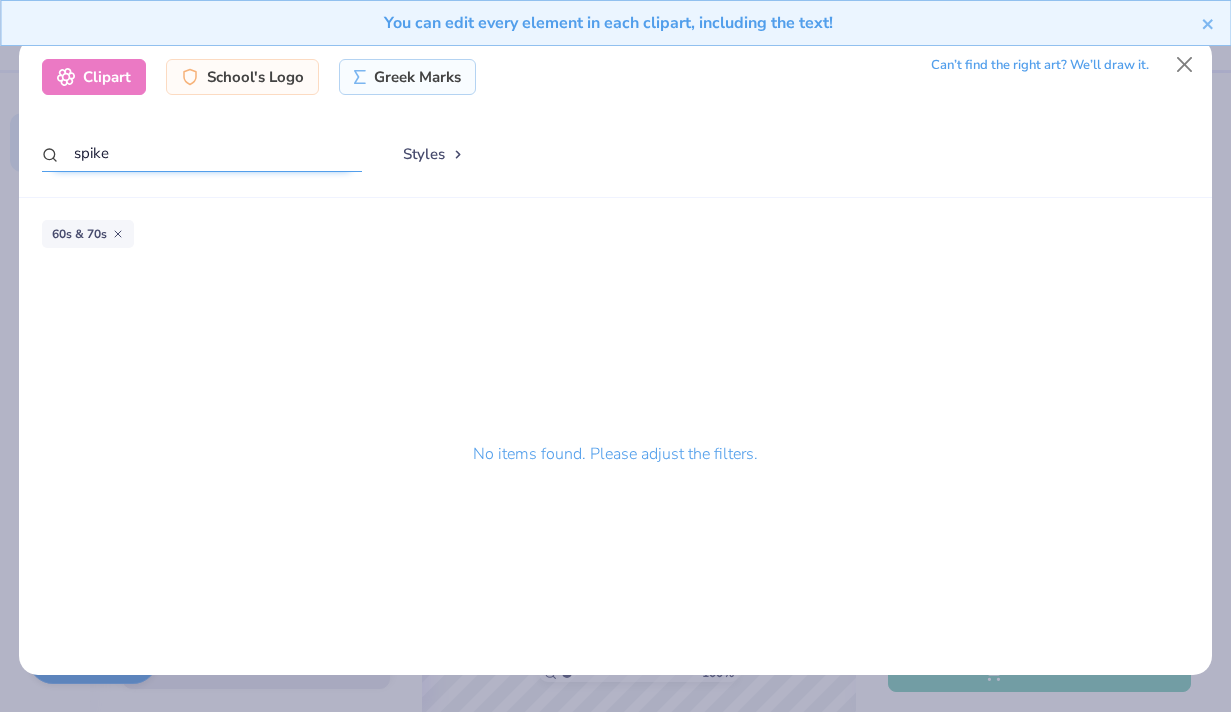 type on "spike" 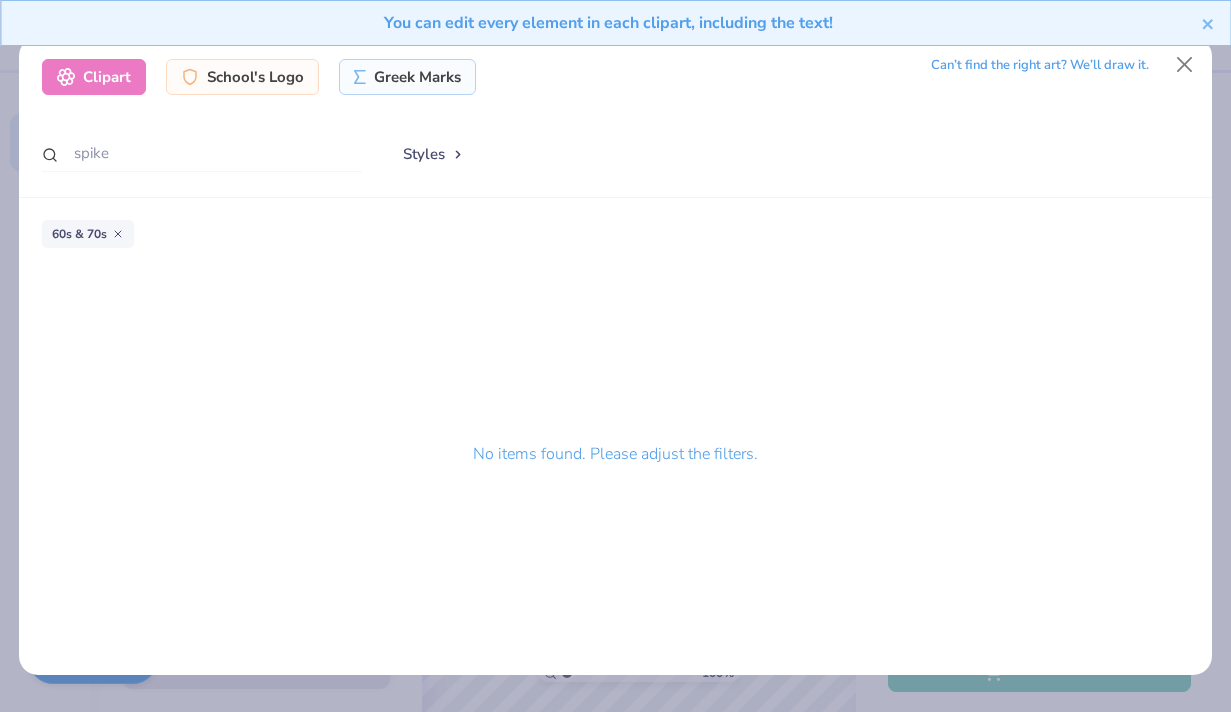 click 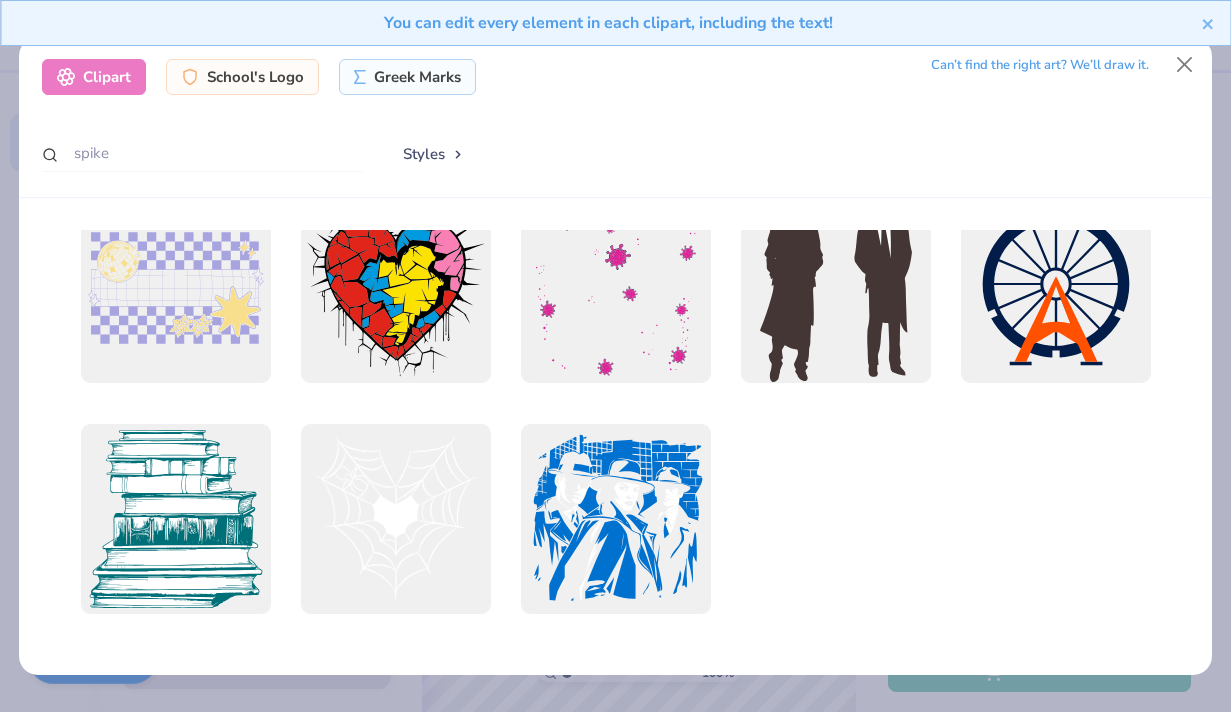 scroll, scrollTop: 0, scrollLeft: 0, axis: both 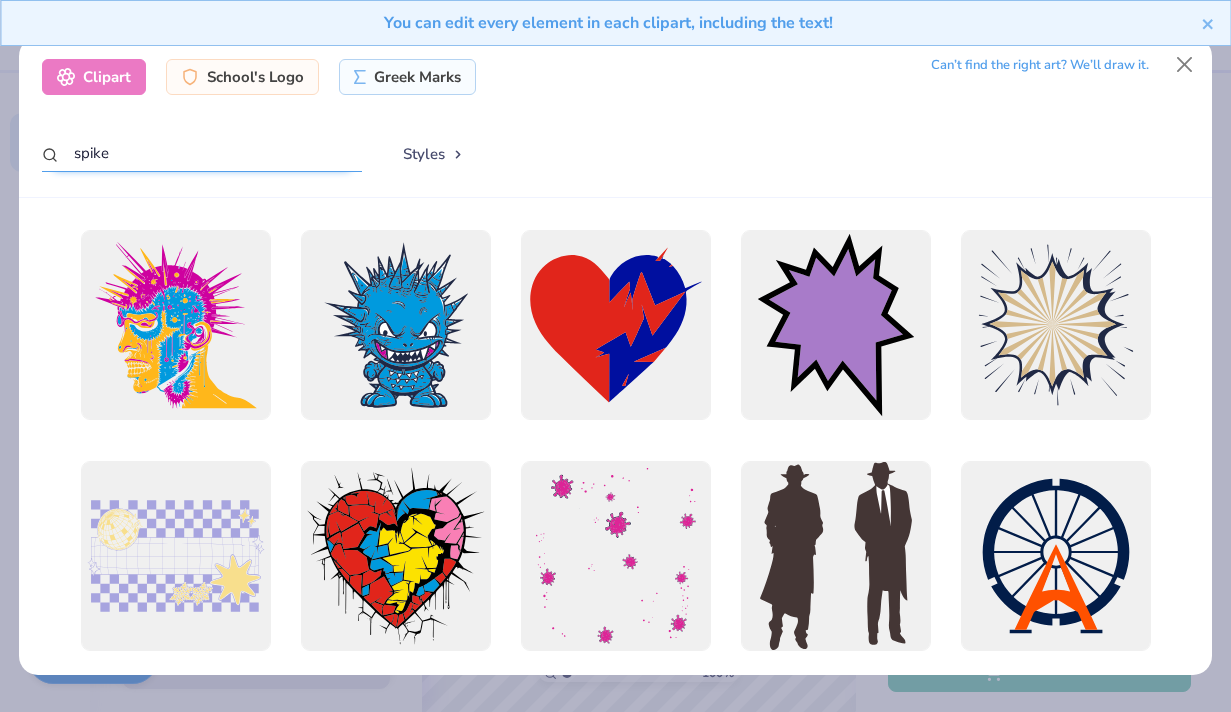 drag, startPoint x: 142, startPoint y: 151, endPoint x: 16, endPoint y: 145, distance: 126.14278 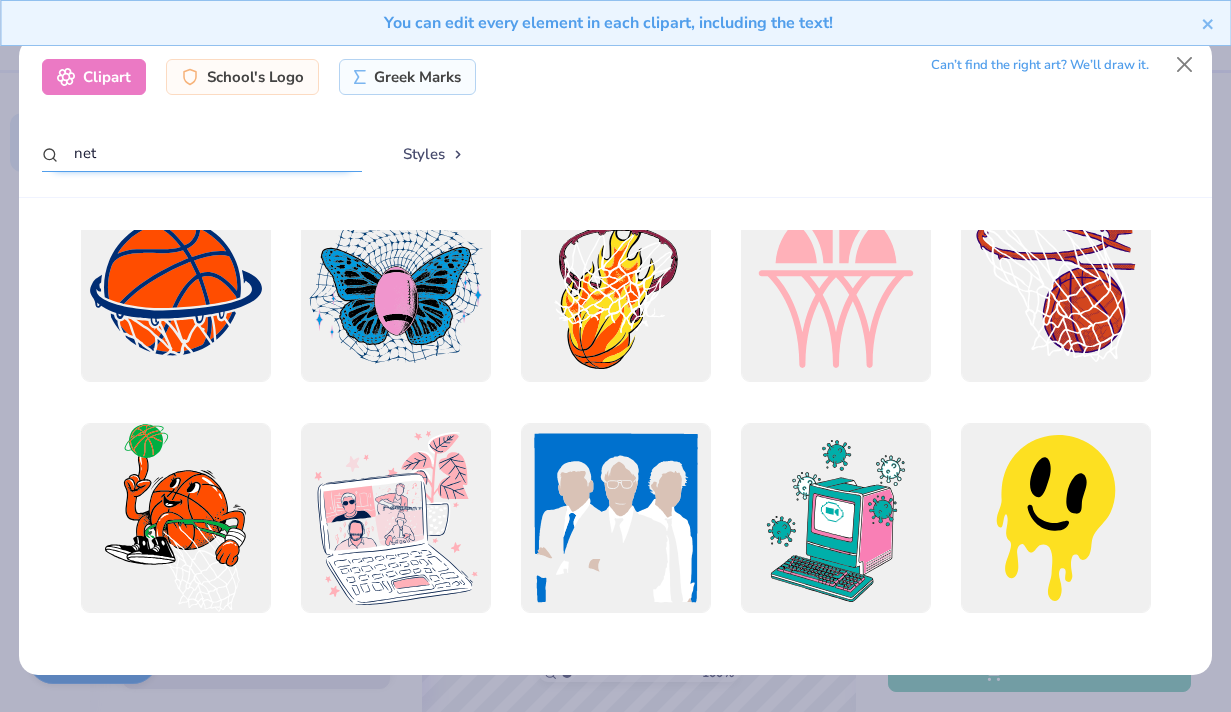 scroll, scrollTop: 0, scrollLeft: 0, axis: both 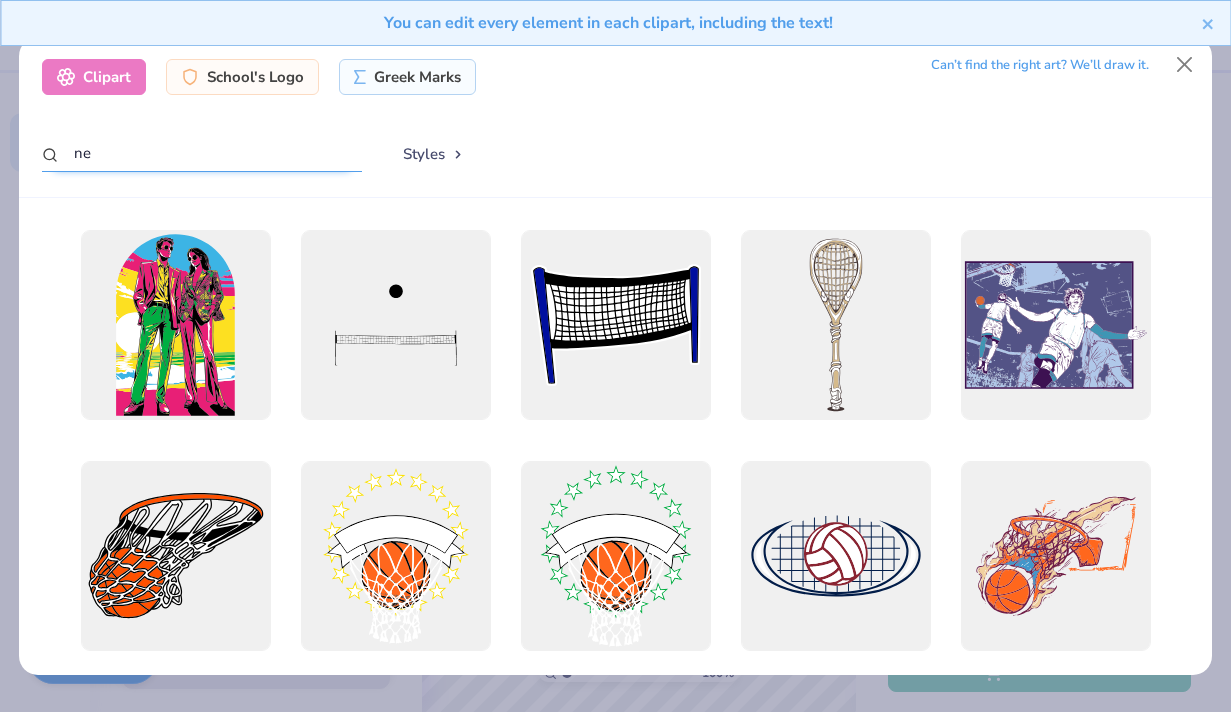 type on "n" 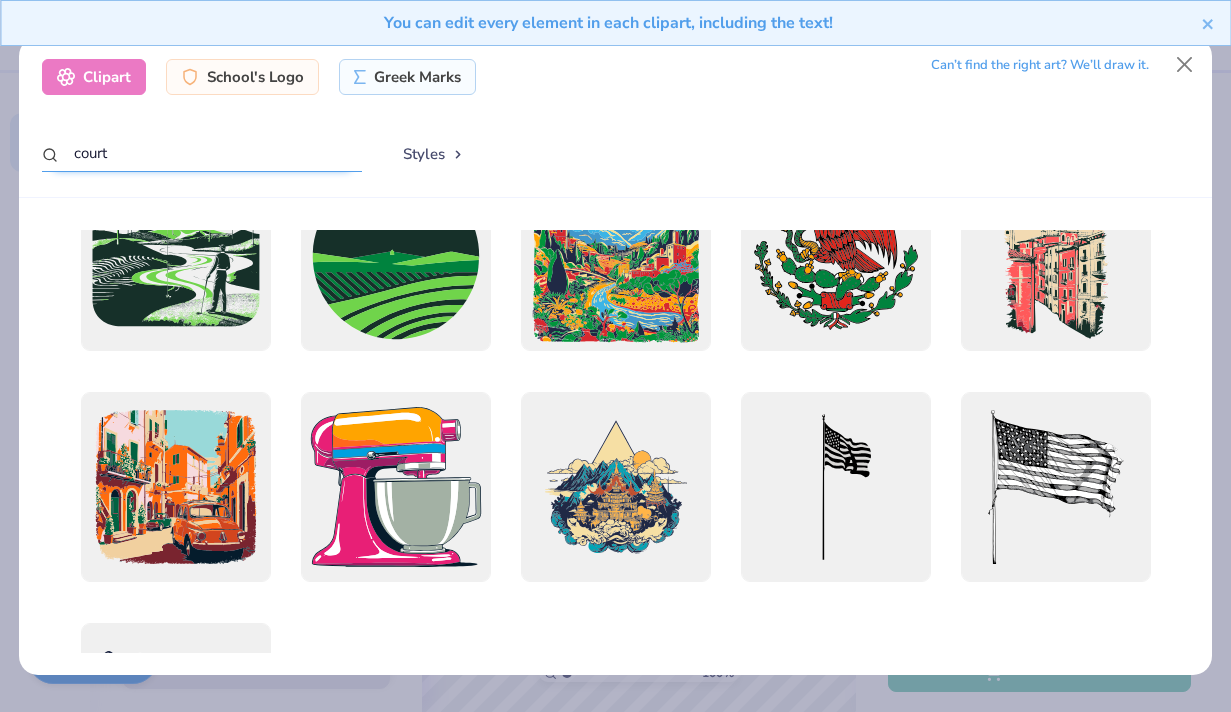 scroll, scrollTop: 5351, scrollLeft: 0, axis: vertical 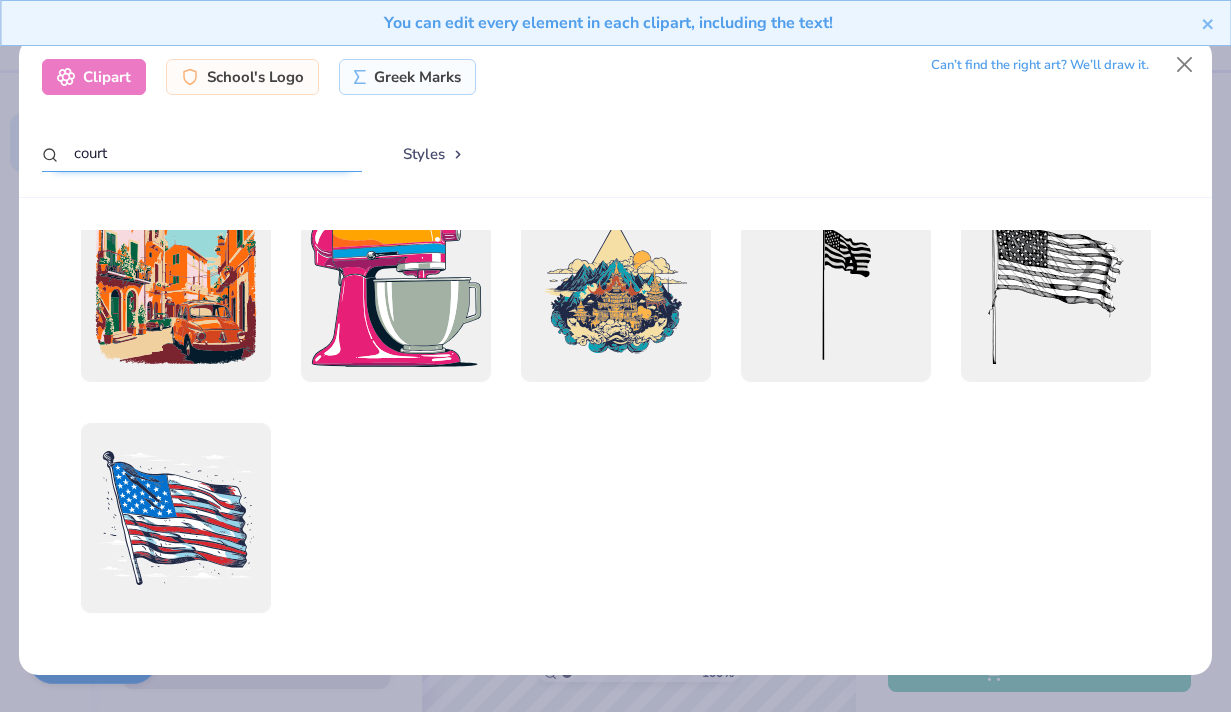 drag, startPoint x: 164, startPoint y: 156, endPoint x: 41, endPoint y: 156, distance: 123 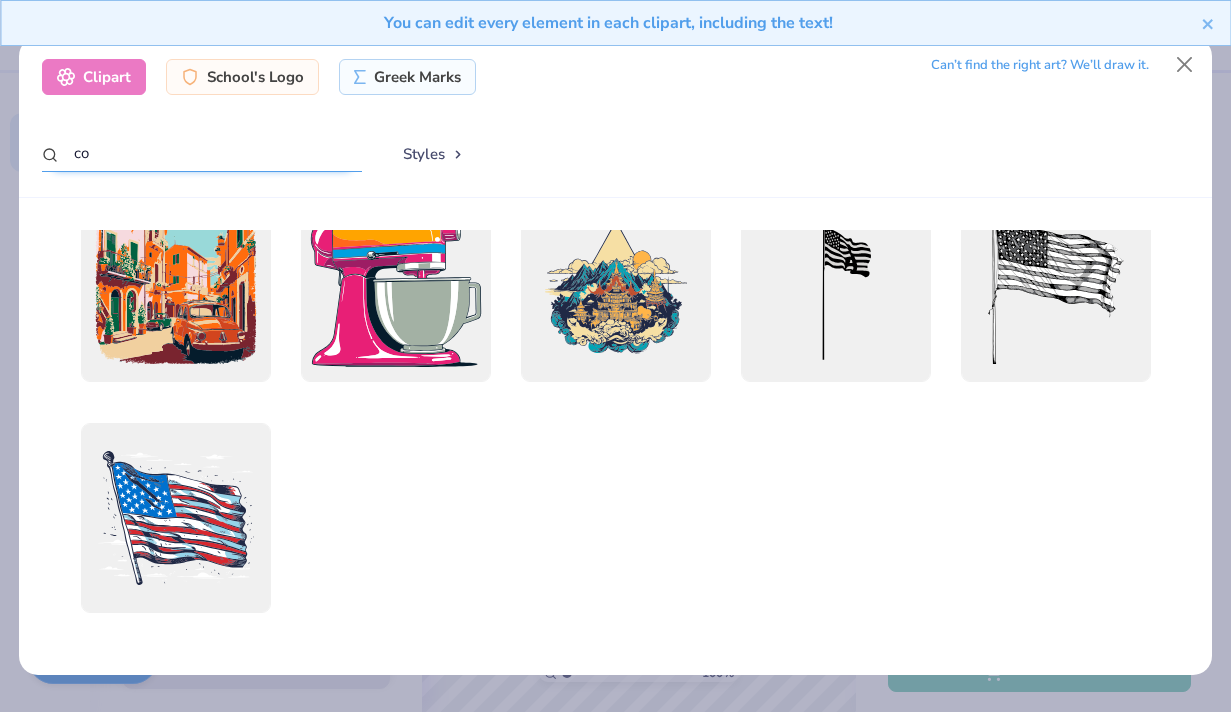 type on "c" 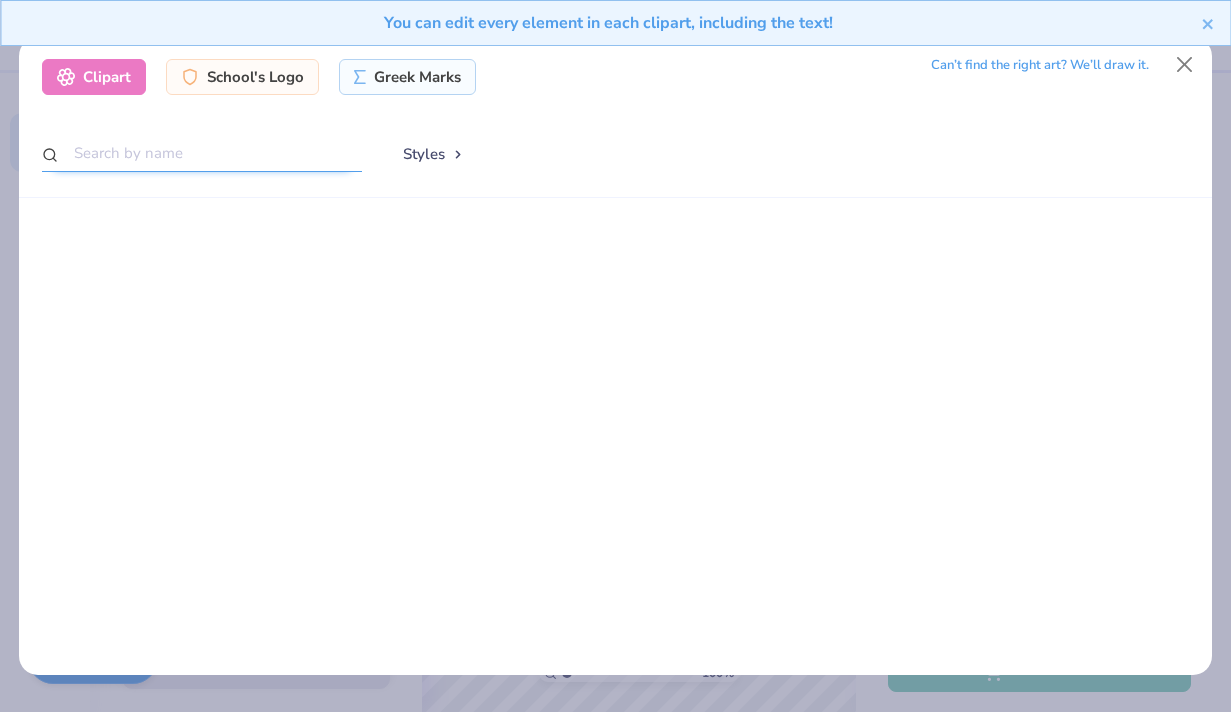 scroll, scrollTop: 0, scrollLeft: 0, axis: both 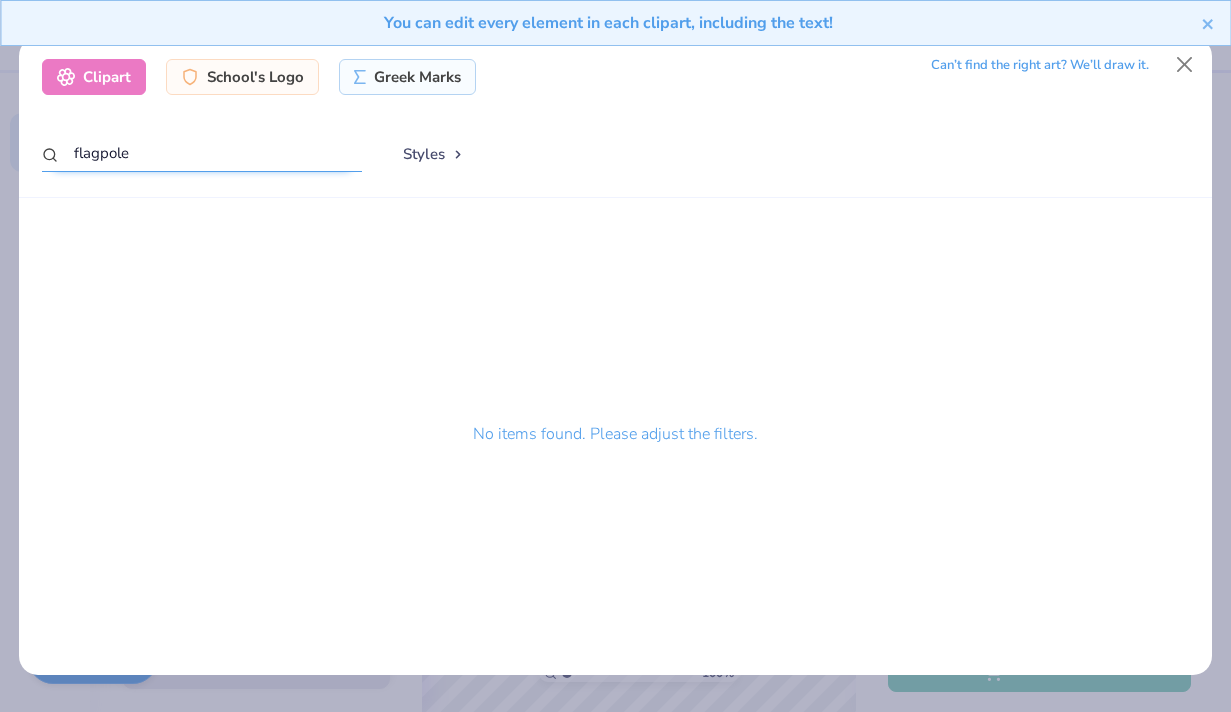 drag, startPoint x: 150, startPoint y: 156, endPoint x: 80, endPoint y: 156, distance: 70 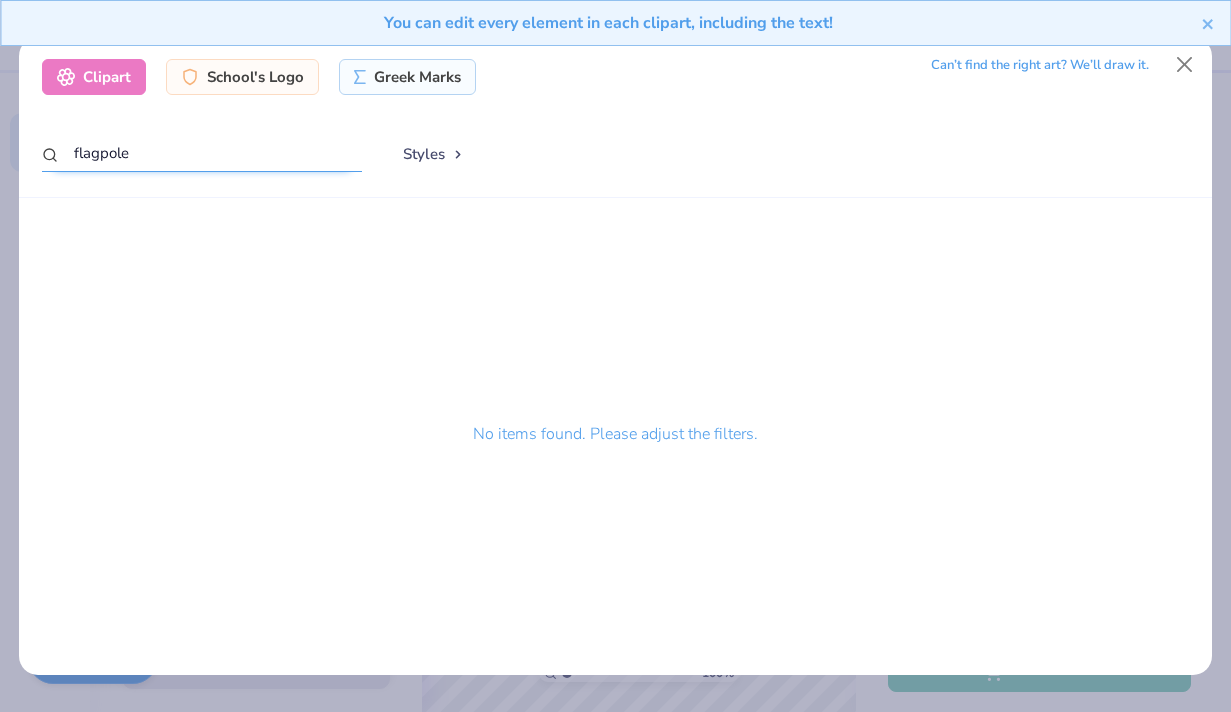 type on "f" 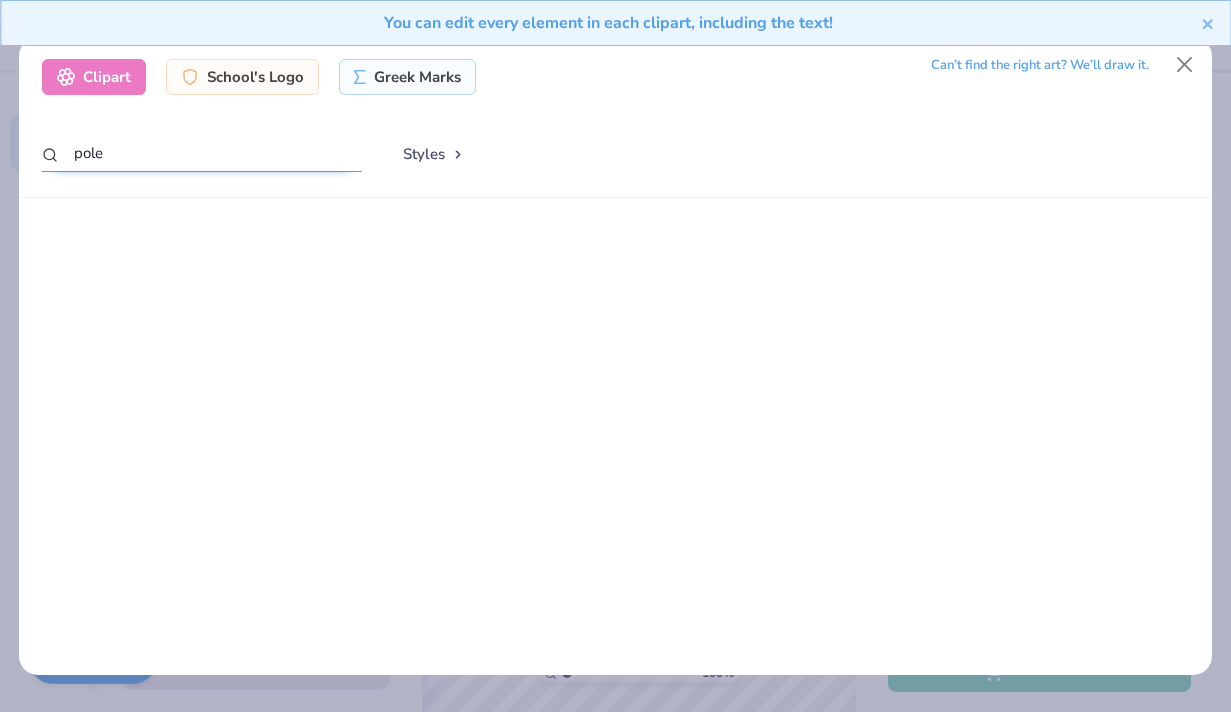 scroll, scrollTop: 0, scrollLeft: 0, axis: both 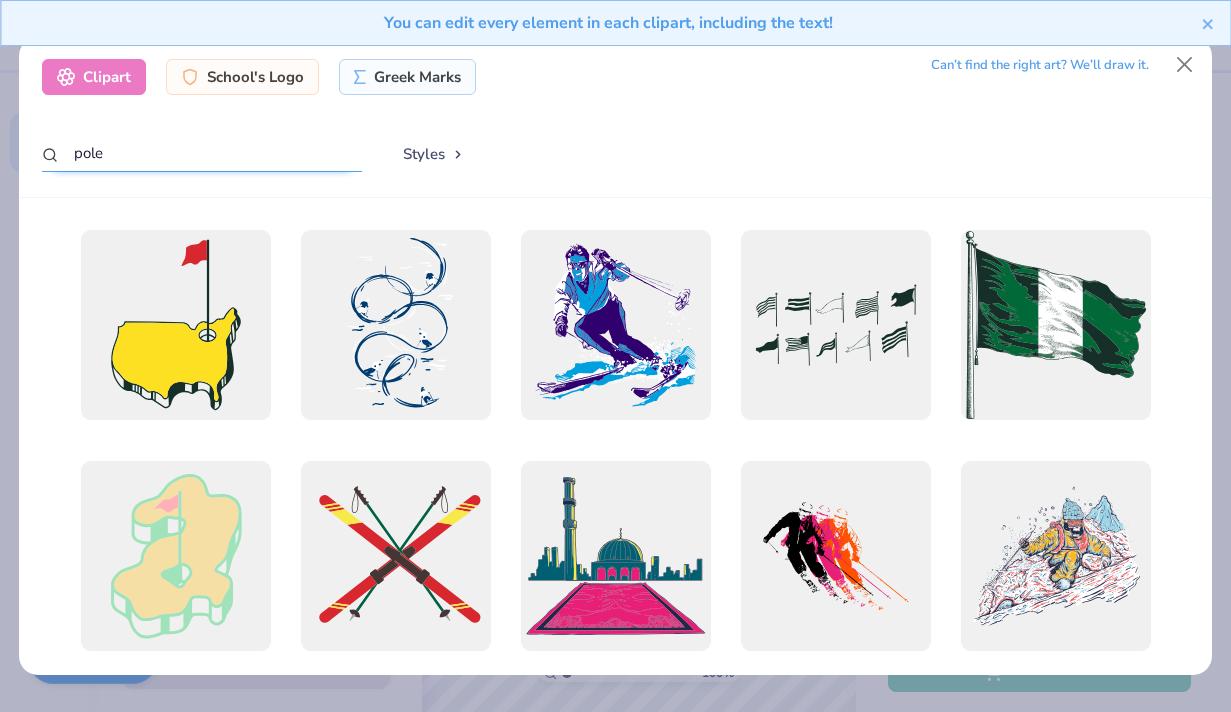 click on "pole" at bounding box center [202, 153] 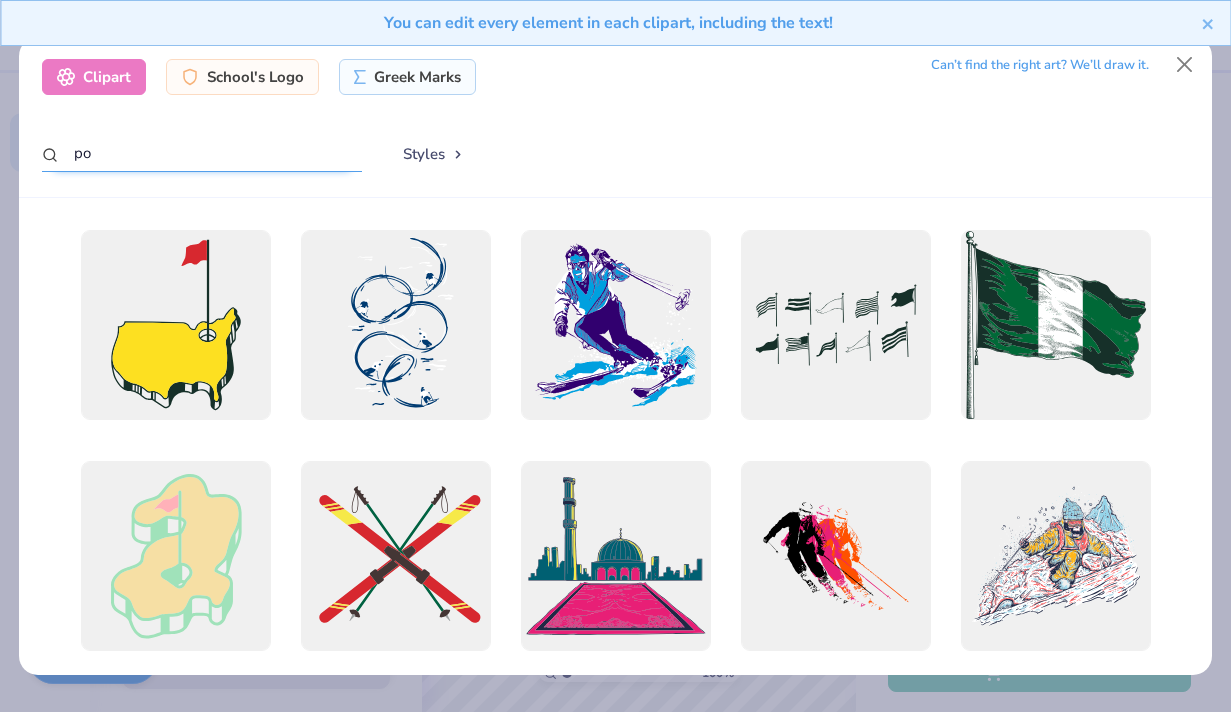 type on "p" 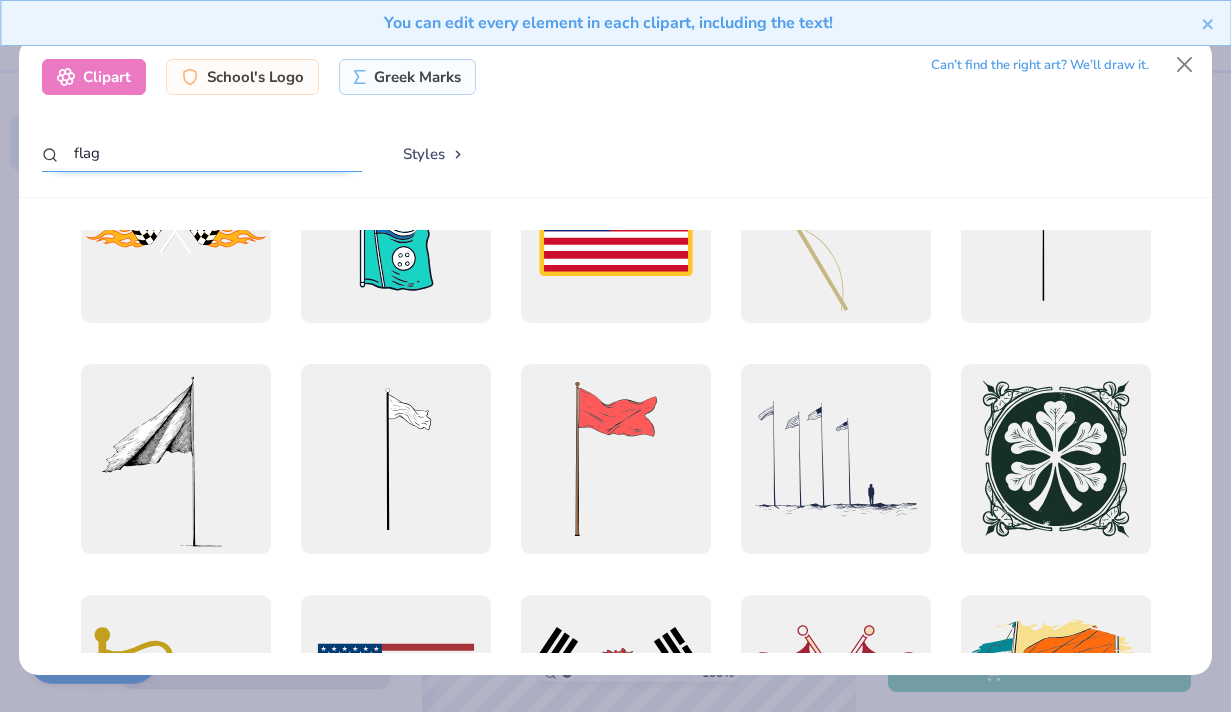 scroll, scrollTop: 86, scrollLeft: 0, axis: vertical 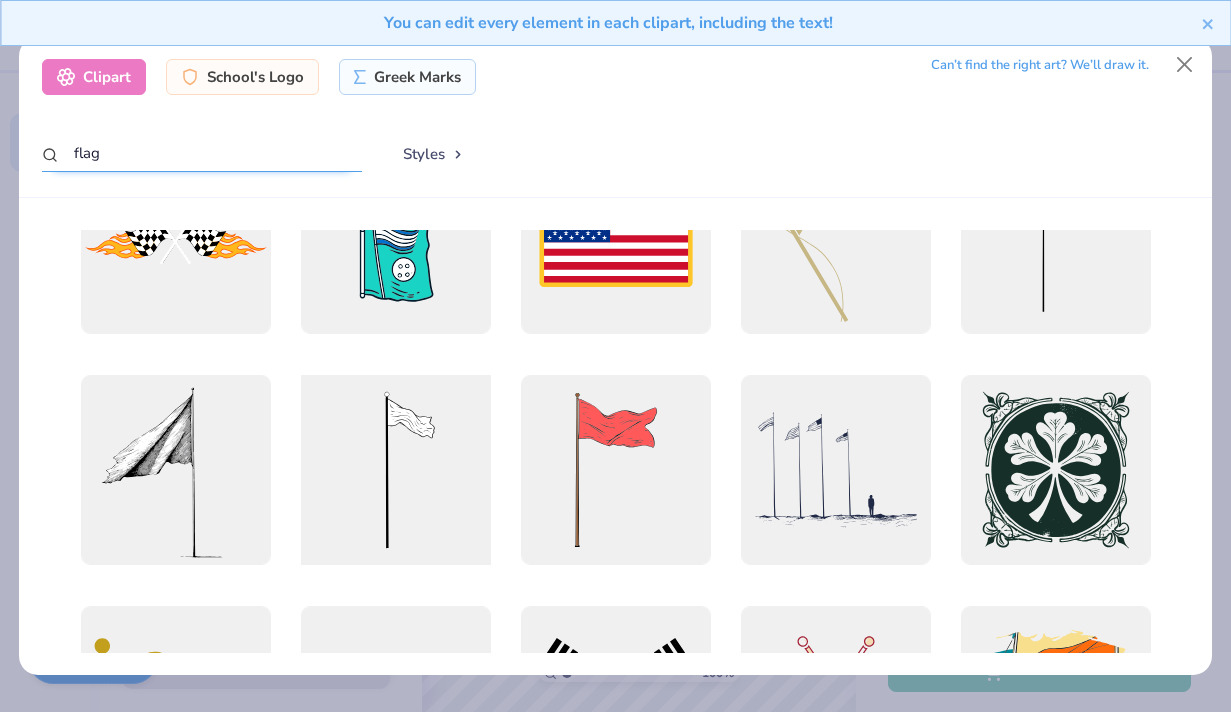 type on "flag" 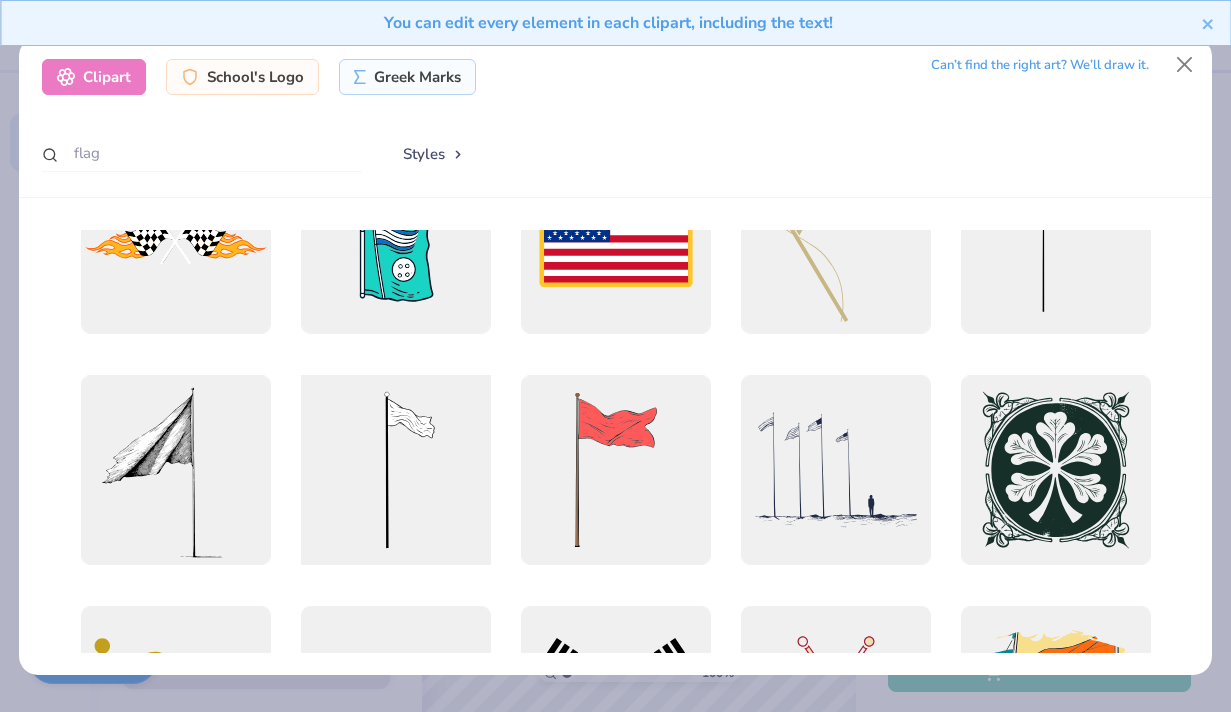 click at bounding box center (395, 470) 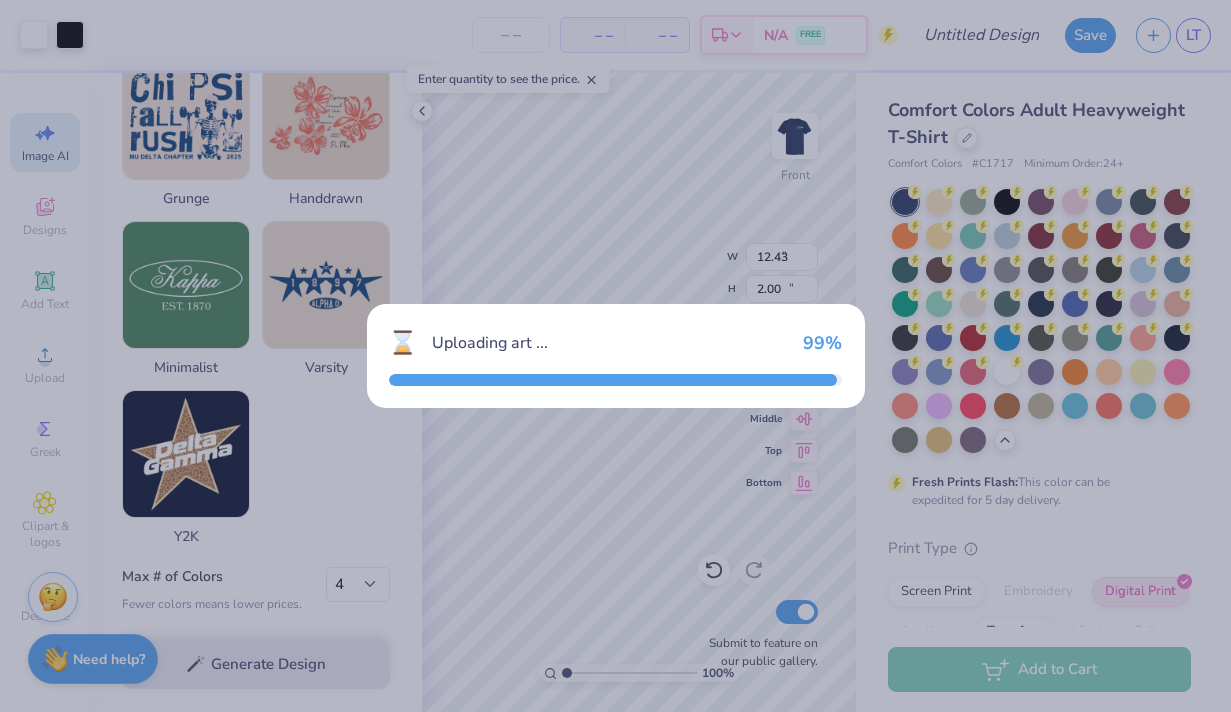 type on "5.78" 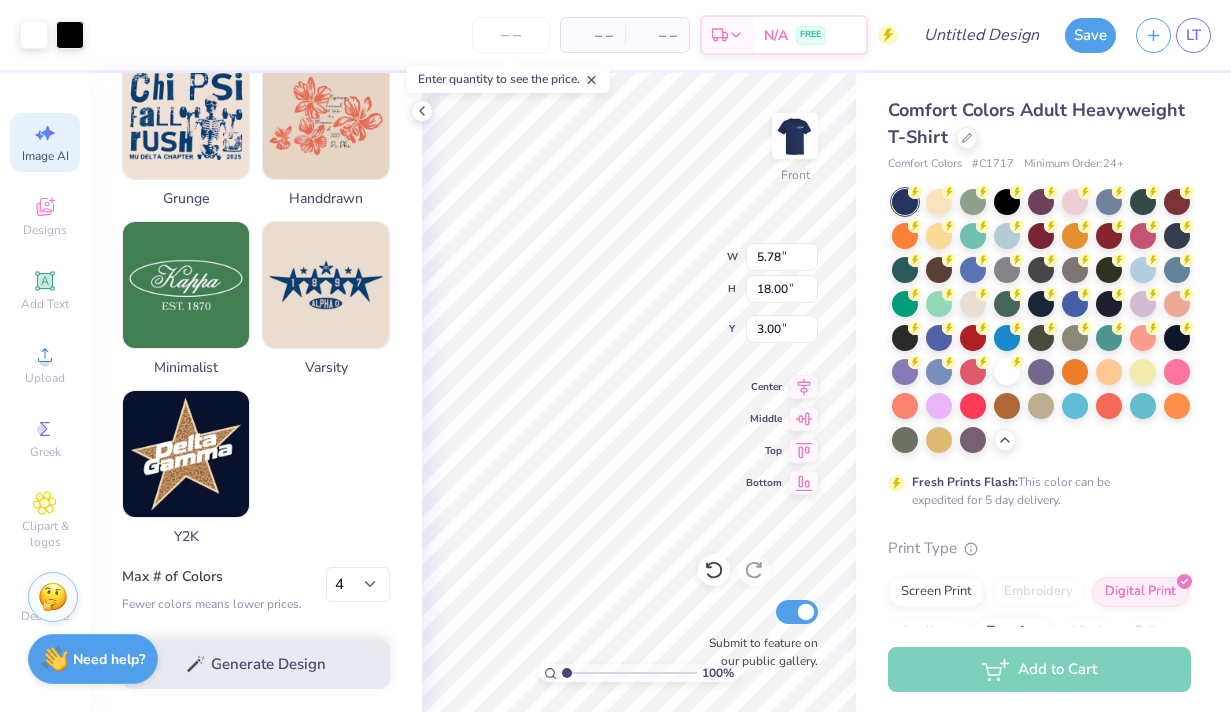 type on "0.50" 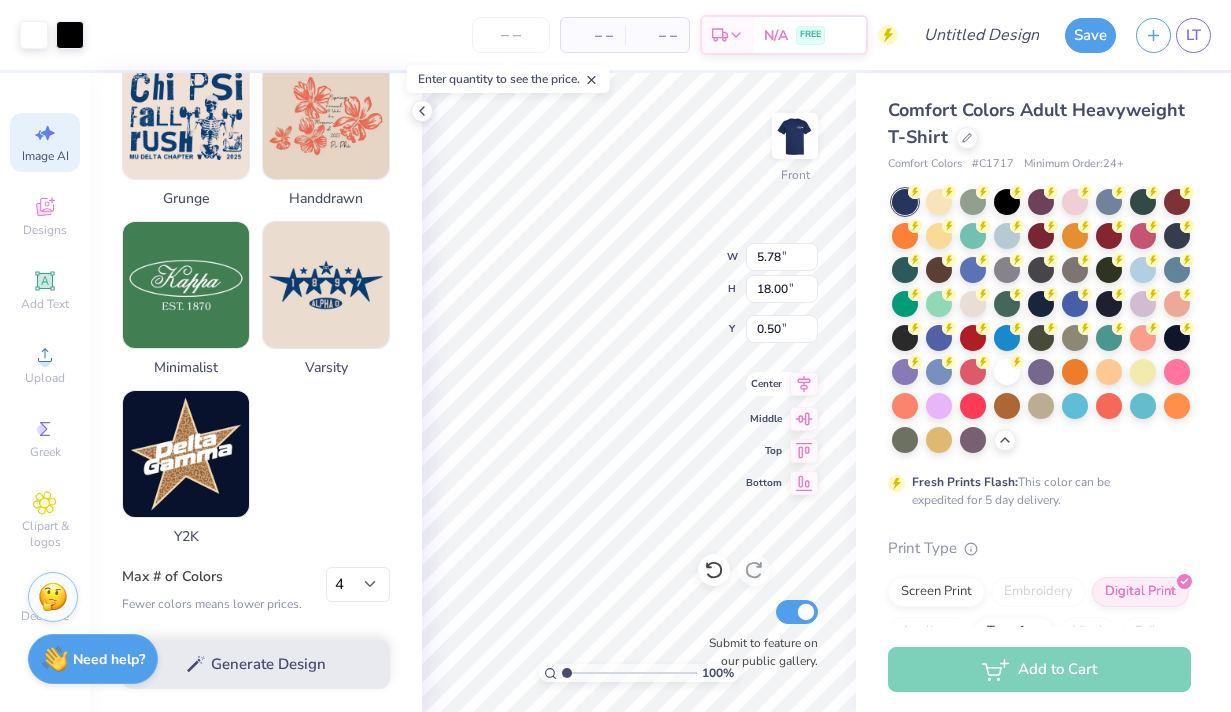 type on "12.43" 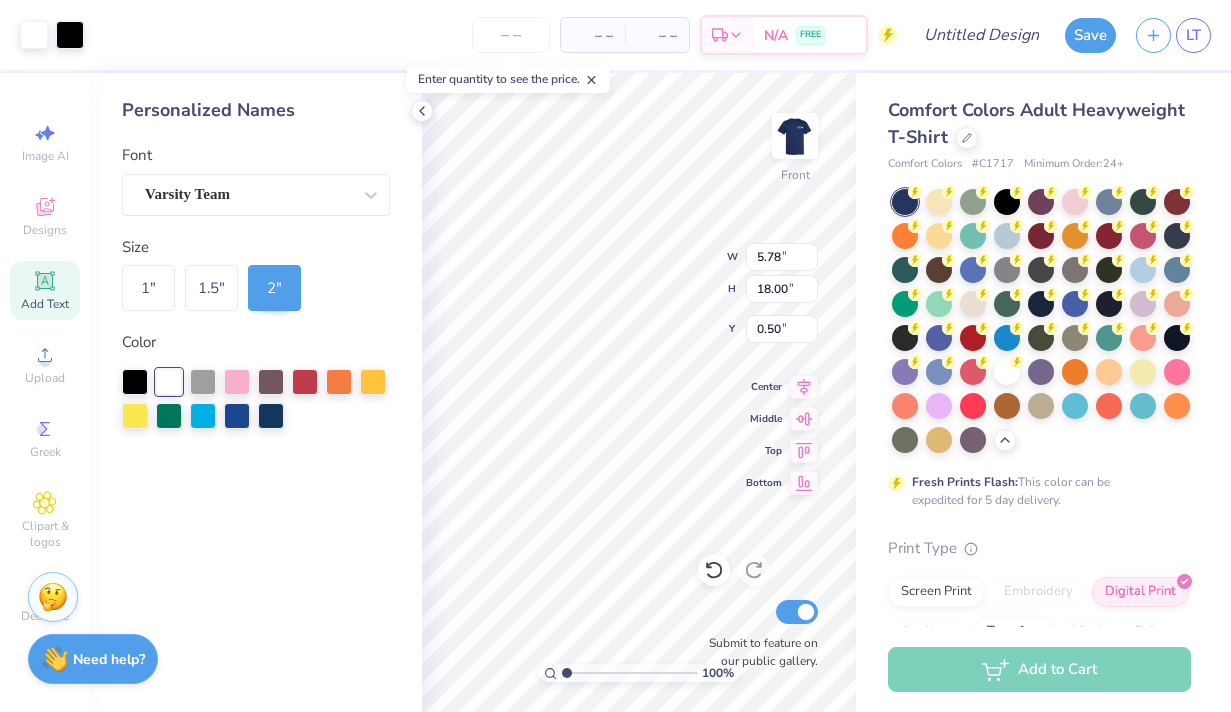 type on "0.92" 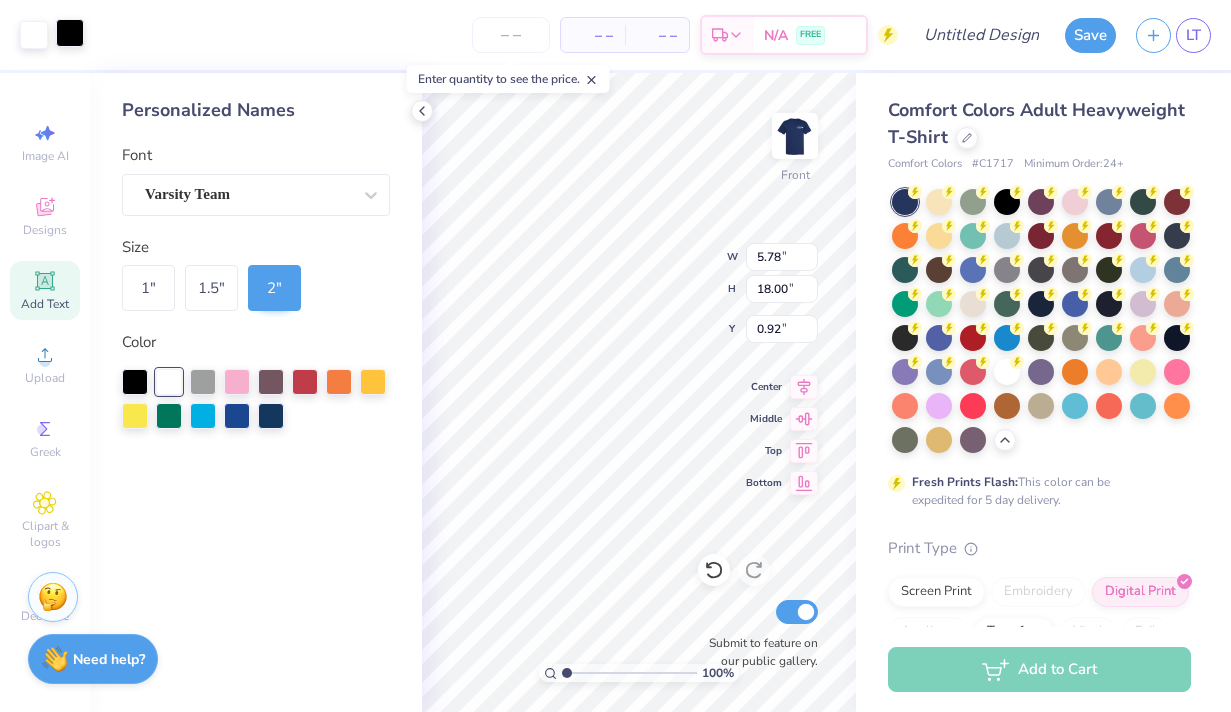 click at bounding box center [70, 33] 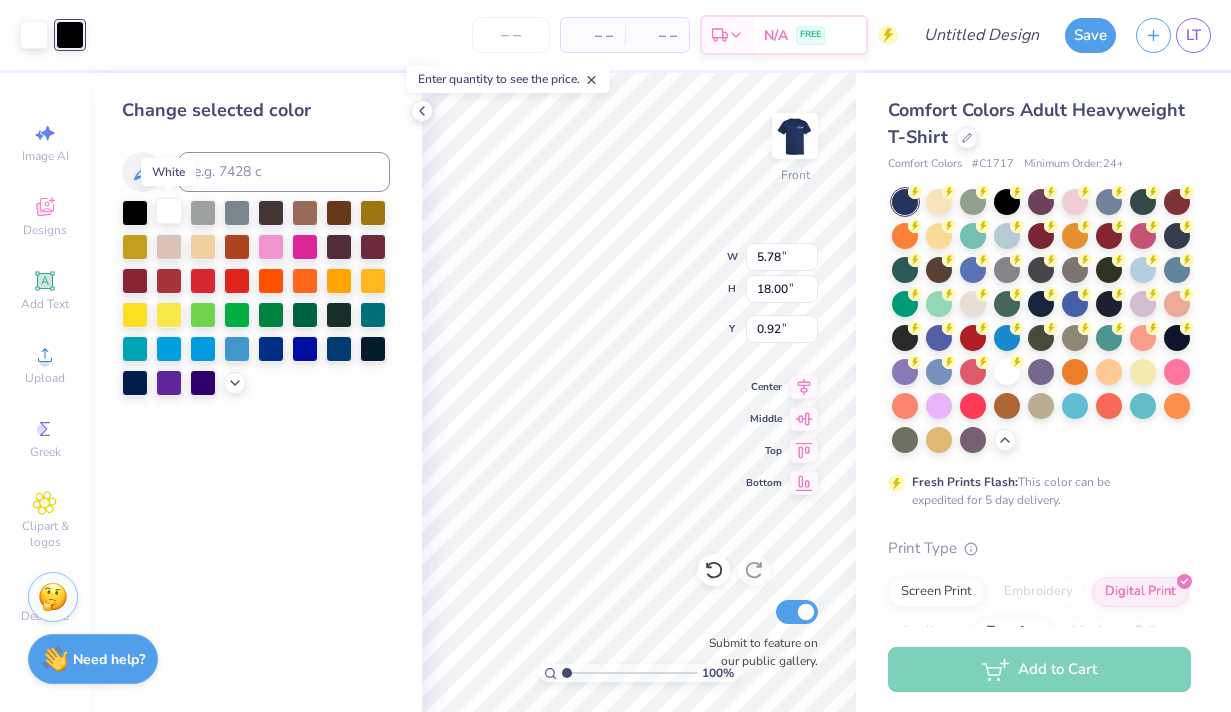 click at bounding box center [169, 211] 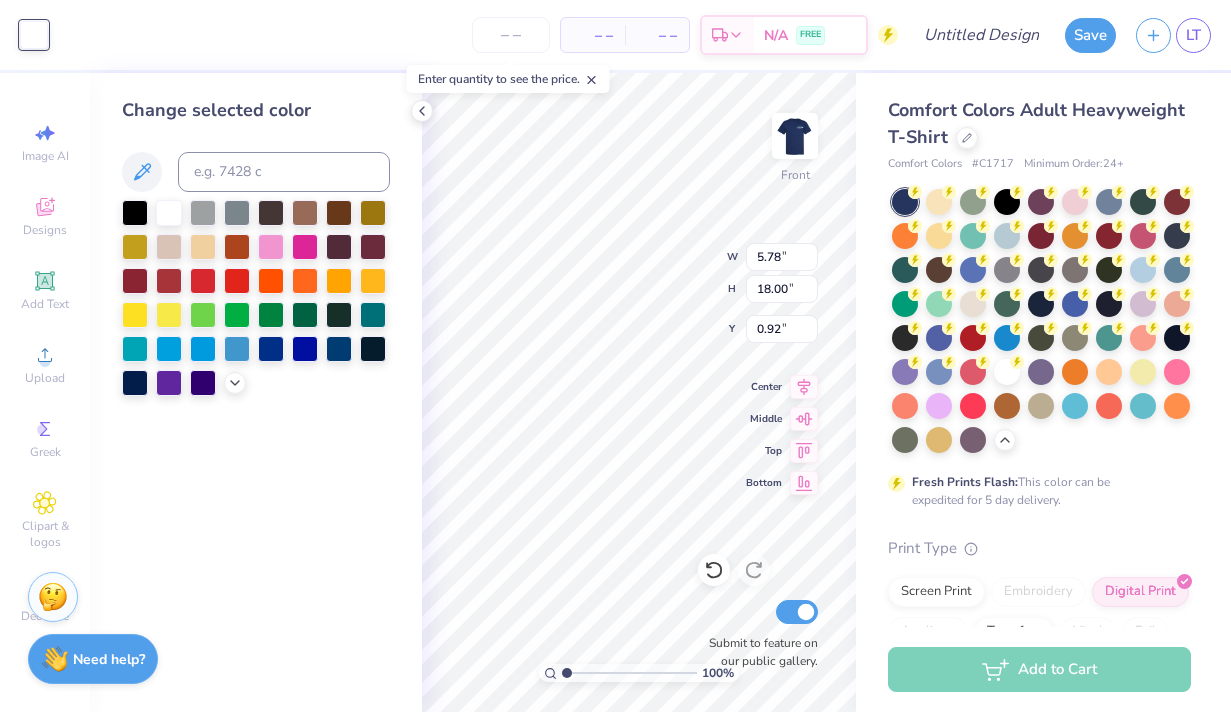 click at bounding box center [34, 35] 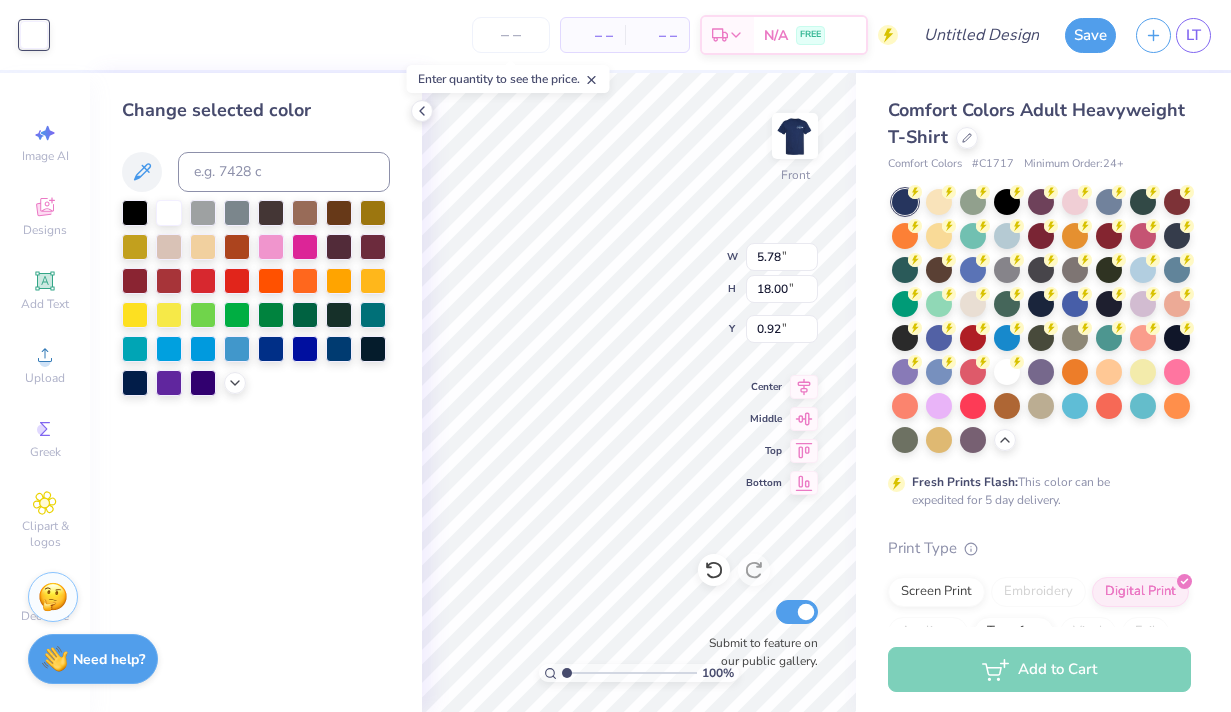 click on "– – Per Item – – Total Est.  Delivery N/A FREE" at bounding box center [478, 35] 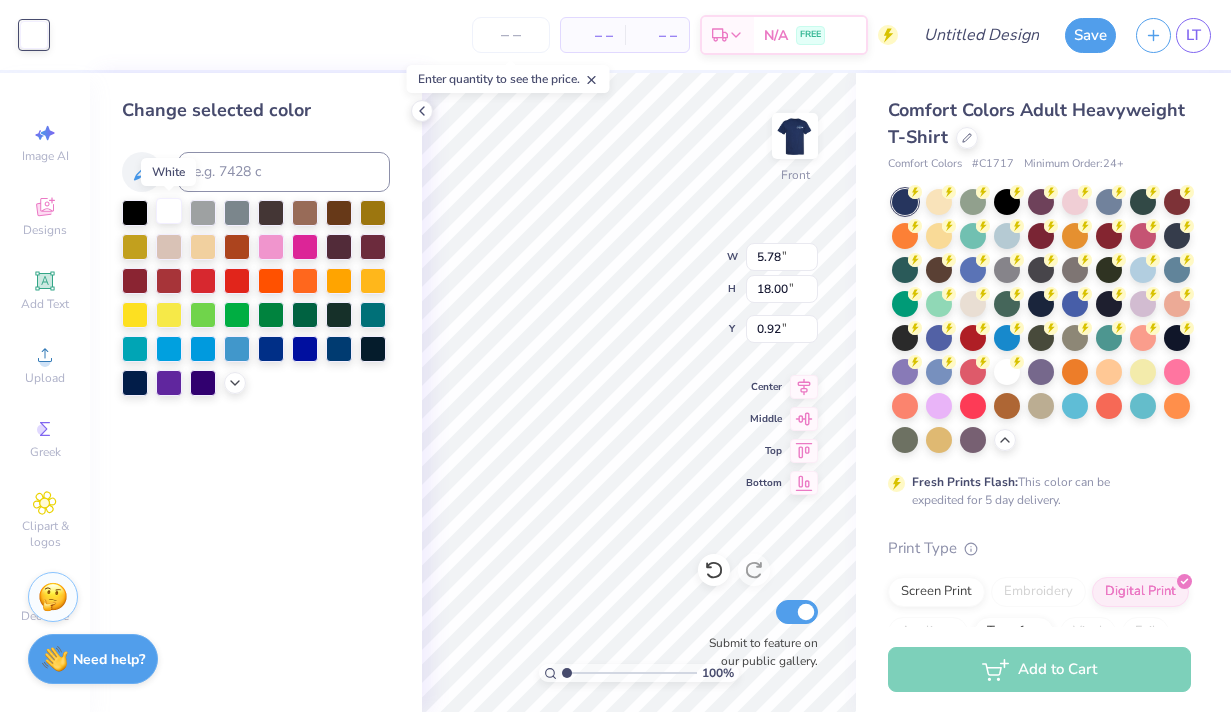 click at bounding box center [169, 211] 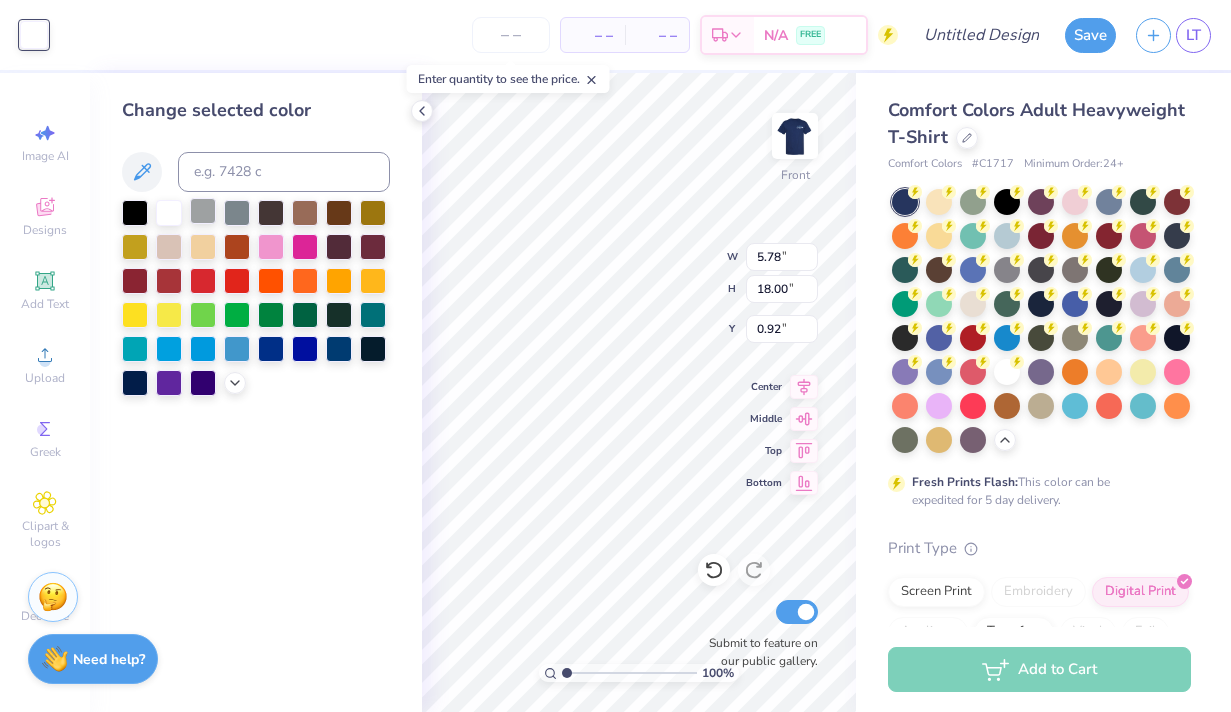 click at bounding box center [203, 211] 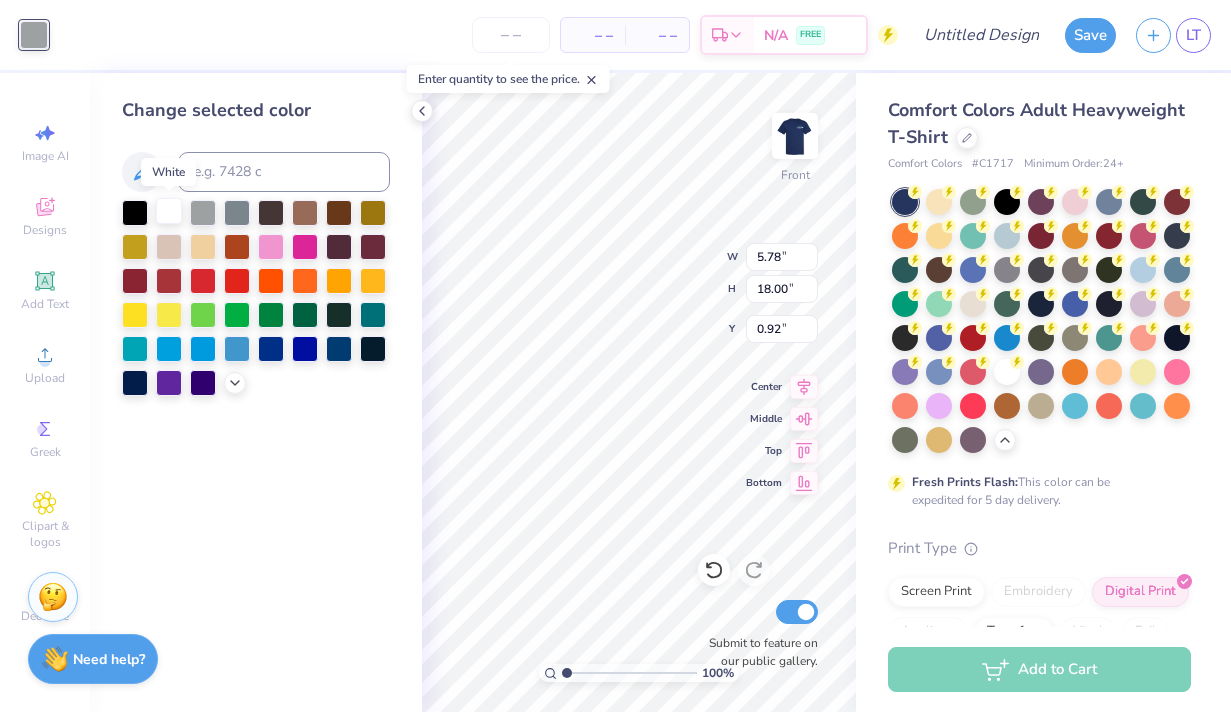 click at bounding box center [169, 211] 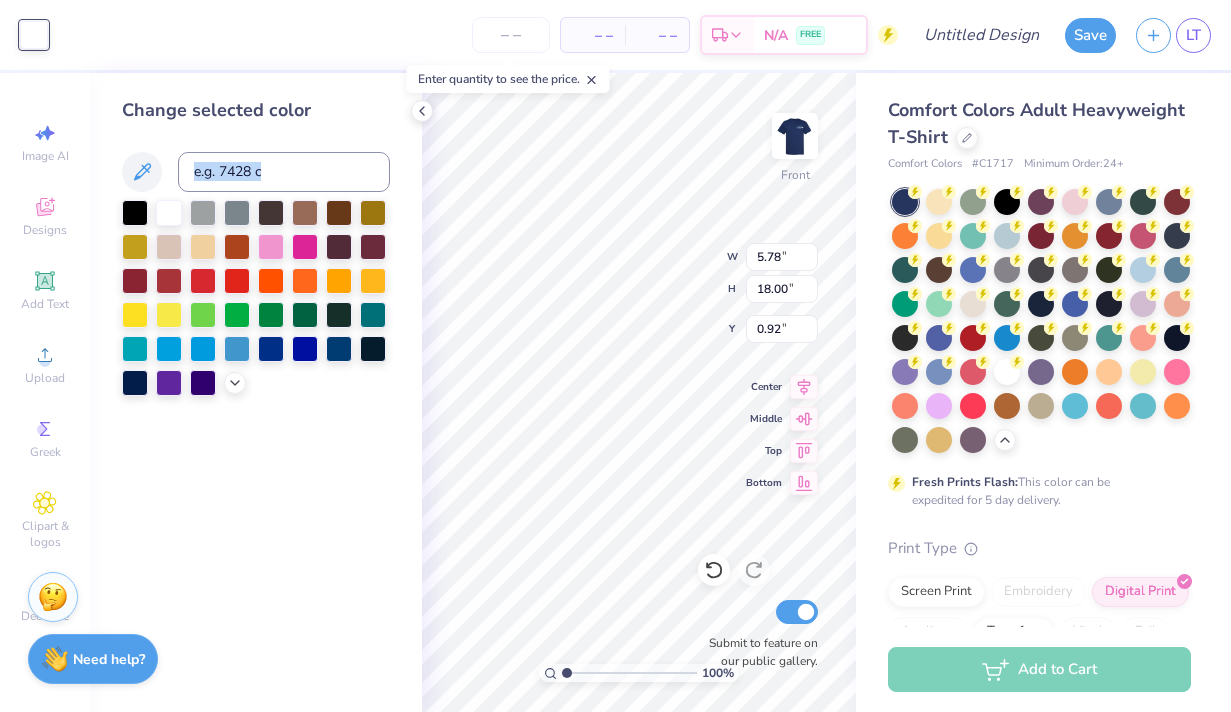 click on "Change selected color" at bounding box center [256, 246] 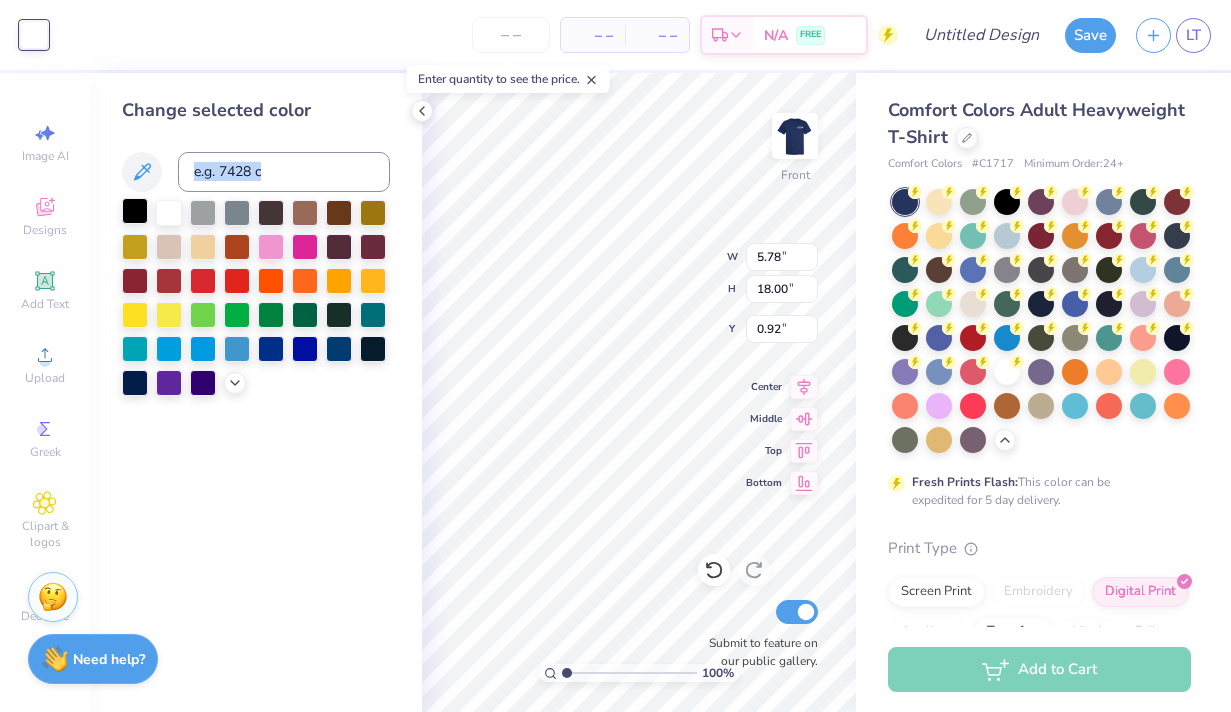 click at bounding box center (135, 211) 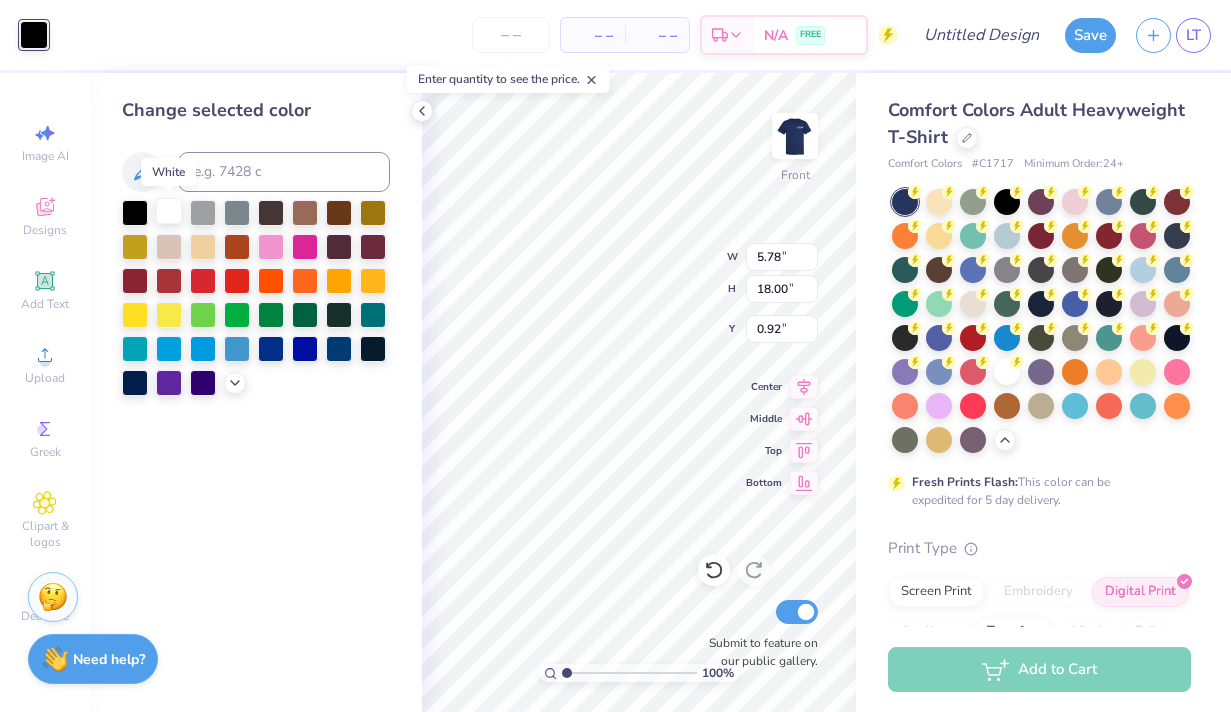 click at bounding box center (169, 211) 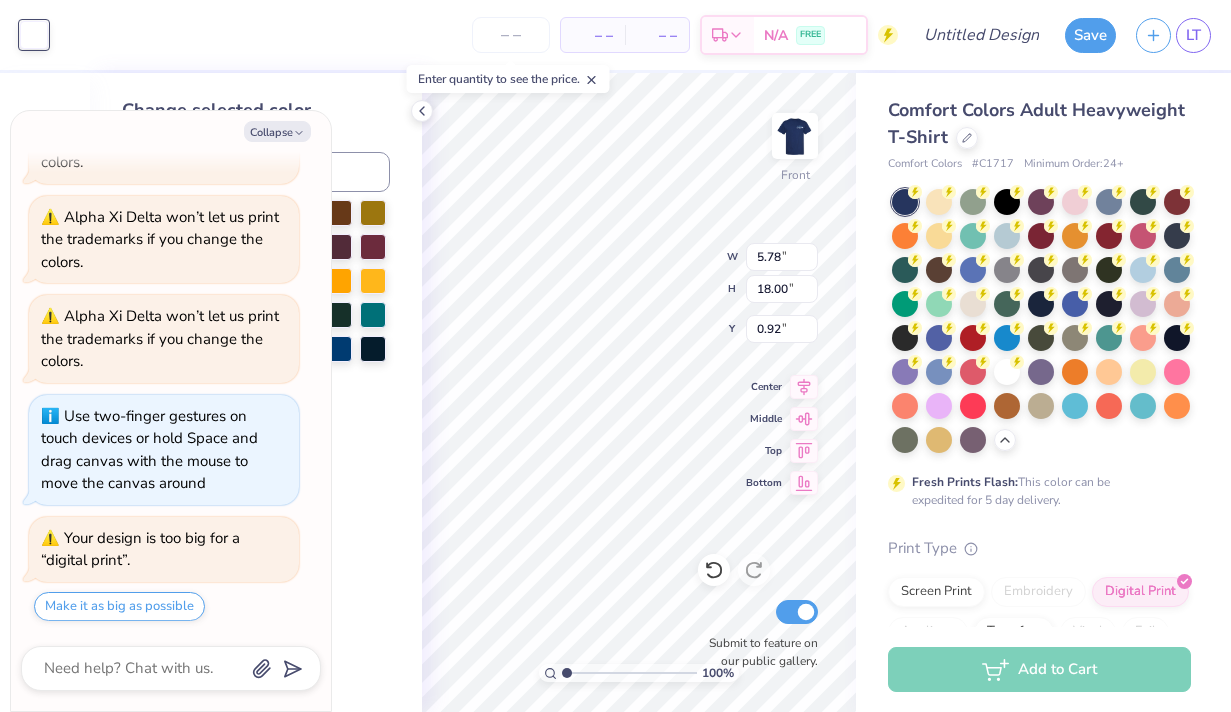 scroll, scrollTop: 618, scrollLeft: 0, axis: vertical 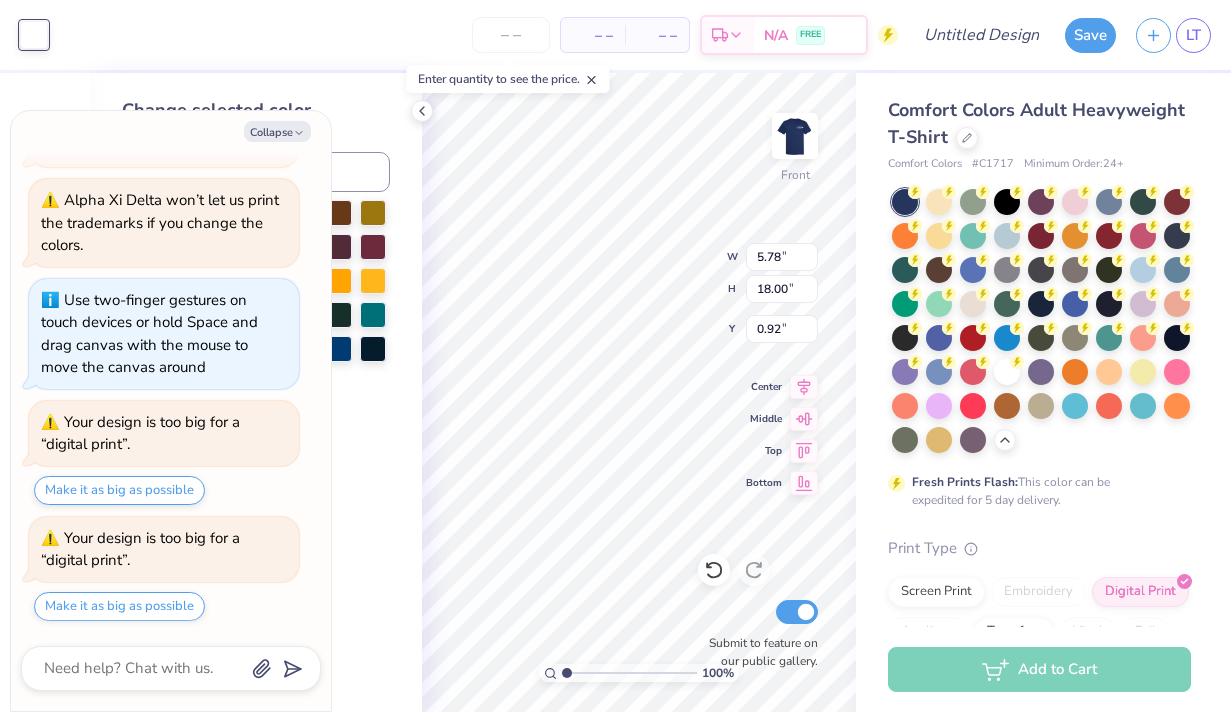 type on "x" 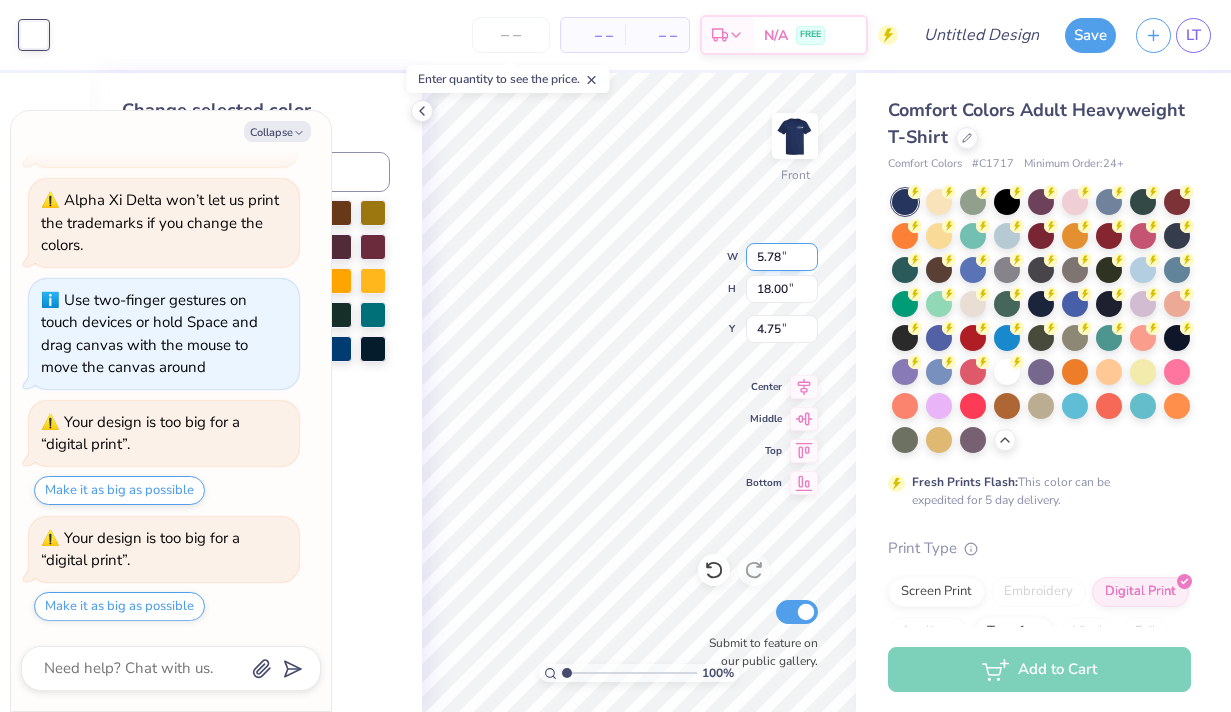 click on "100  % Front W 5.78 5.78 " H 18.00 18.00 " Y 4.75 4.75 " Center Middle Top Bottom Submit to feature on our public gallery." at bounding box center [639, 392] 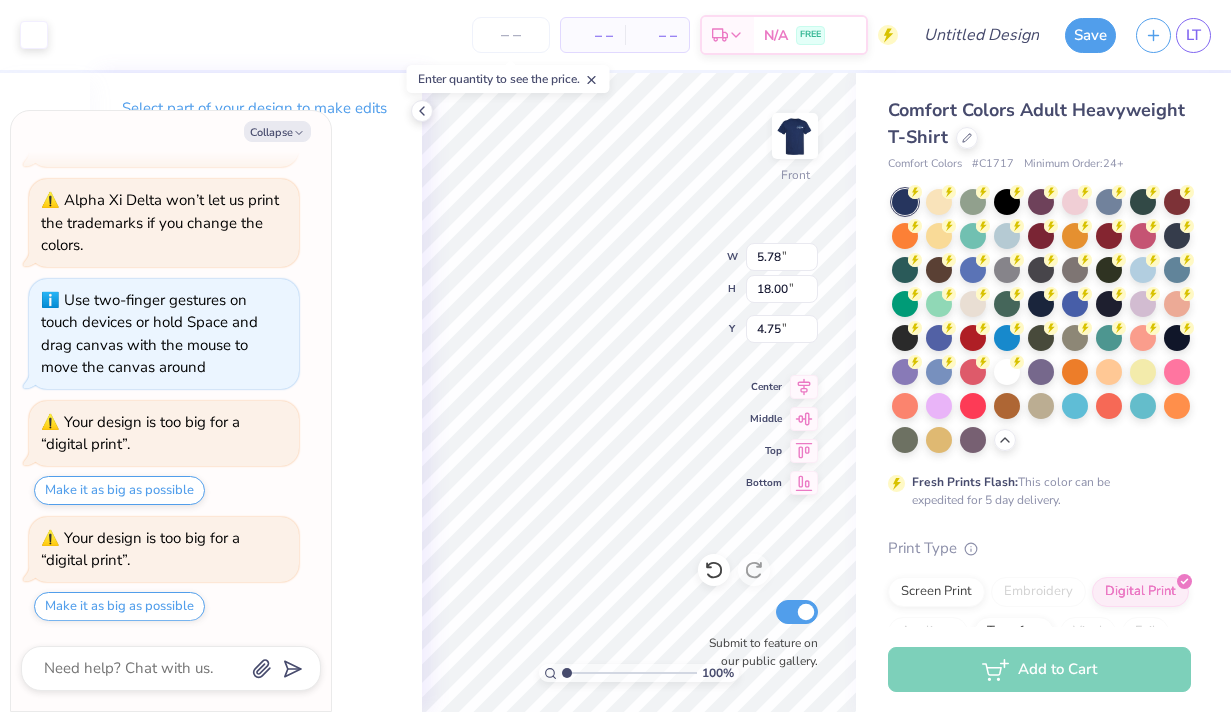 type on "x" 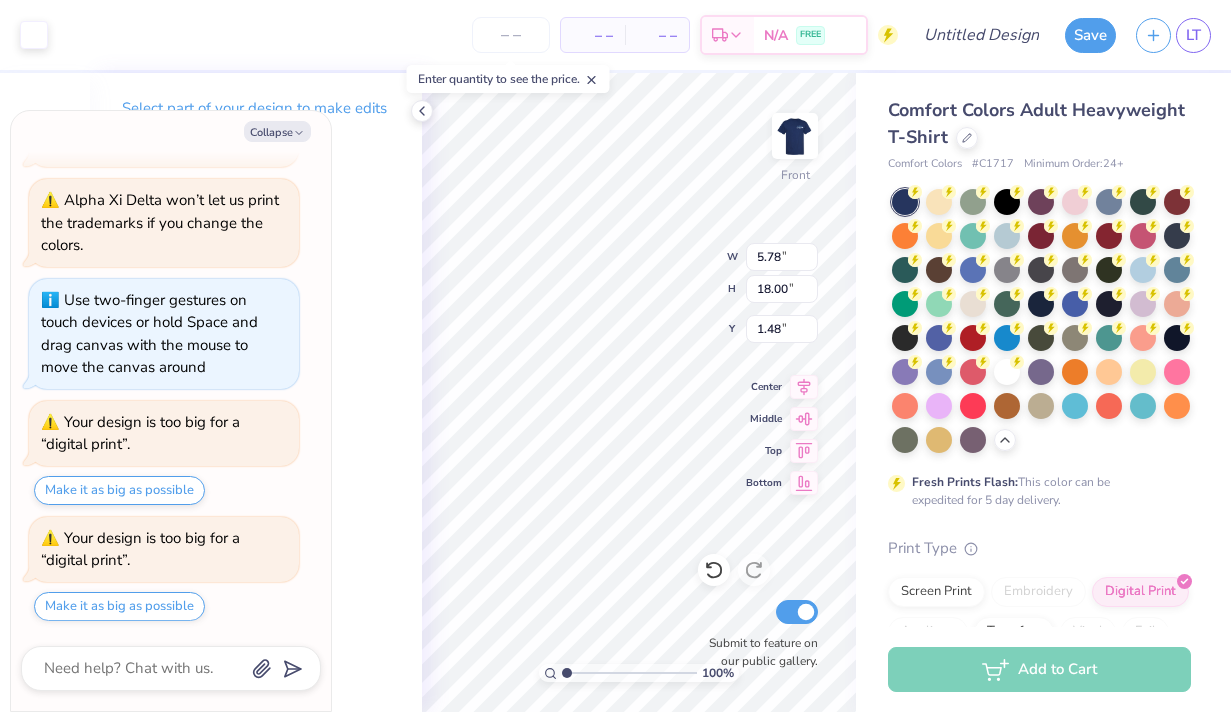 type on "x" 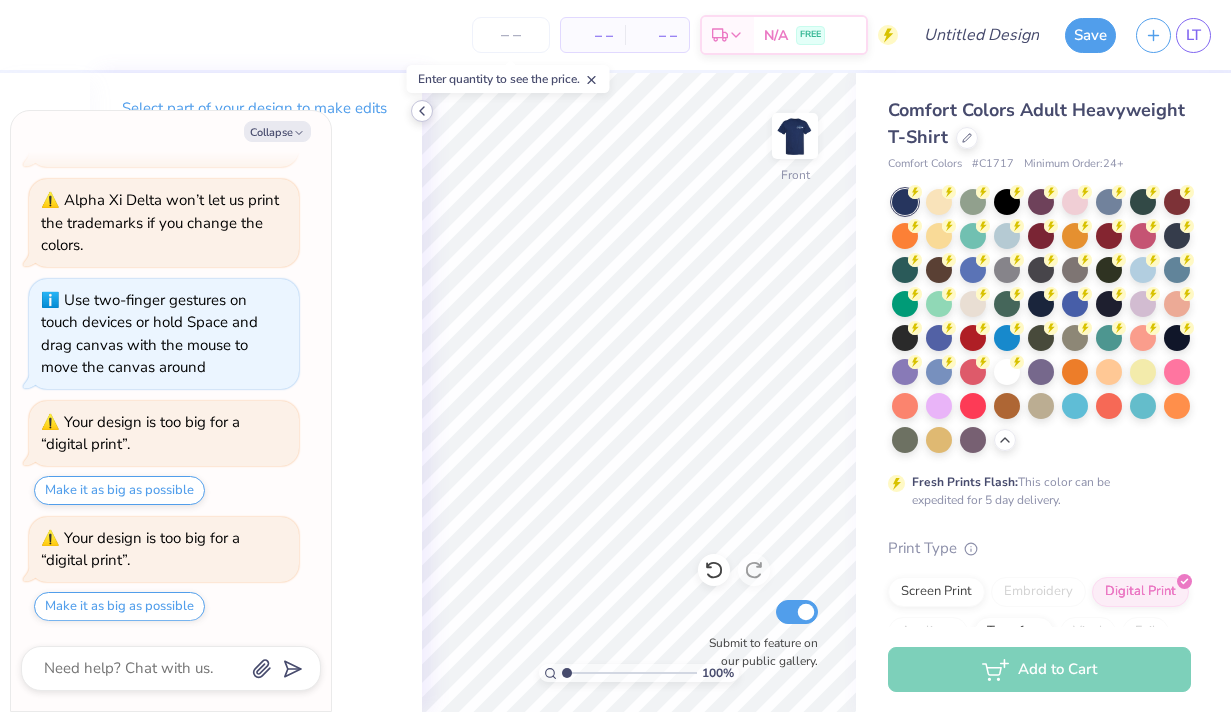 click 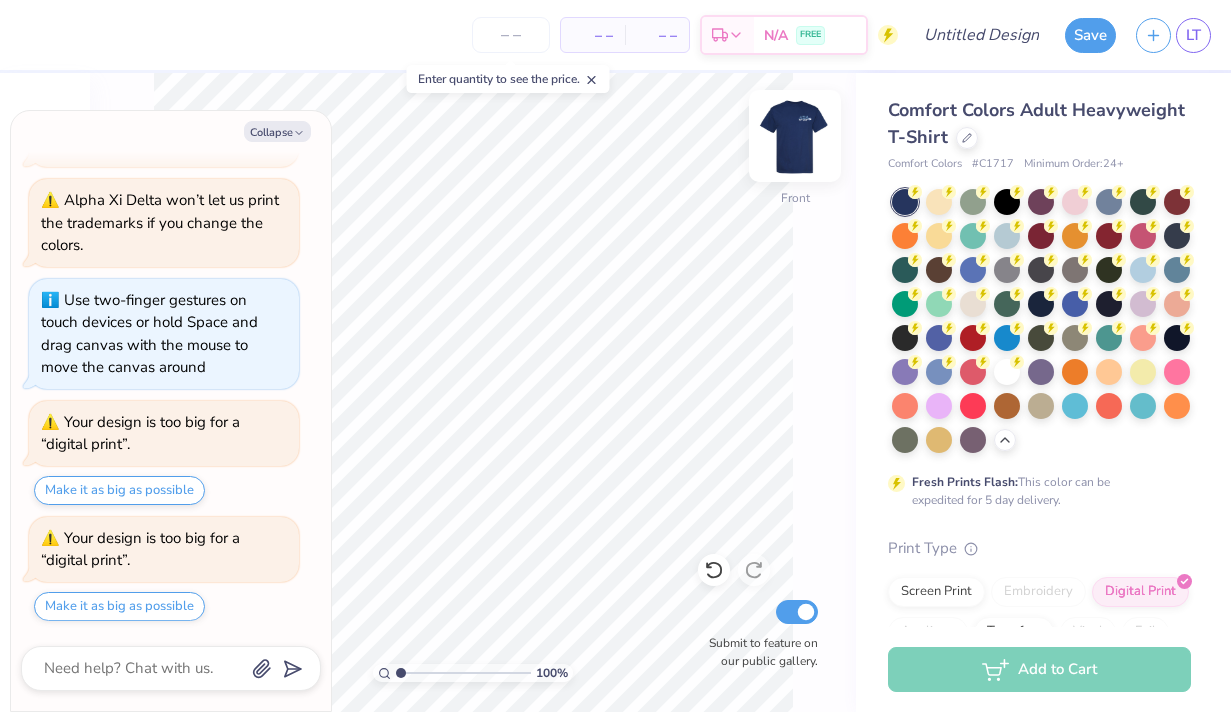 click at bounding box center [795, 136] 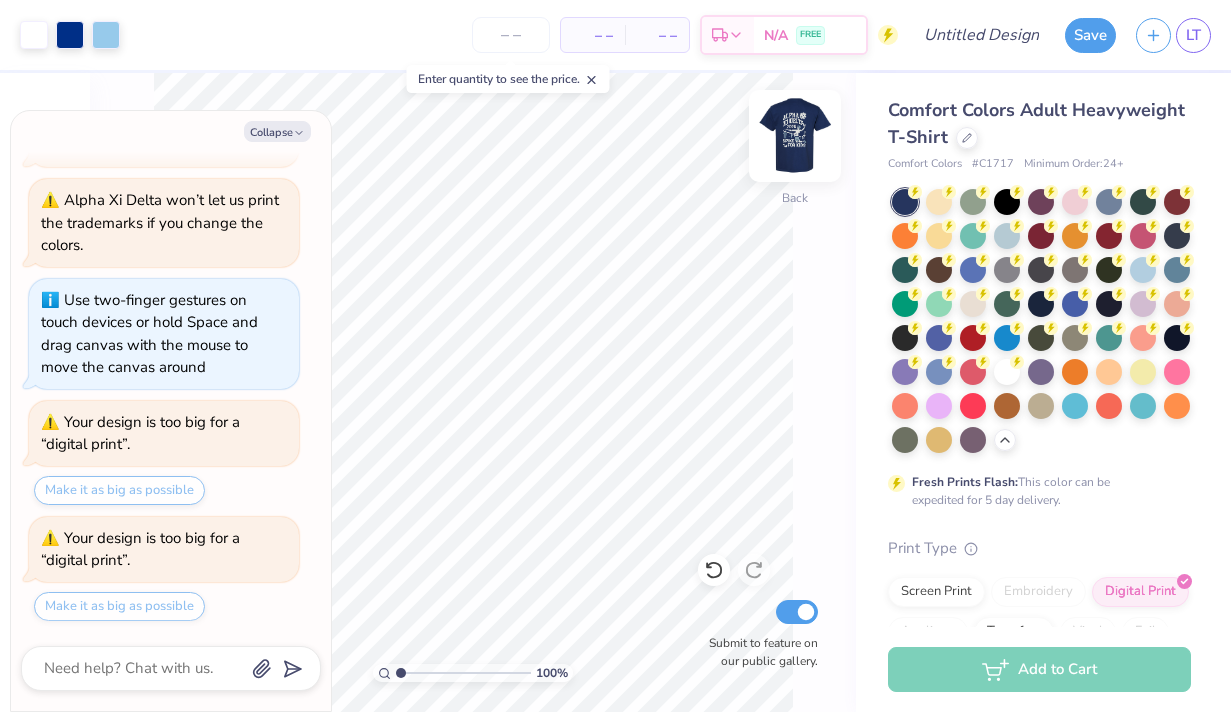click at bounding box center (795, 136) 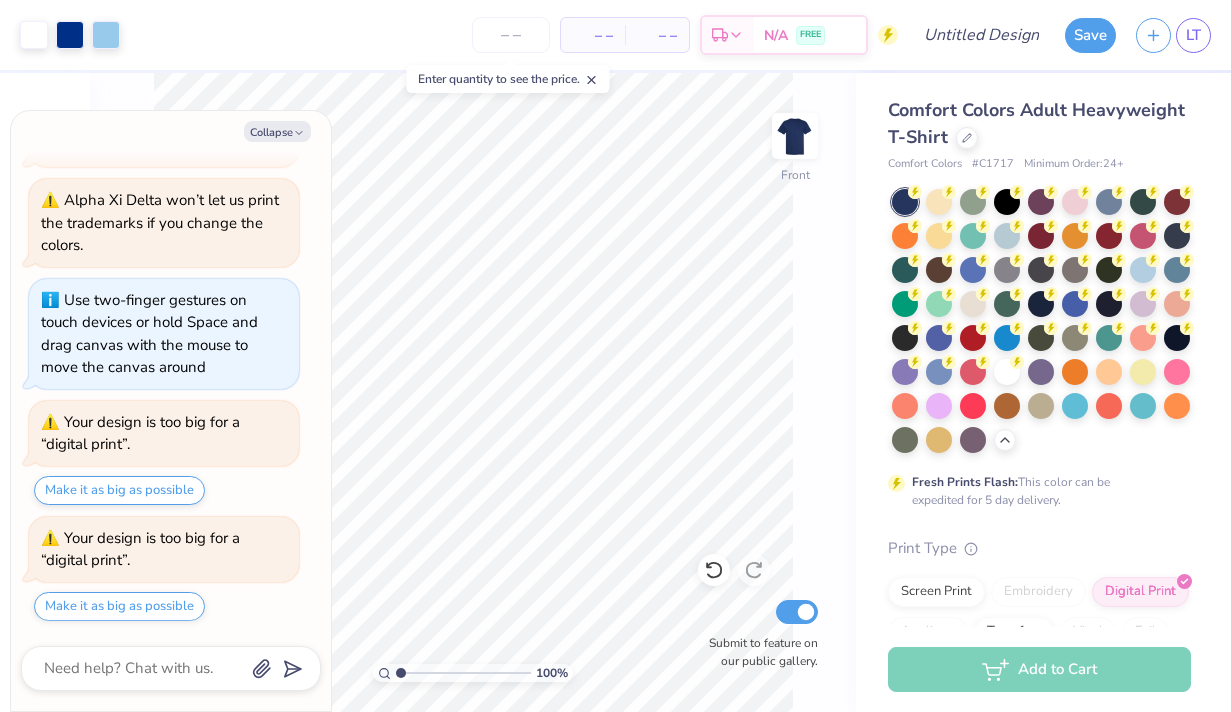 type on "x" 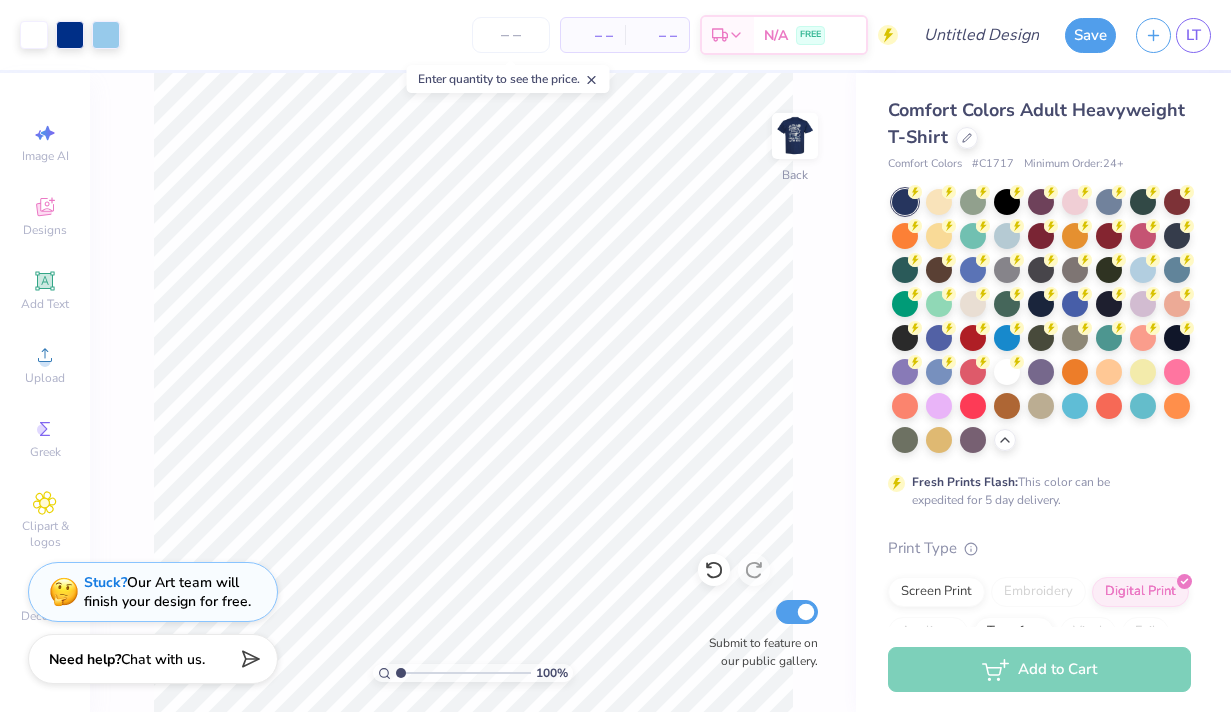 scroll, scrollTop: 0, scrollLeft: 0, axis: both 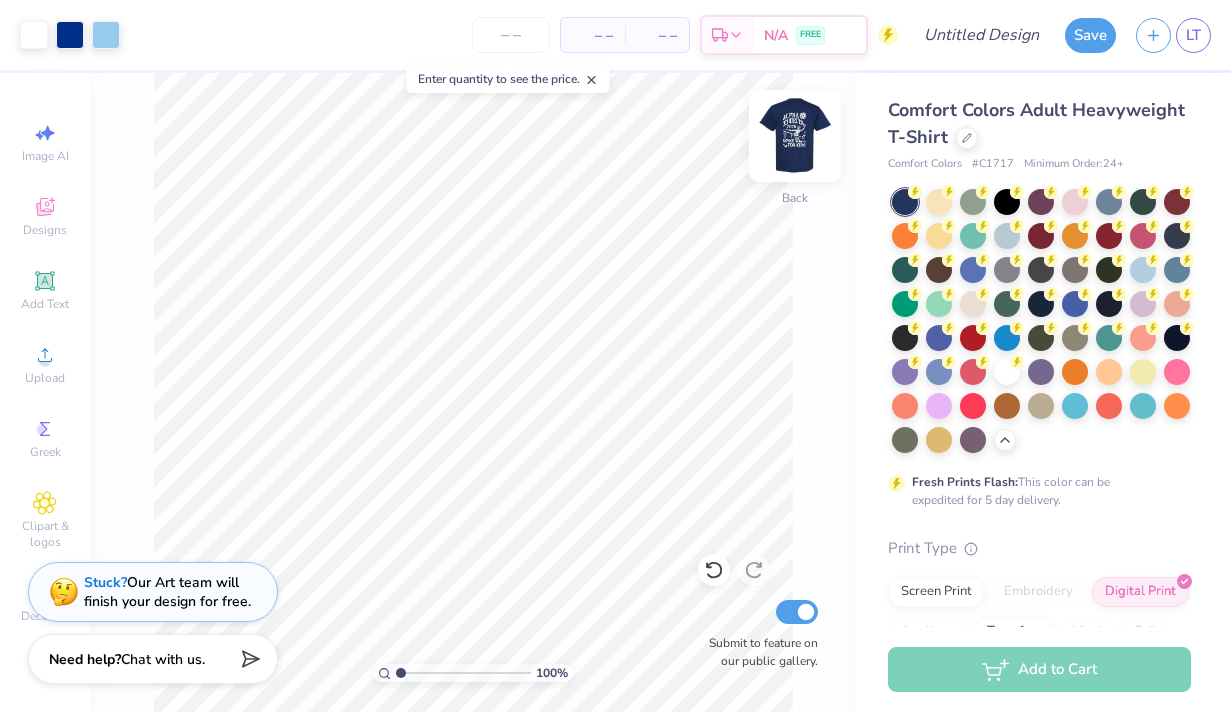 click at bounding box center (795, 136) 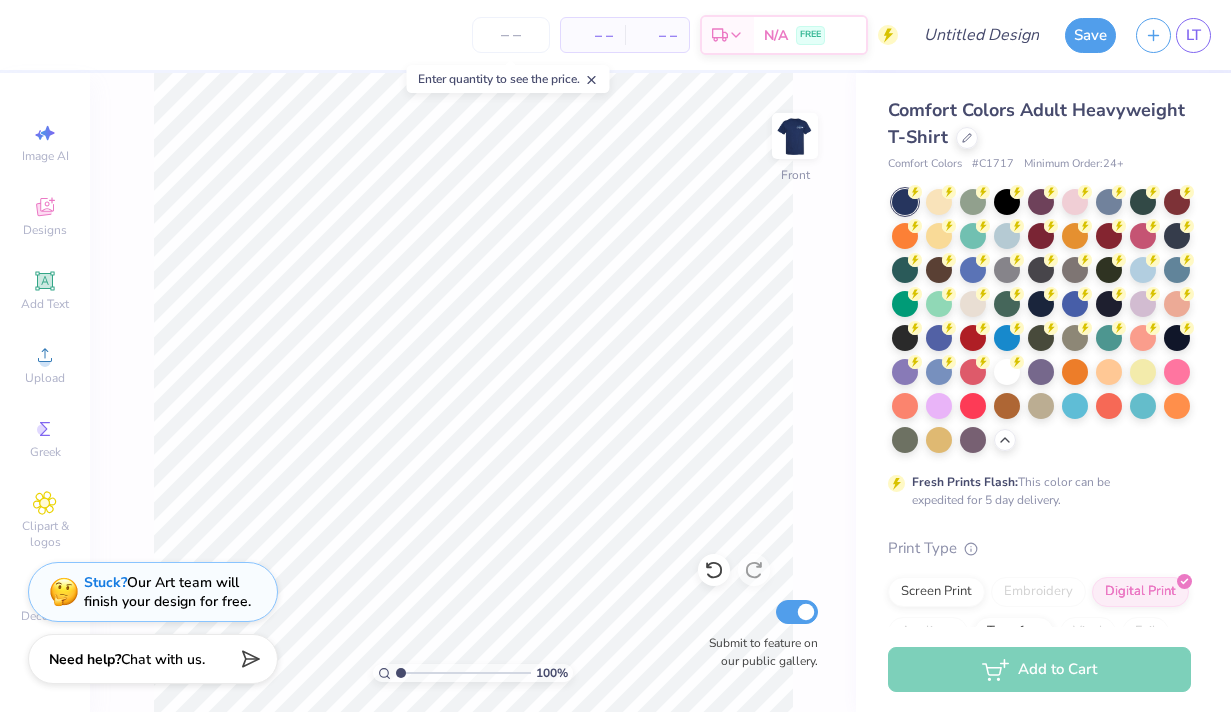 click on "Enter quantity to see the price." at bounding box center (508, 79) 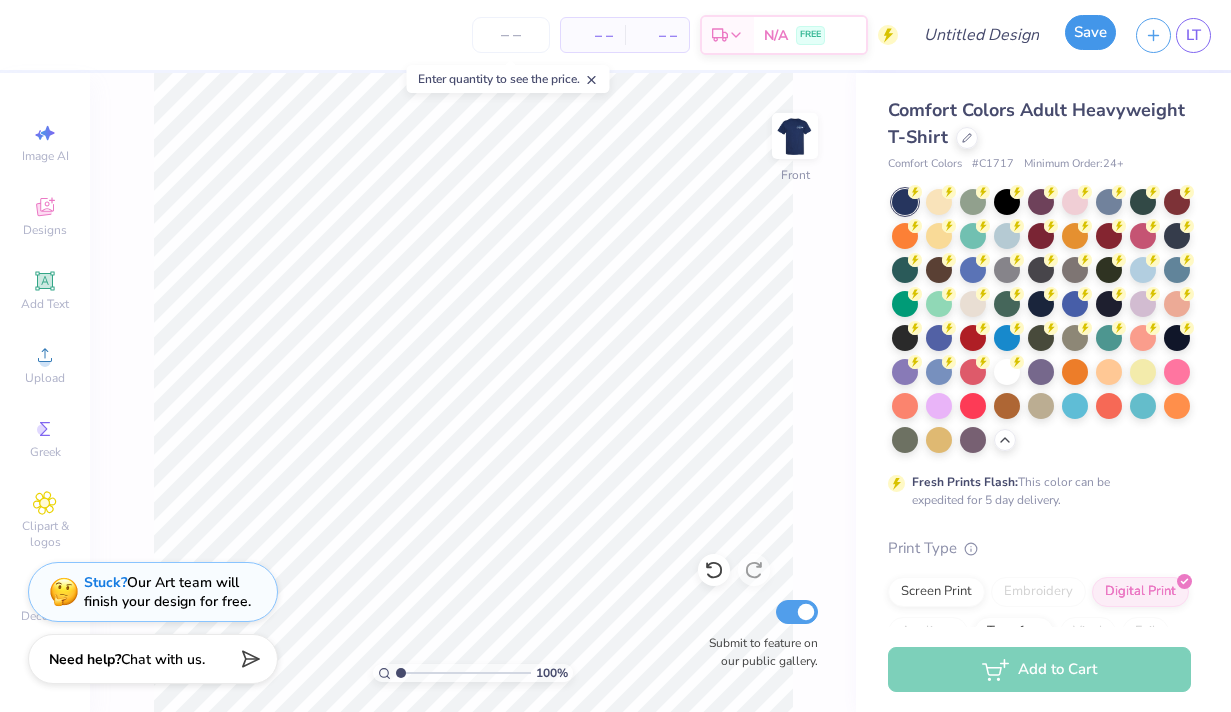click on "Save" at bounding box center [1090, 32] 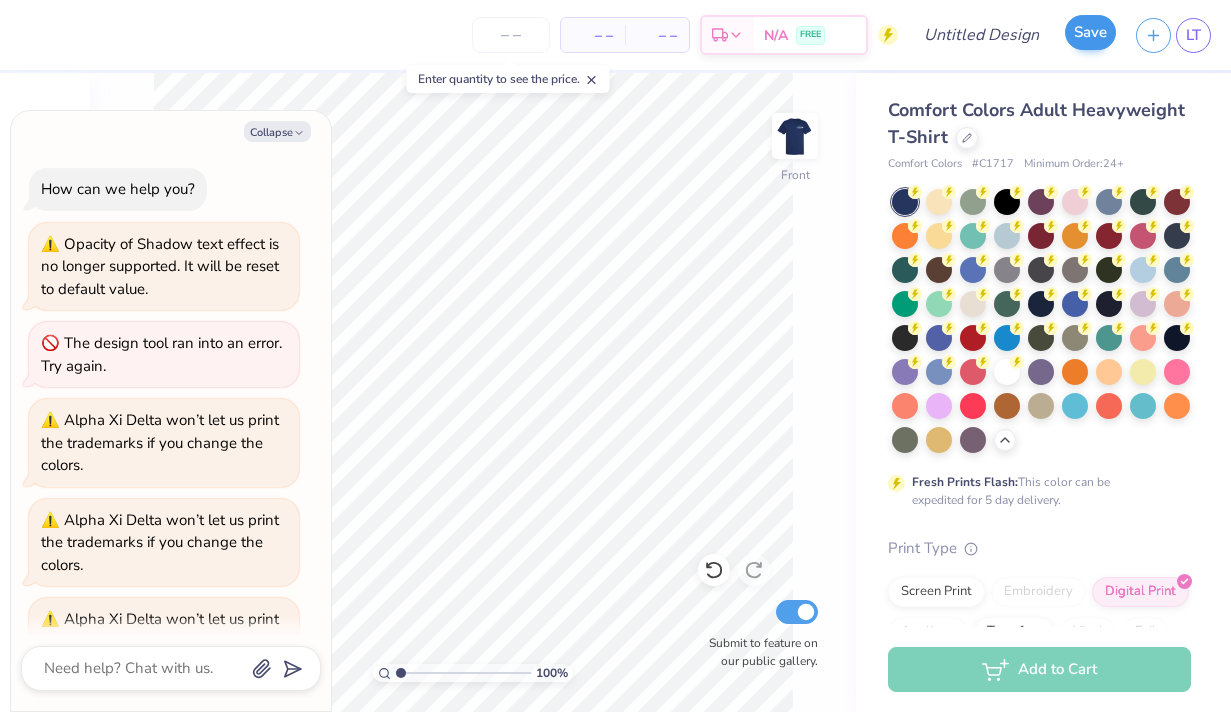 scroll, scrollTop: 673, scrollLeft: 0, axis: vertical 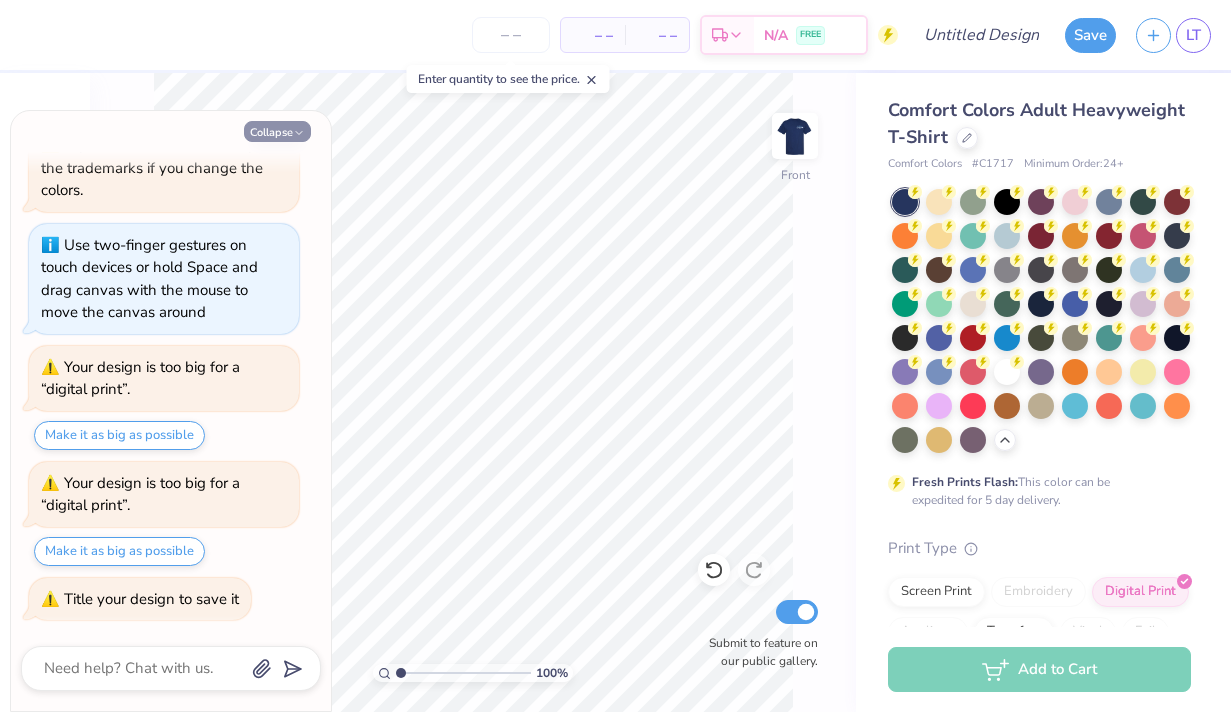 click 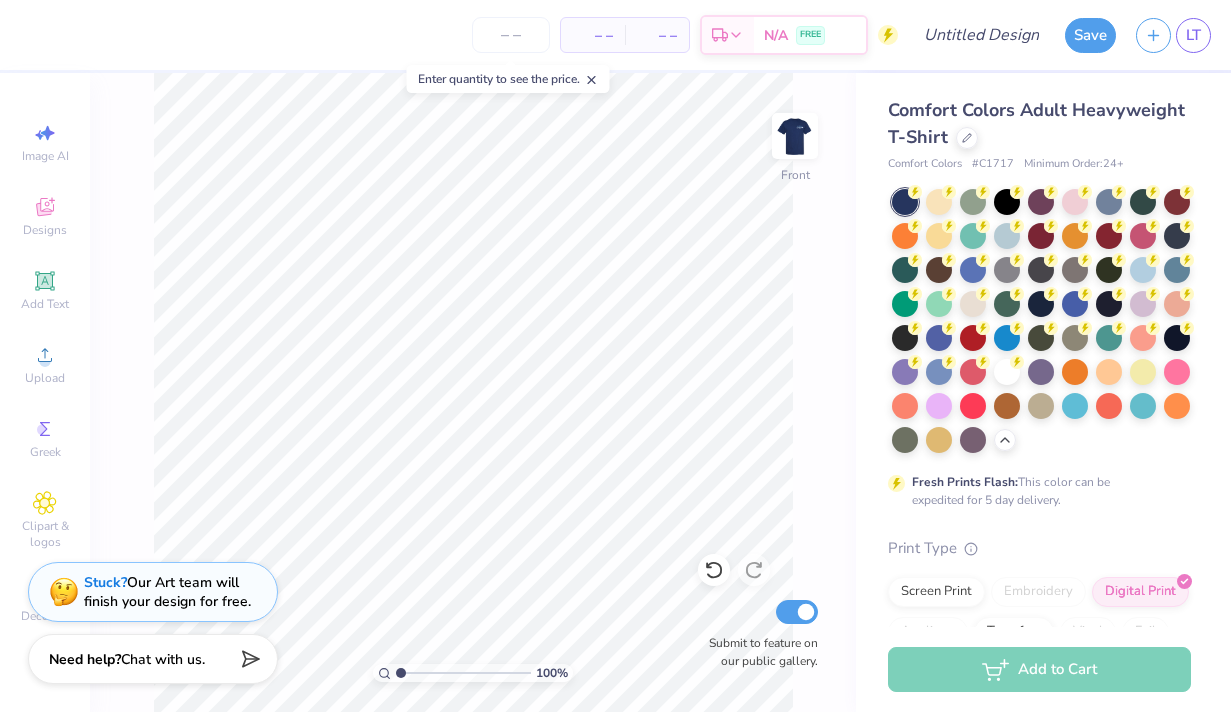 click on "– – Per Item – – Total Est.  Delivery N/A FREE" at bounding box center (464, 35) 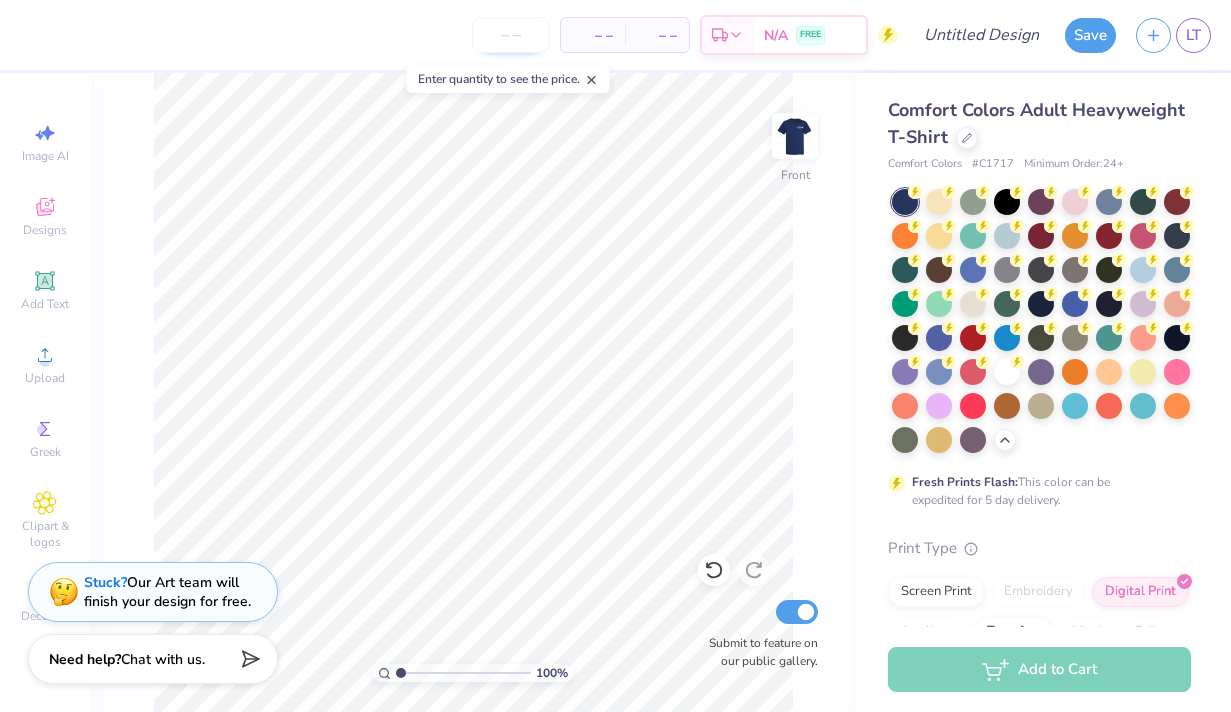 click at bounding box center (511, 35) 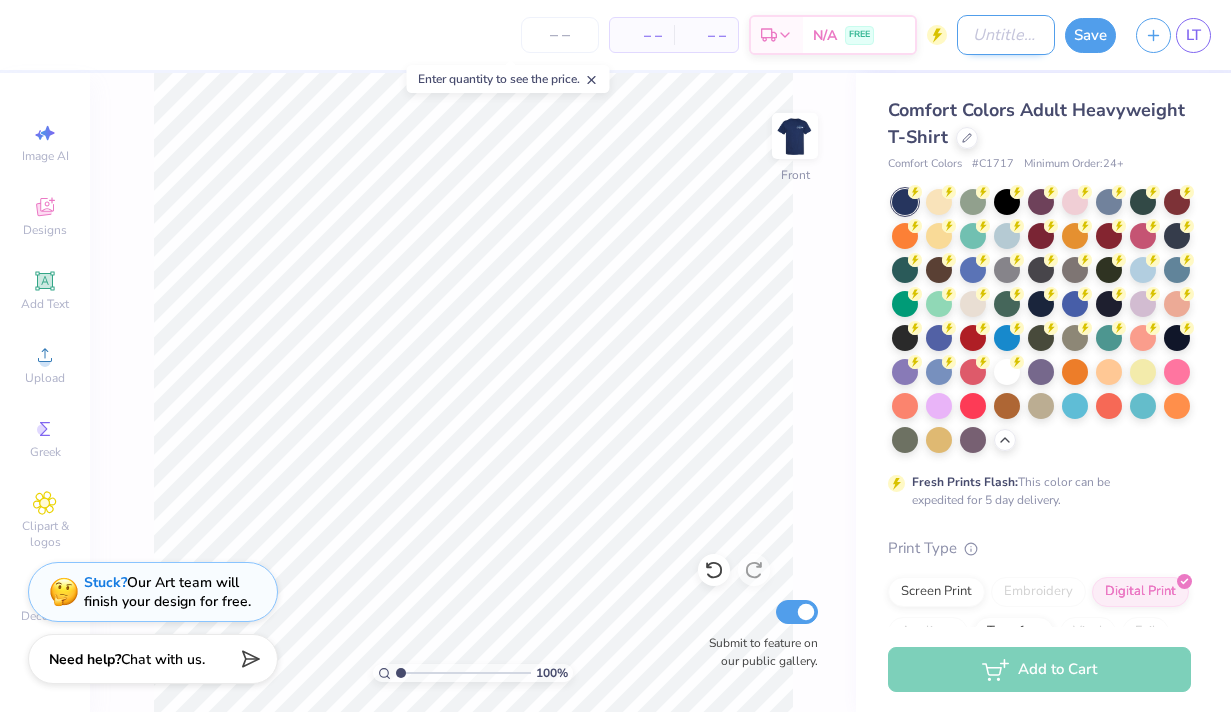 click on "Design Title" at bounding box center [1006, 35] 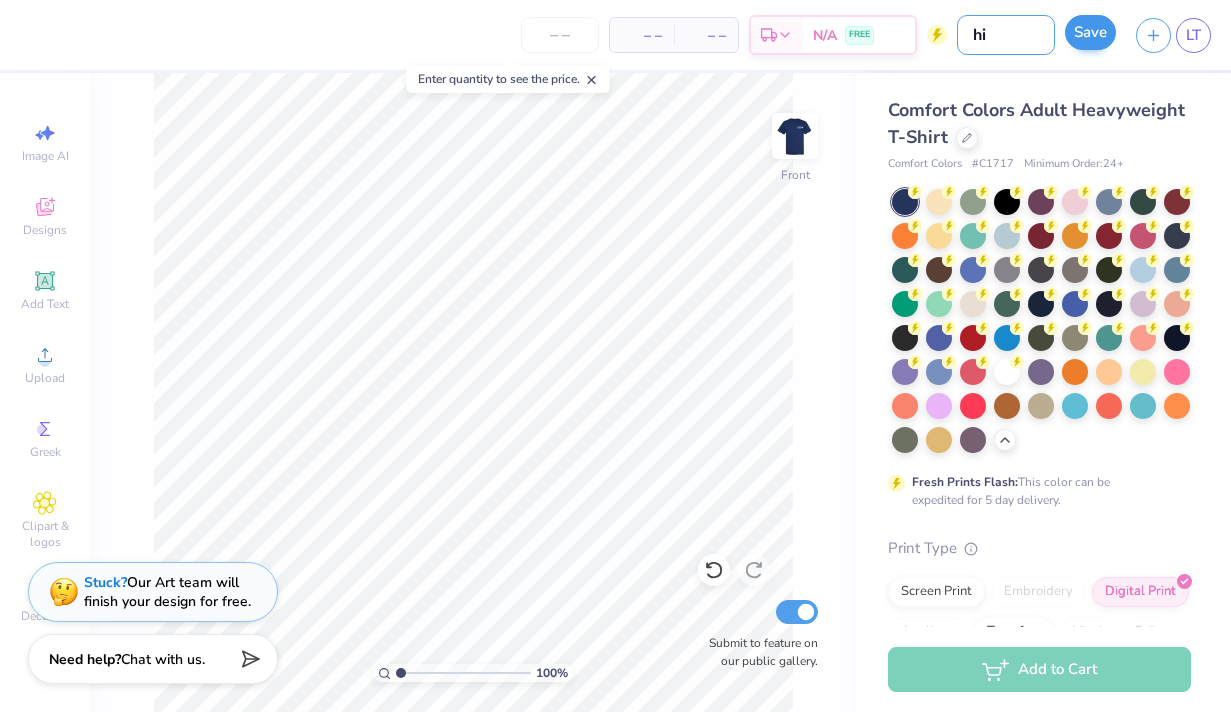 type on "hi" 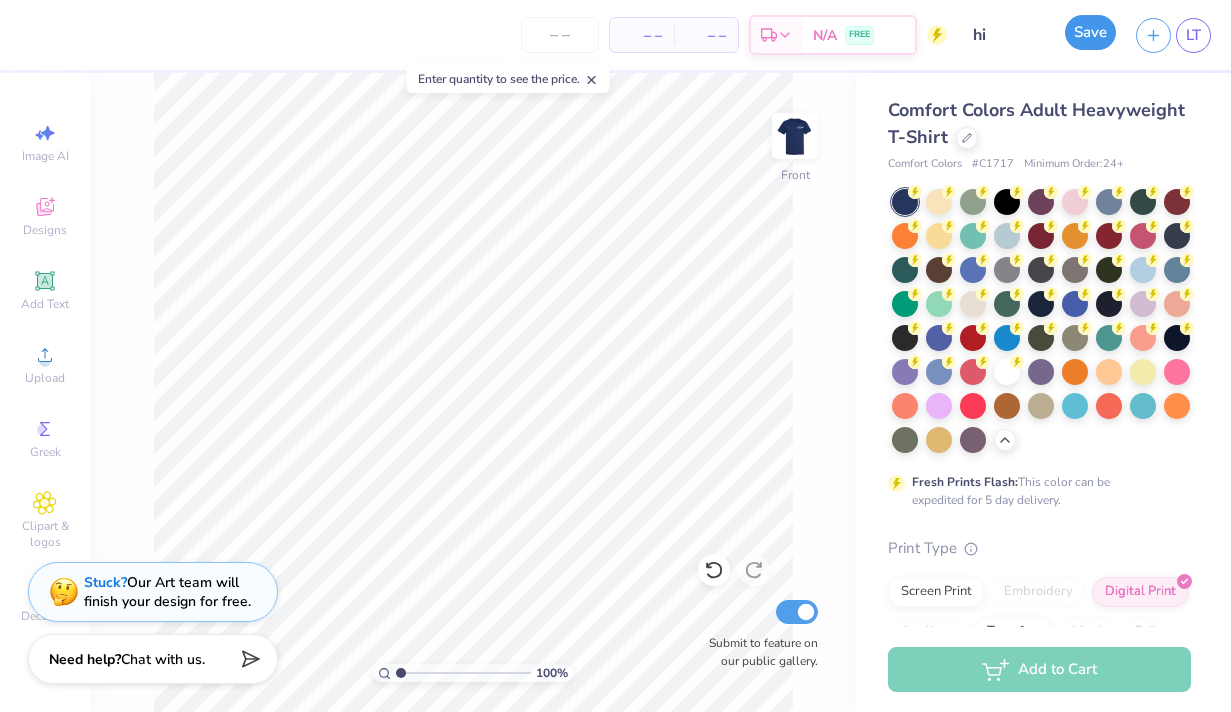 click on "Save" at bounding box center [1090, 32] 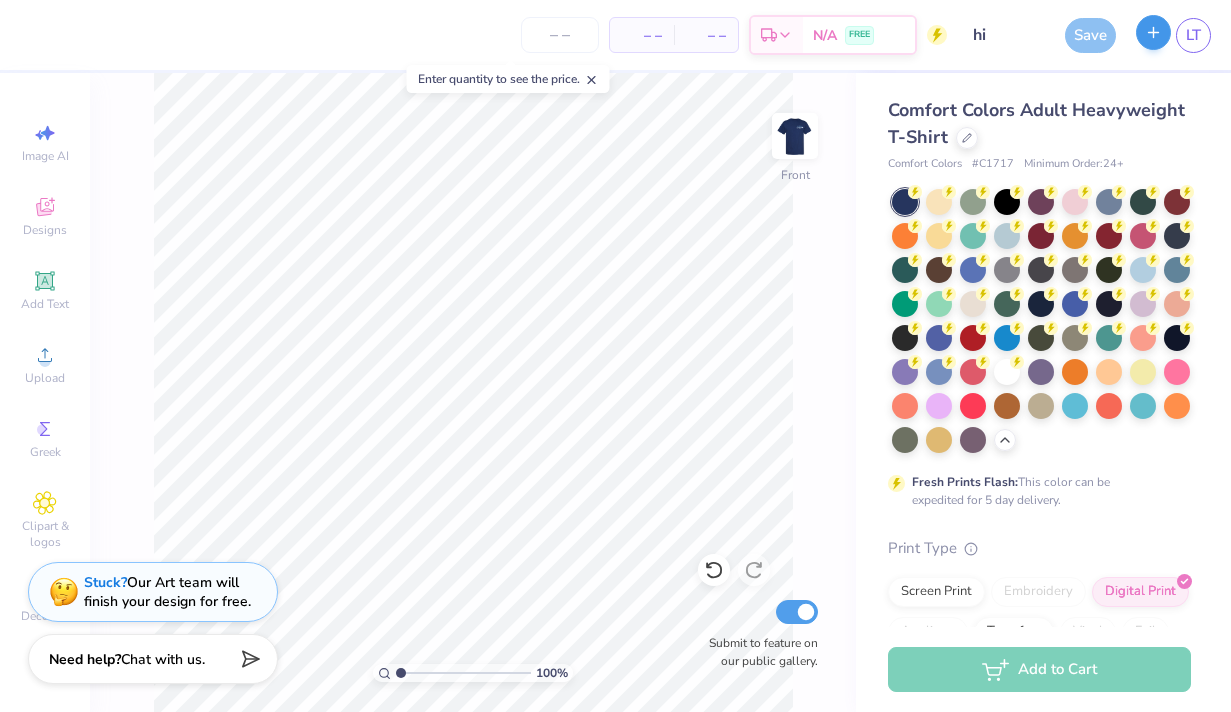 click 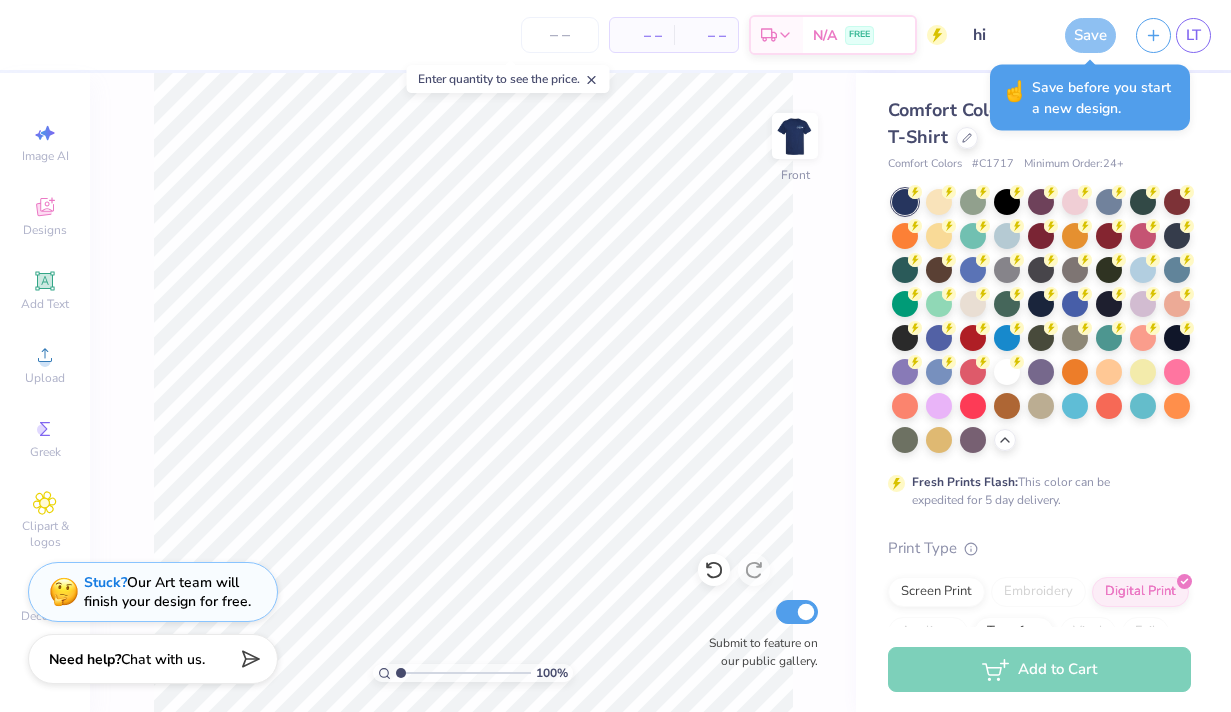 click on "Save" at bounding box center (1090, 35) 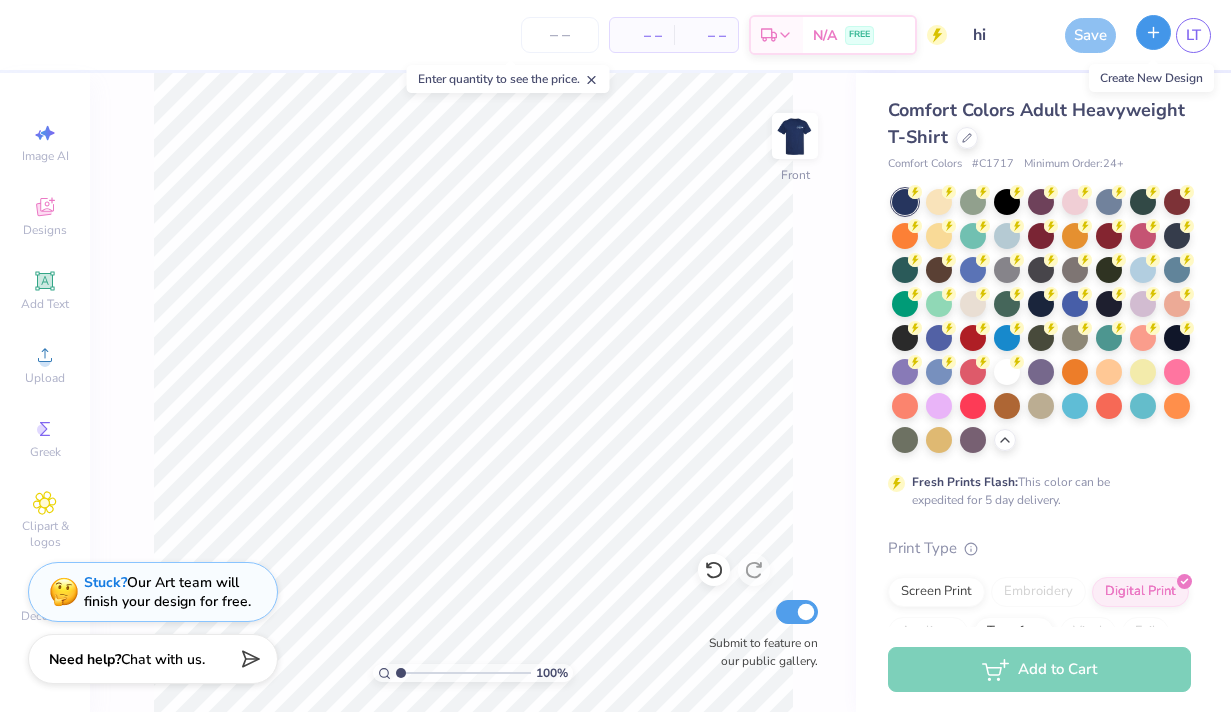 click 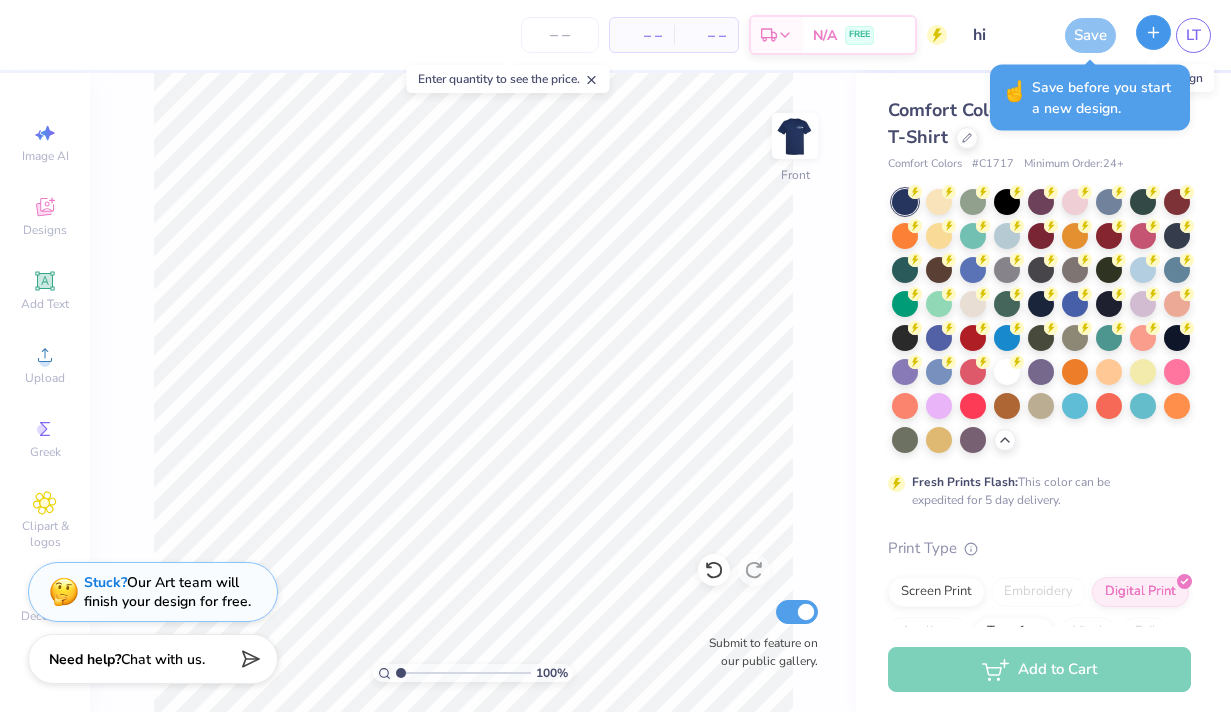 click 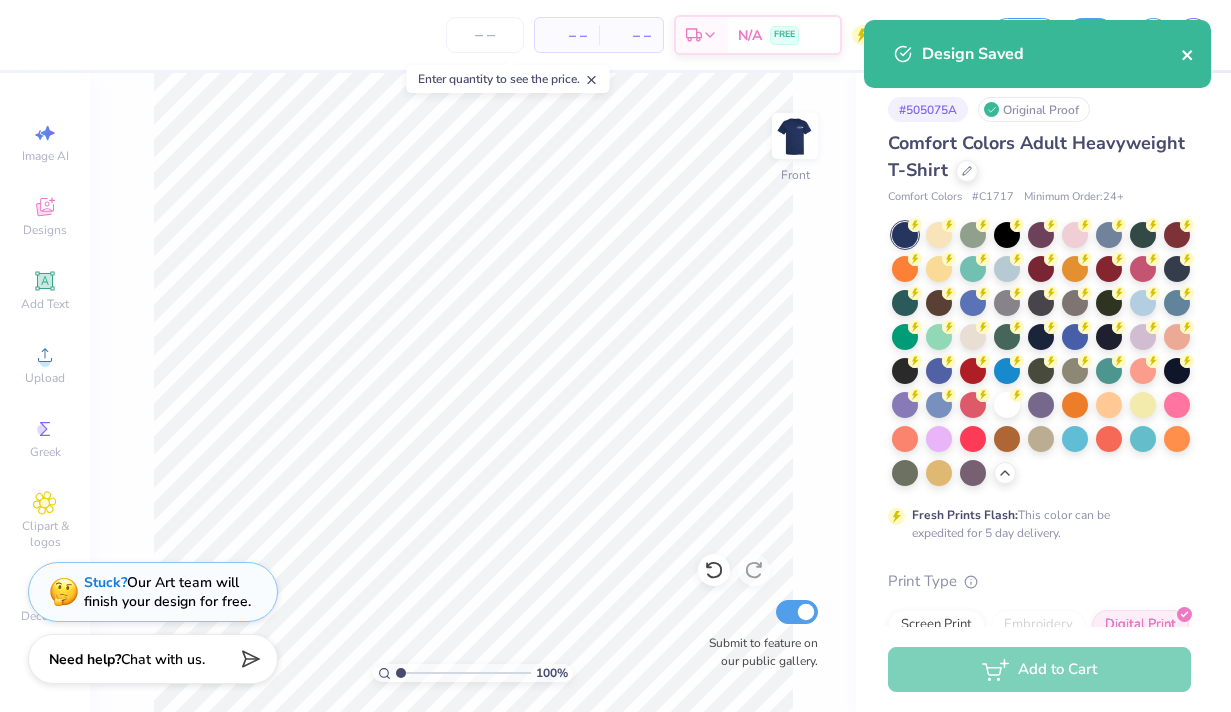 click 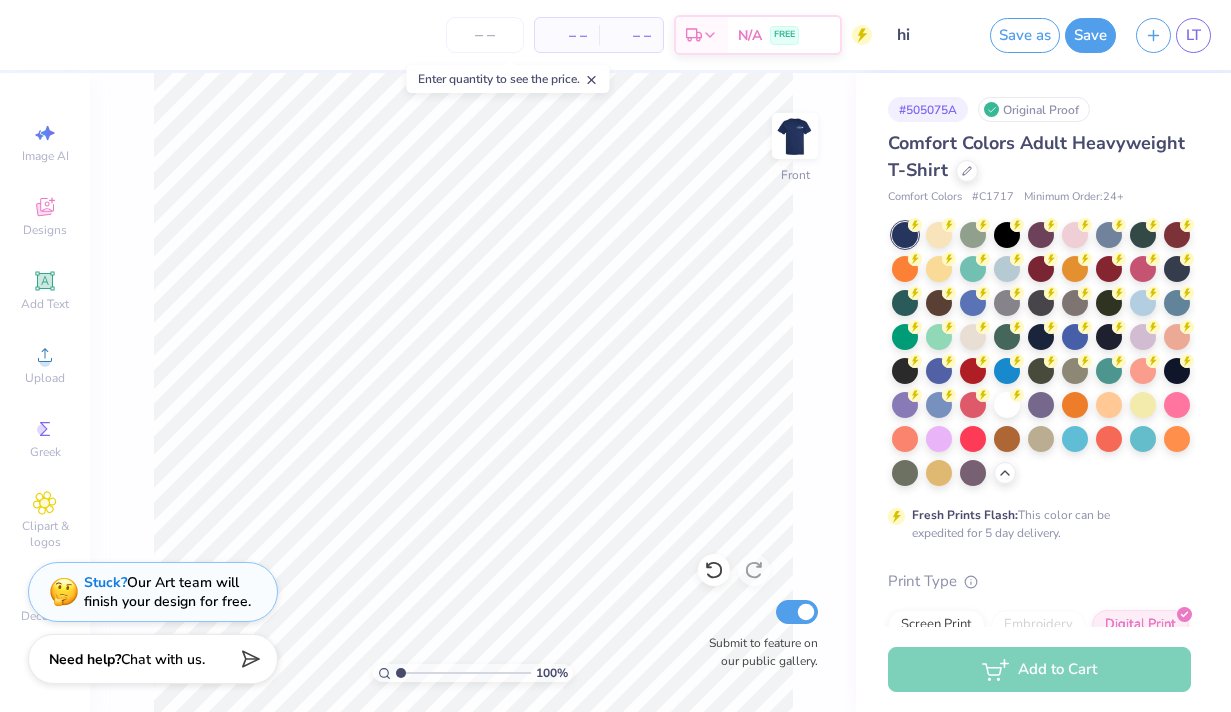 click on "Design Saved" at bounding box center (1037, 61) 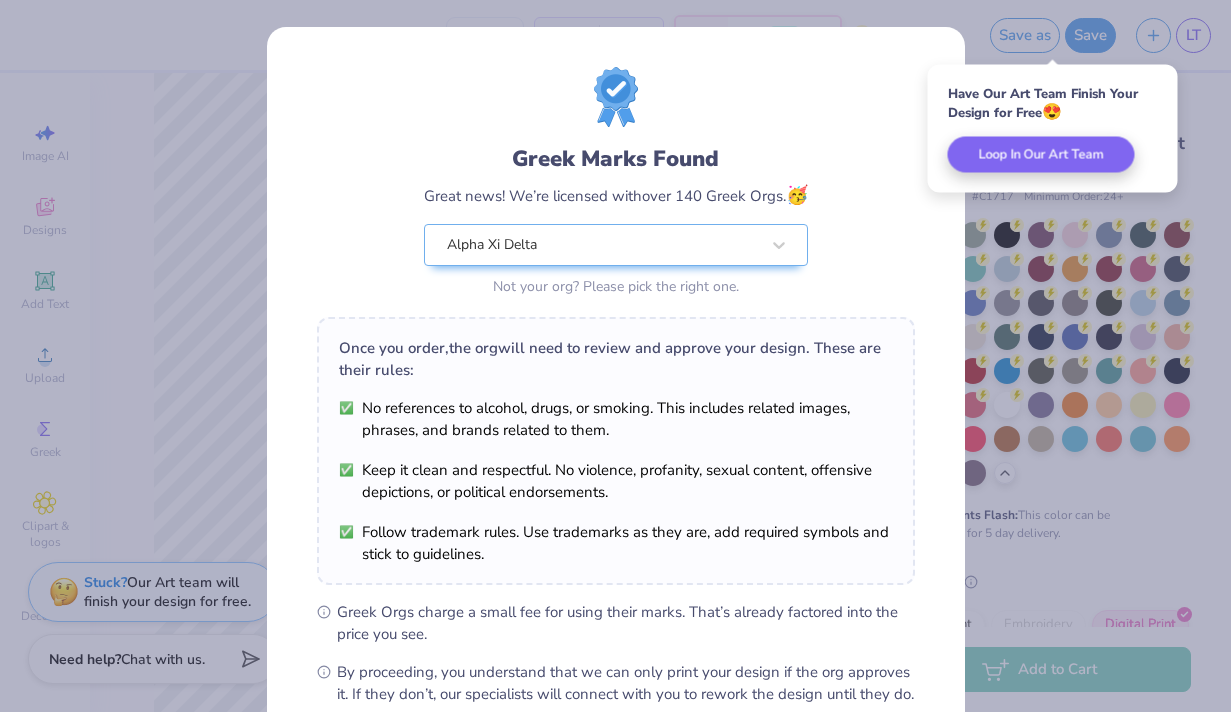click on "Greek Marks Found Great news! We’re licensed with  over 140 Greek Orgs. 🥳 Alpha Xi Delta Not your org? Please pick the right one." at bounding box center (616, 184) 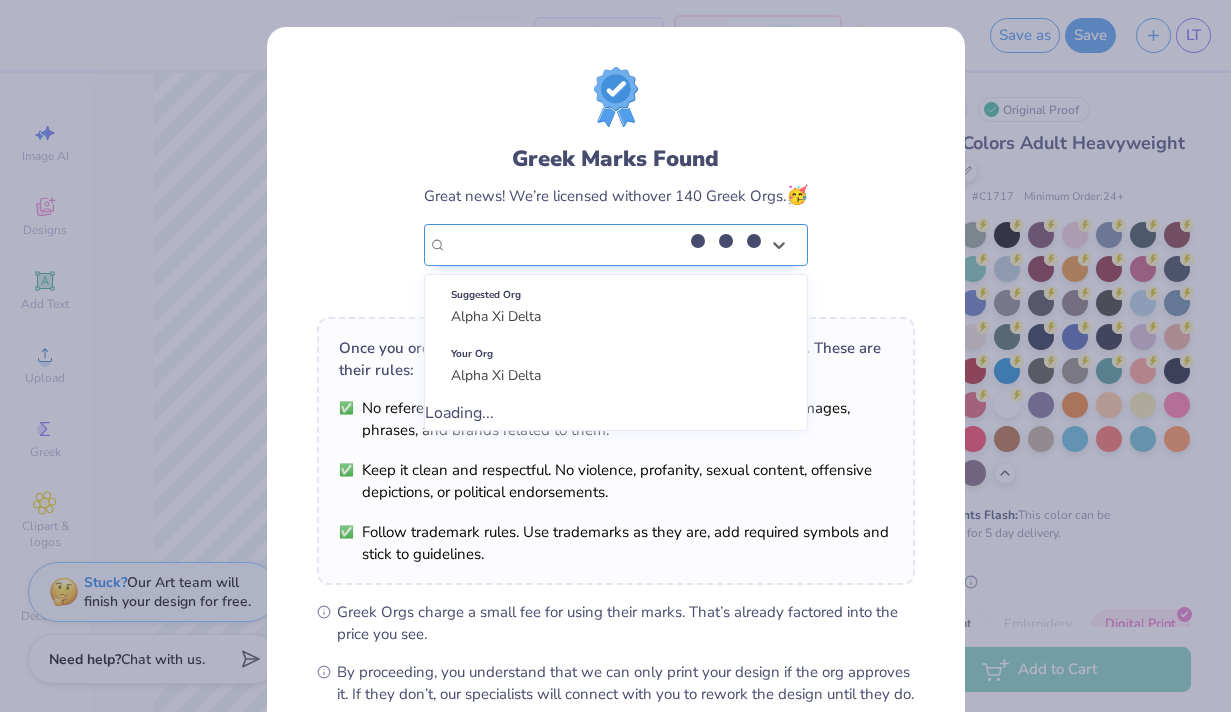 click on "Alpha Xi Delta" at bounding box center [568, 245] 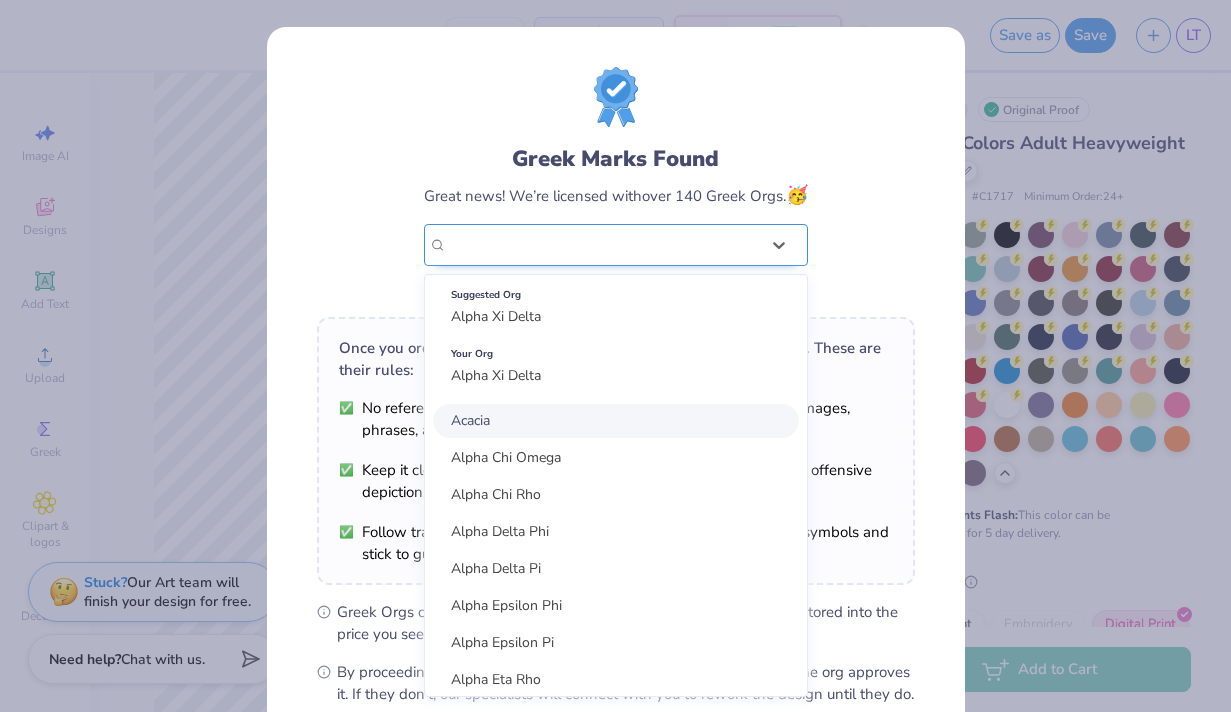 click on "Alpha Xi Delta" at bounding box center [603, 245] 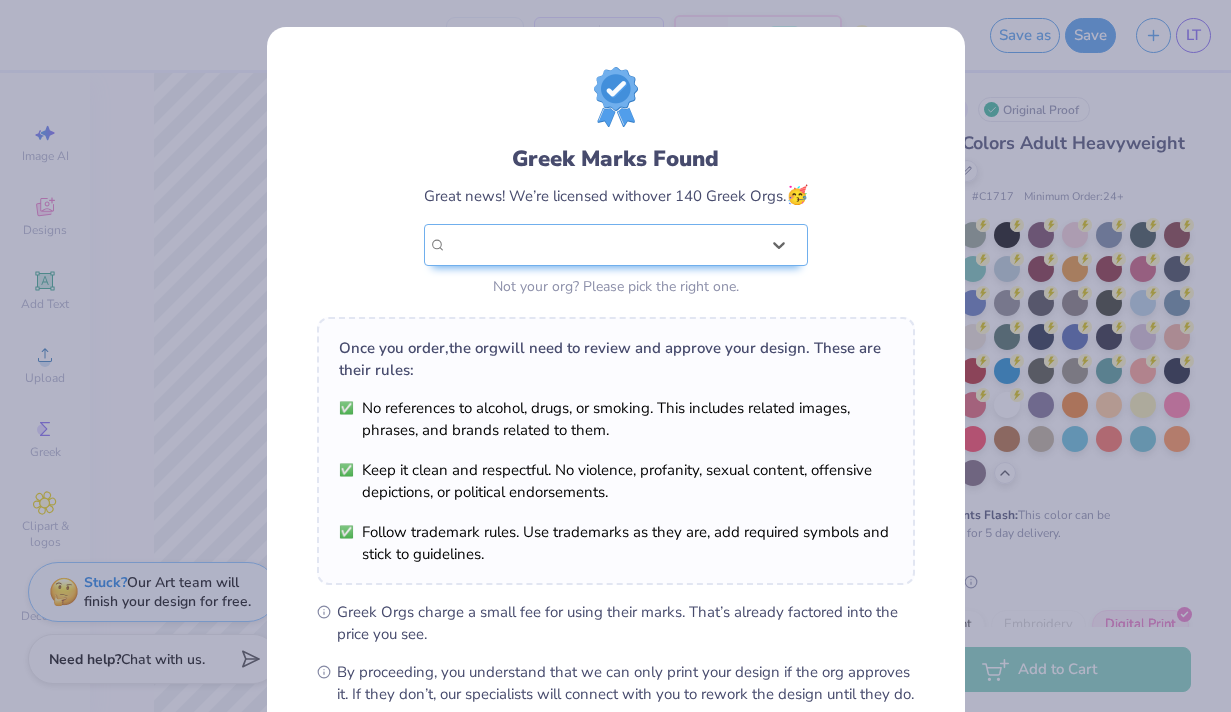 scroll, scrollTop: 224, scrollLeft: 0, axis: vertical 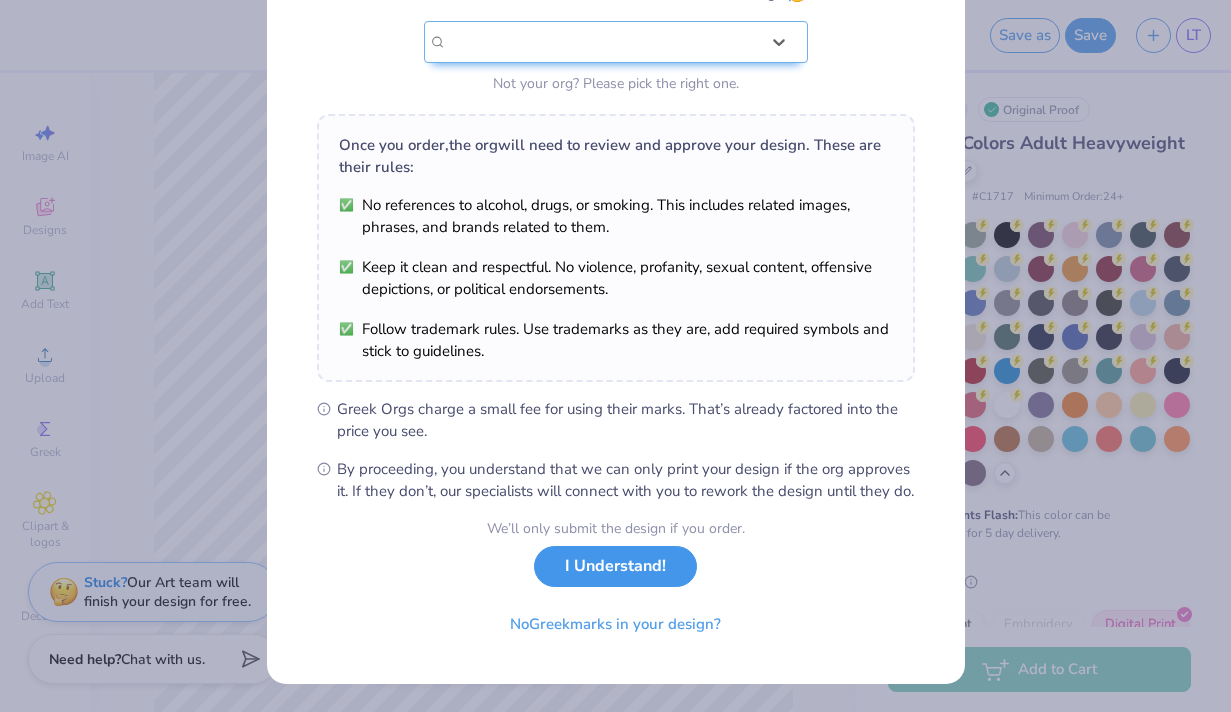 click on "I Understand!" at bounding box center [615, 566] 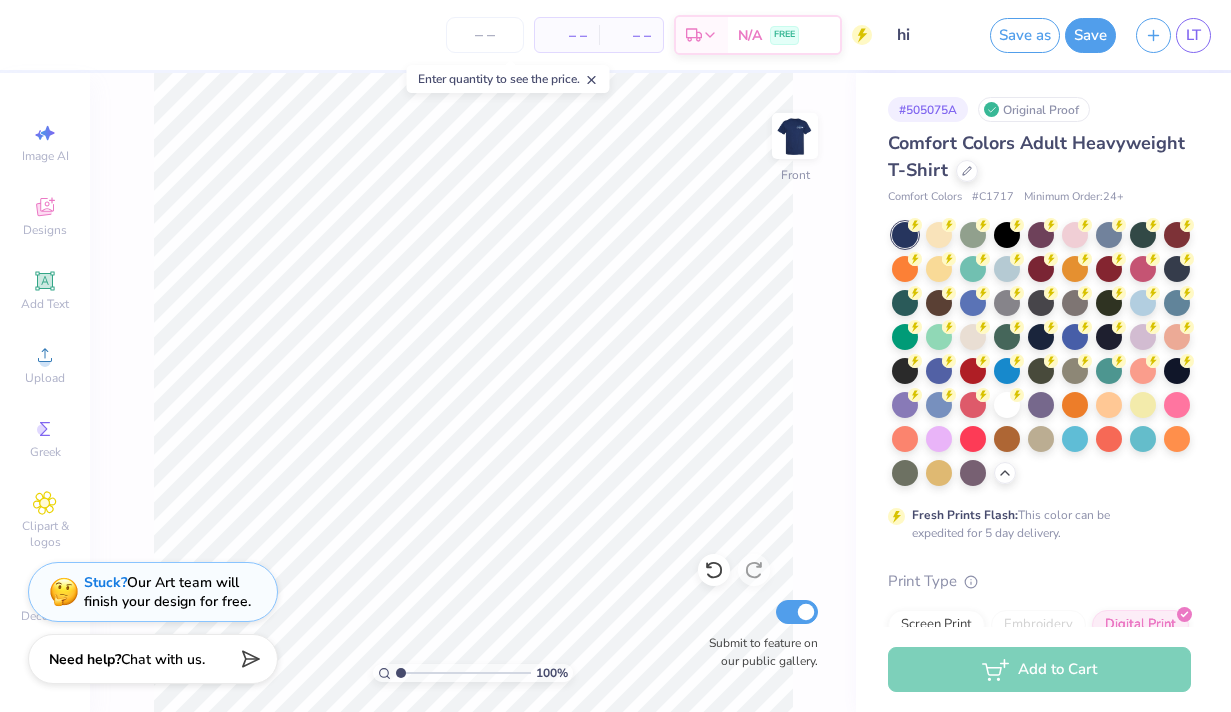 scroll, scrollTop: 0, scrollLeft: 0, axis: both 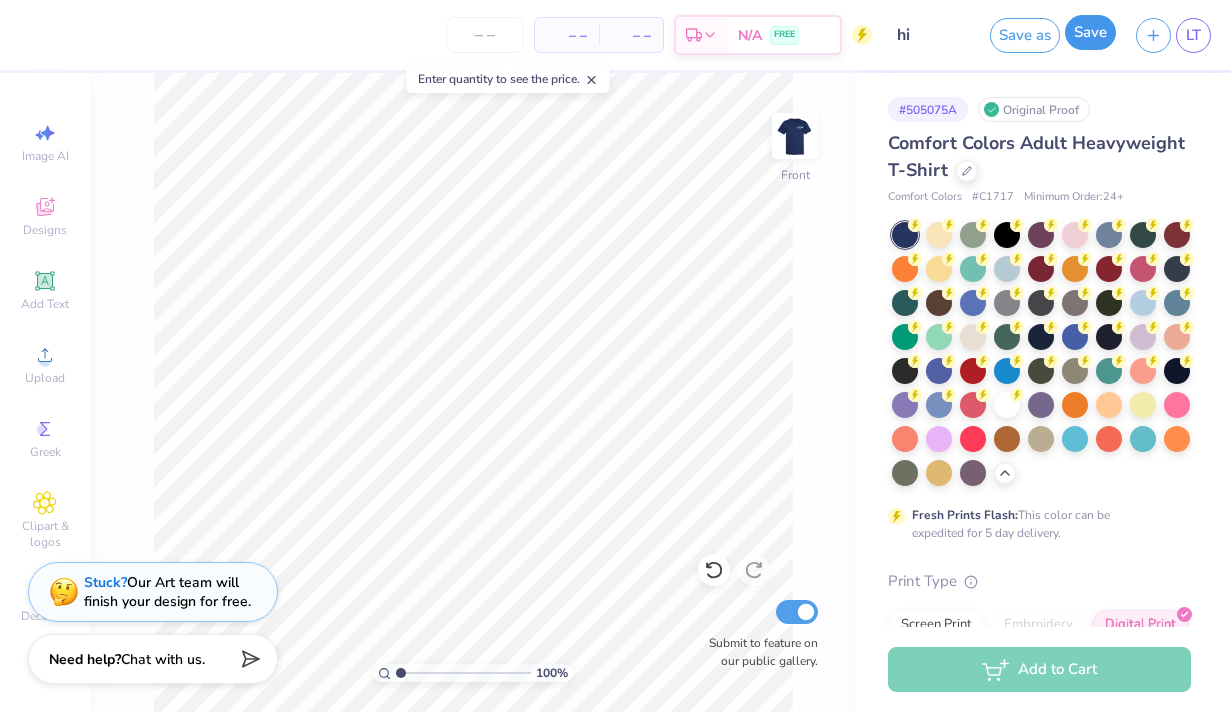 click on "Save" at bounding box center [1090, 32] 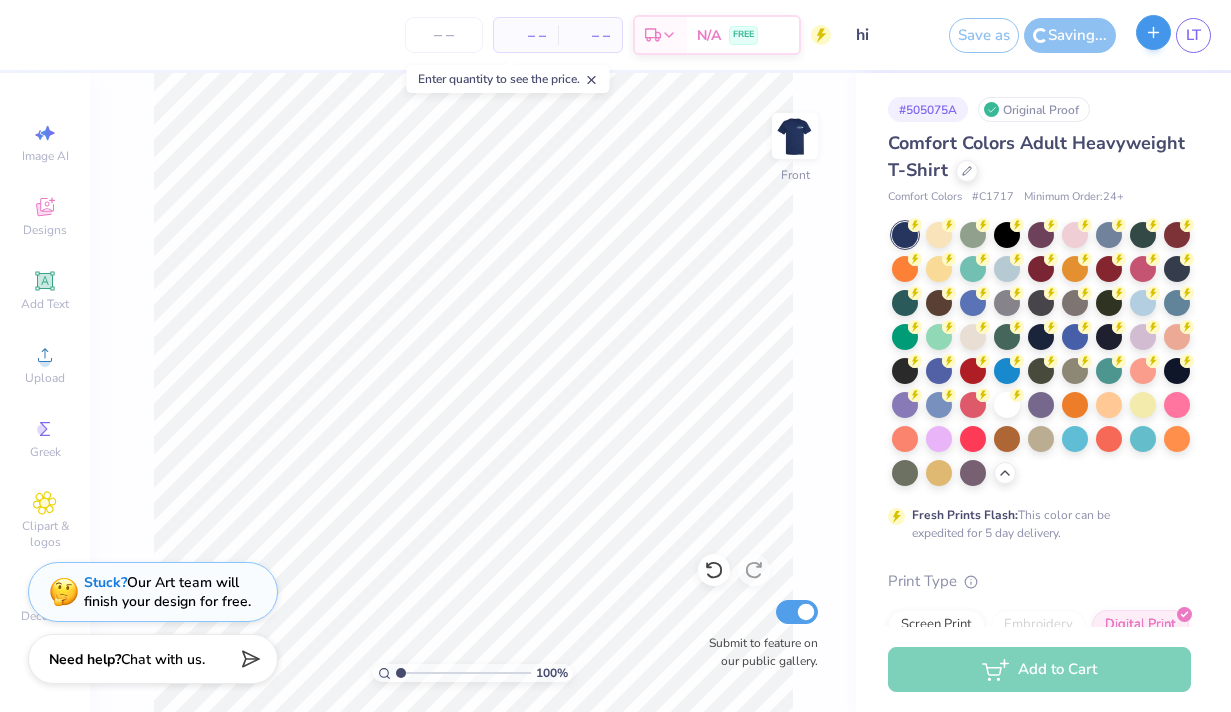 click at bounding box center (1153, 32) 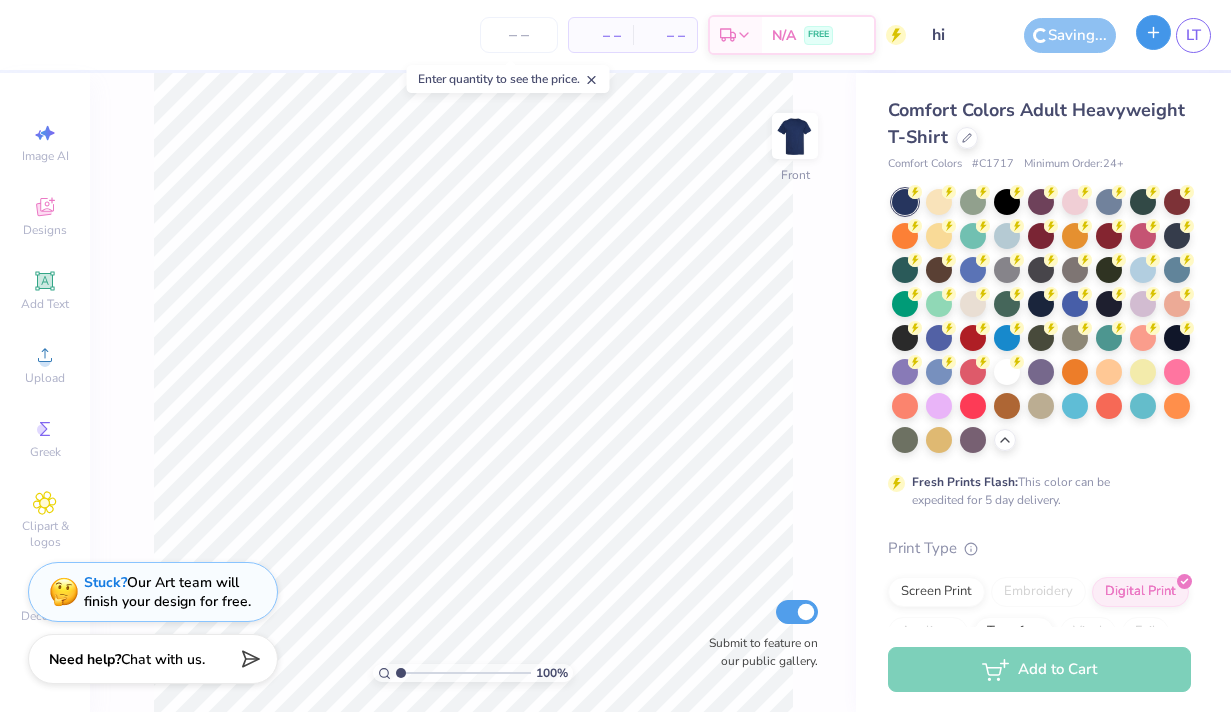 type 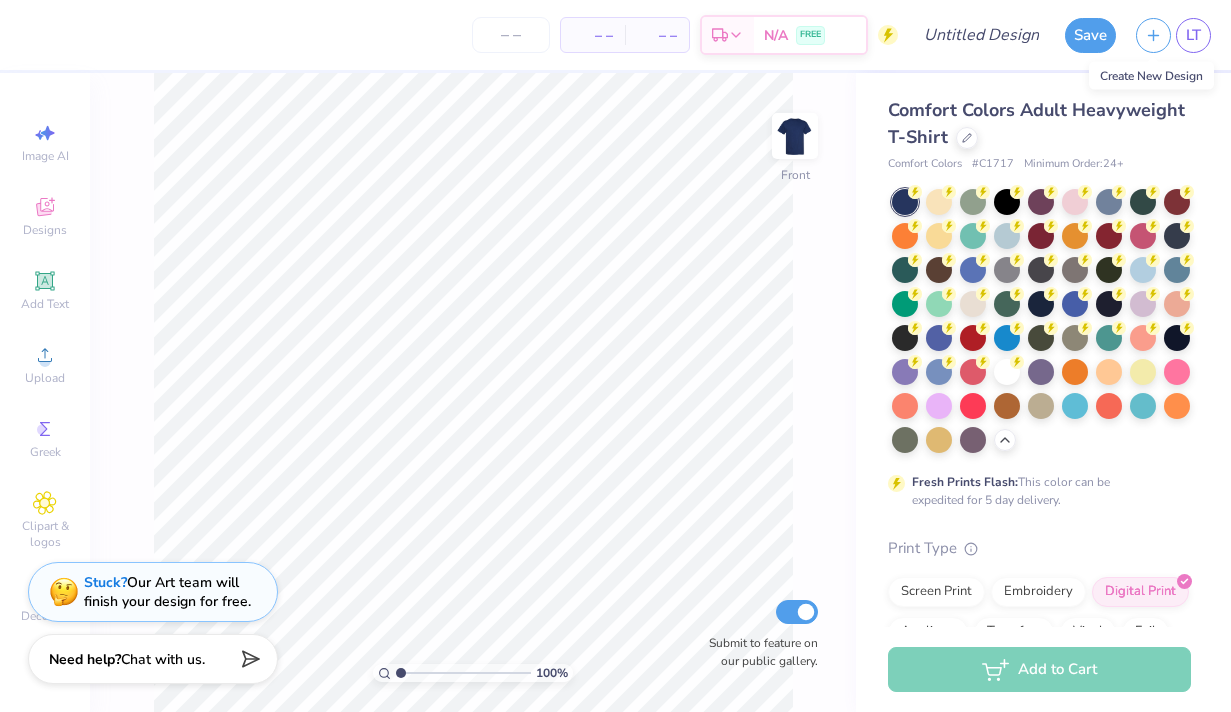 scroll, scrollTop: 0, scrollLeft: 0, axis: both 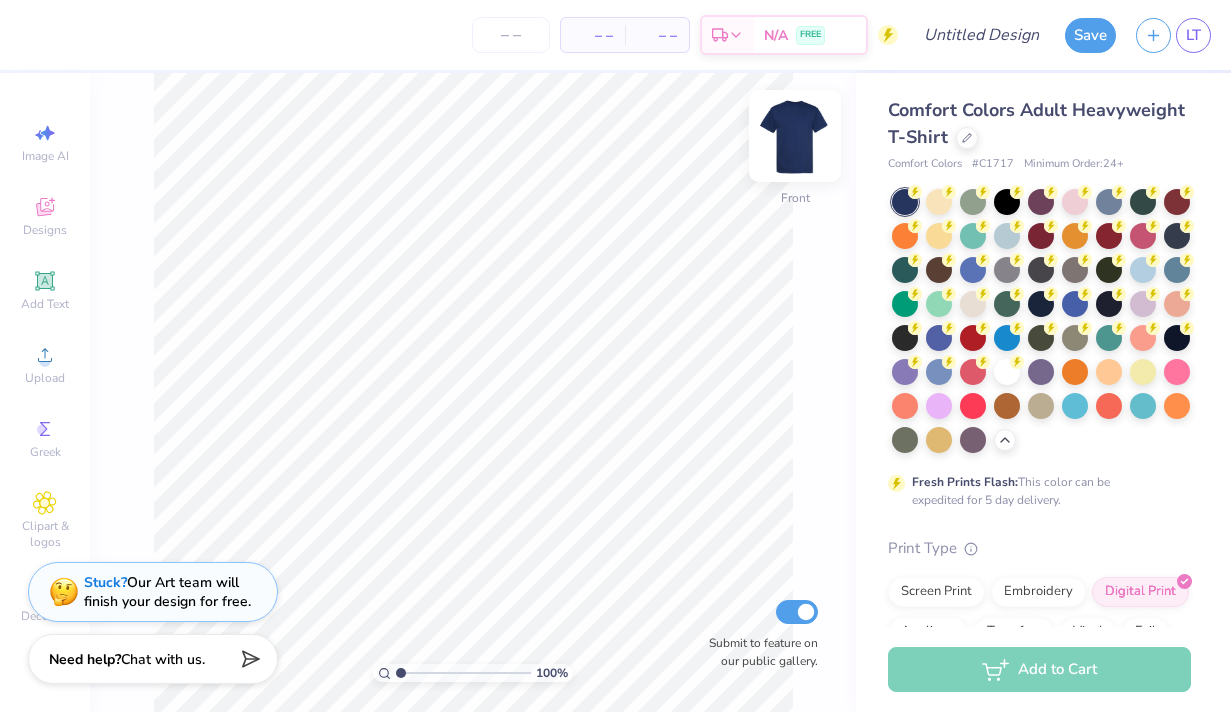 click at bounding box center [795, 136] 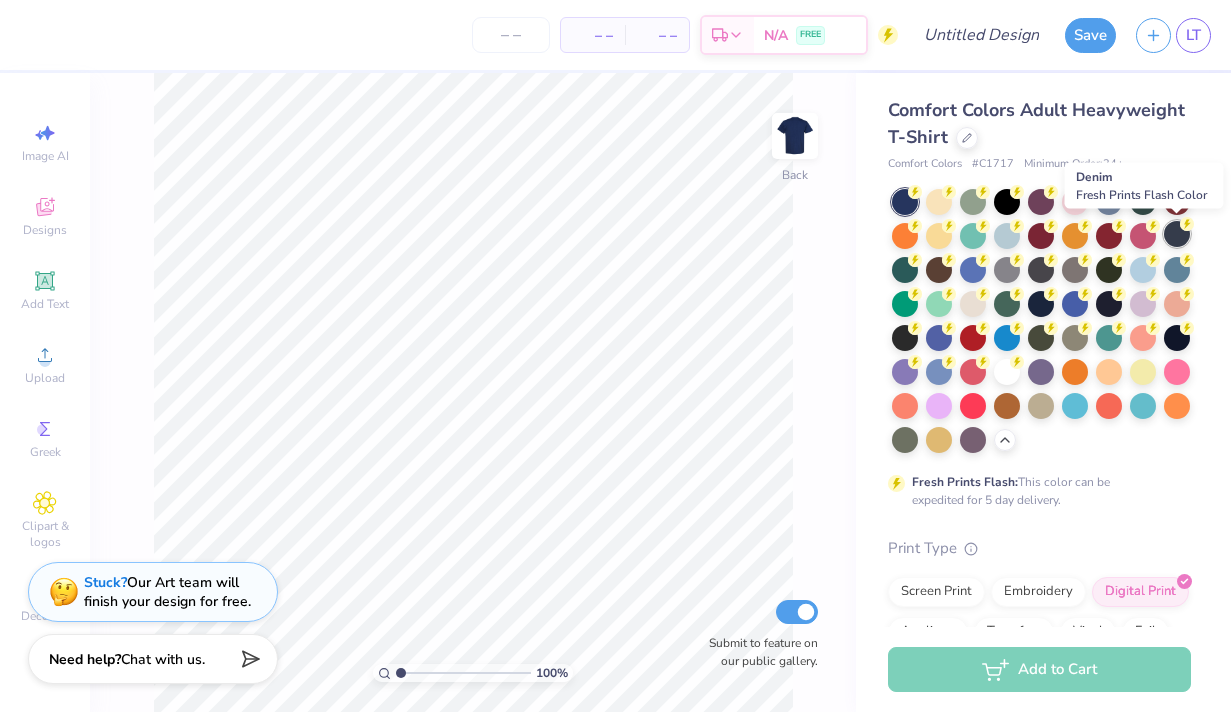 click at bounding box center (1177, 234) 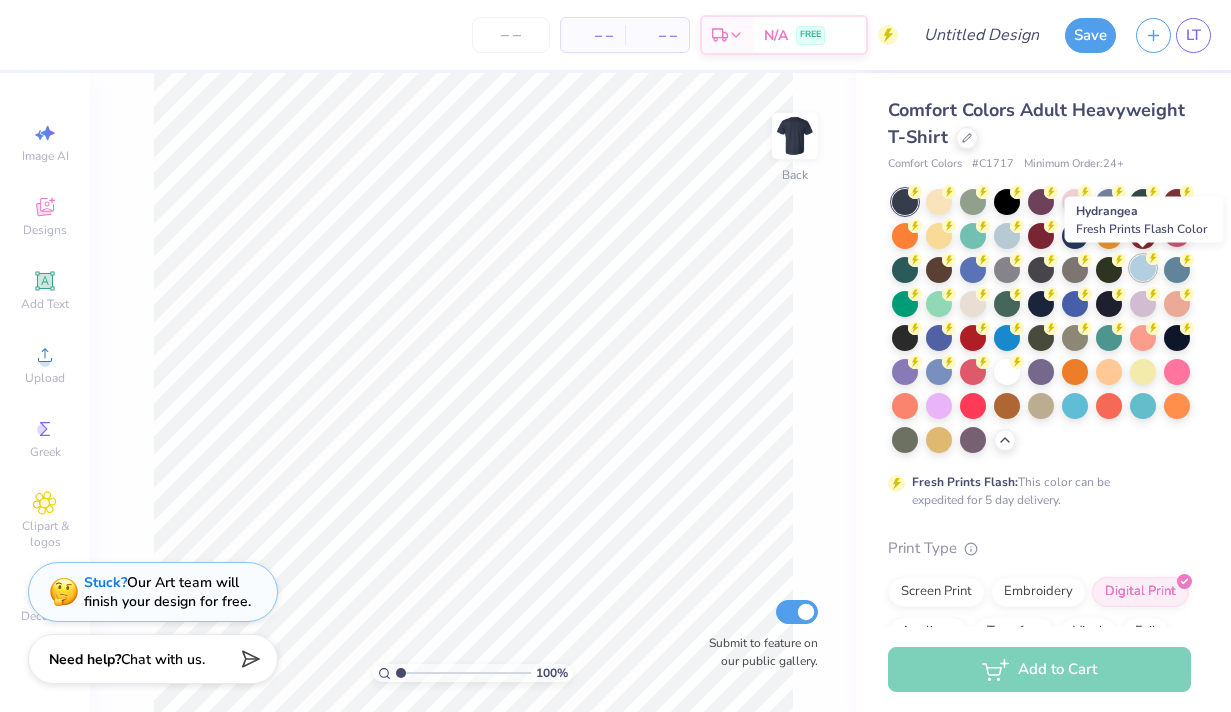 click at bounding box center [1143, 268] 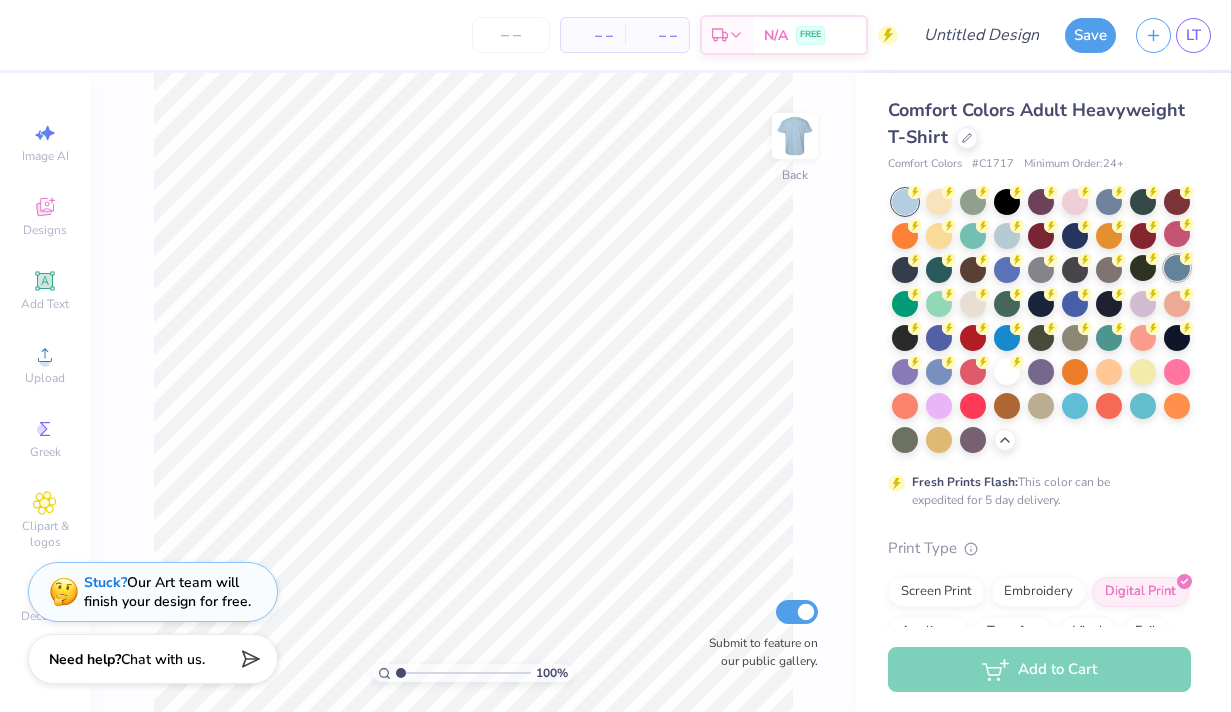 click 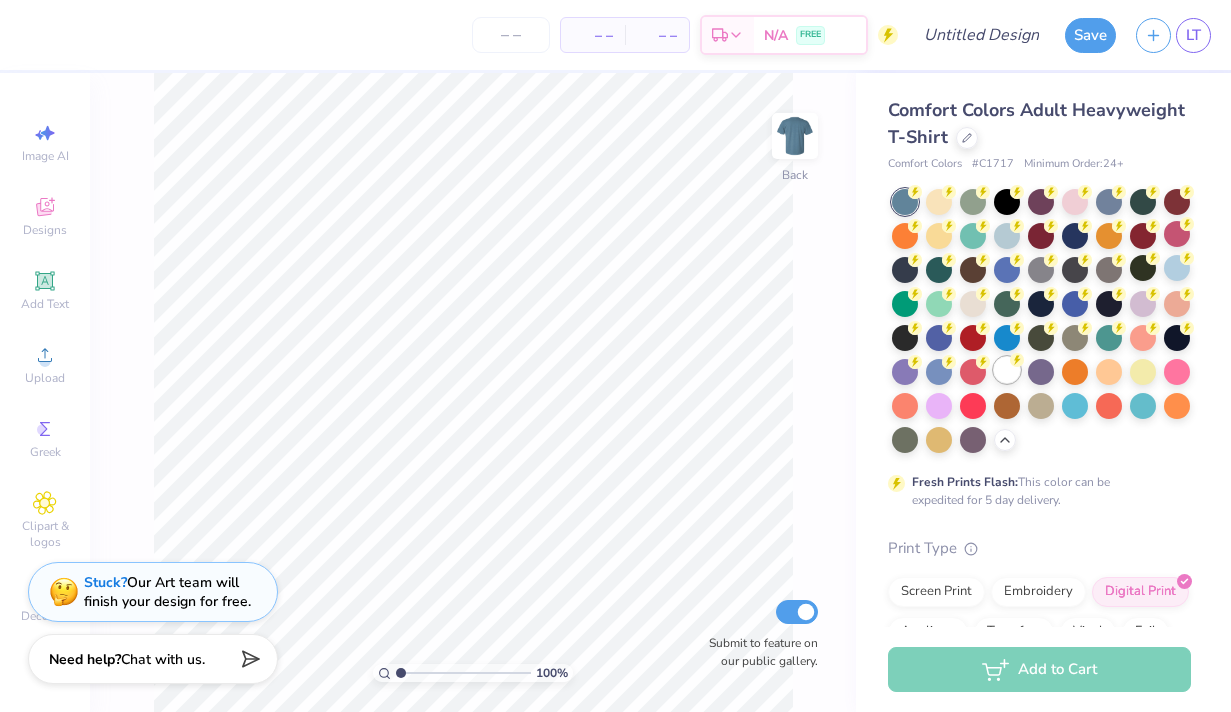 click at bounding box center [1007, 370] 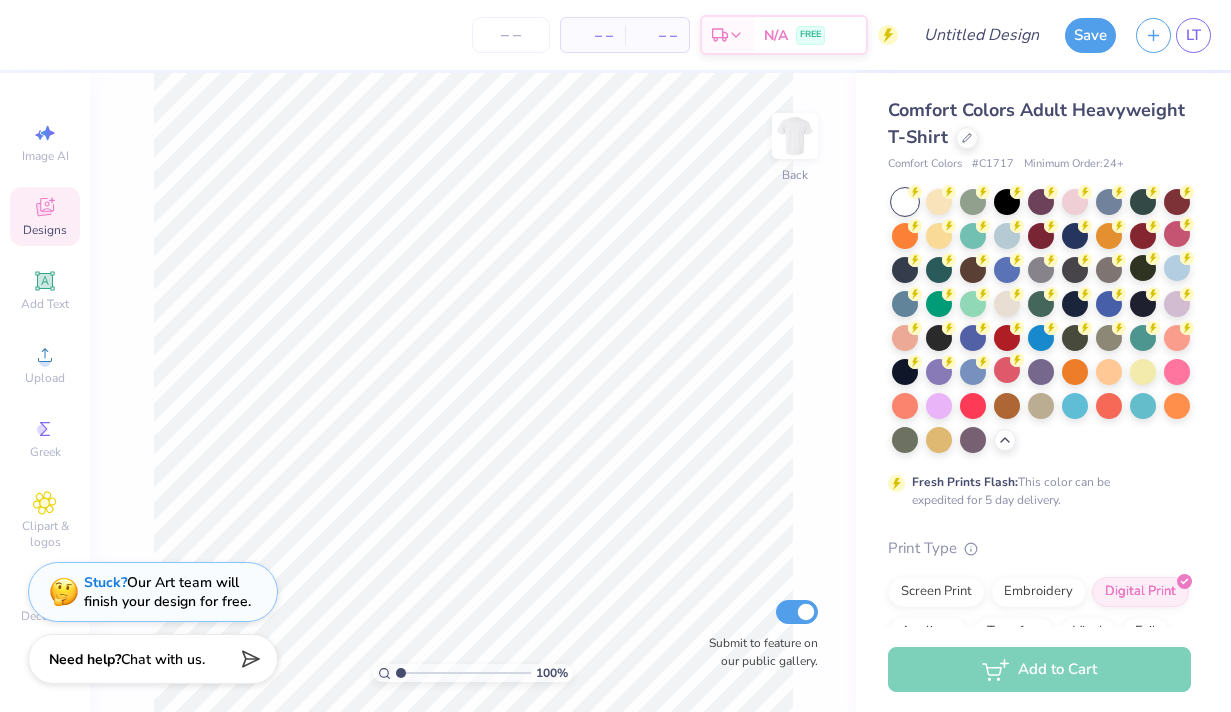 click 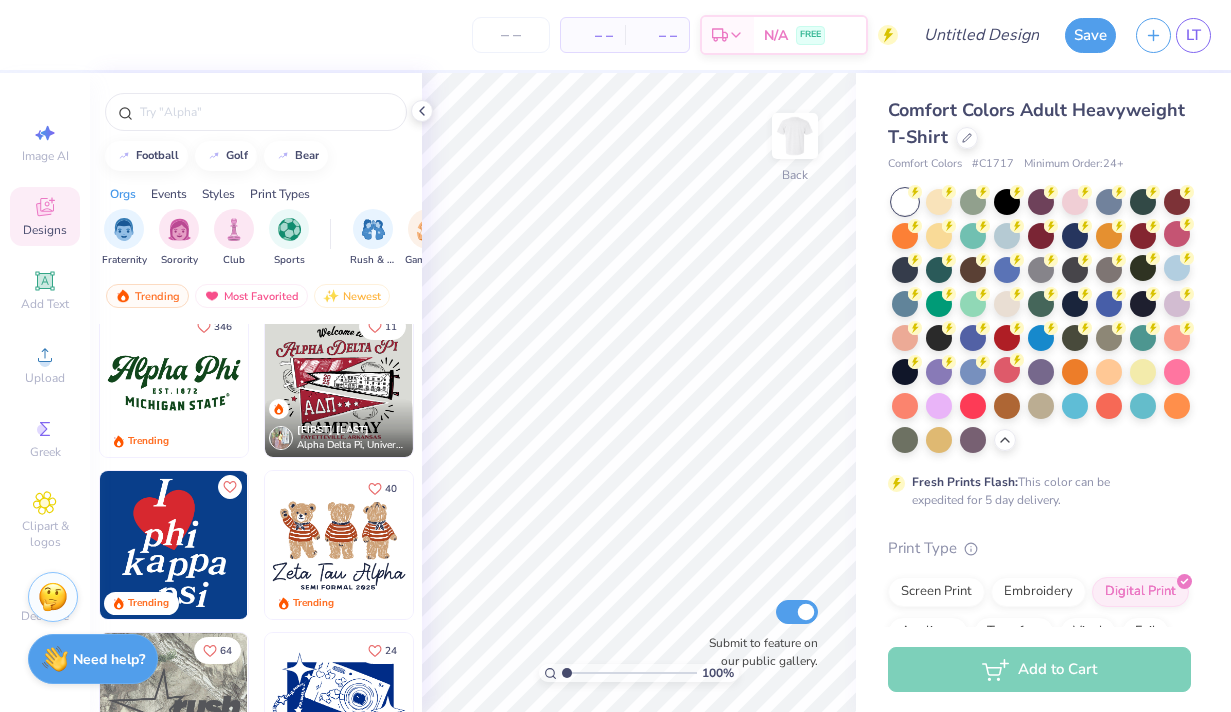 scroll, scrollTop: 1336, scrollLeft: 0, axis: vertical 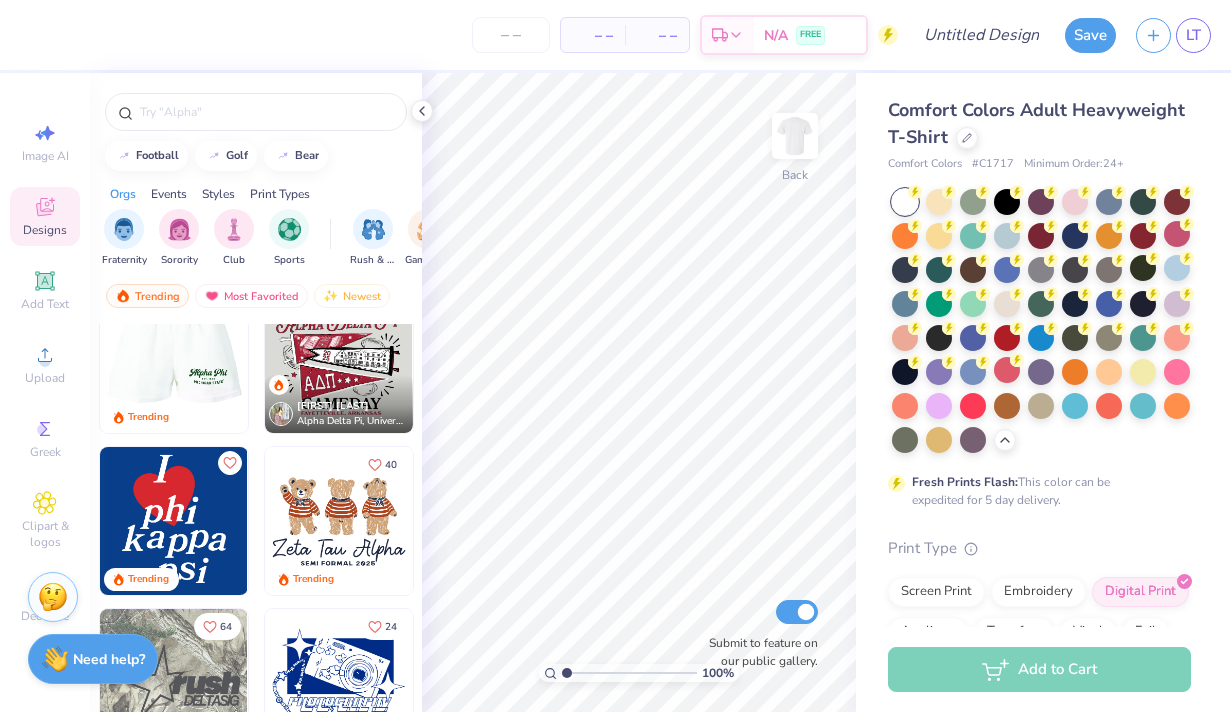 click at bounding box center (173, 359) 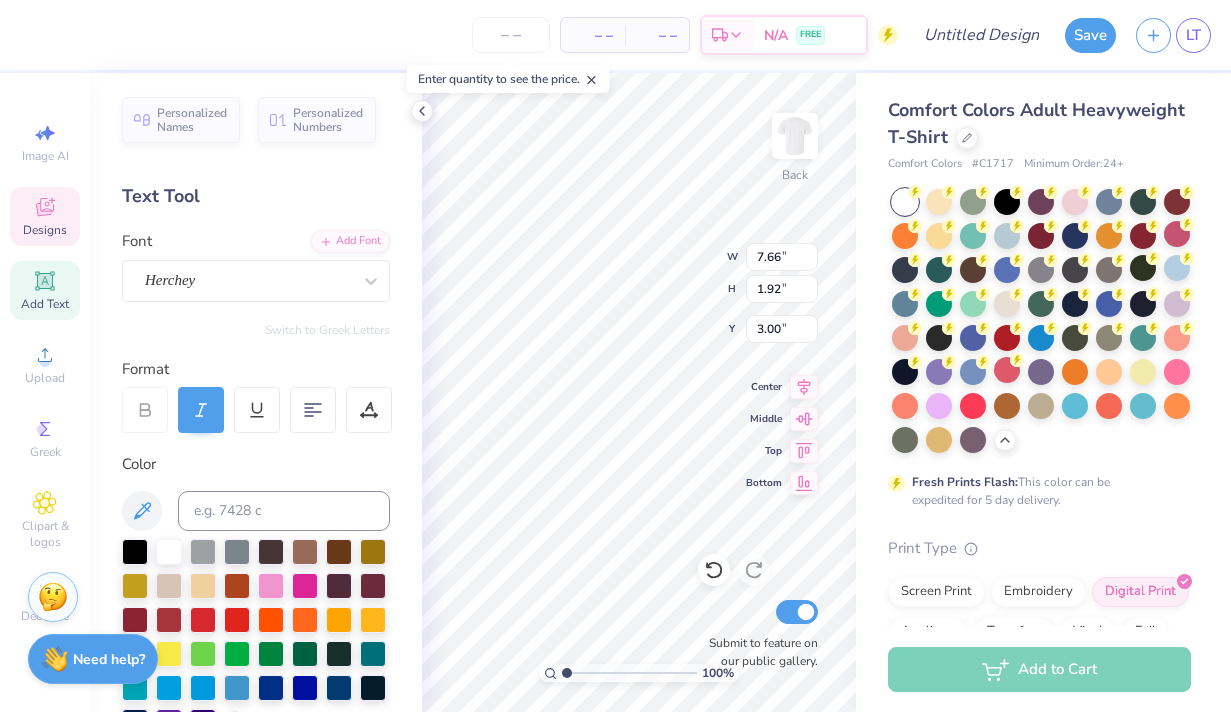 scroll, scrollTop: 0, scrollLeft: 2, axis: horizontal 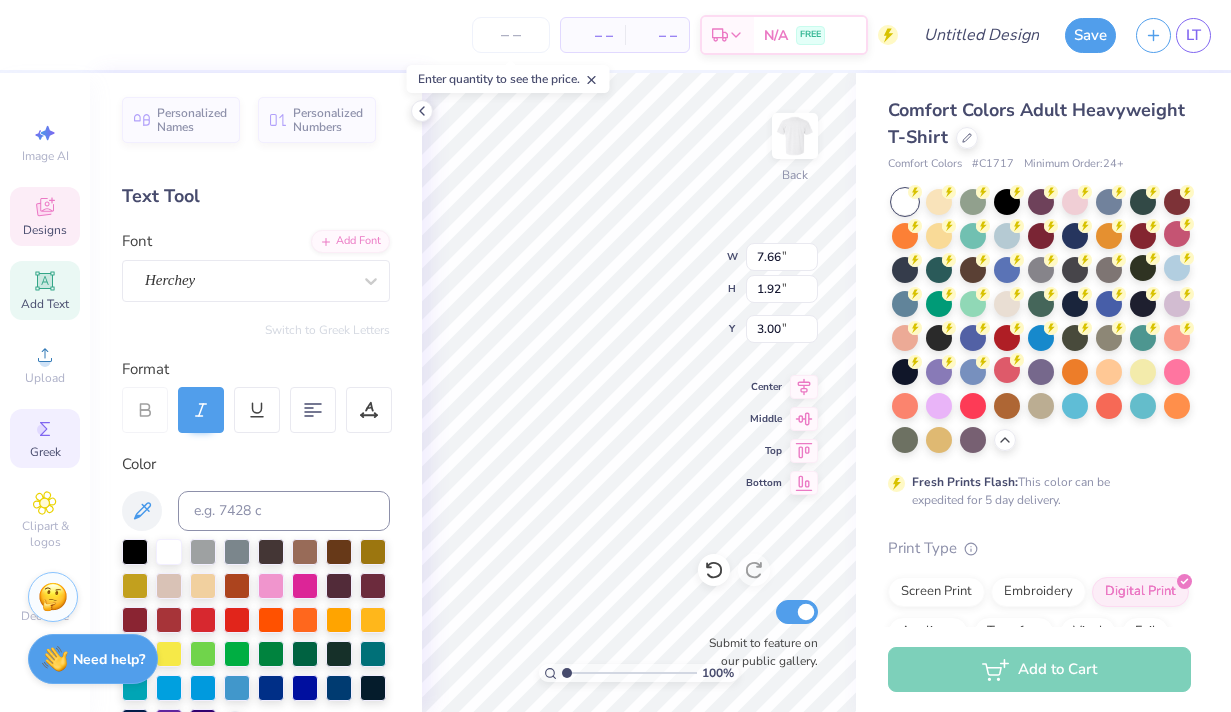 click 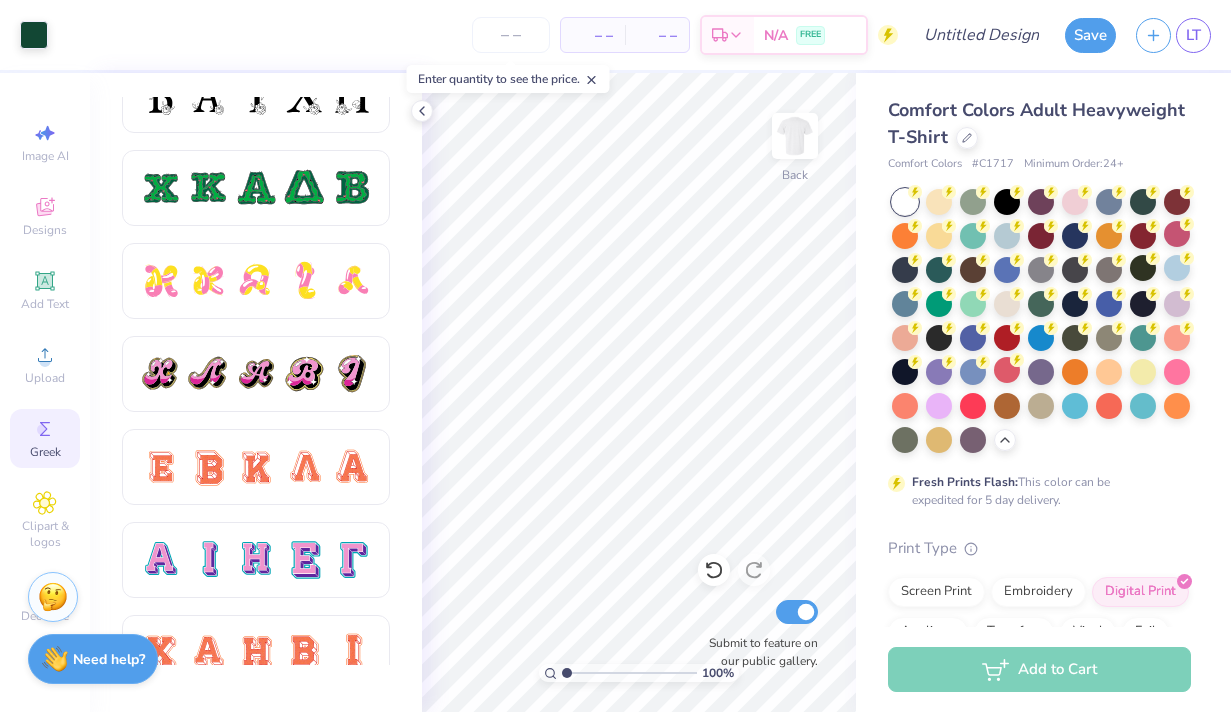 scroll, scrollTop: 987, scrollLeft: 0, axis: vertical 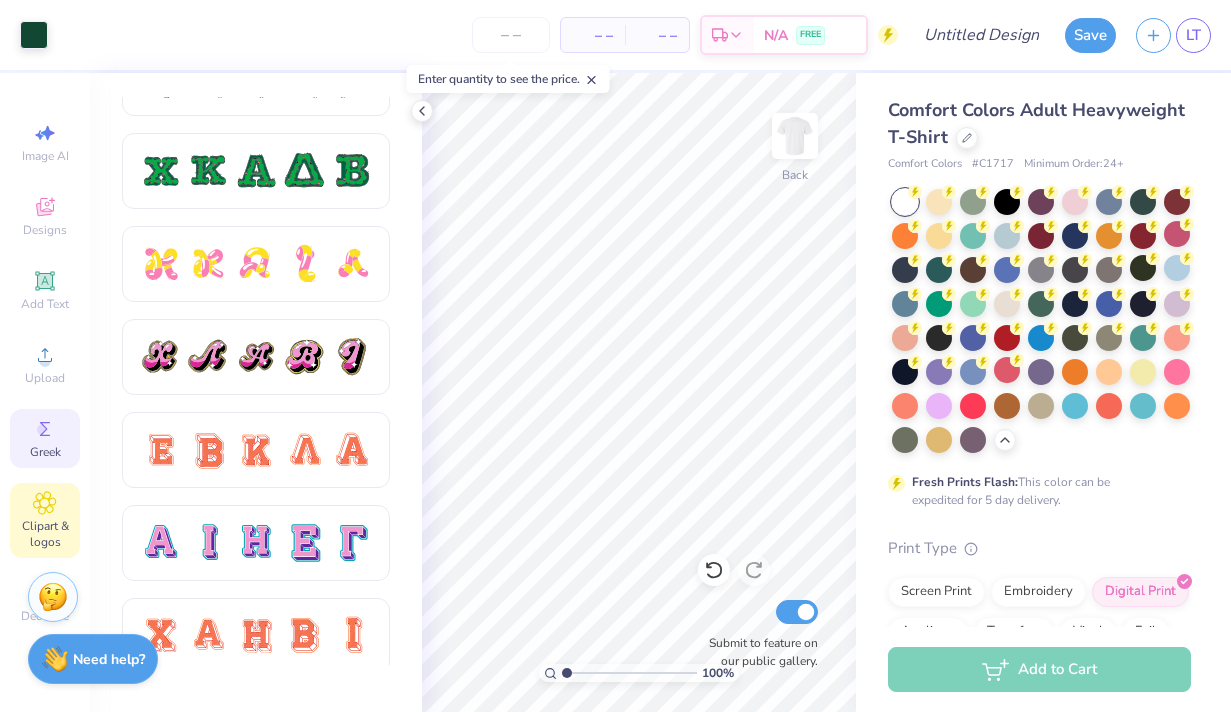 click on "Clipart & logos" at bounding box center [45, 534] 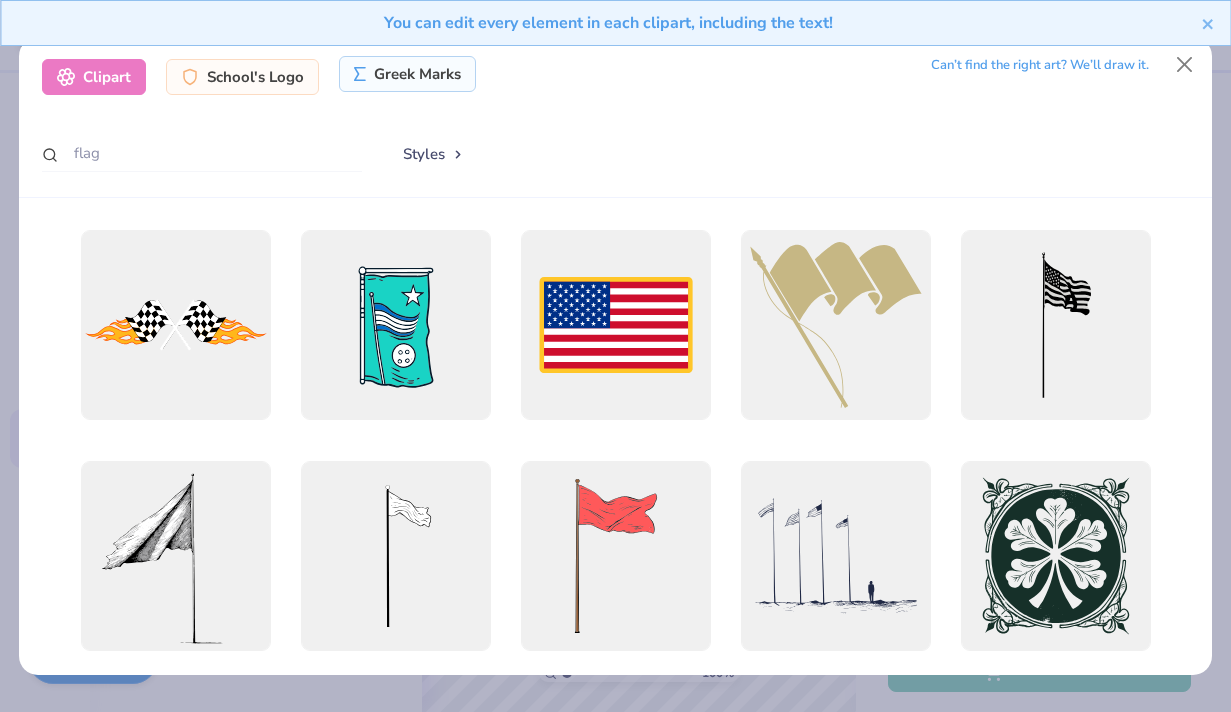 click on "Greek Marks" at bounding box center [407, 74] 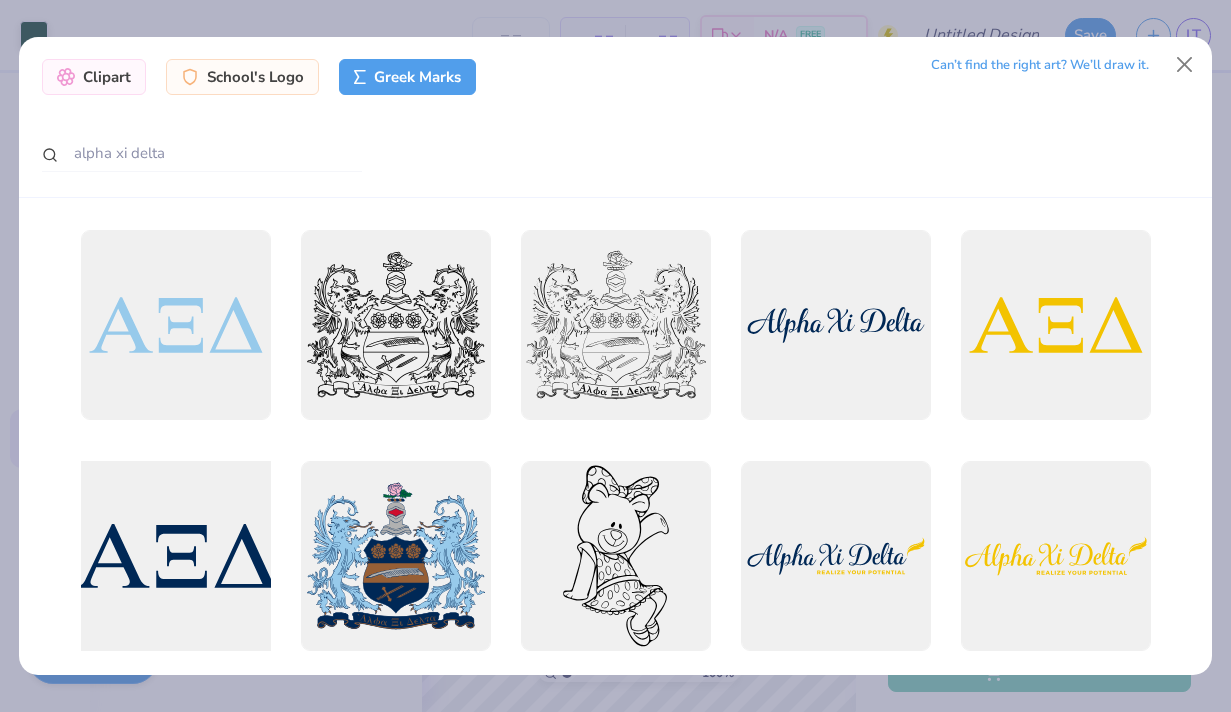 click at bounding box center (175, 556) 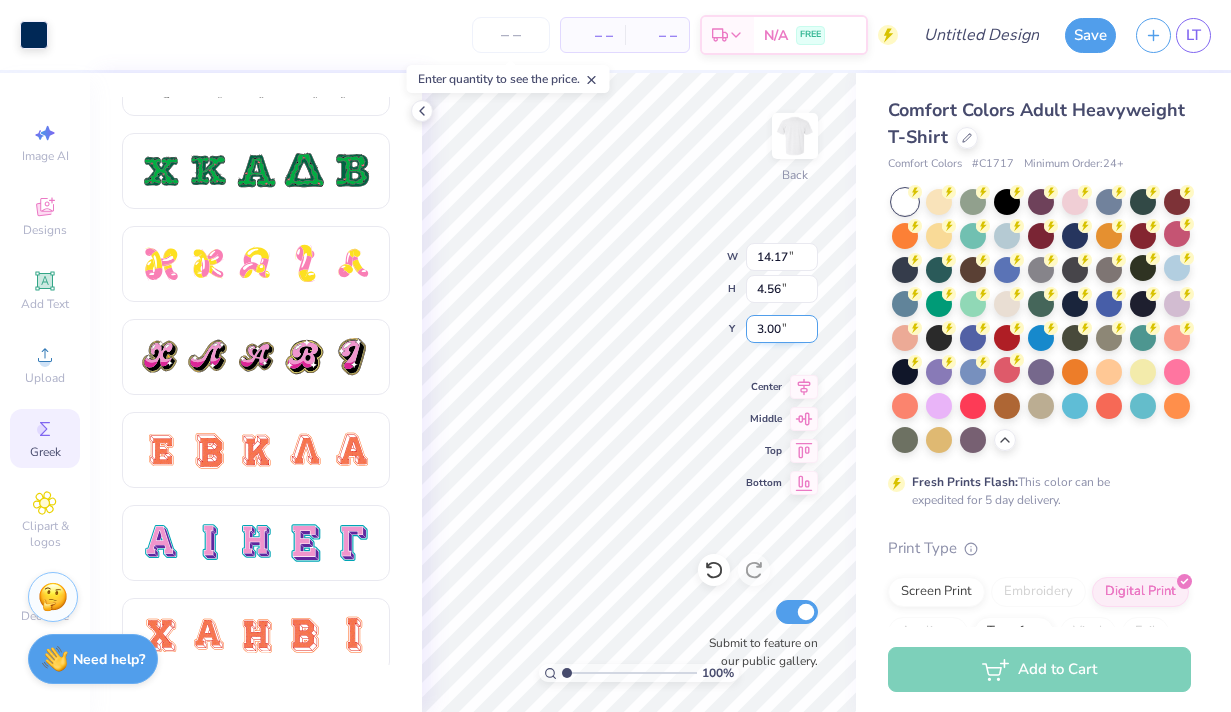type on "3.75" 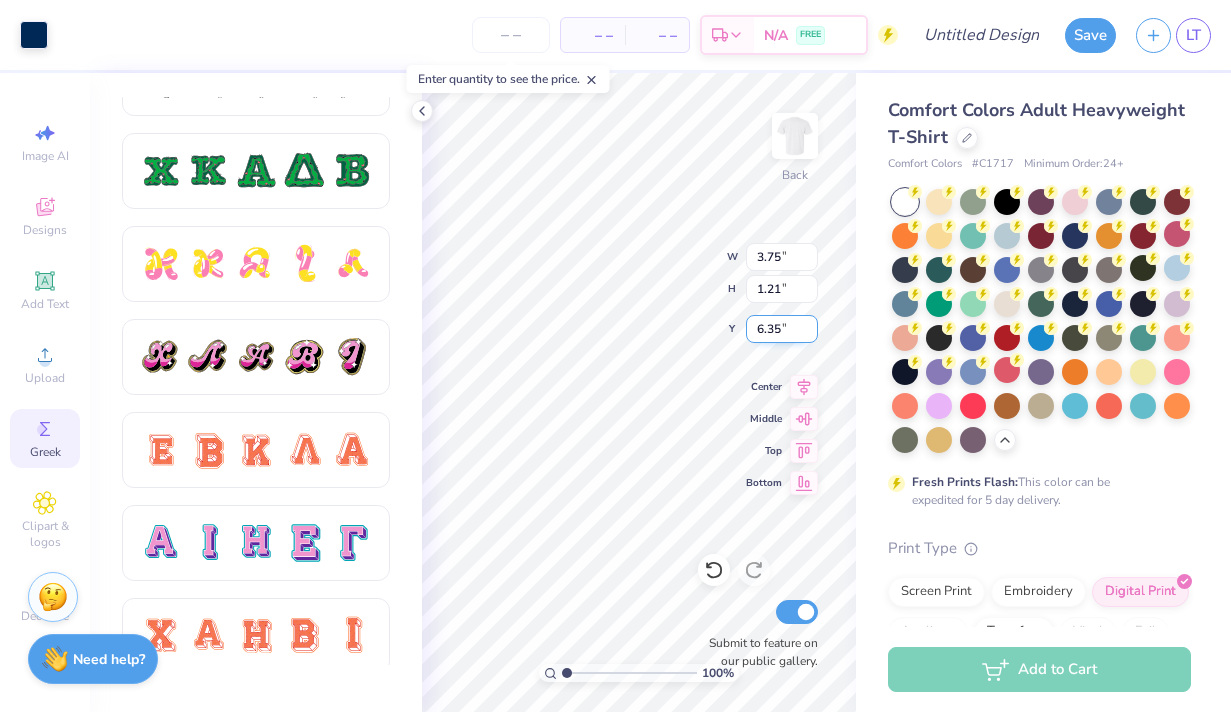 type on "2.40" 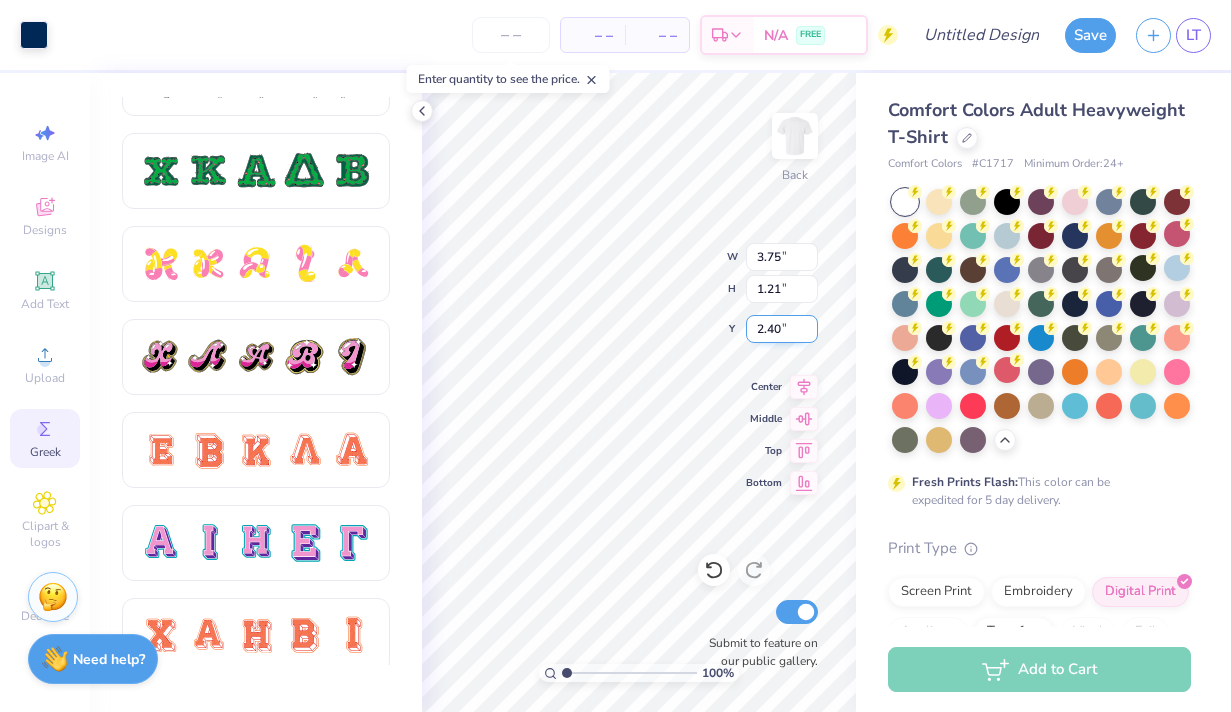 type on "5.85" 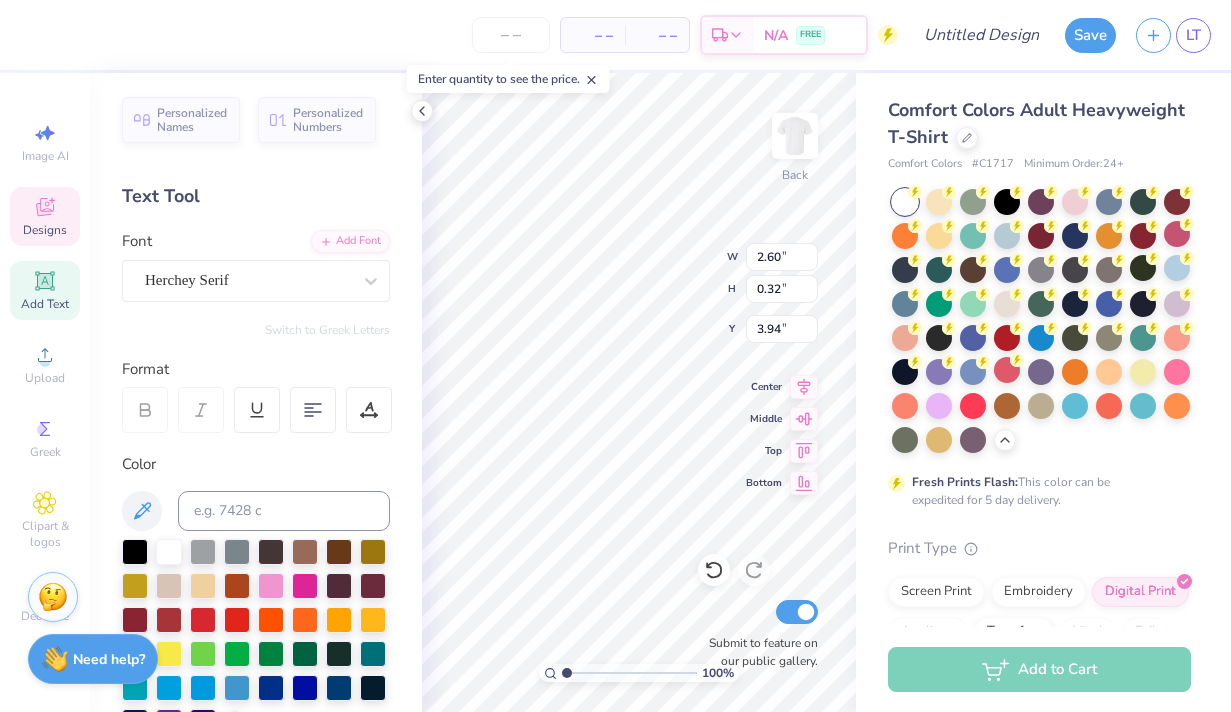 type on "3.94" 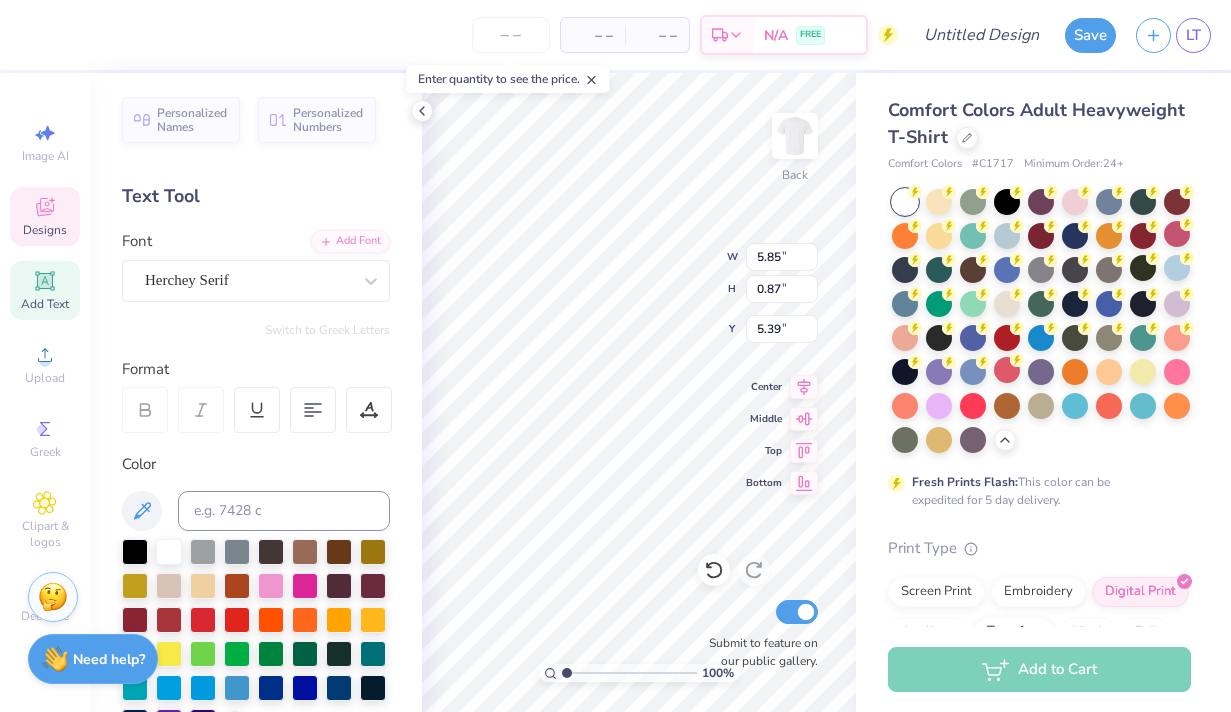 type on "14.23" 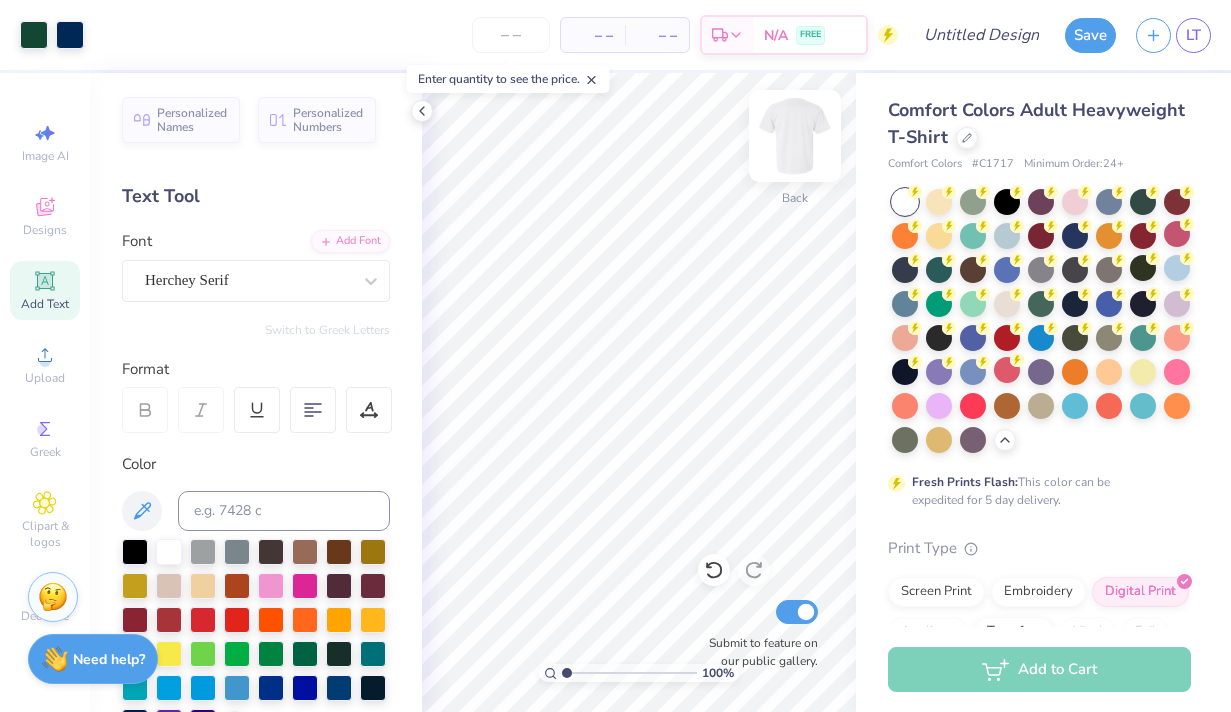 click at bounding box center [795, 136] 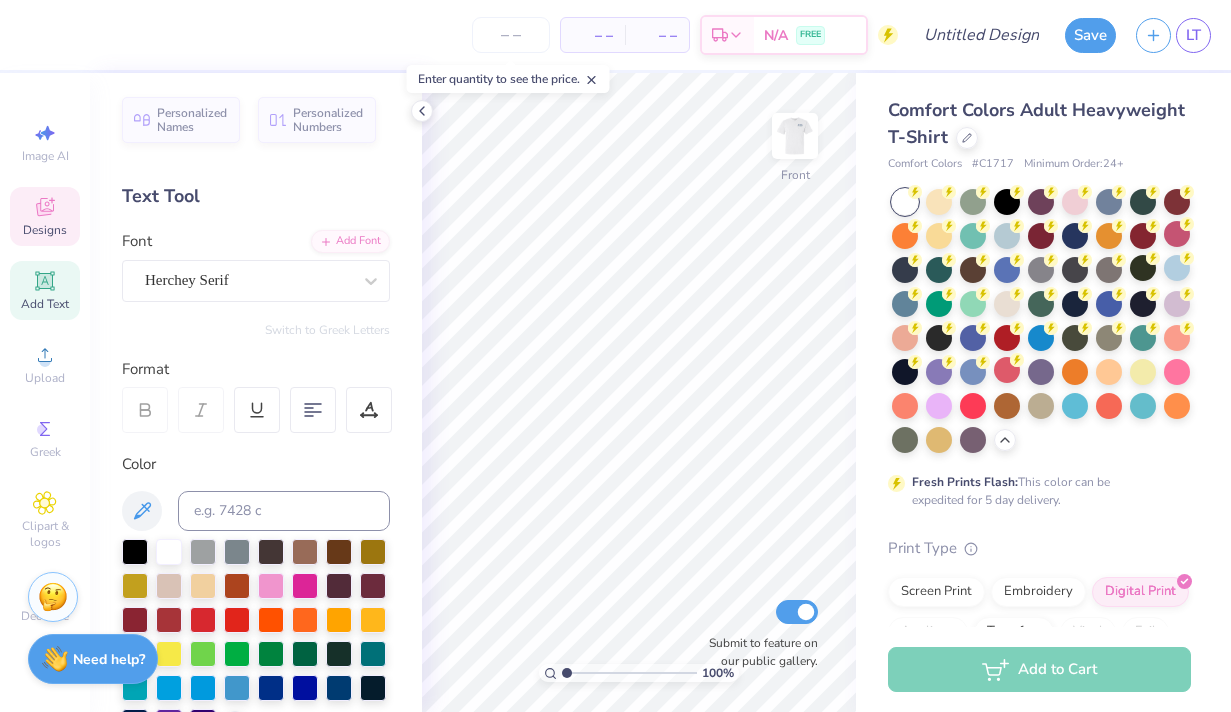 click on "Designs" at bounding box center [45, 230] 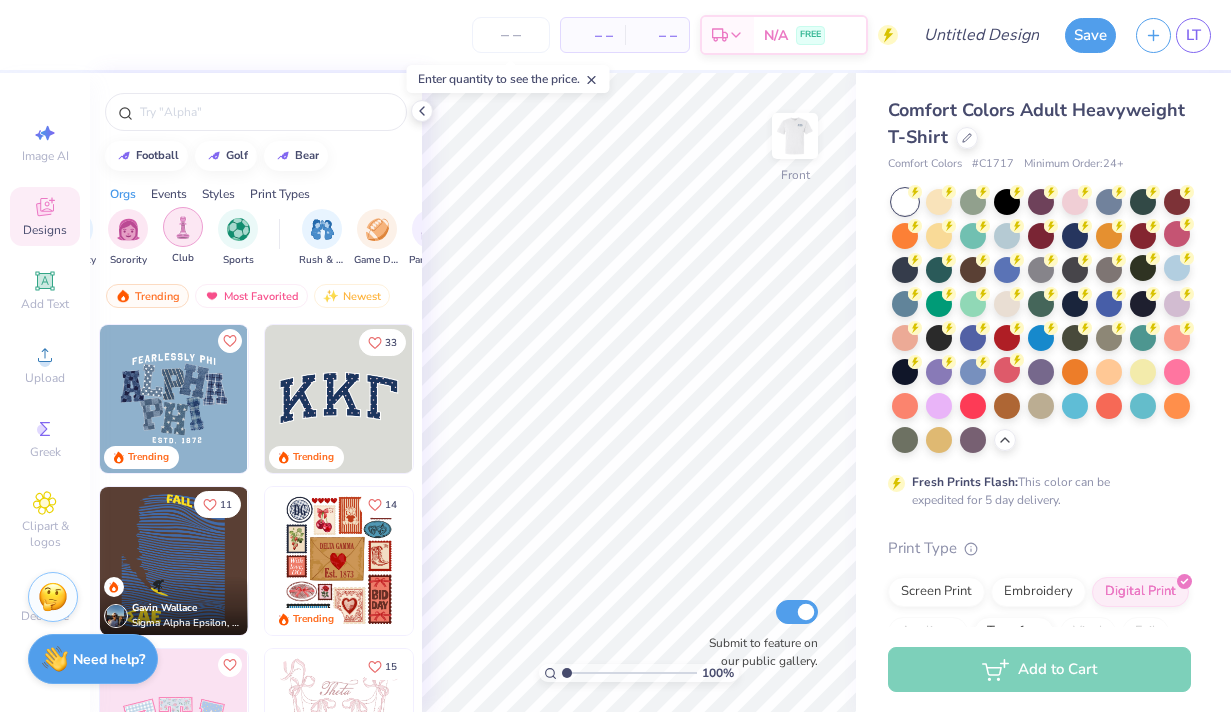 scroll, scrollTop: 0, scrollLeft: 52, axis: horizontal 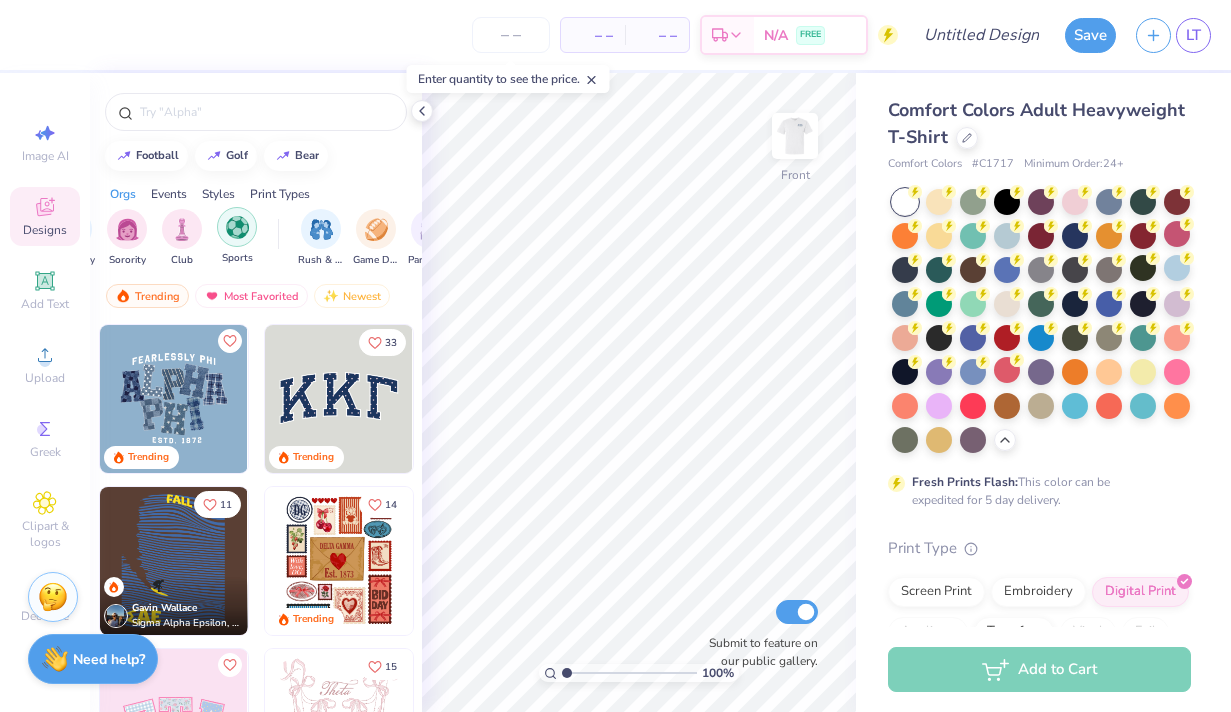 click at bounding box center (237, 227) 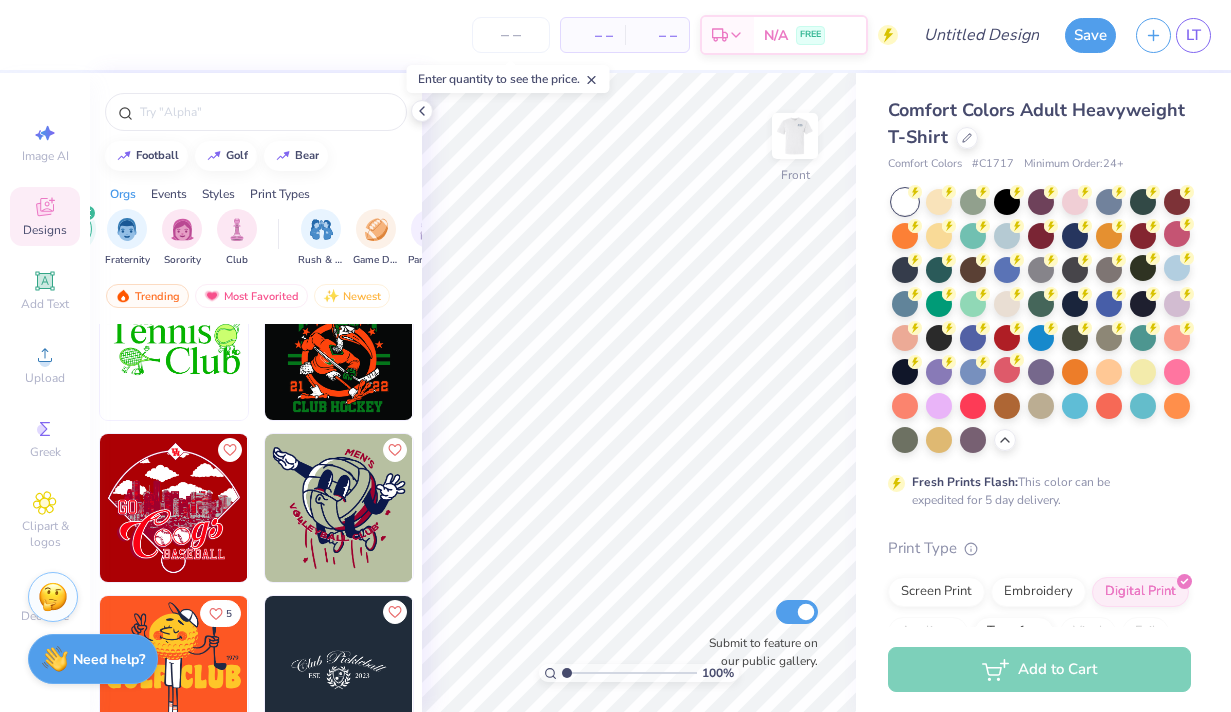 scroll, scrollTop: 7027, scrollLeft: 0, axis: vertical 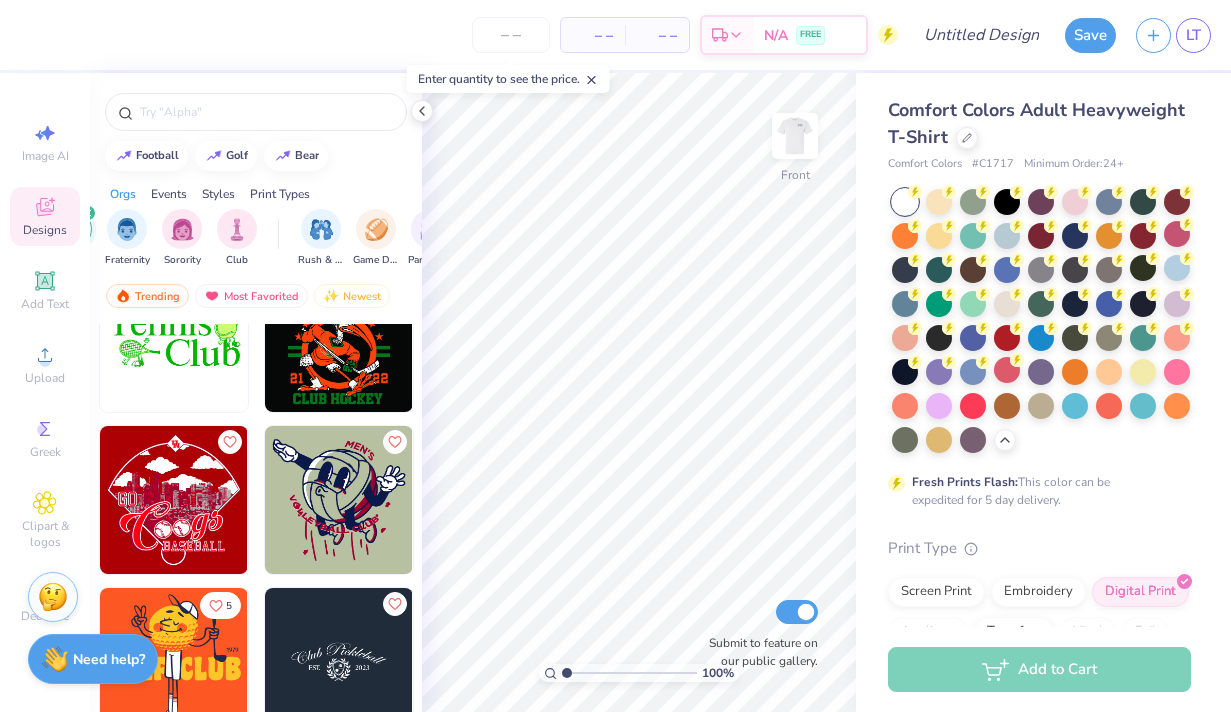 click at bounding box center (339, 500) 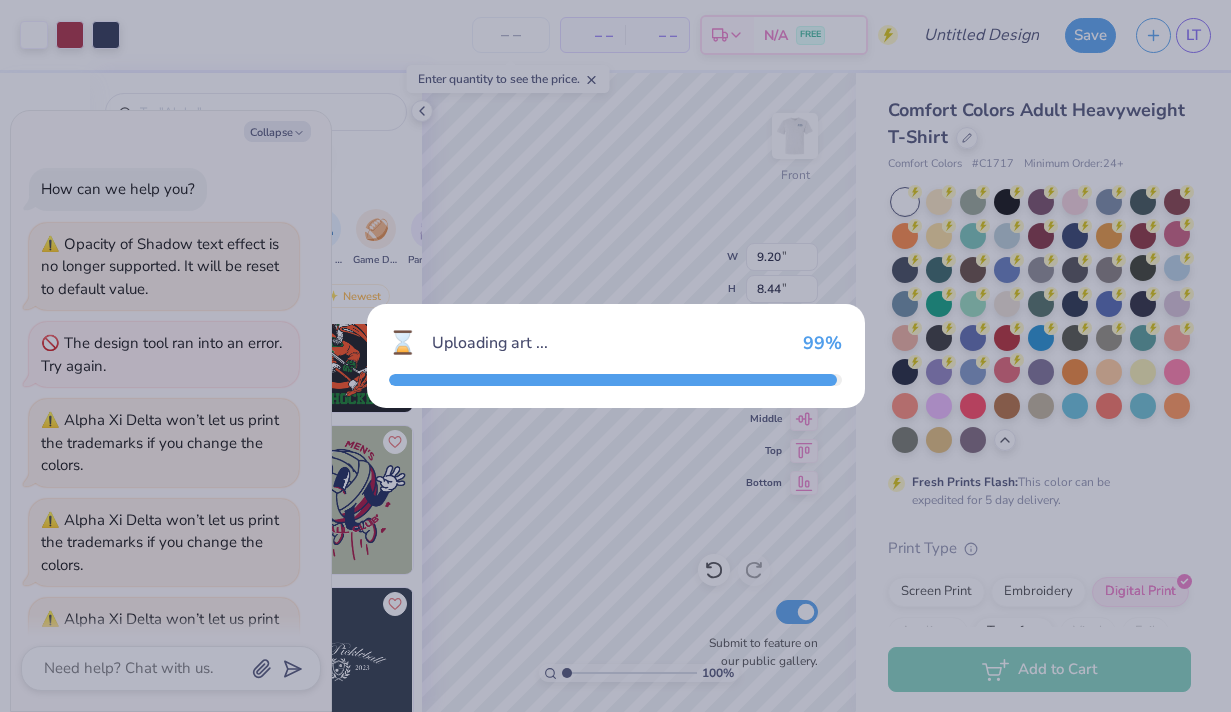 scroll, scrollTop: 772, scrollLeft: 0, axis: vertical 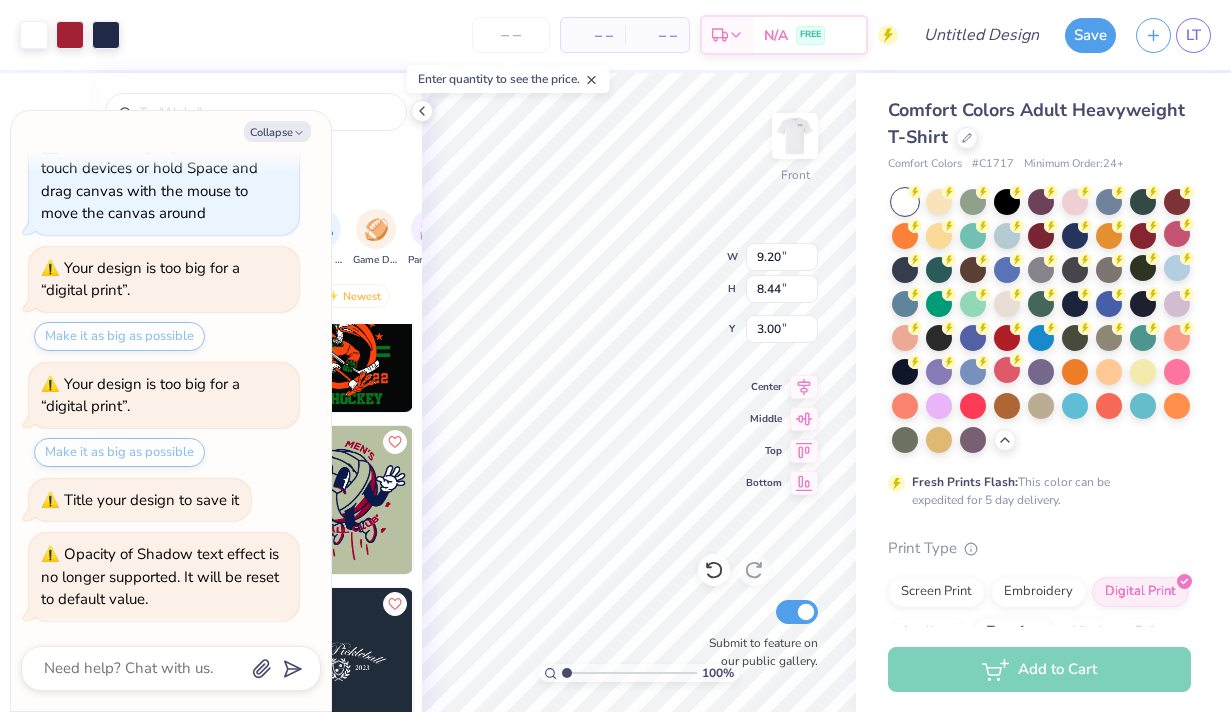 type on "x" 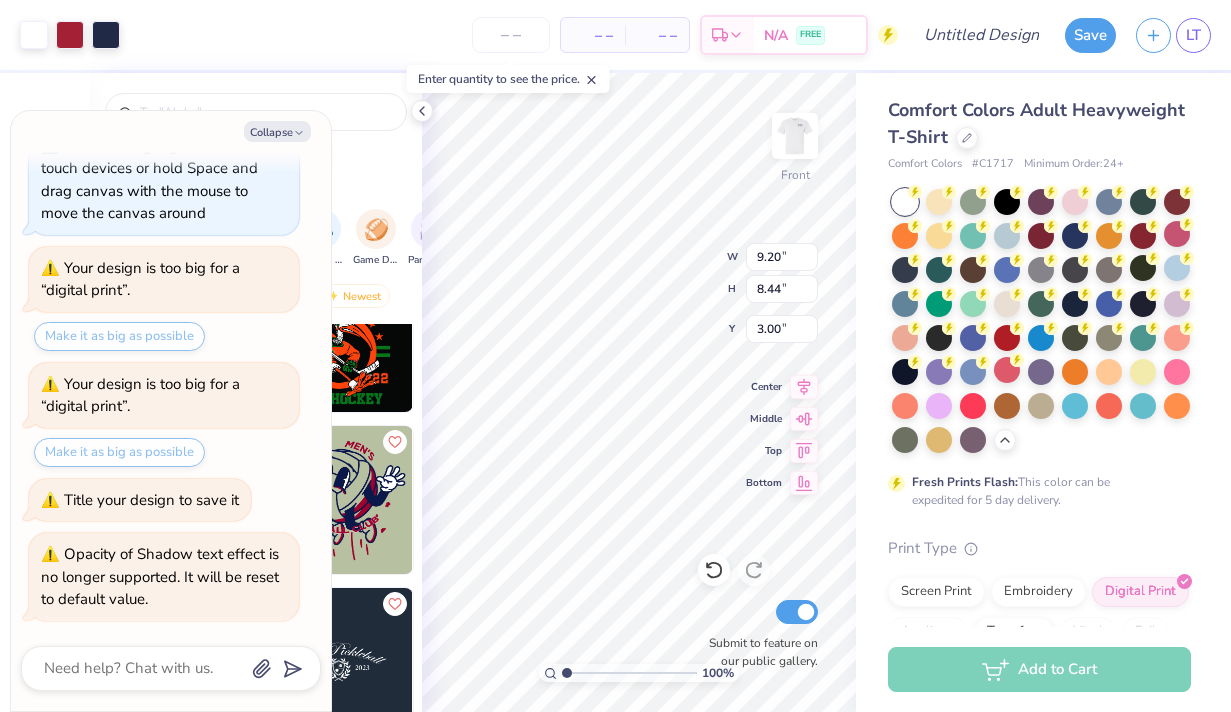 type on "4.37" 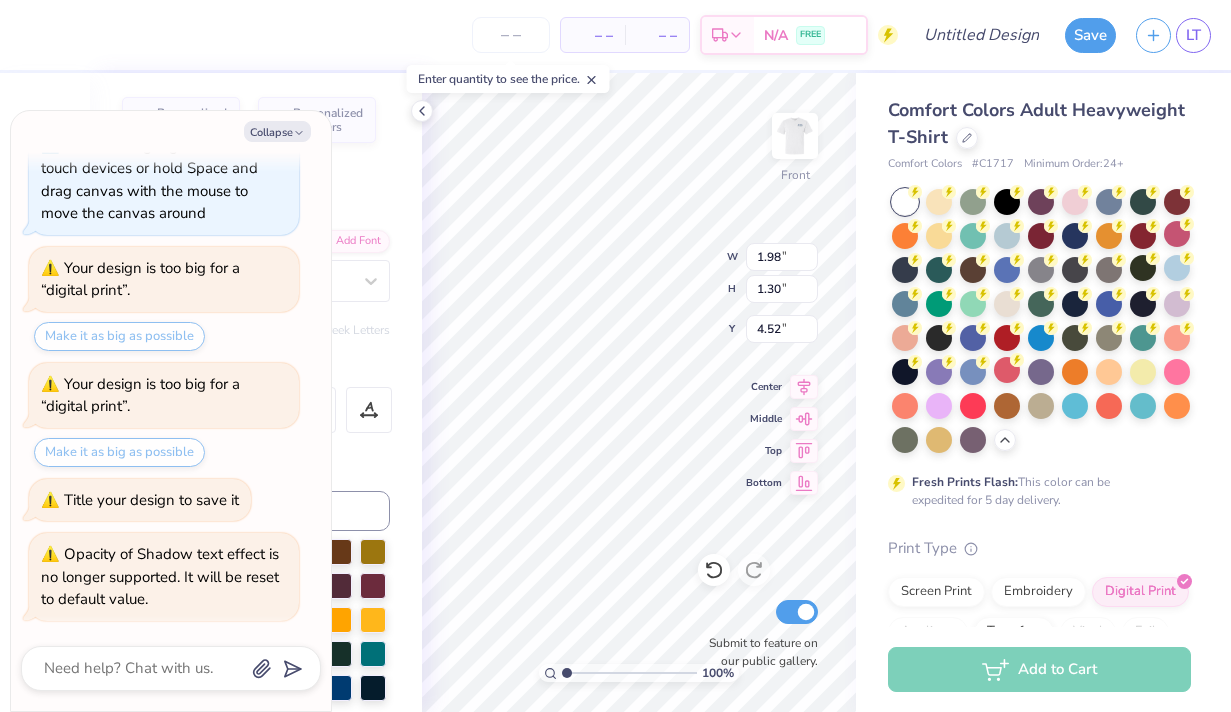 type on "x" 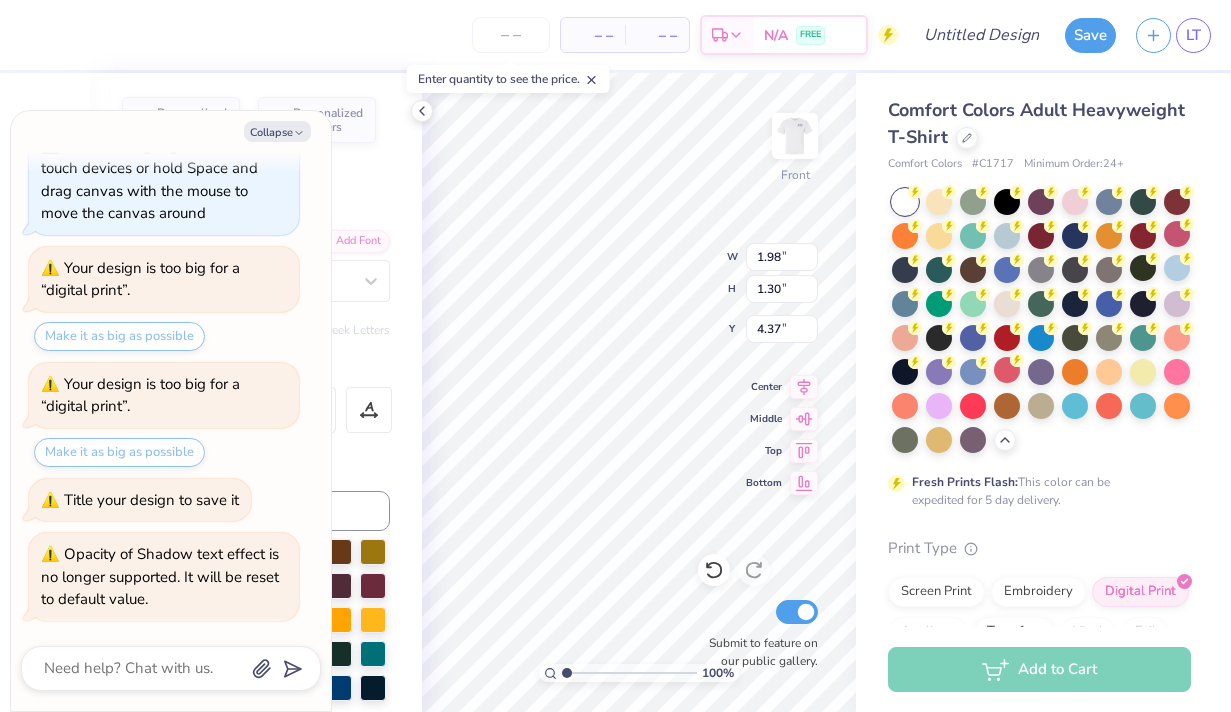 type on "x" 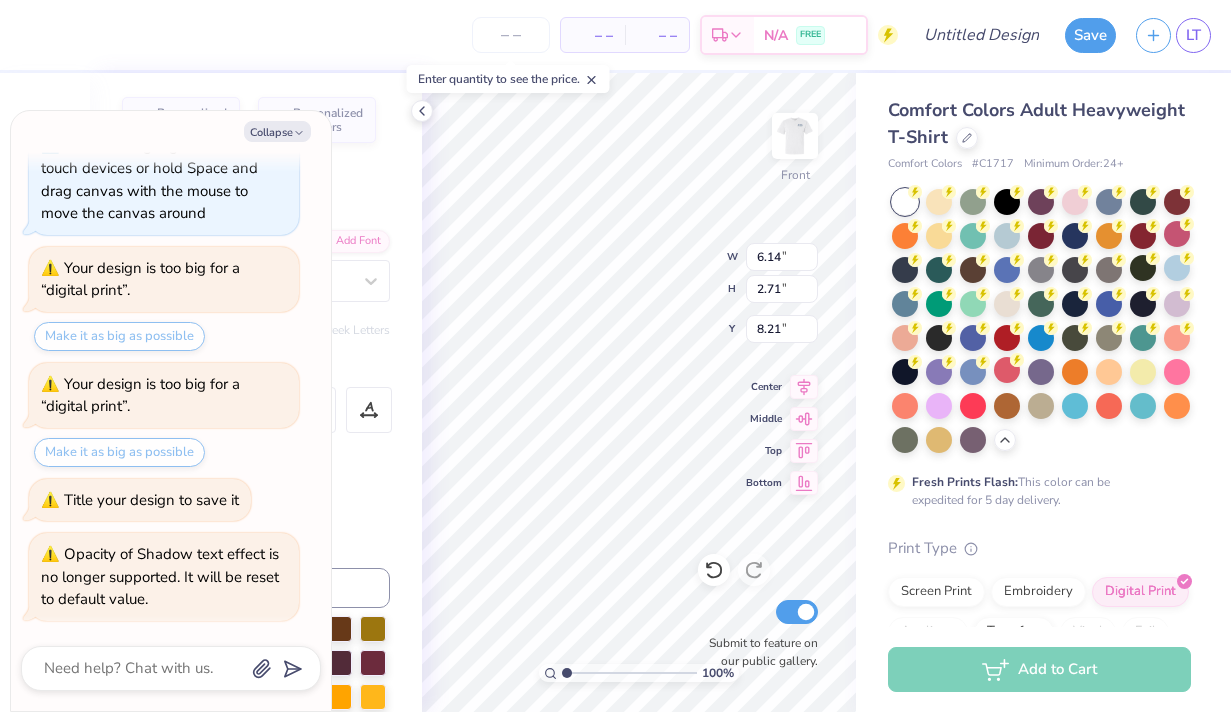 scroll, scrollTop: 0, scrollLeft: 3, axis: horizontal 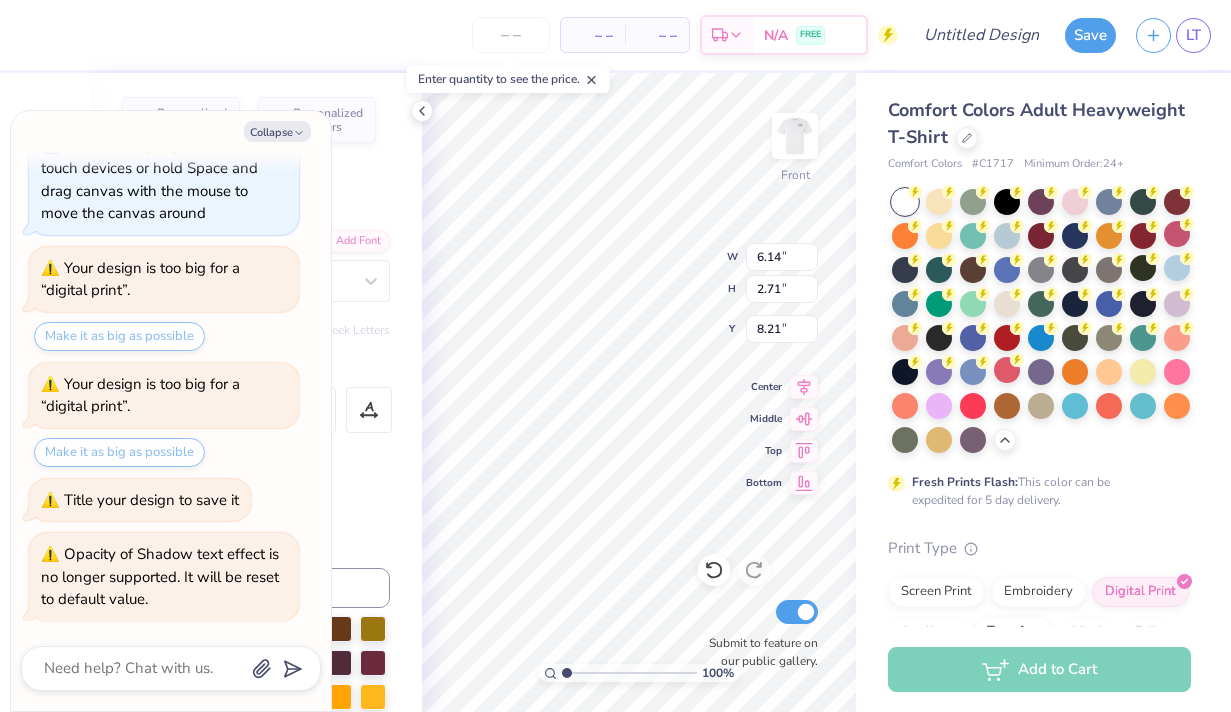type on "x" 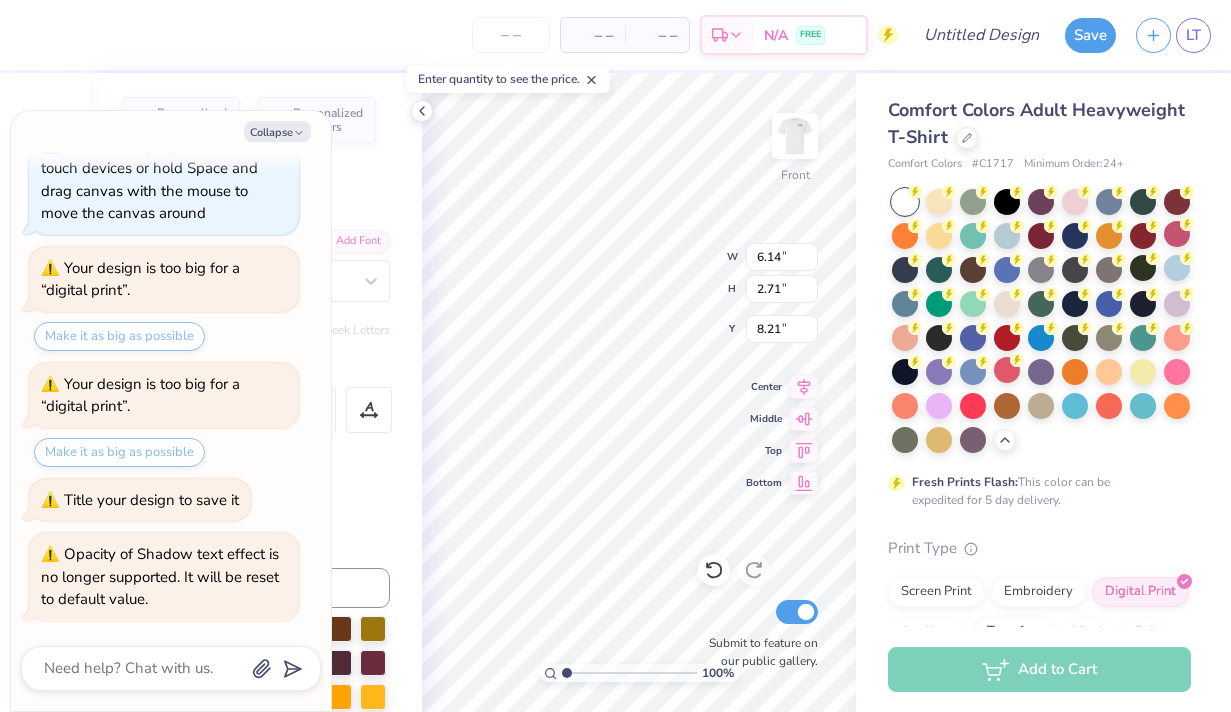 type on "x" 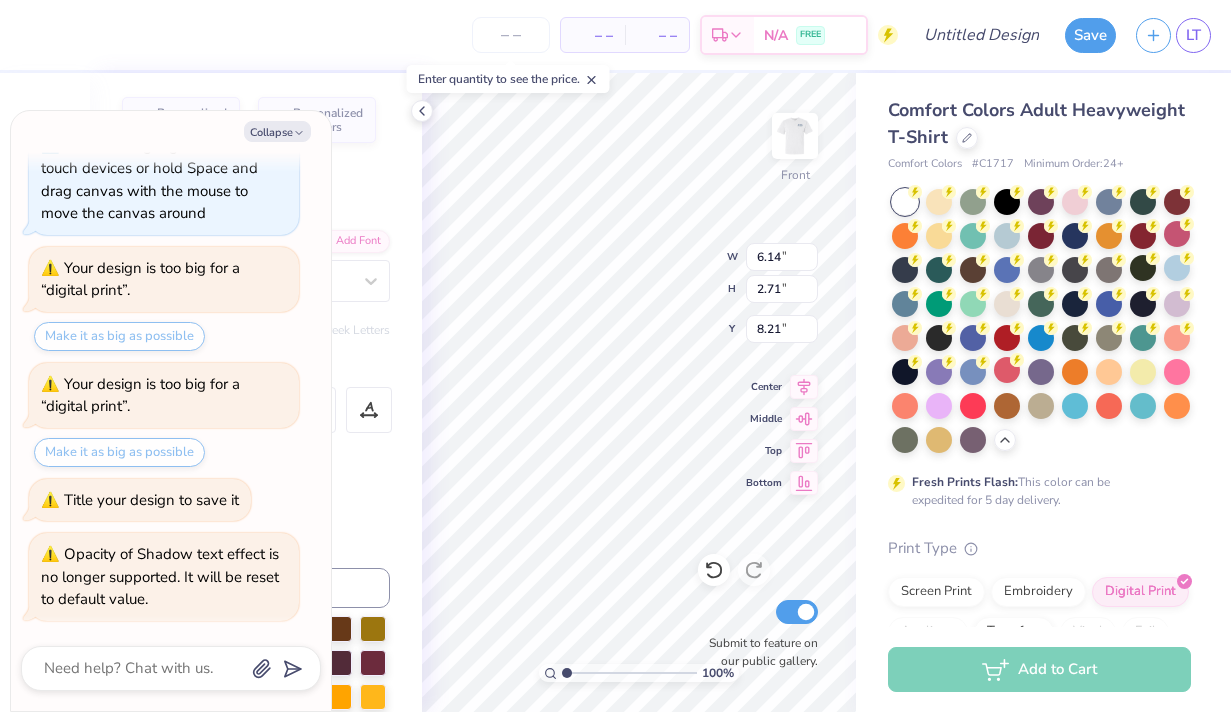 type on "x" 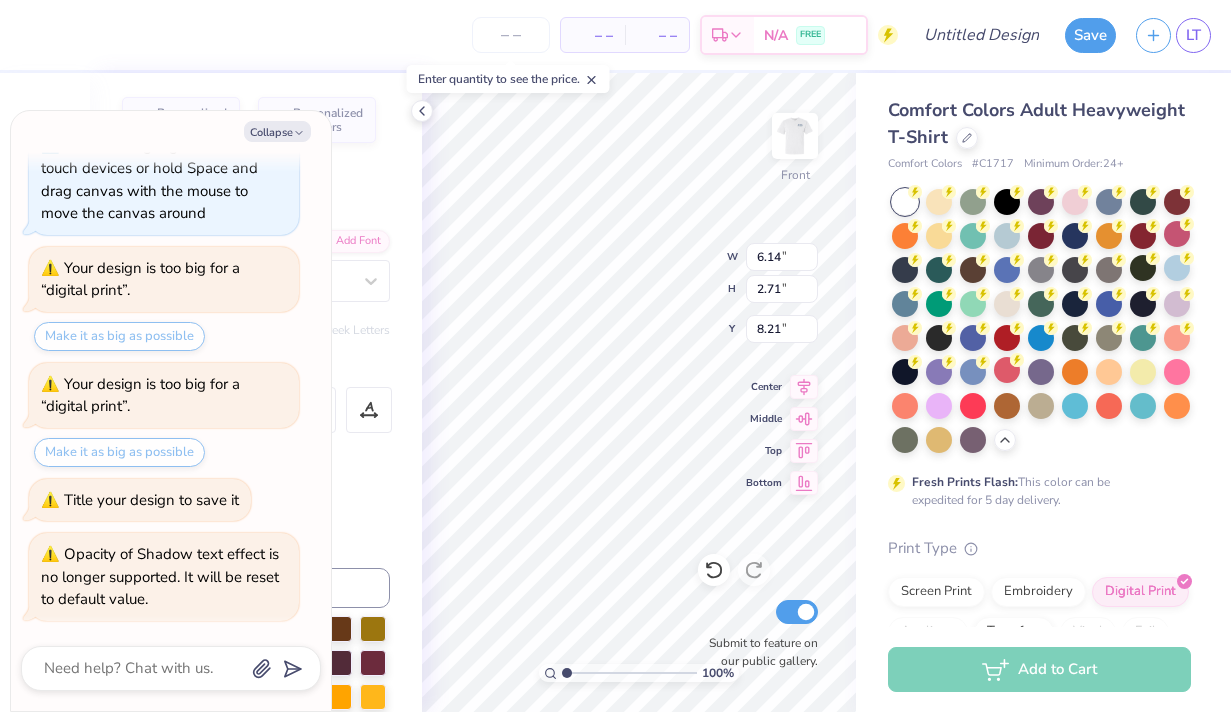 type on "x" 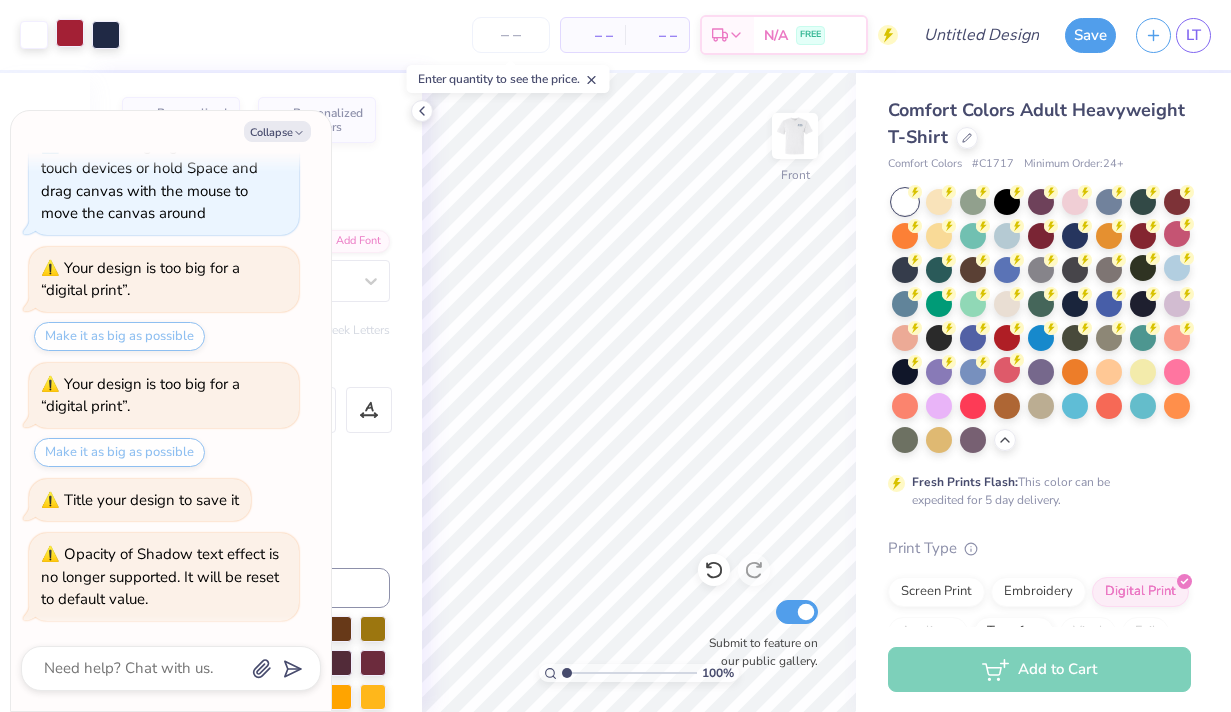click at bounding box center [70, 33] 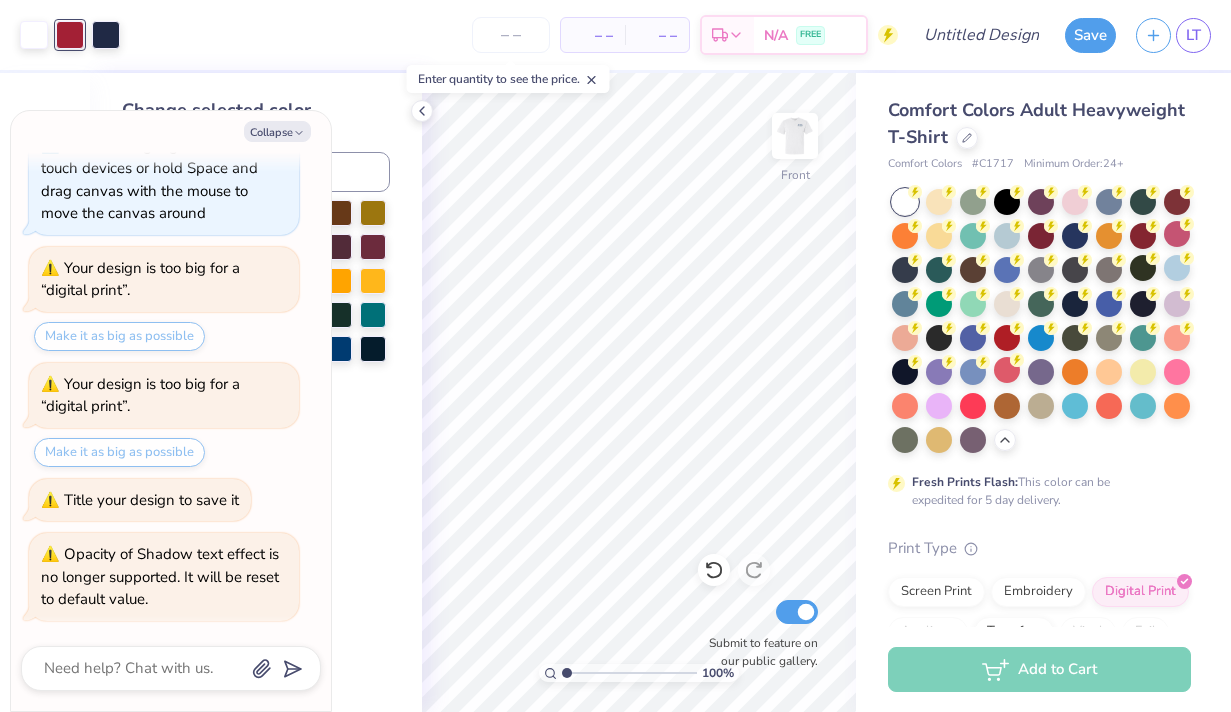 click on "Change selected color" at bounding box center [256, 110] 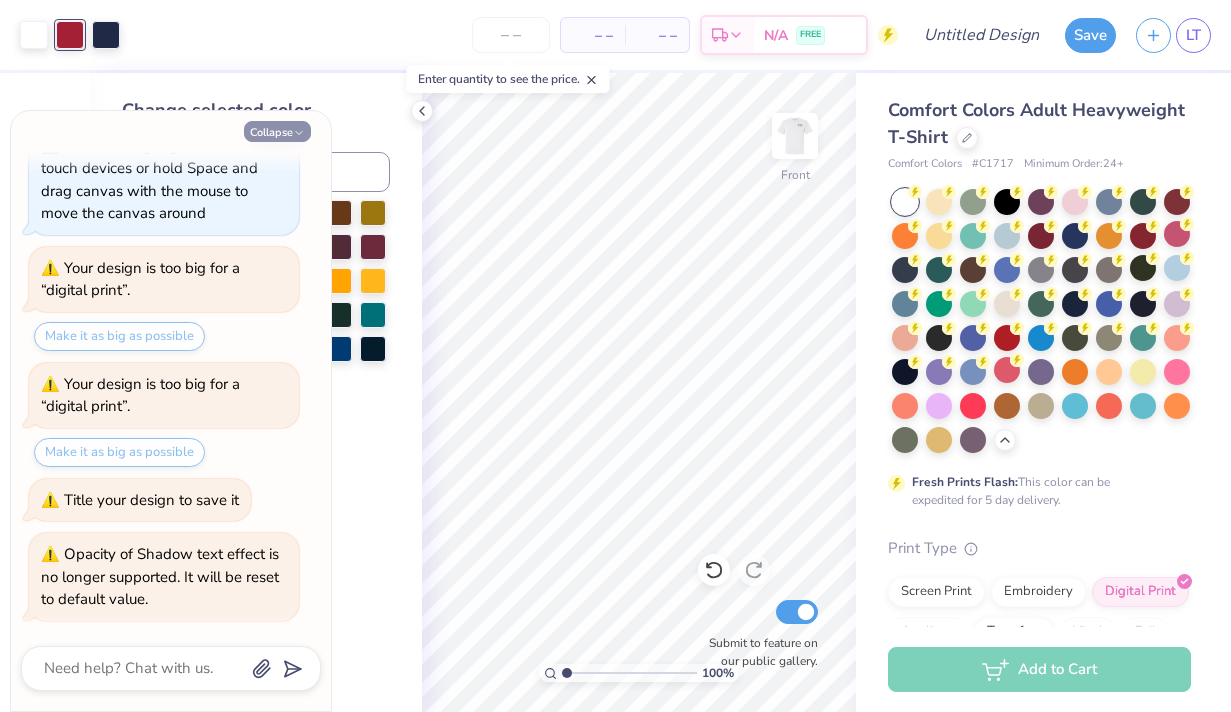 click on "Collapse" at bounding box center [277, 131] 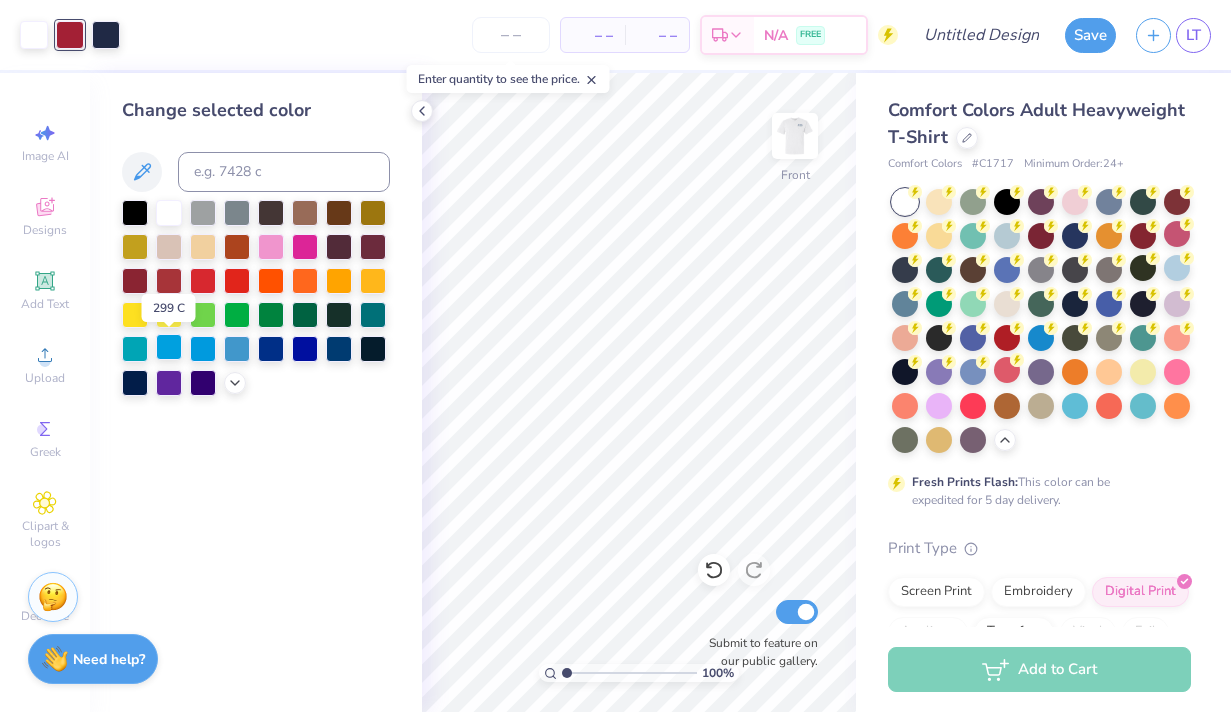 click at bounding box center [169, 347] 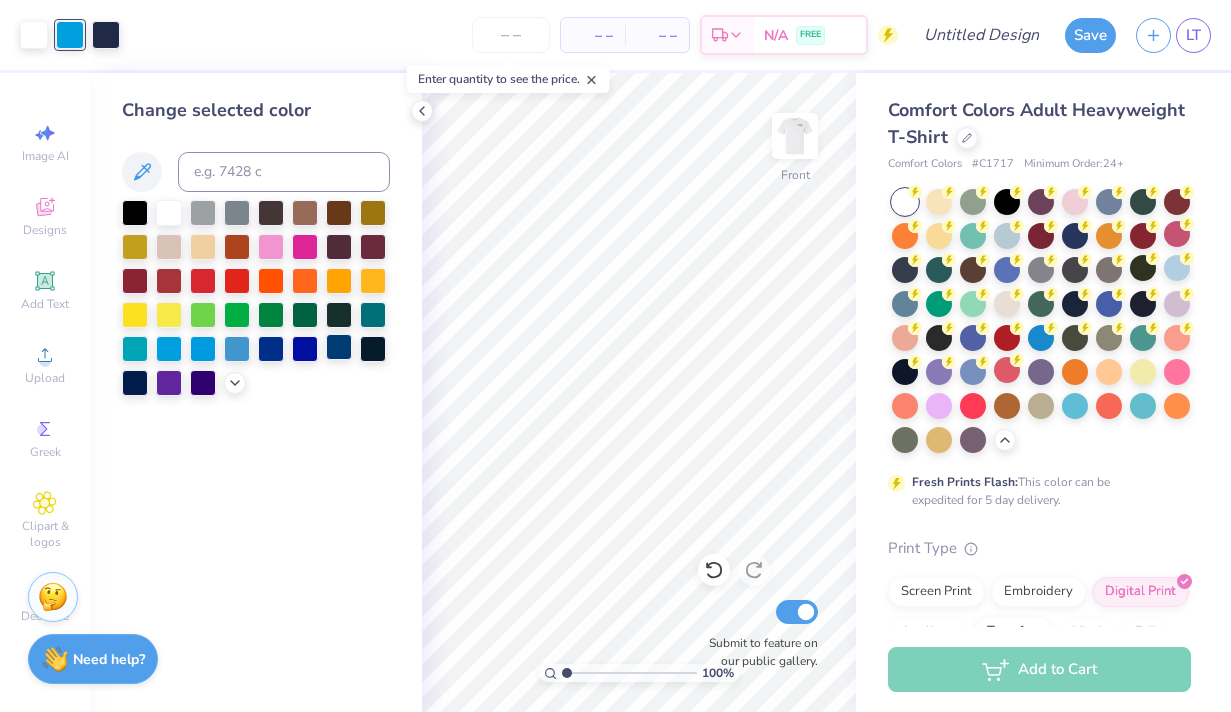 click at bounding box center (339, 347) 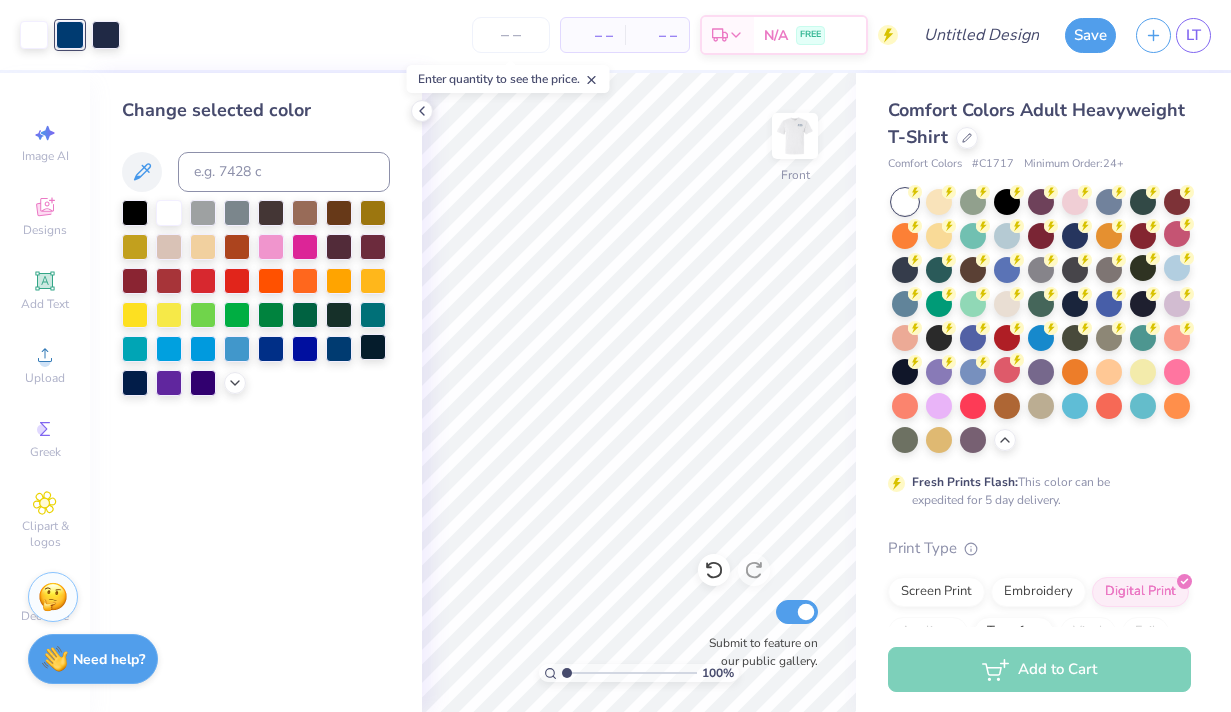 click at bounding box center (373, 347) 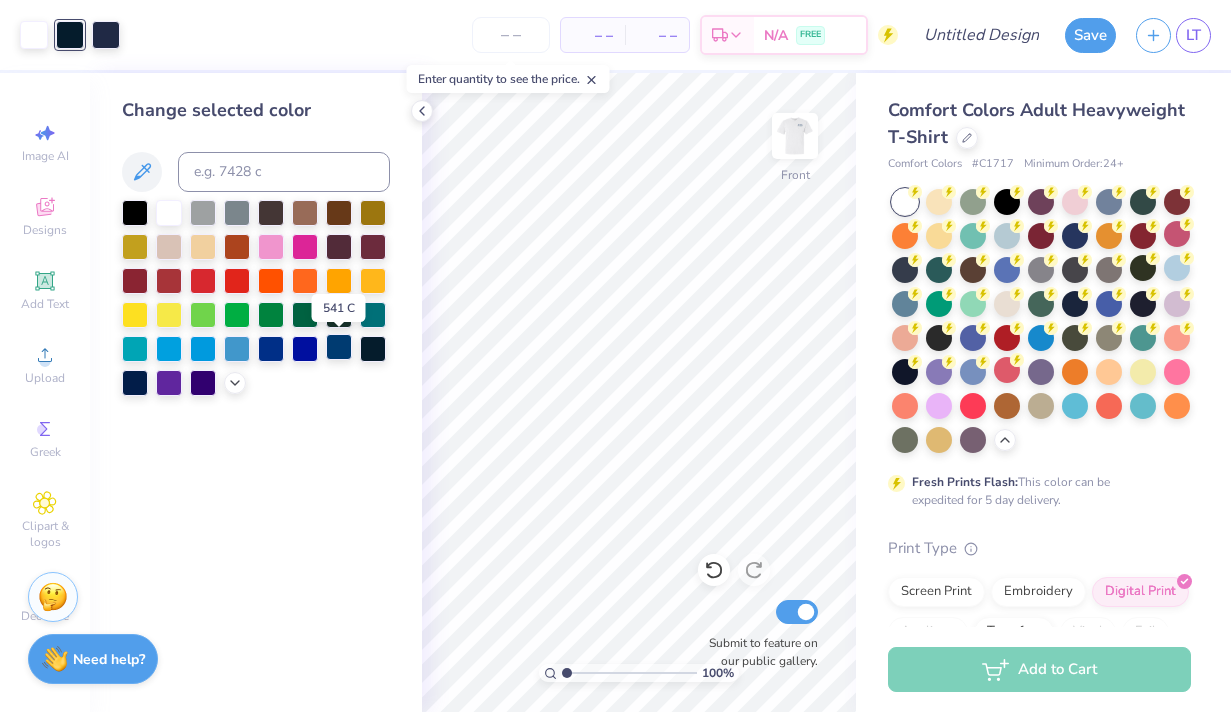 click at bounding box center [339, 347] 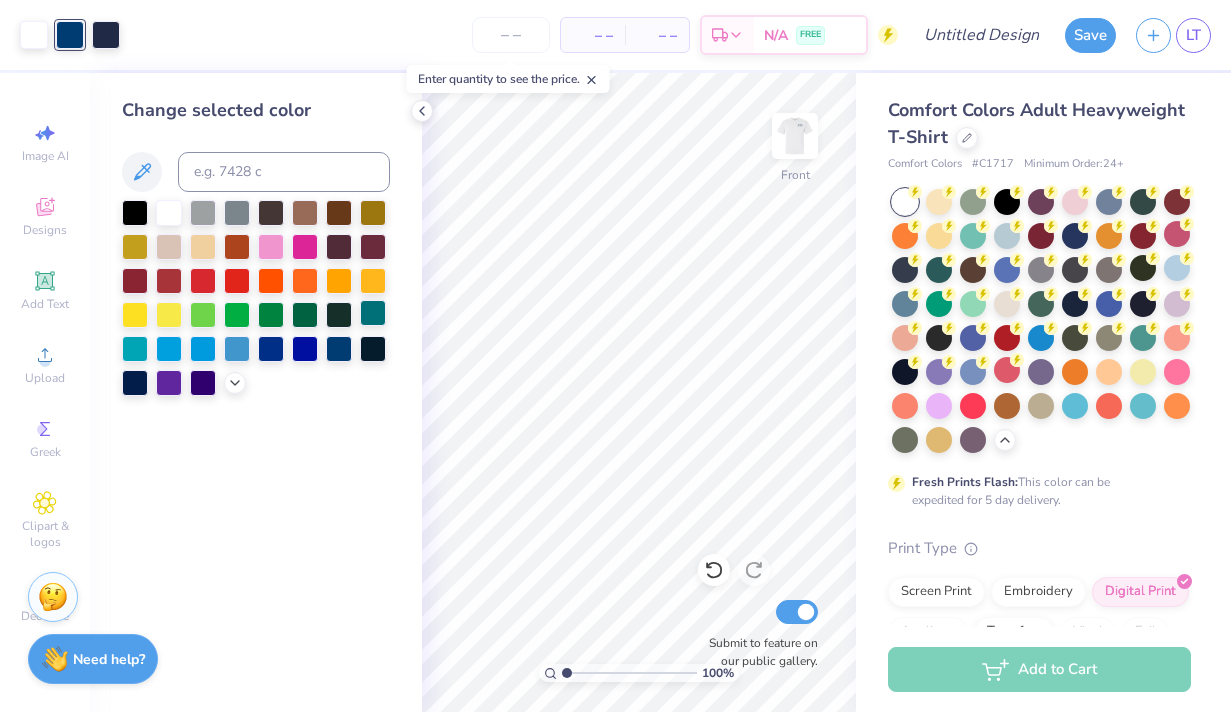 click at bounding box center [373, 313] 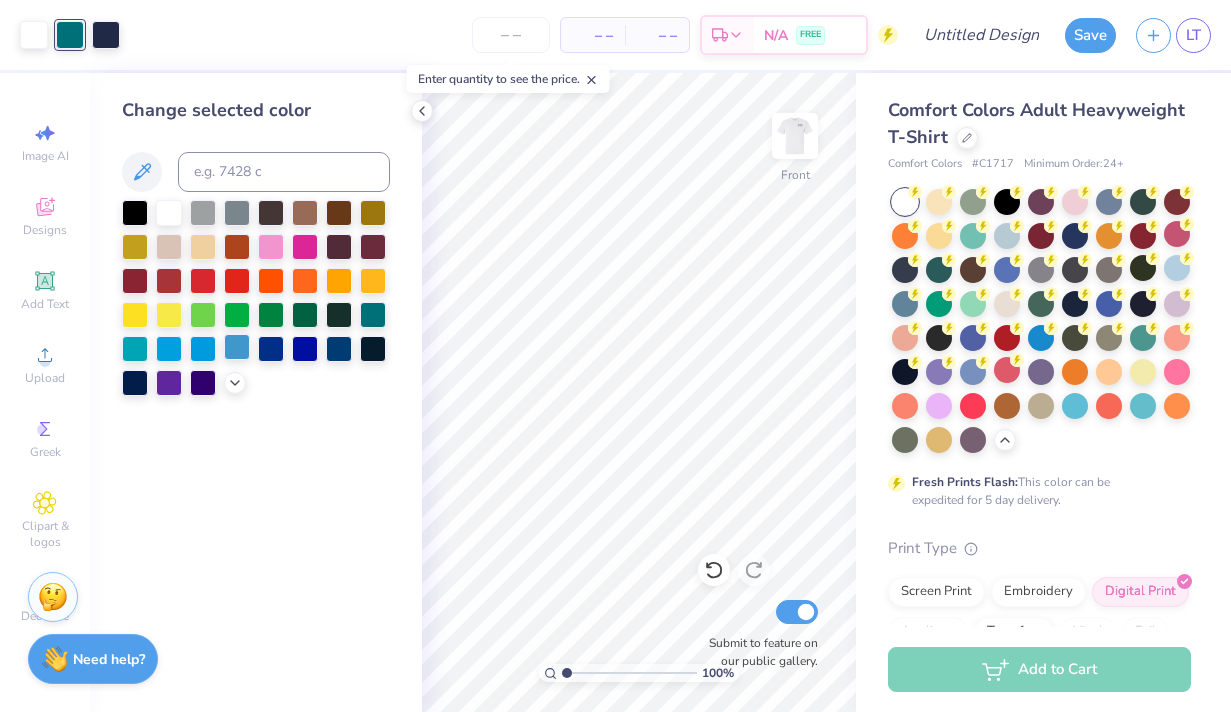 click at bounding box center [237, 347] 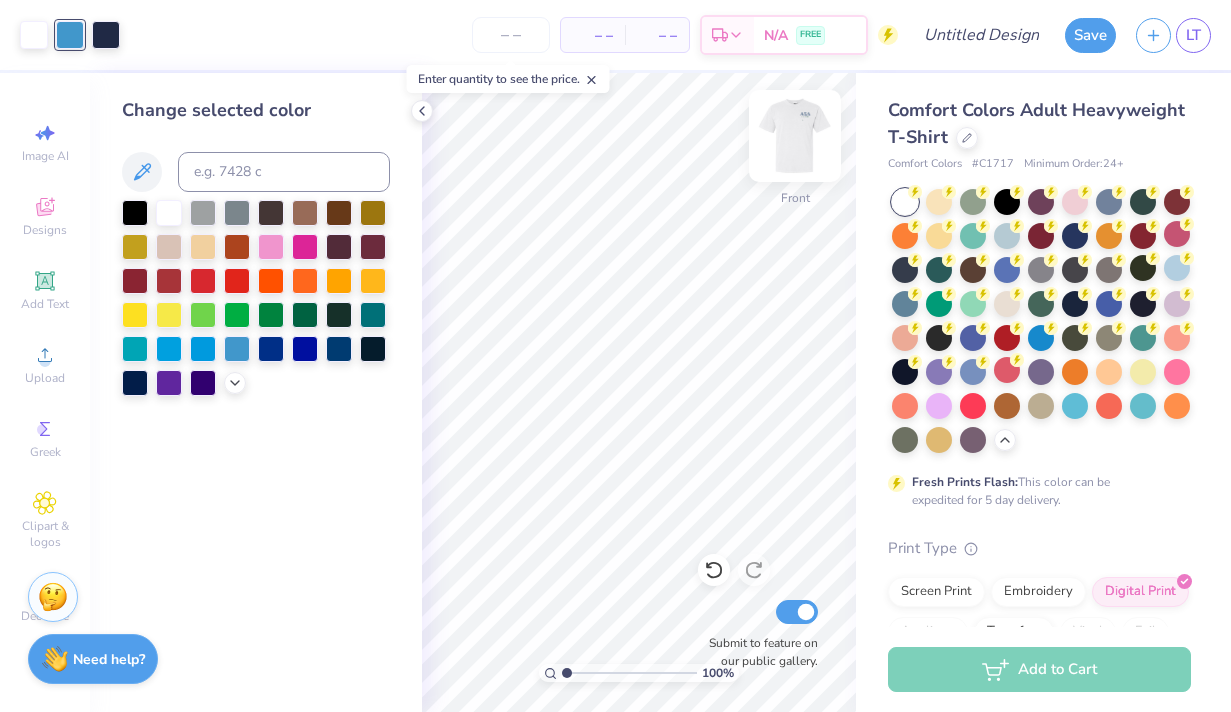 click at bounding box center (795, 136) 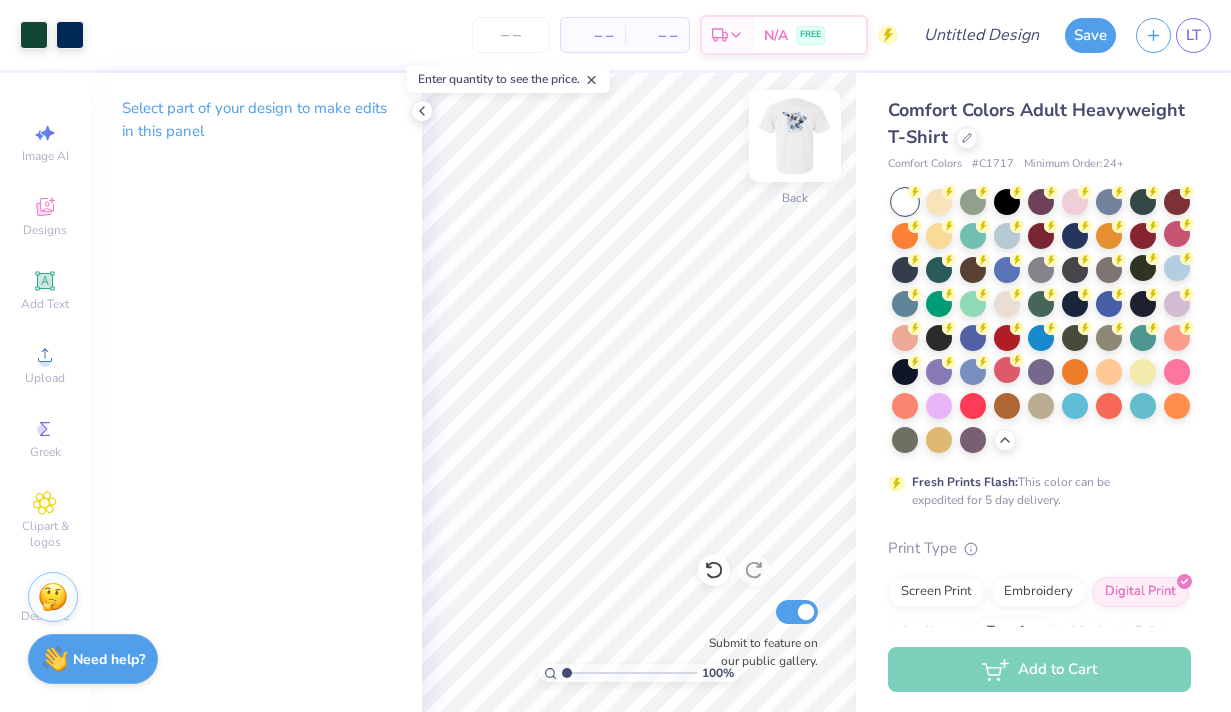click at bounding box center (795, 136) 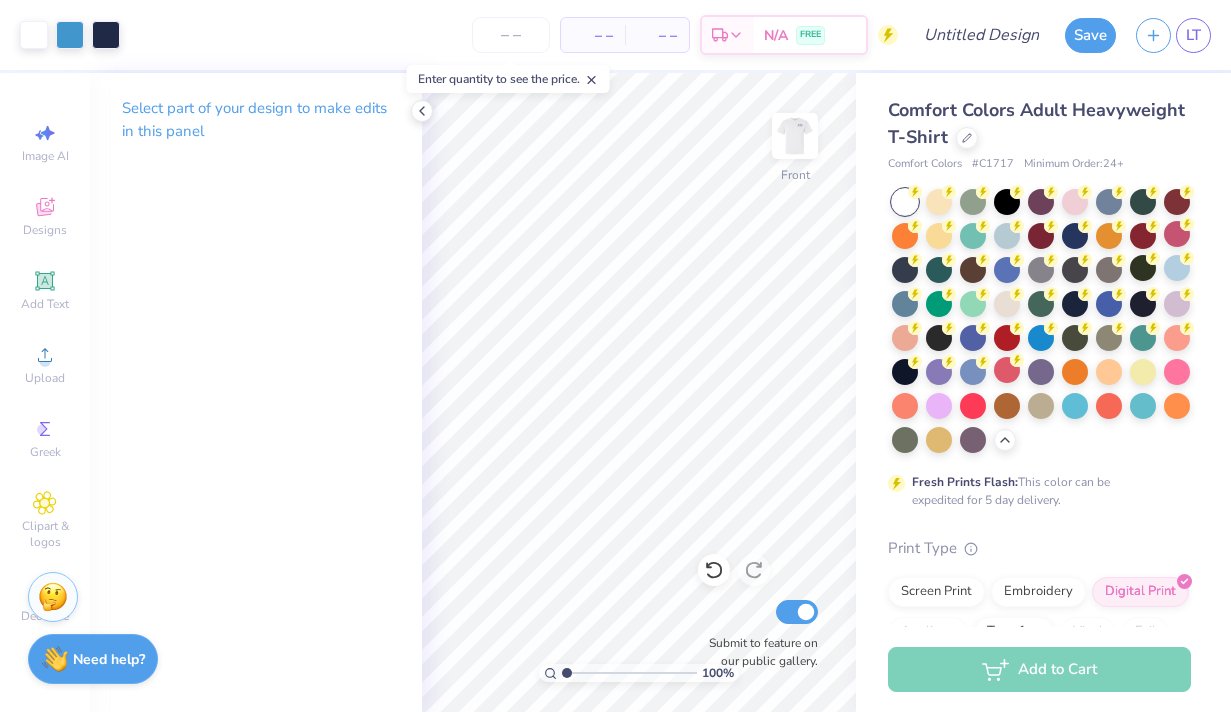 click at bounding box center [795, 136] 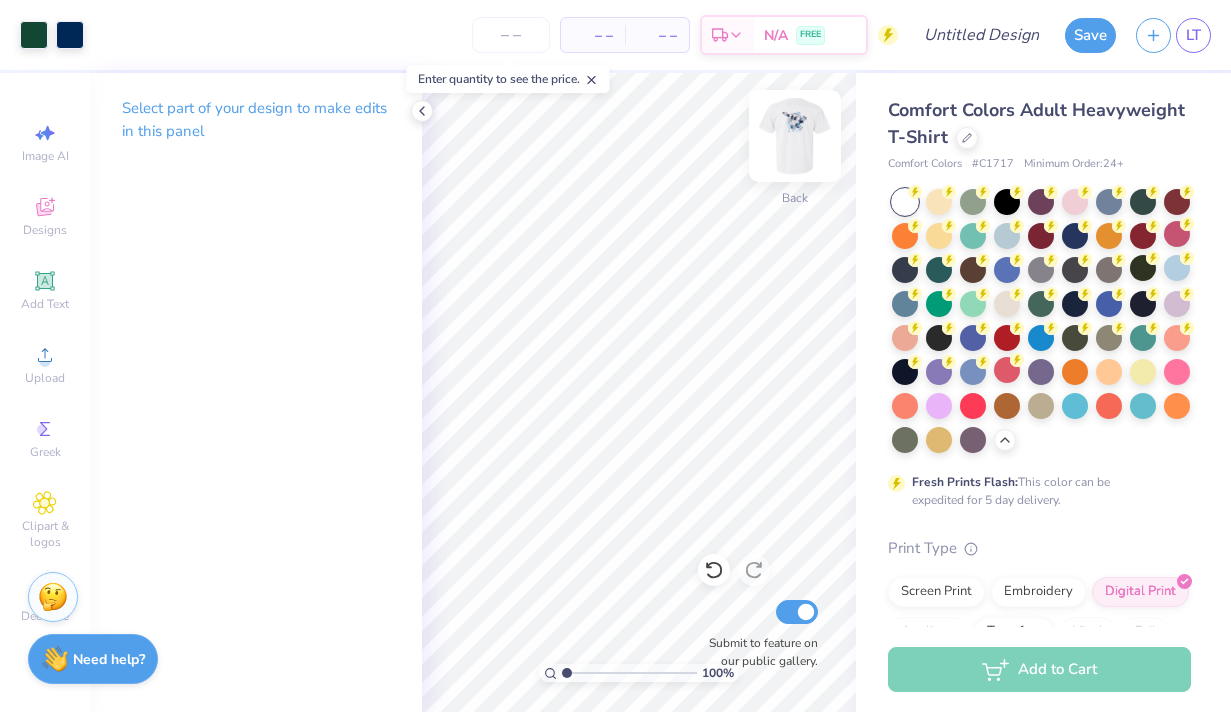 click at bounding box center (795, 136) 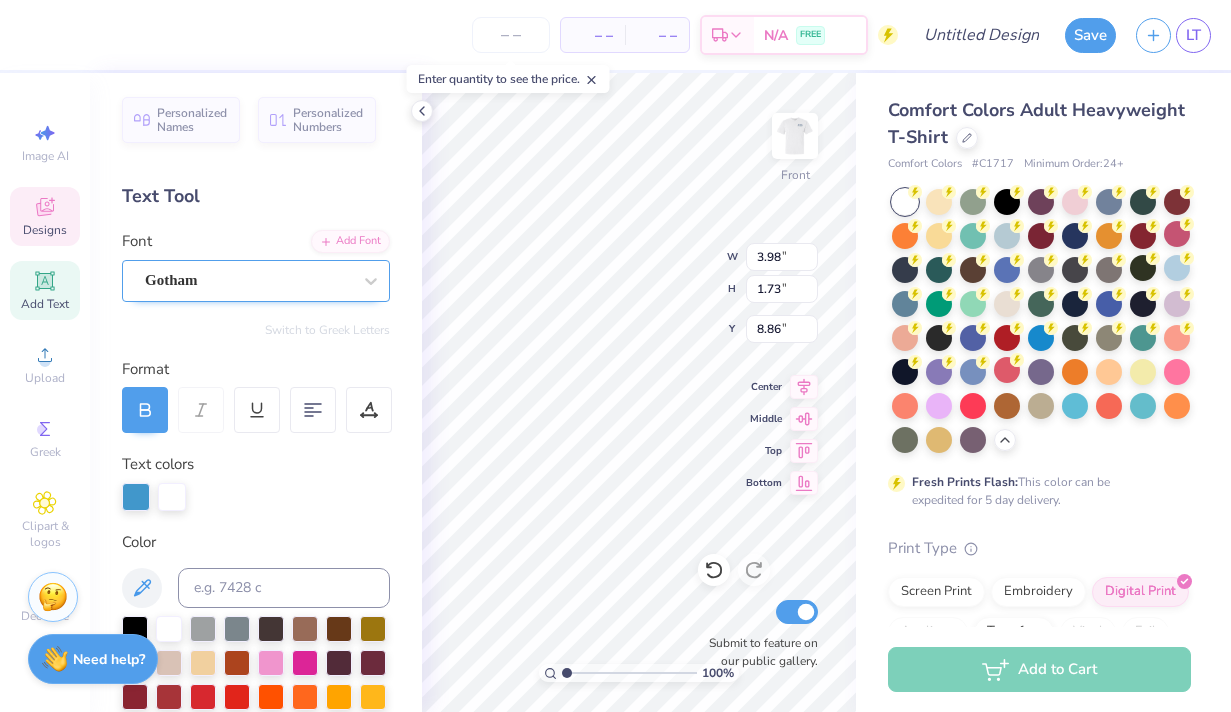 click on "Gotham" at bounding box center [248, 280] 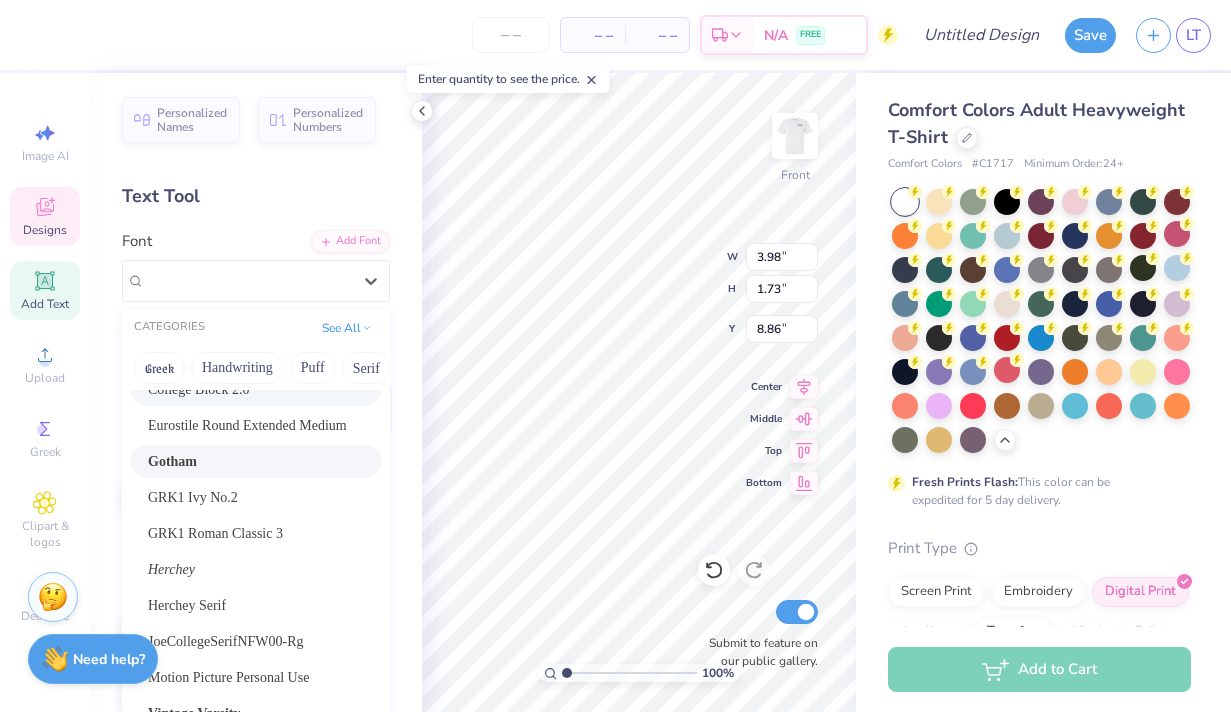 scroll, scrollTop: 125, scrollLeft: 0, axis: vertical 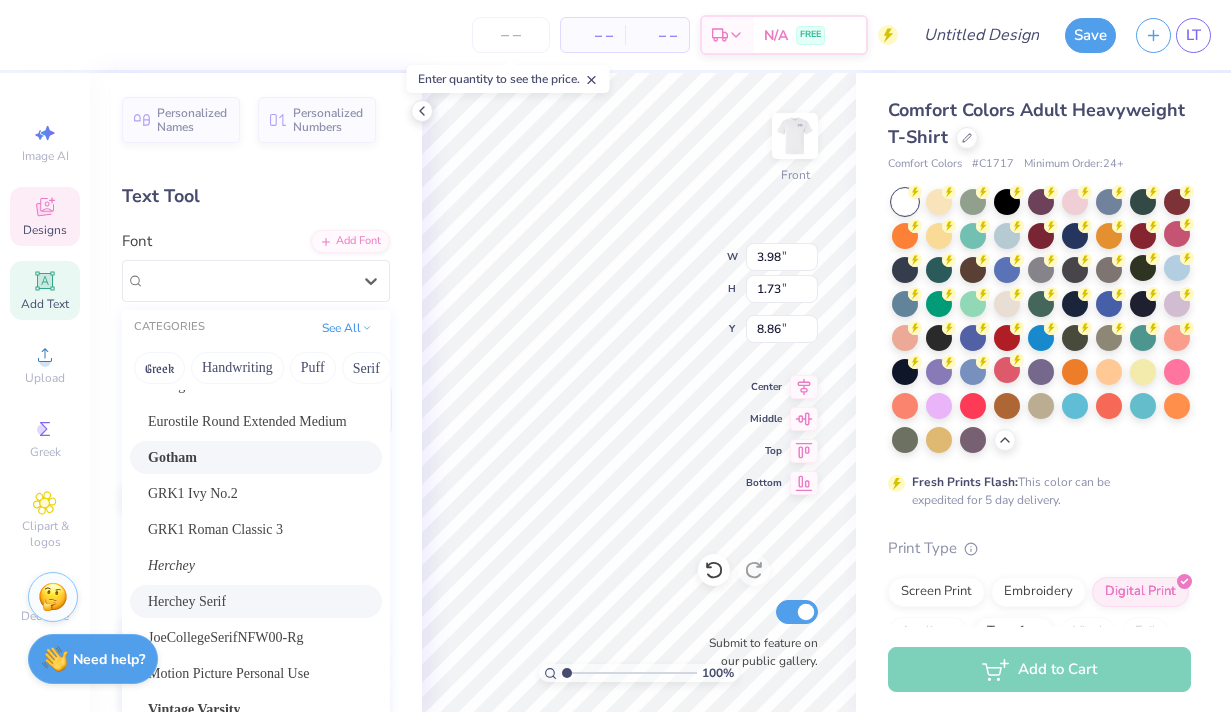 click on "Herchey Serif" at bounding box center (256, 601) 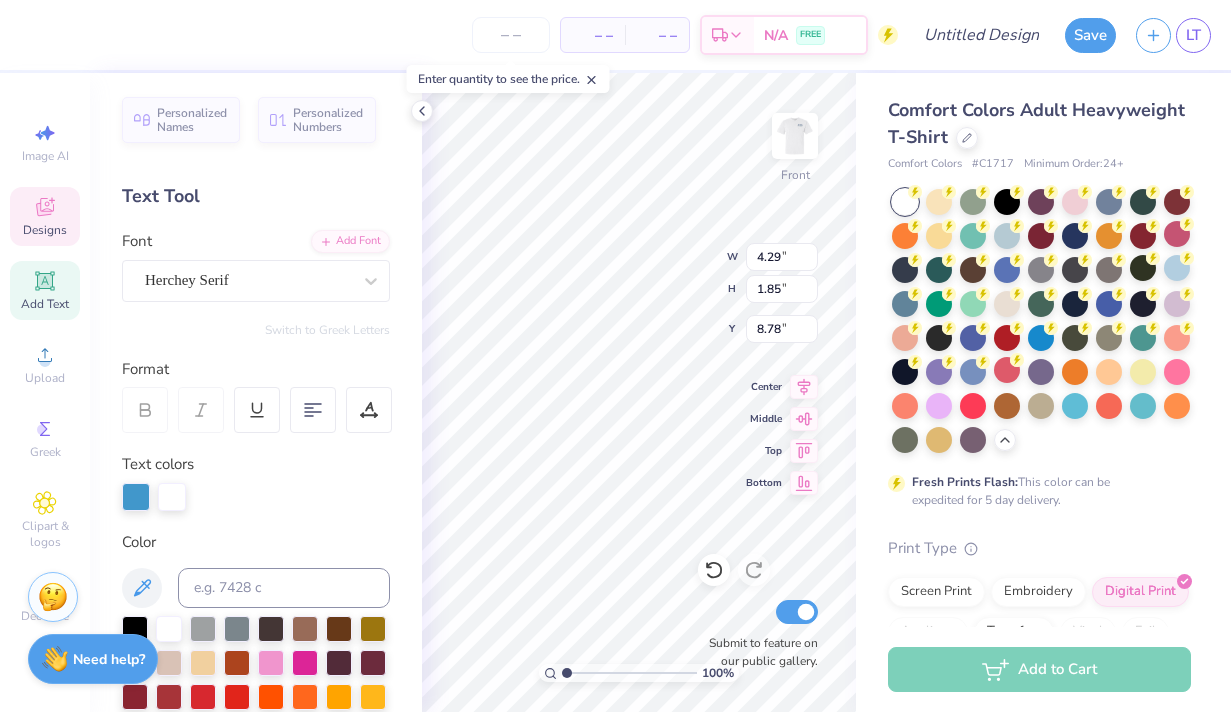 type on "4.29" 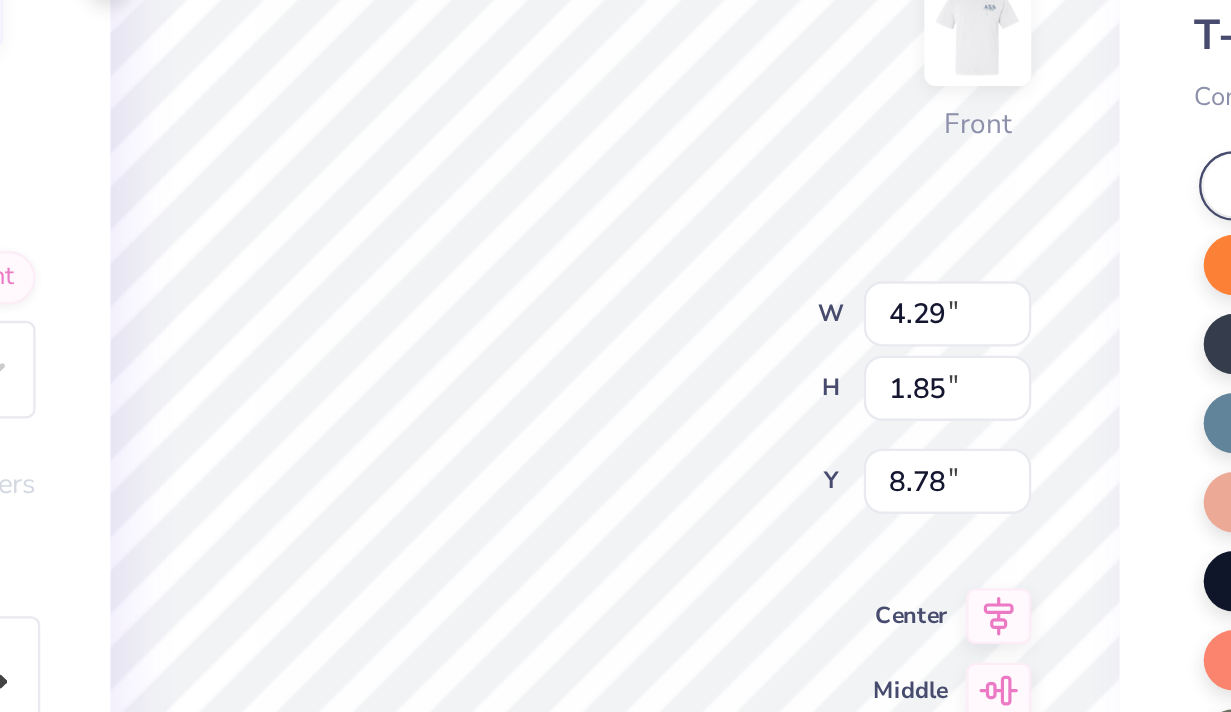 type on "8.85" 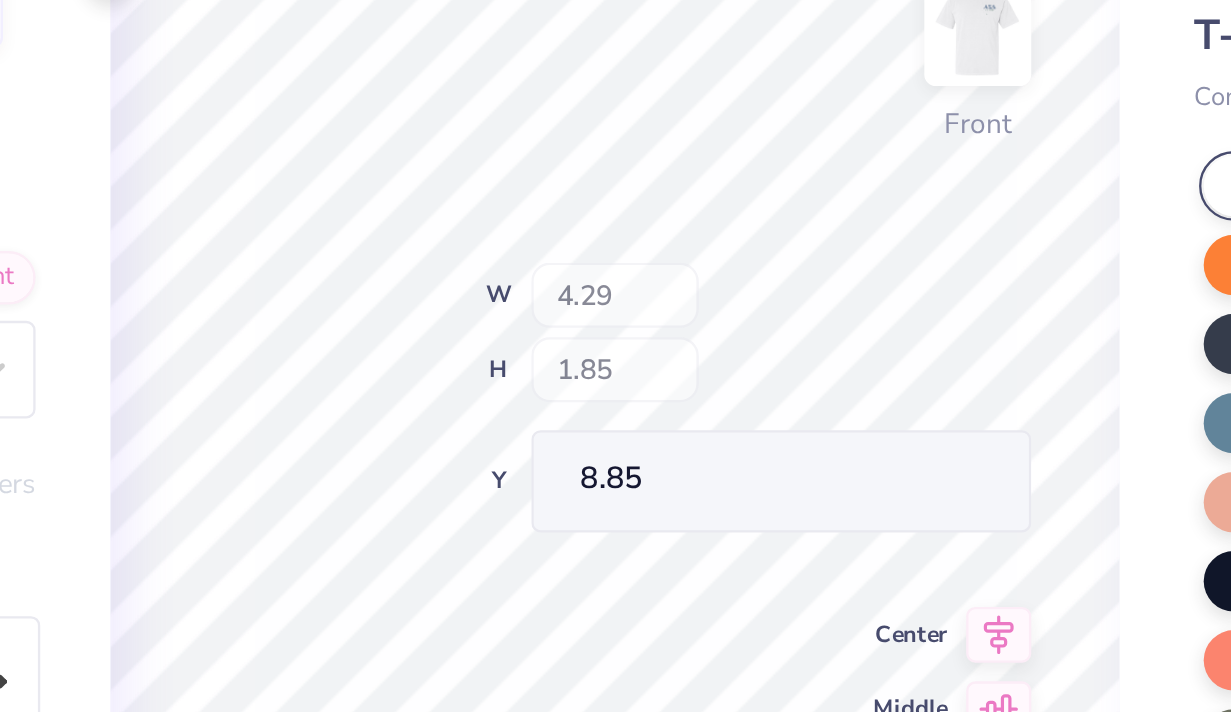 type on "9.20" 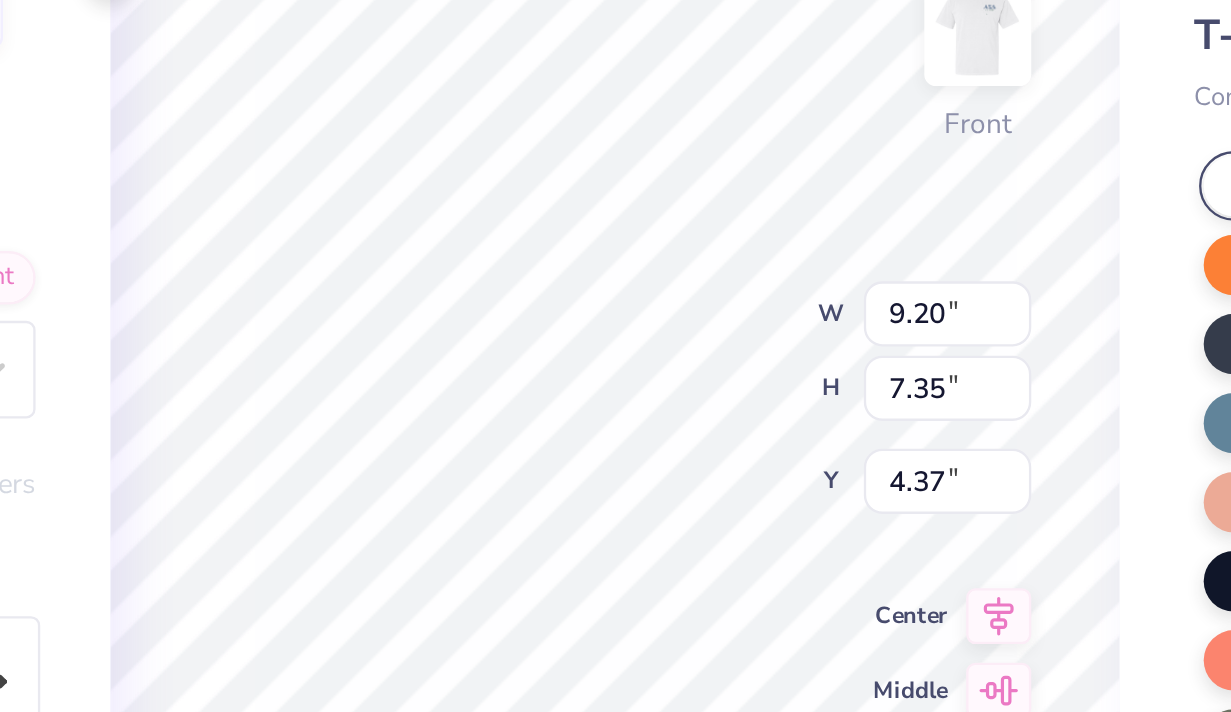 type on "0.35" 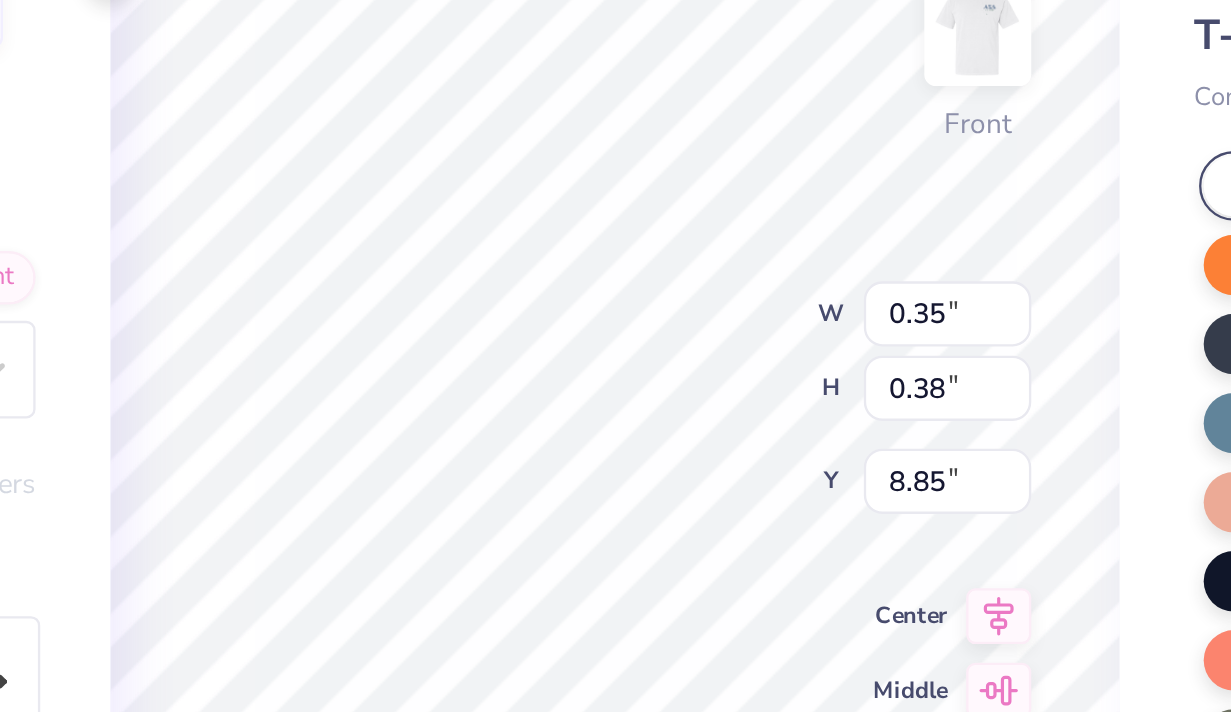 type on "0.35" 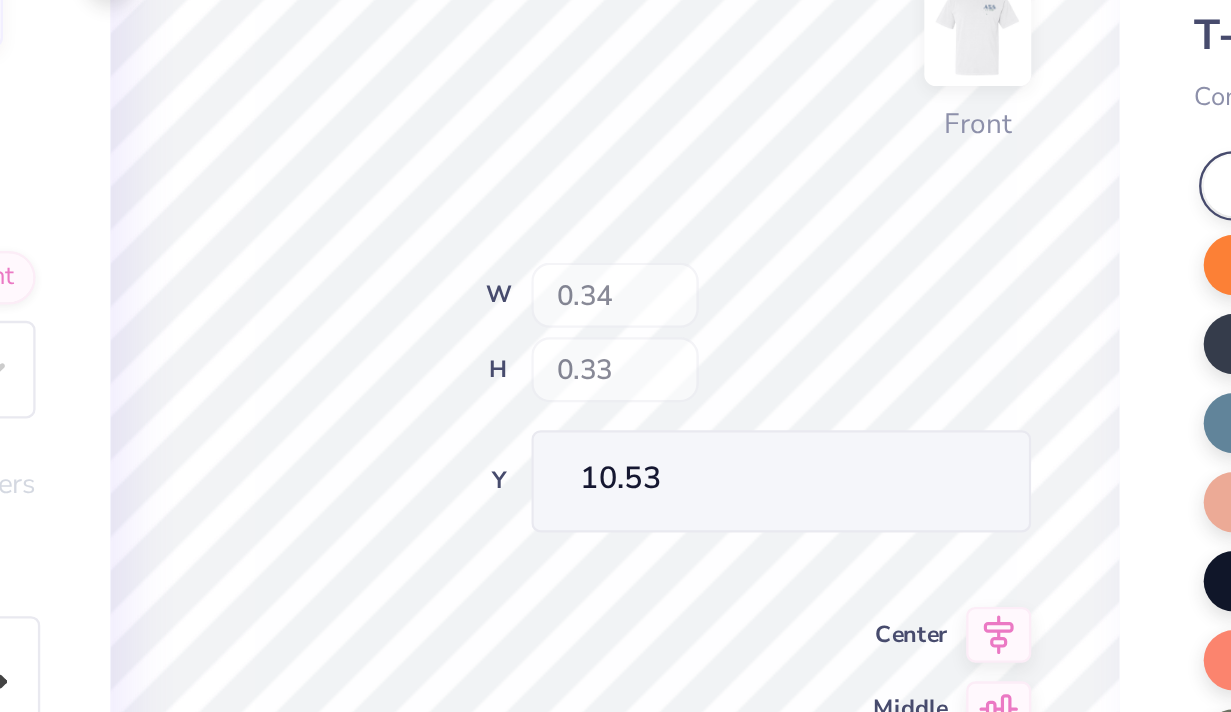 type on "0.34" 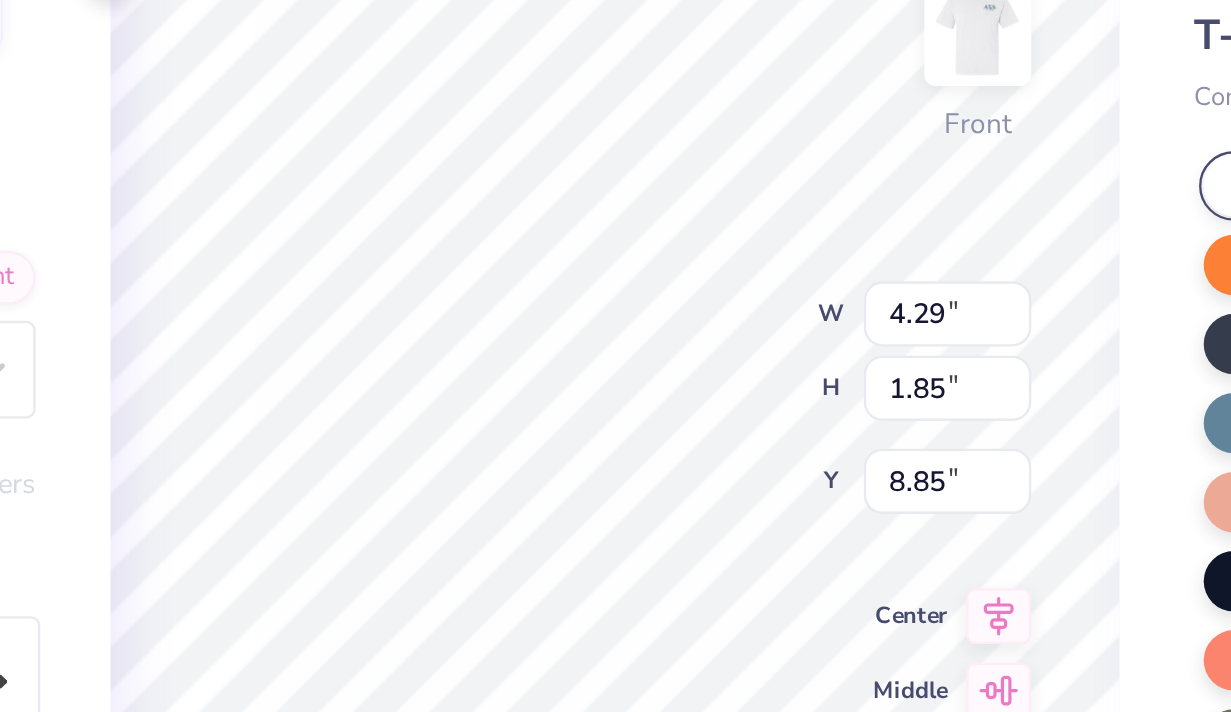 type on "8.04" 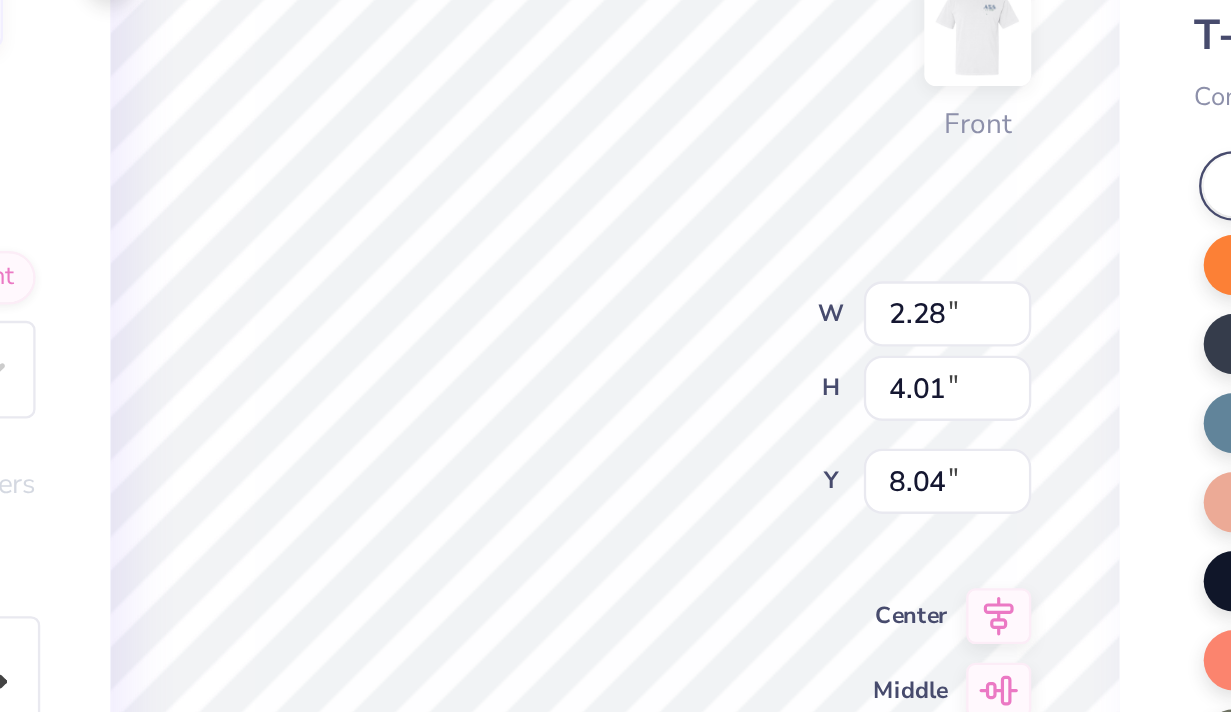 type on "2.28" 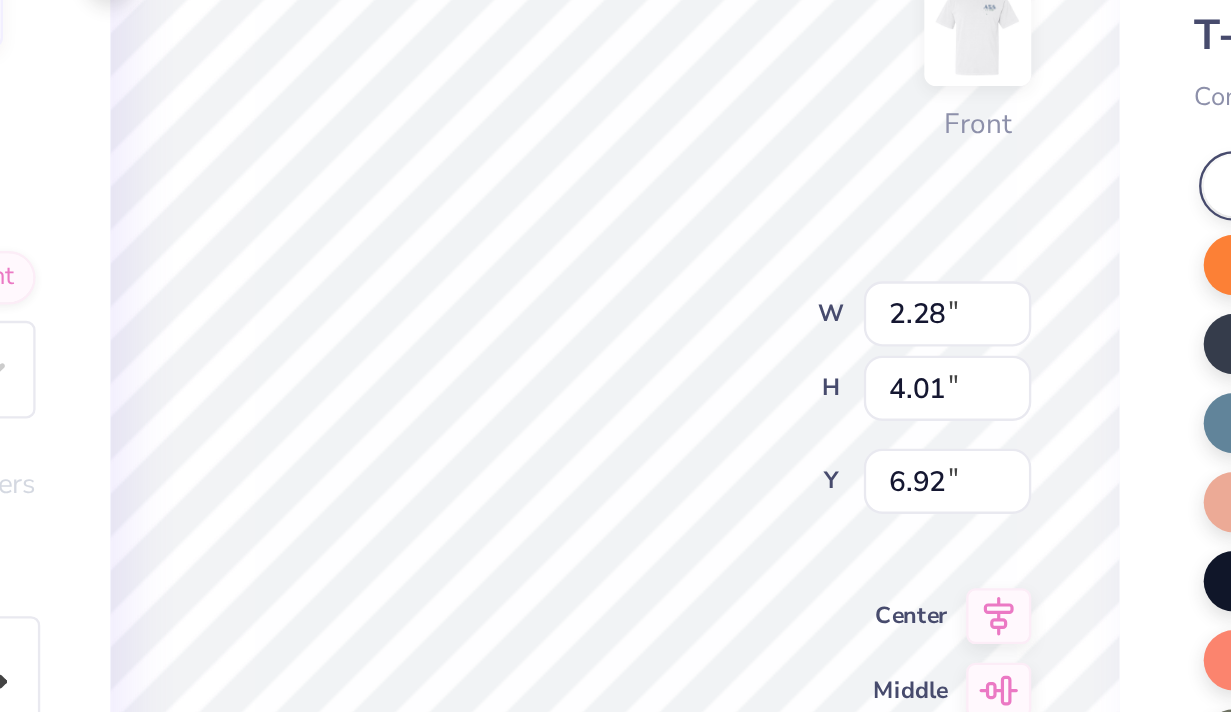 type on "6.07" 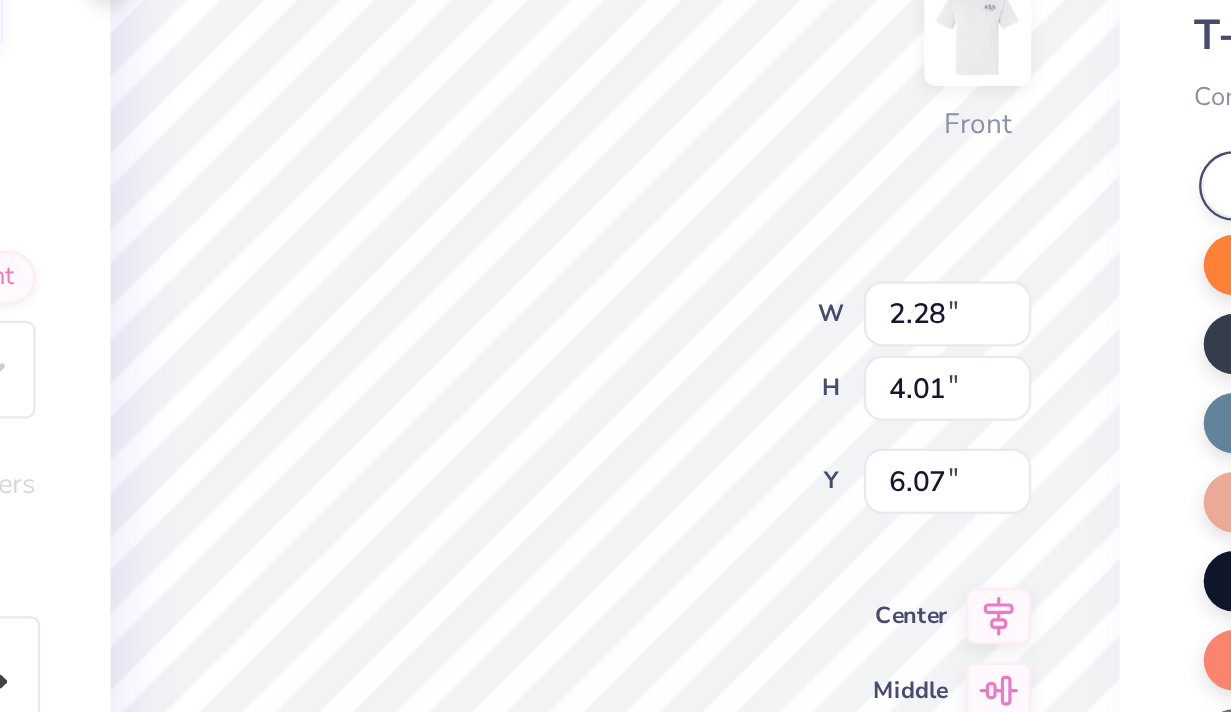 type on "1.74" 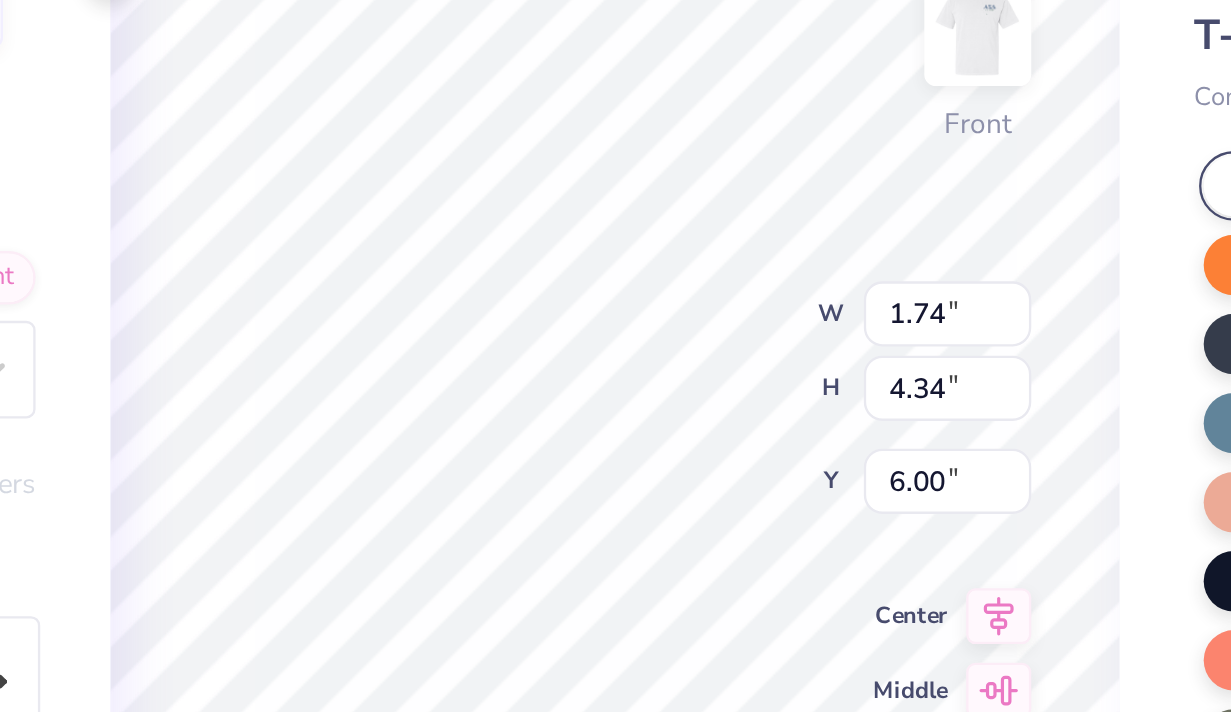 type on "5.88" 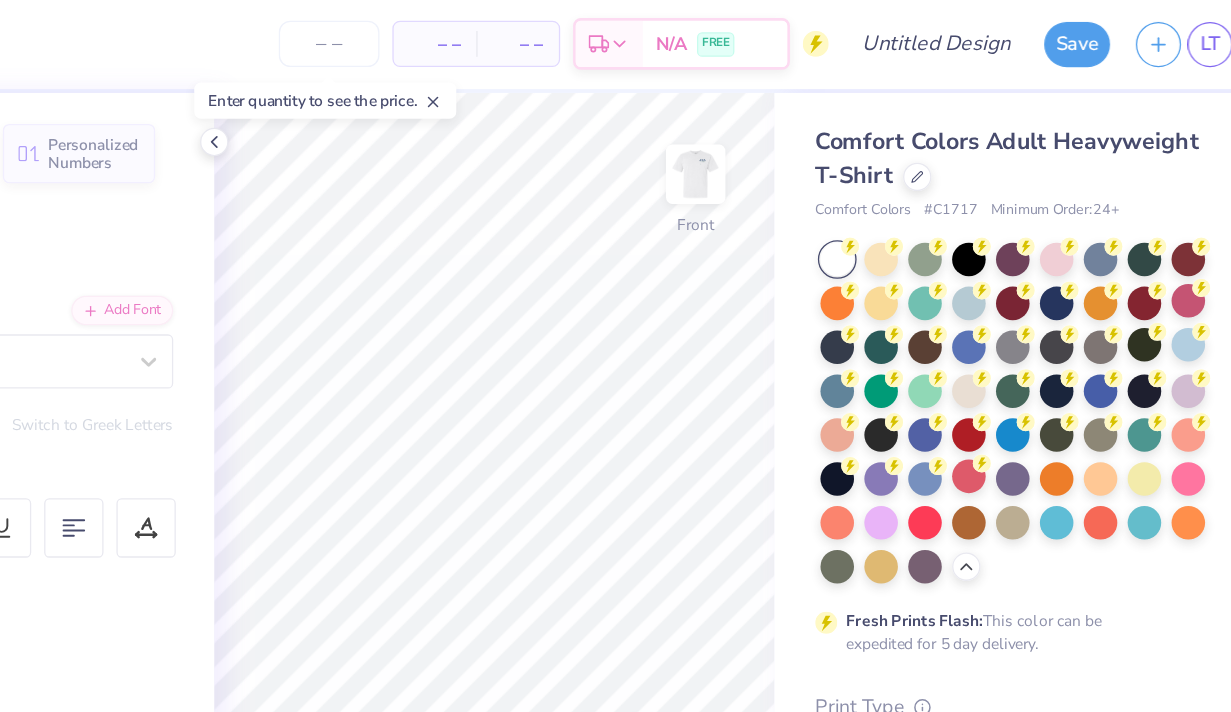 scroll, scrollTop: 0, scrollLeft: 0, axis: both 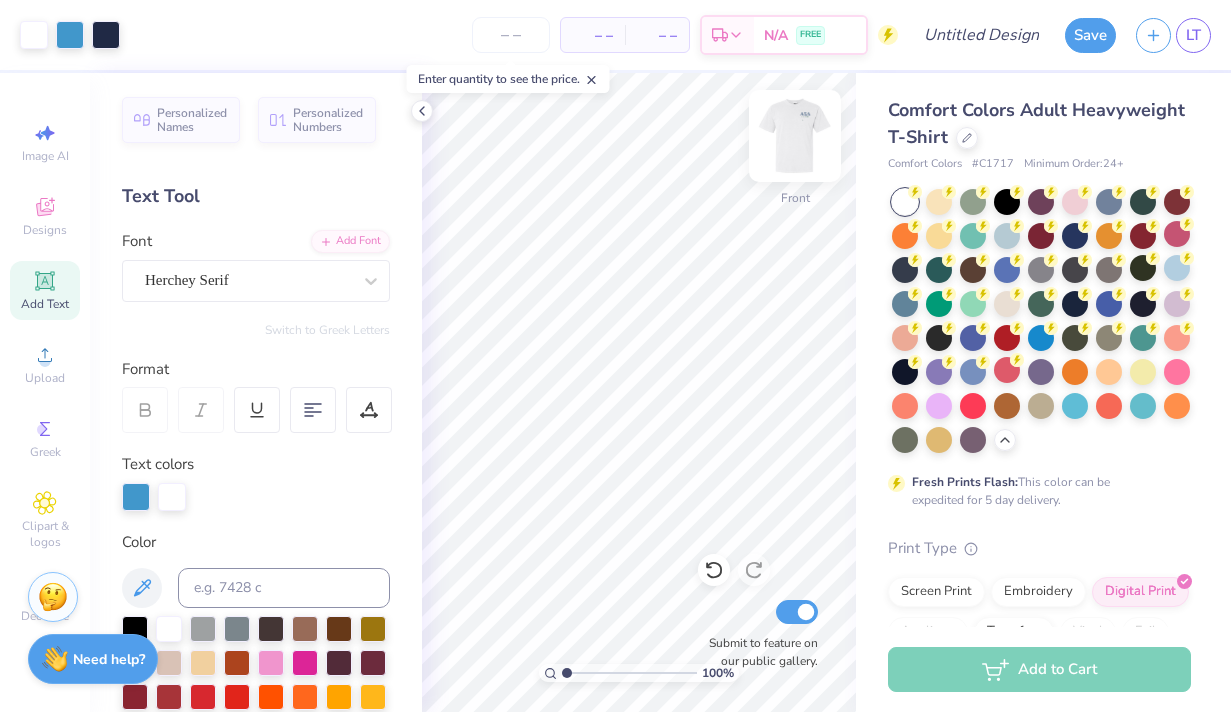 click at bounding box center [795, 136] 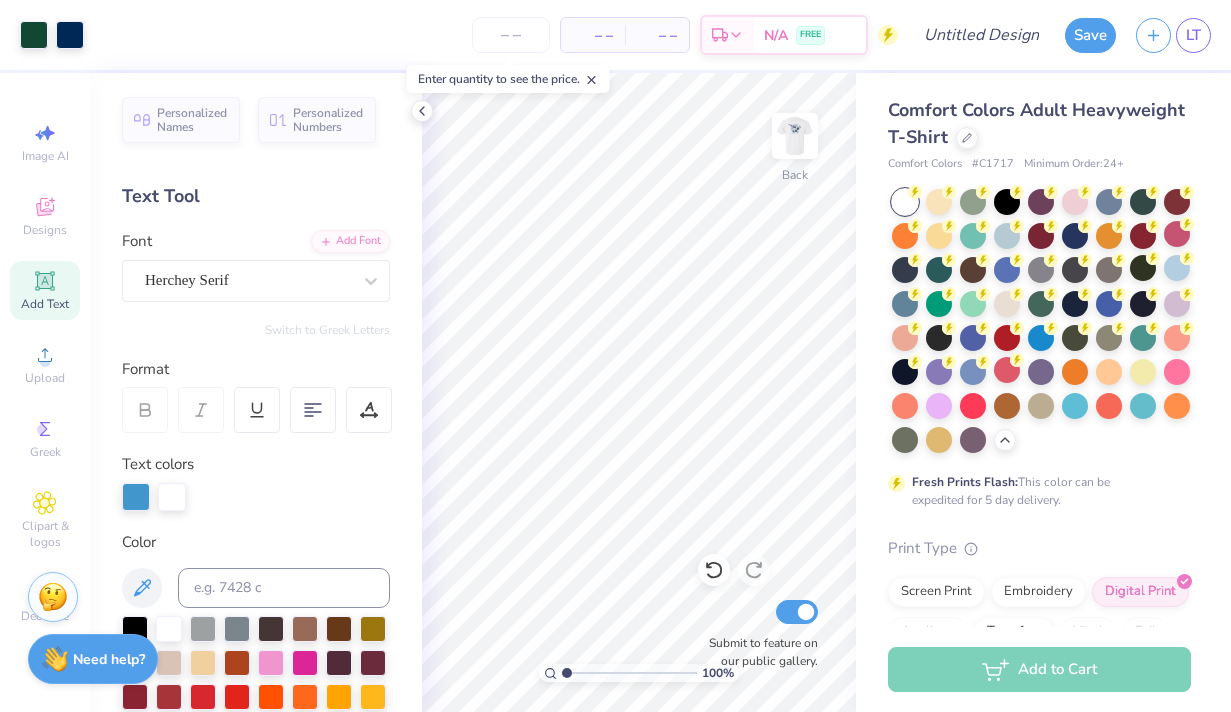 click at bounding box center (795, 136) 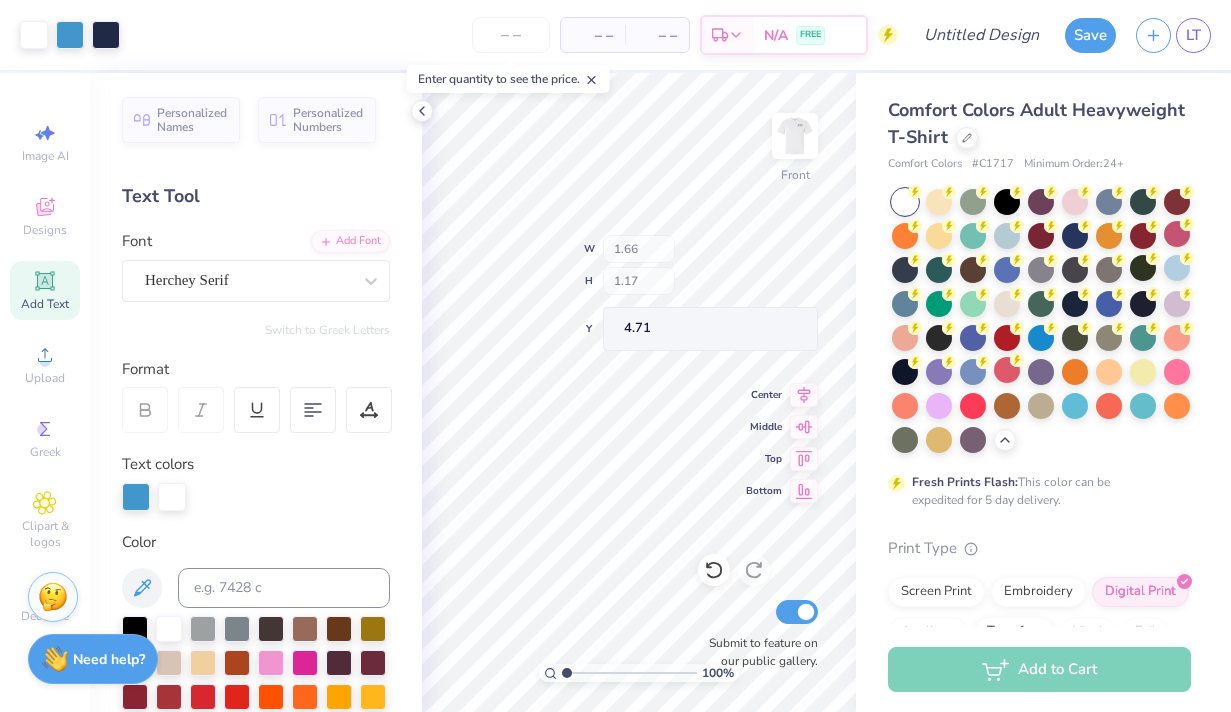 type on "9.20" 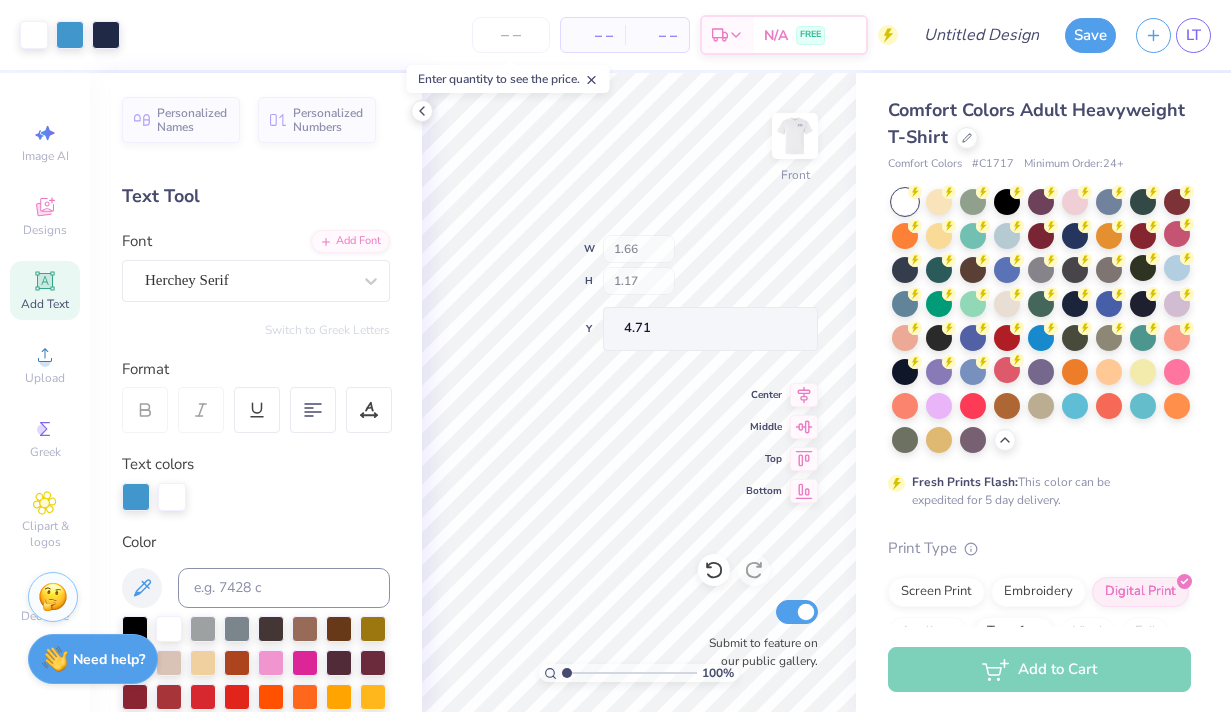 type on "7.35" 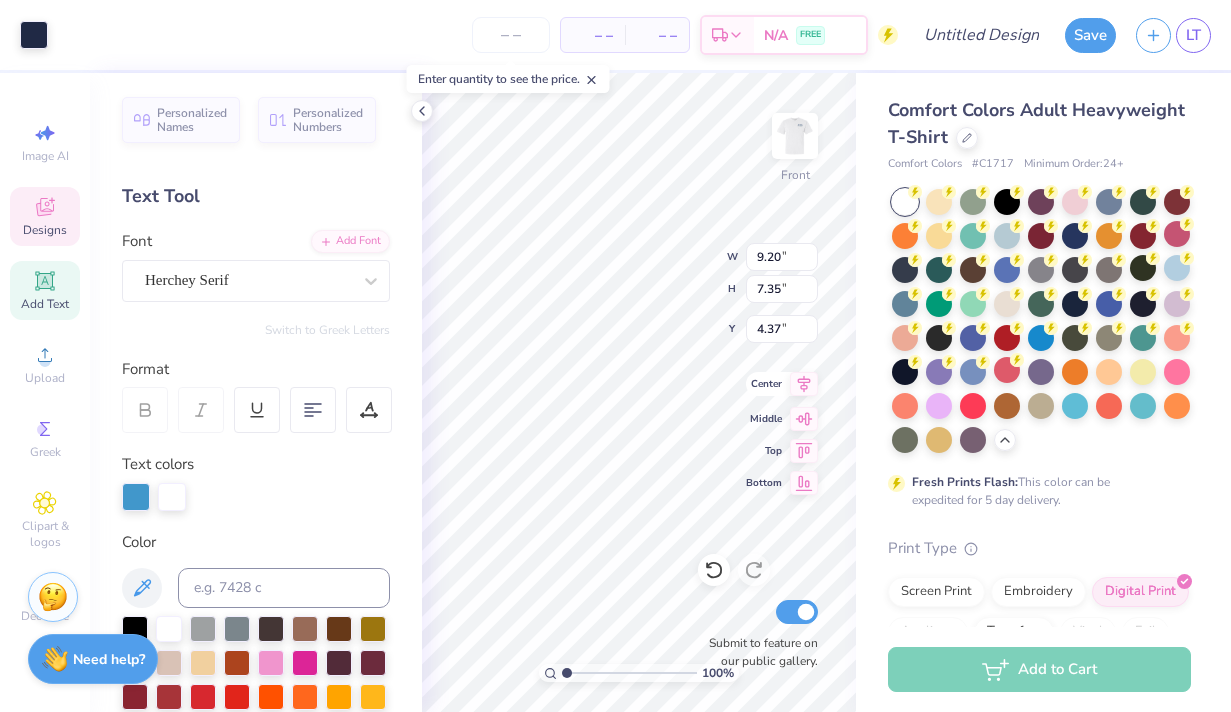 click on "100  % Front W 9.20 9.20 " H 7.35 7.35 " Y 4.37 4.37 " Center Middle Top Bottom Submit to feature on our public gallery." at bounding box center (639, 392) 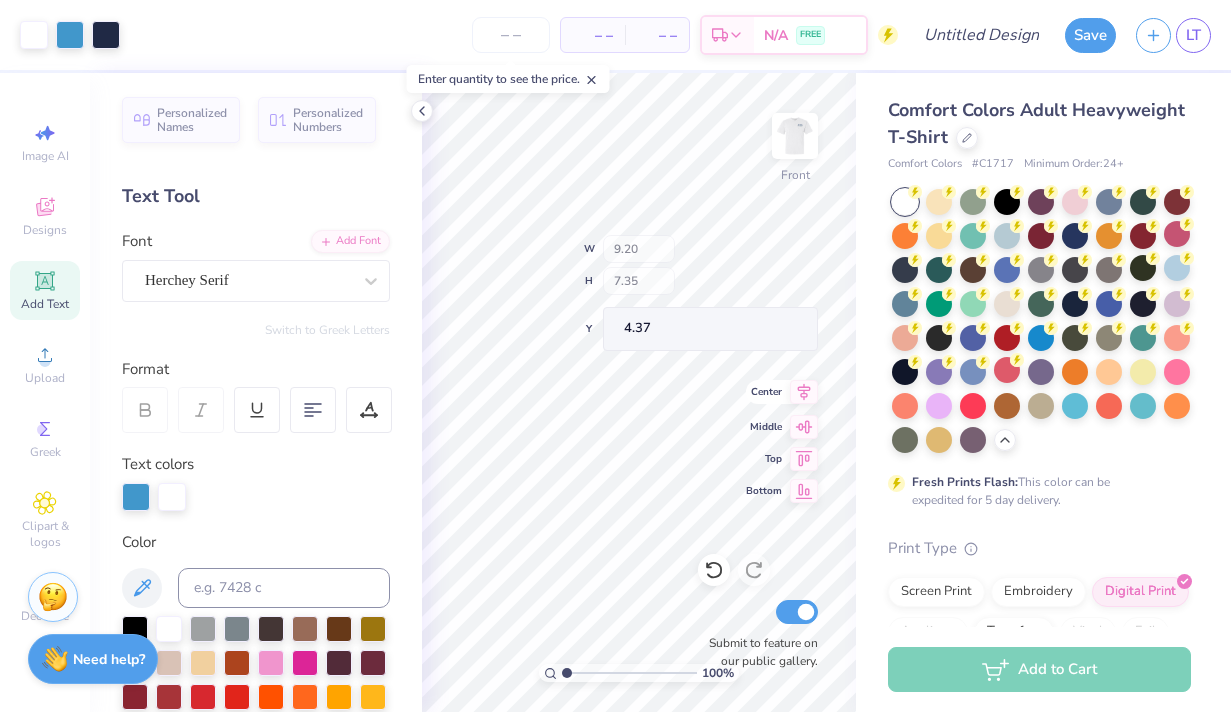 type on "11.42" 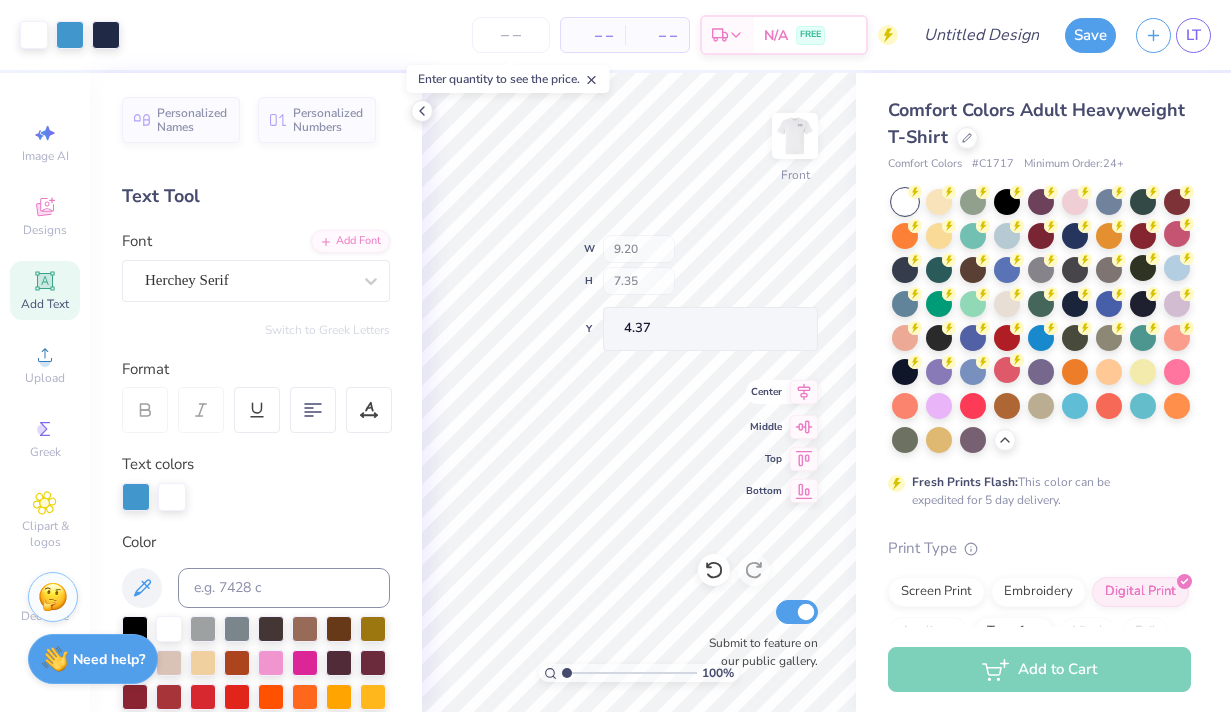 type on "9.13" 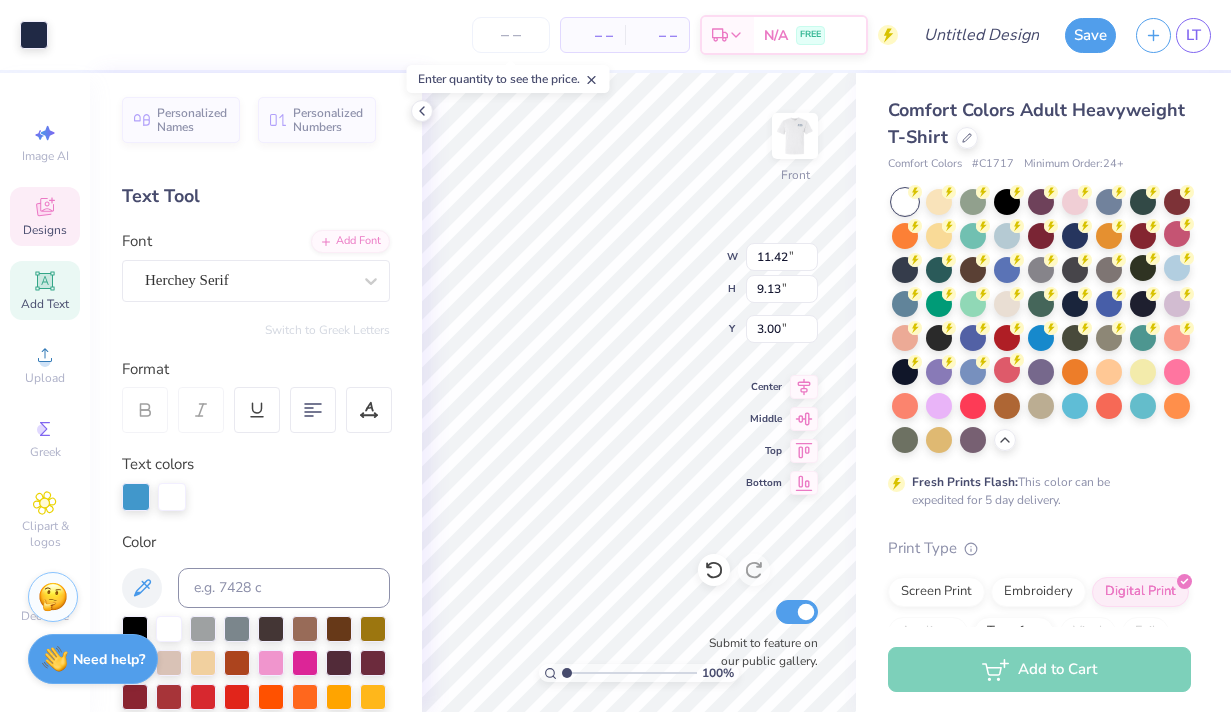 type on "3.00" 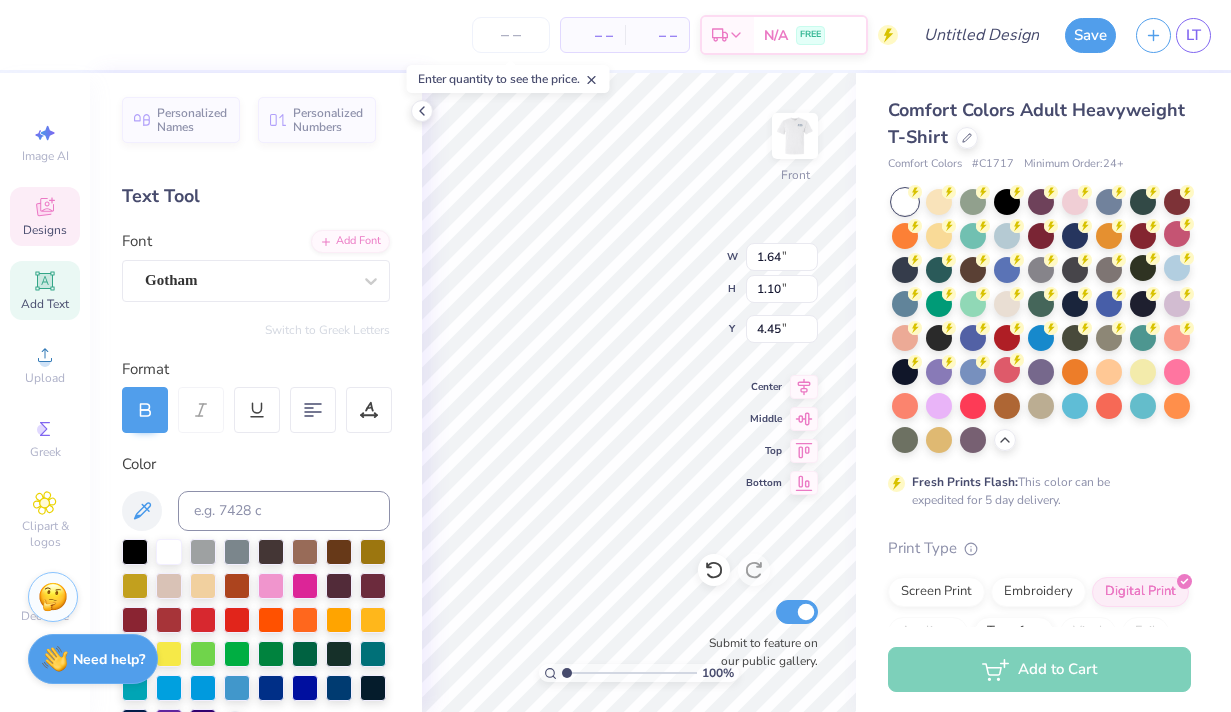 type on "3.63" 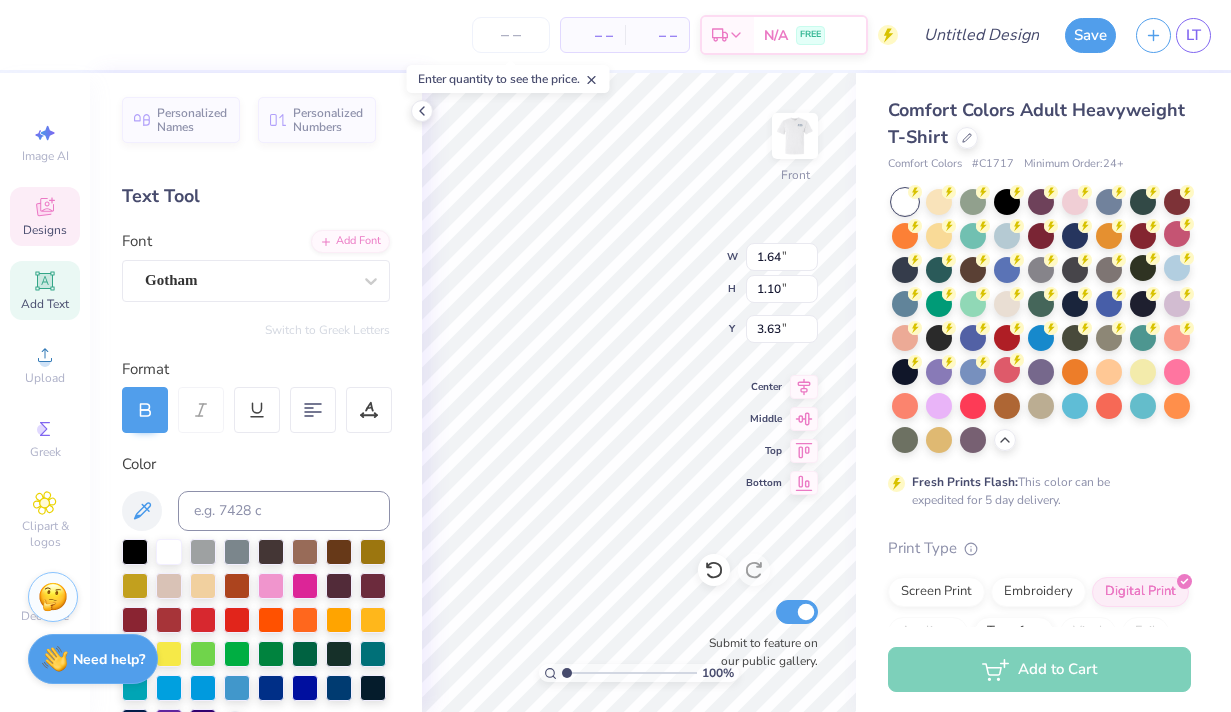 type on "3.08" 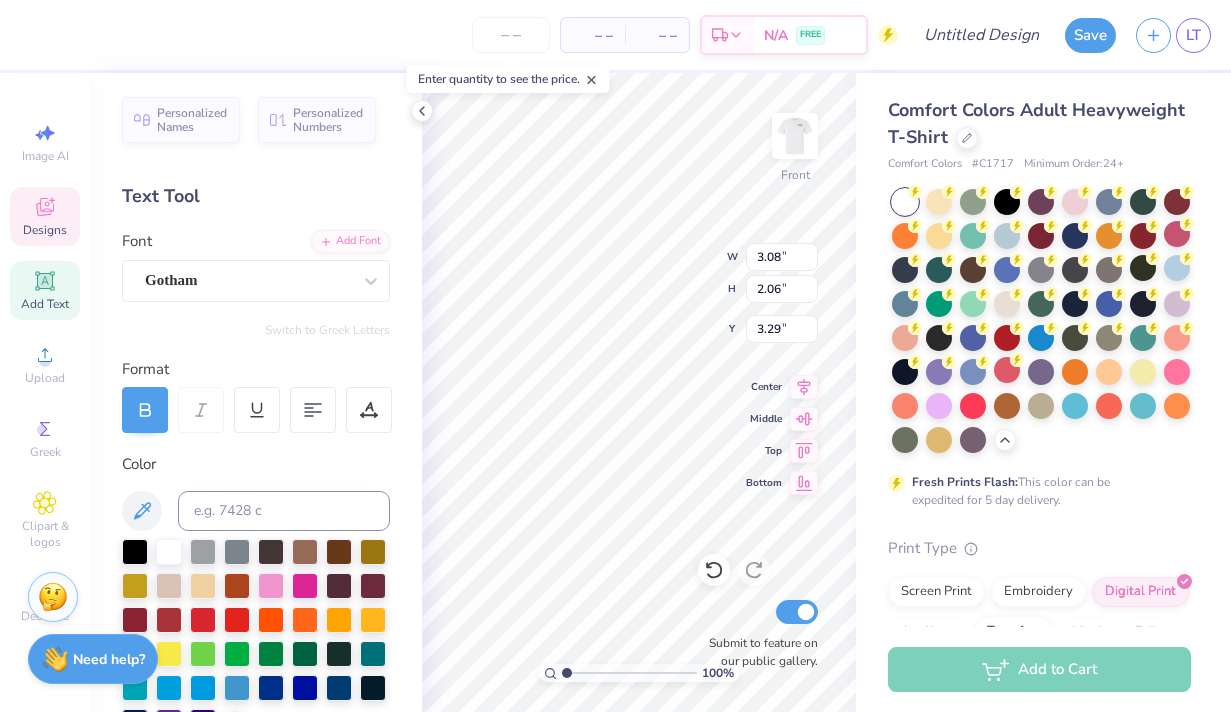 type on "2.72" 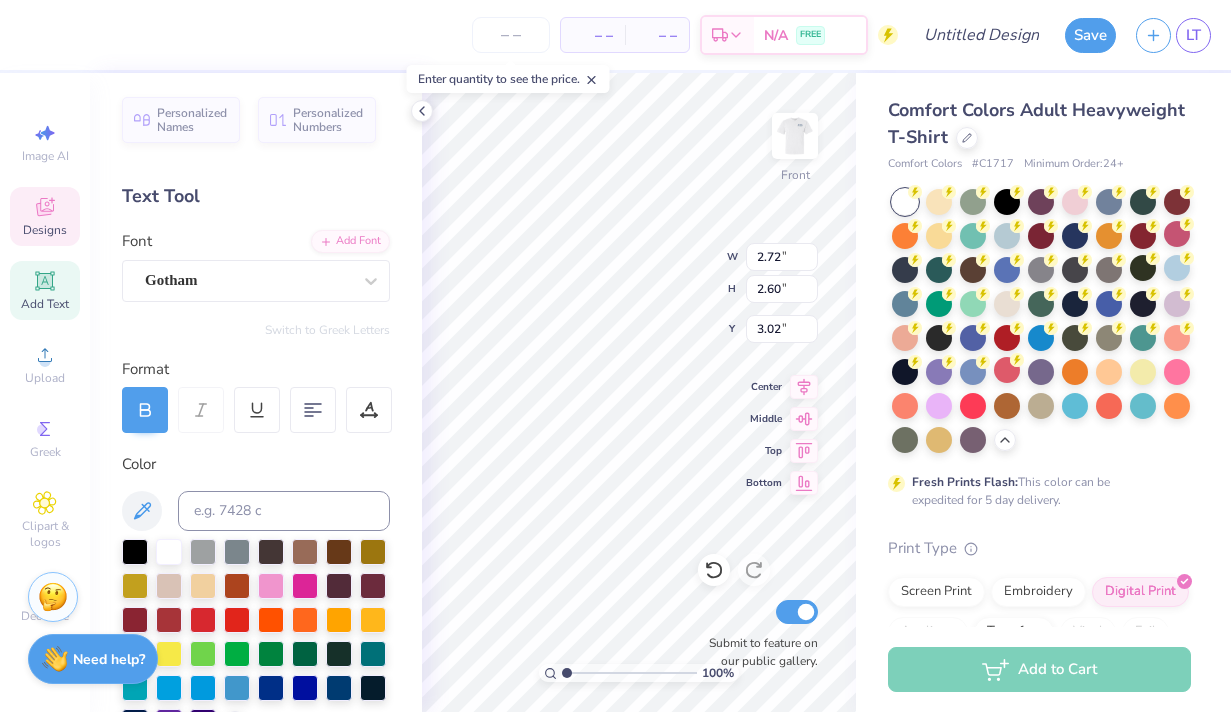 type on "3.28" 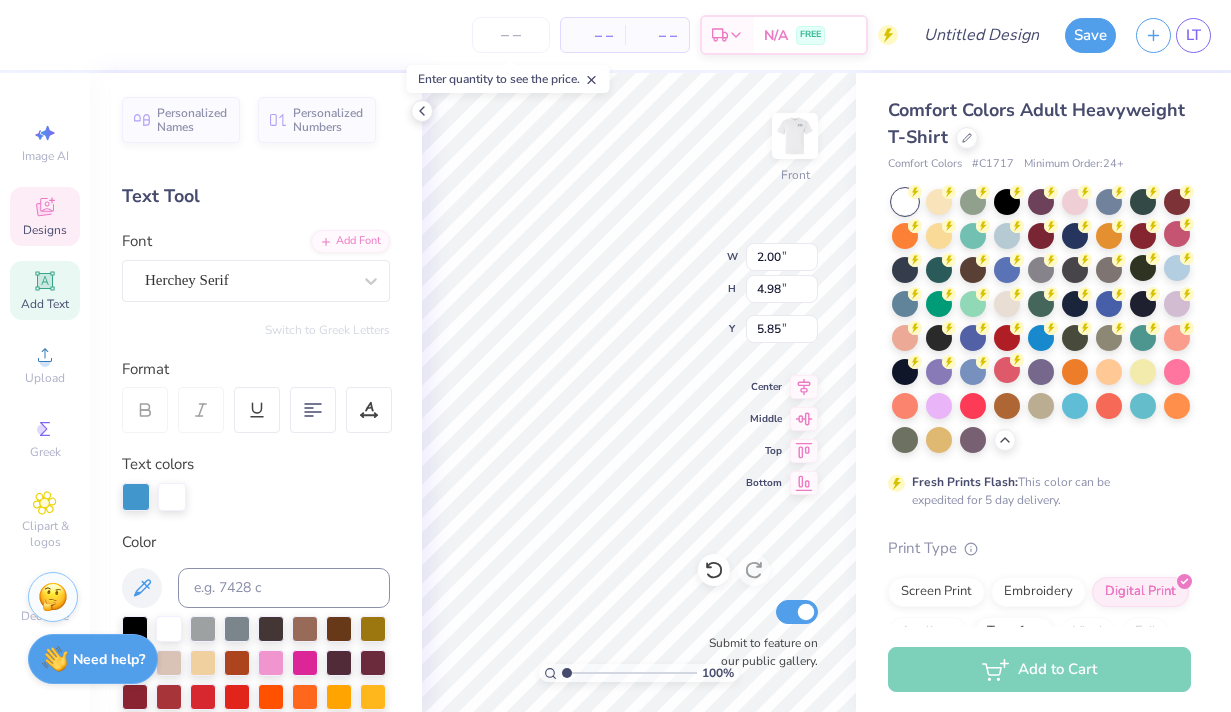 type on "2.00" 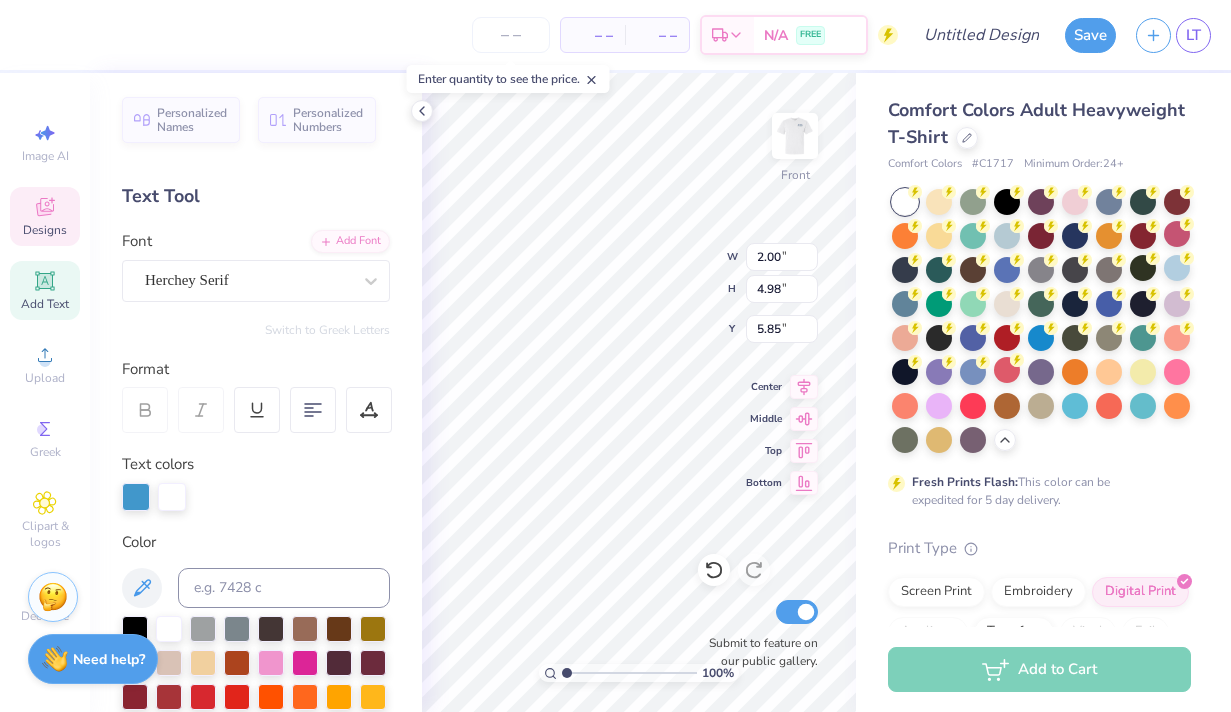 type on "5.88" 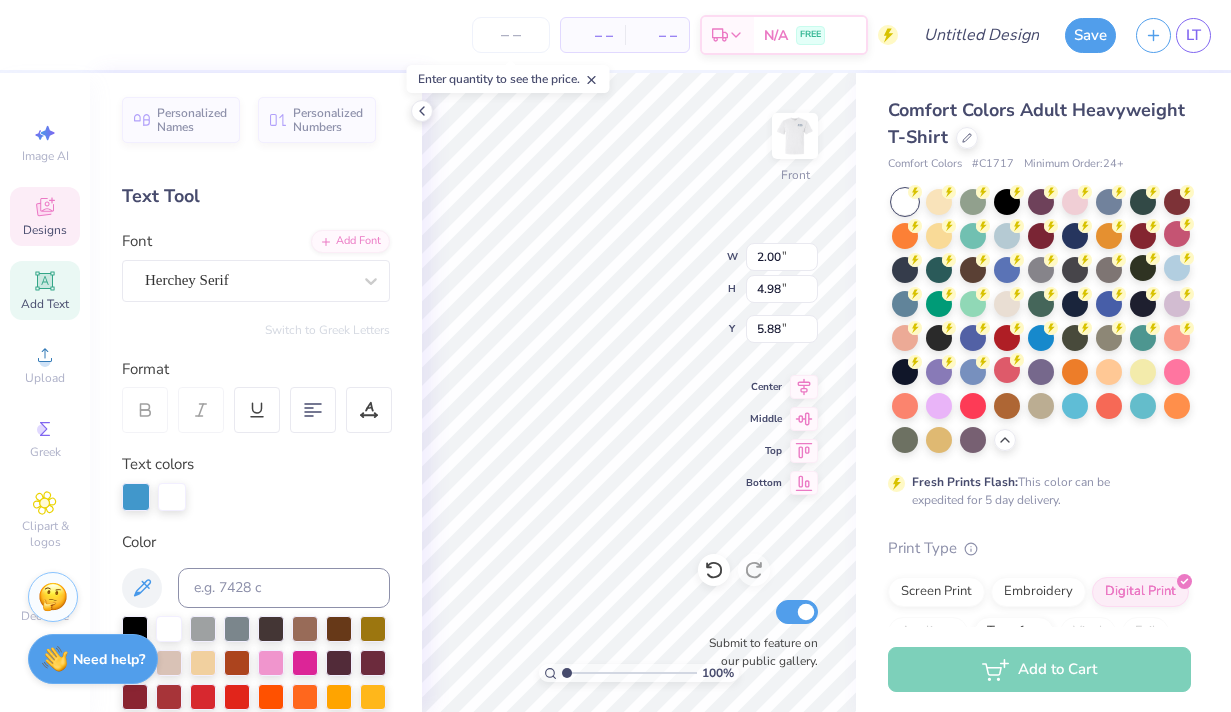 type on "0.34" 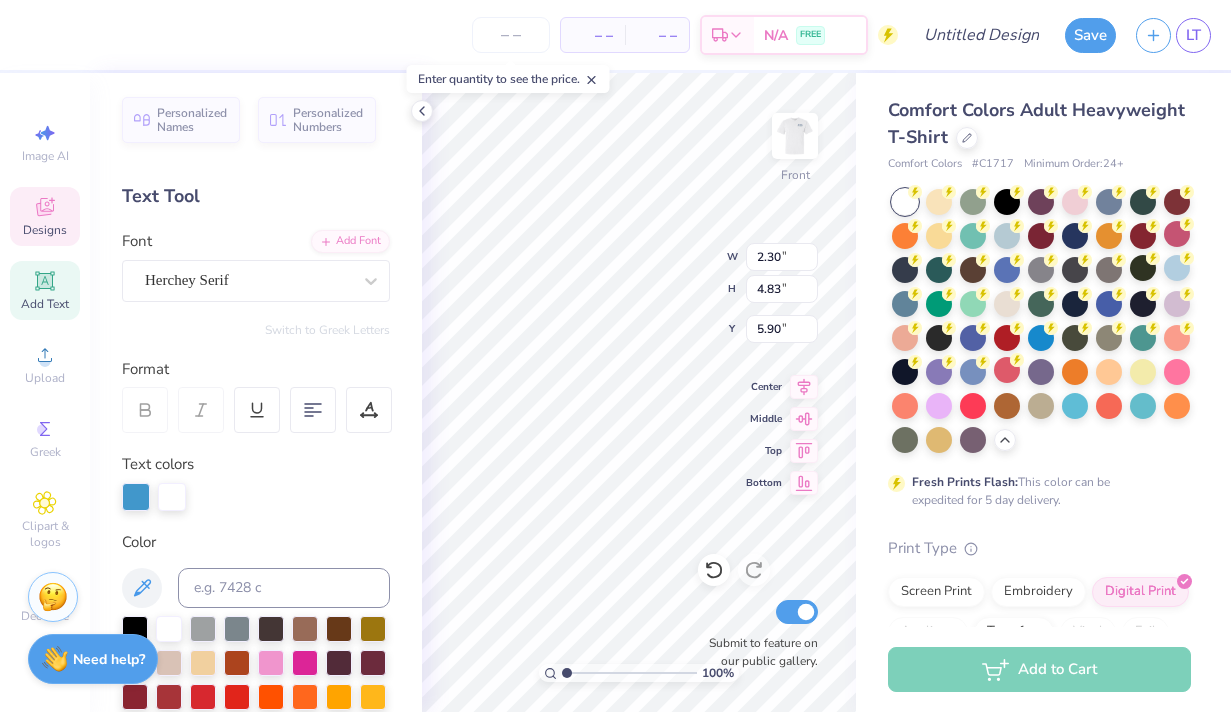 type on "2.30" 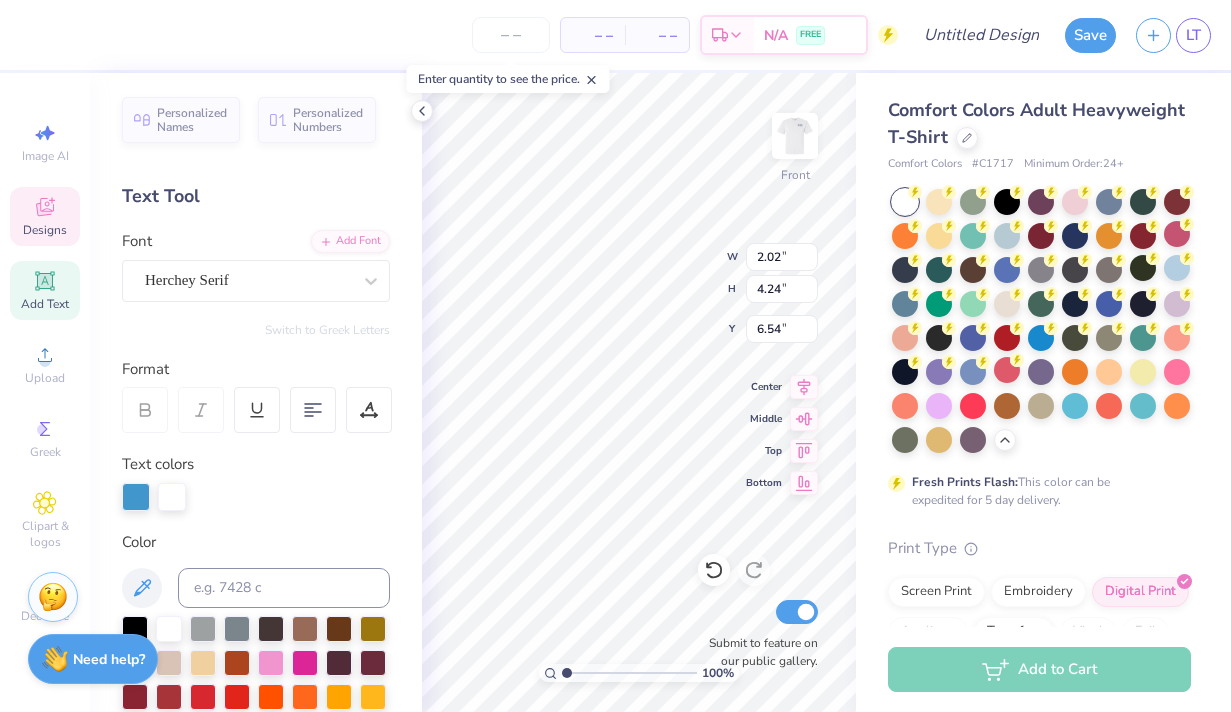 type on "5.88" 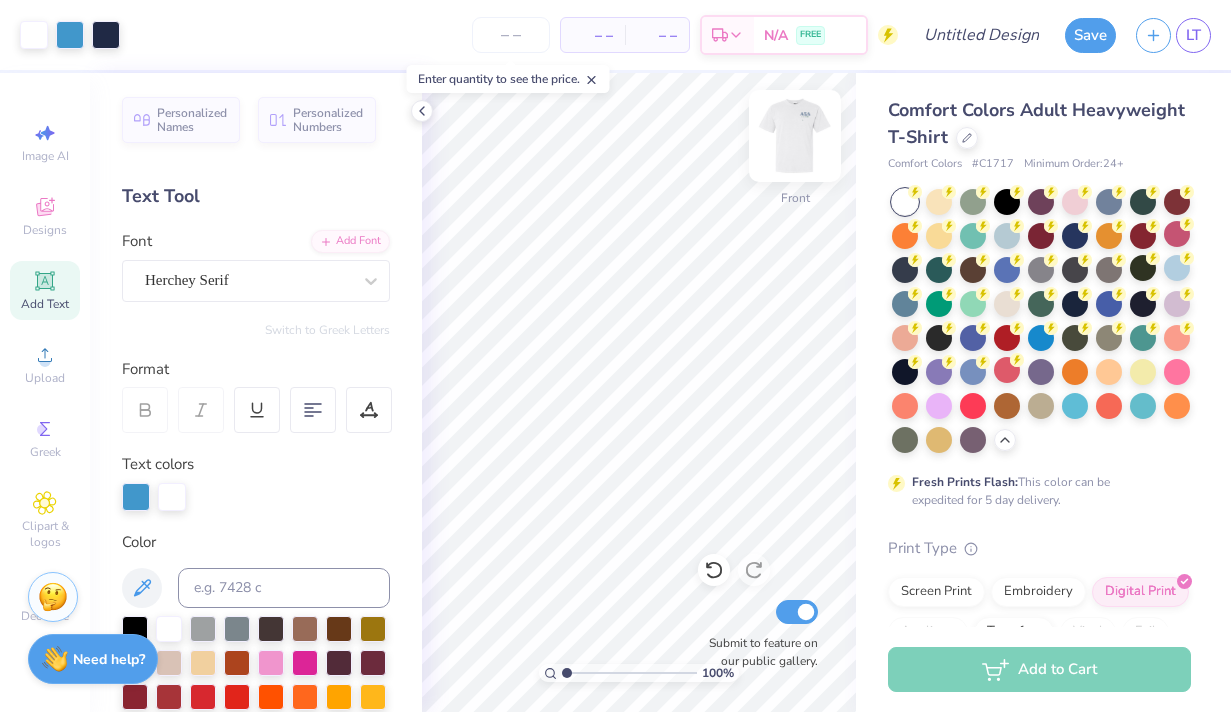 click at bounding box center [795, 136] 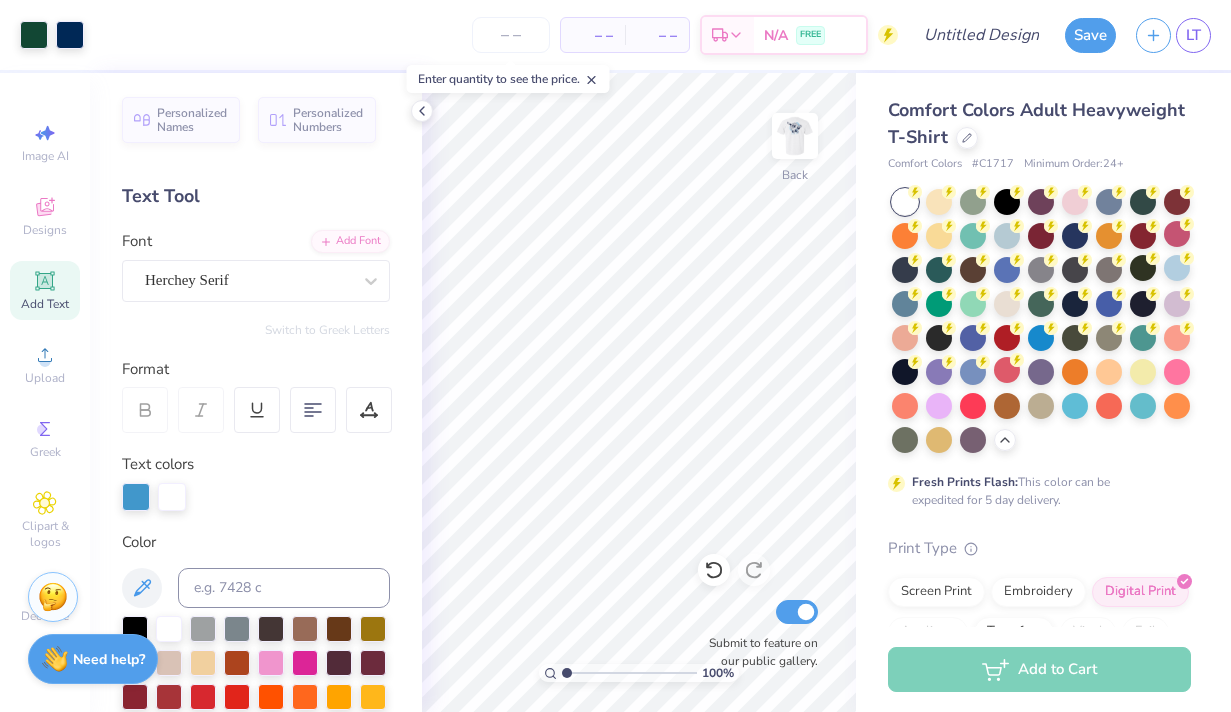 click at bounding box center [795, 136] 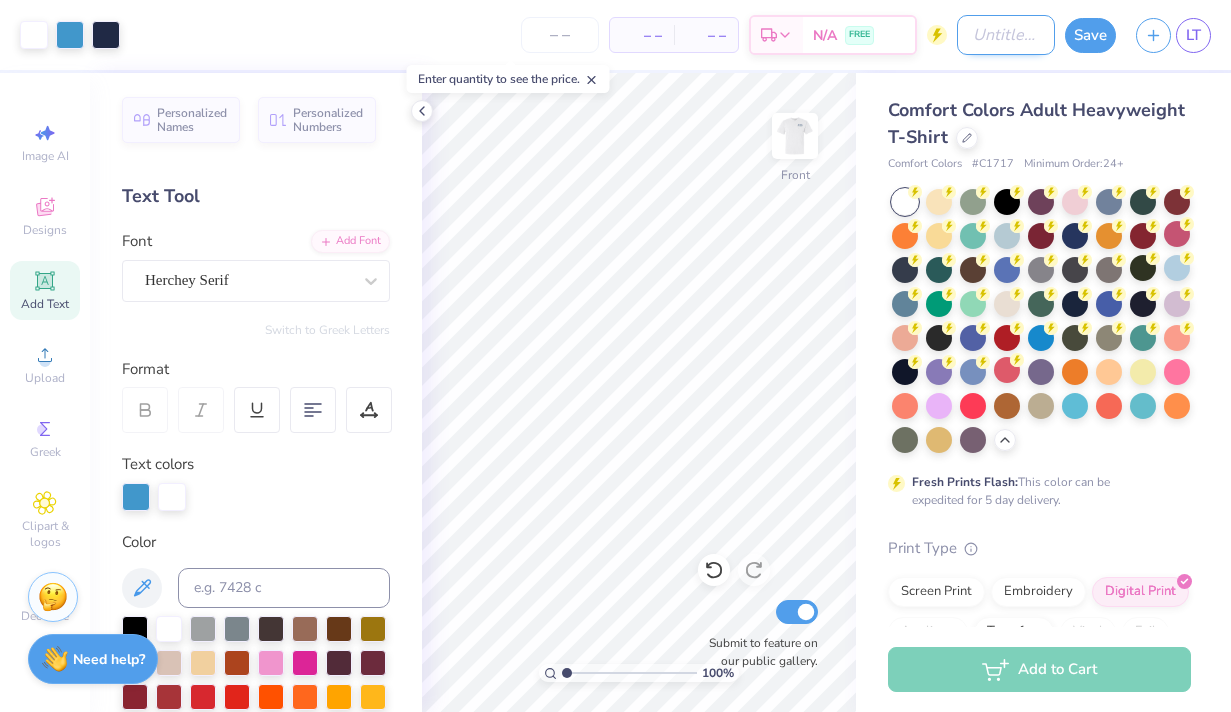 click on "Design Title" at bounding box center [1006, 35] 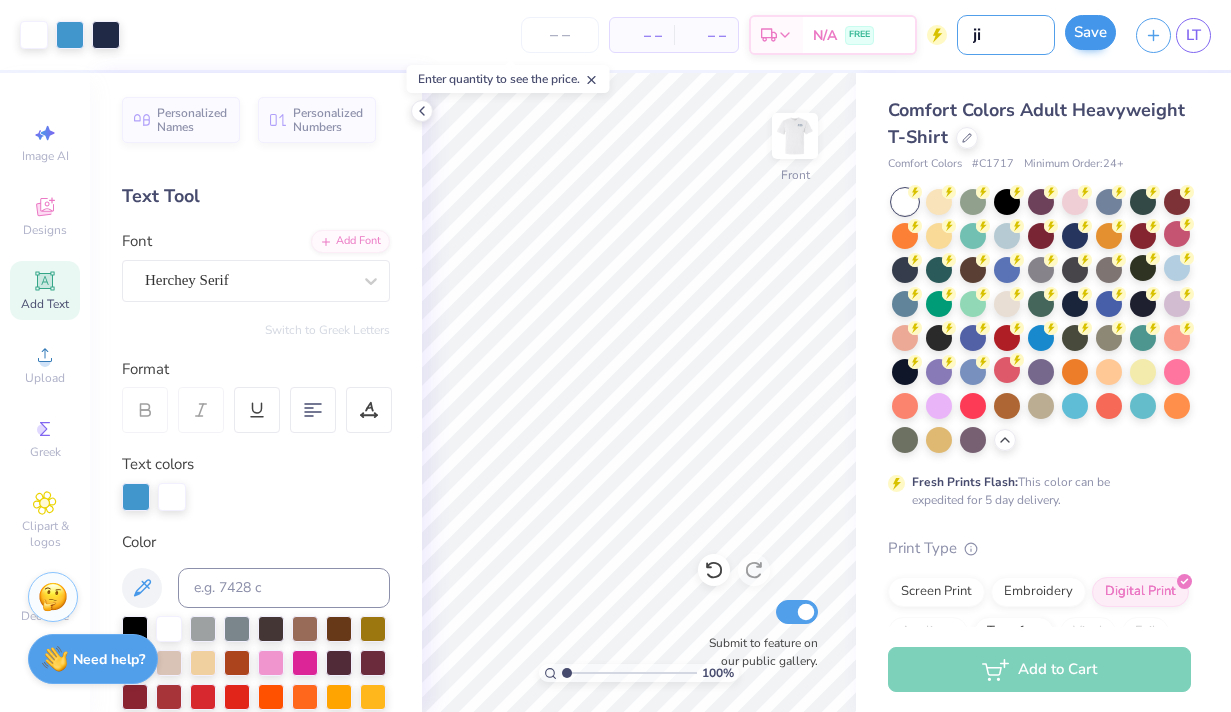 type on "ji" 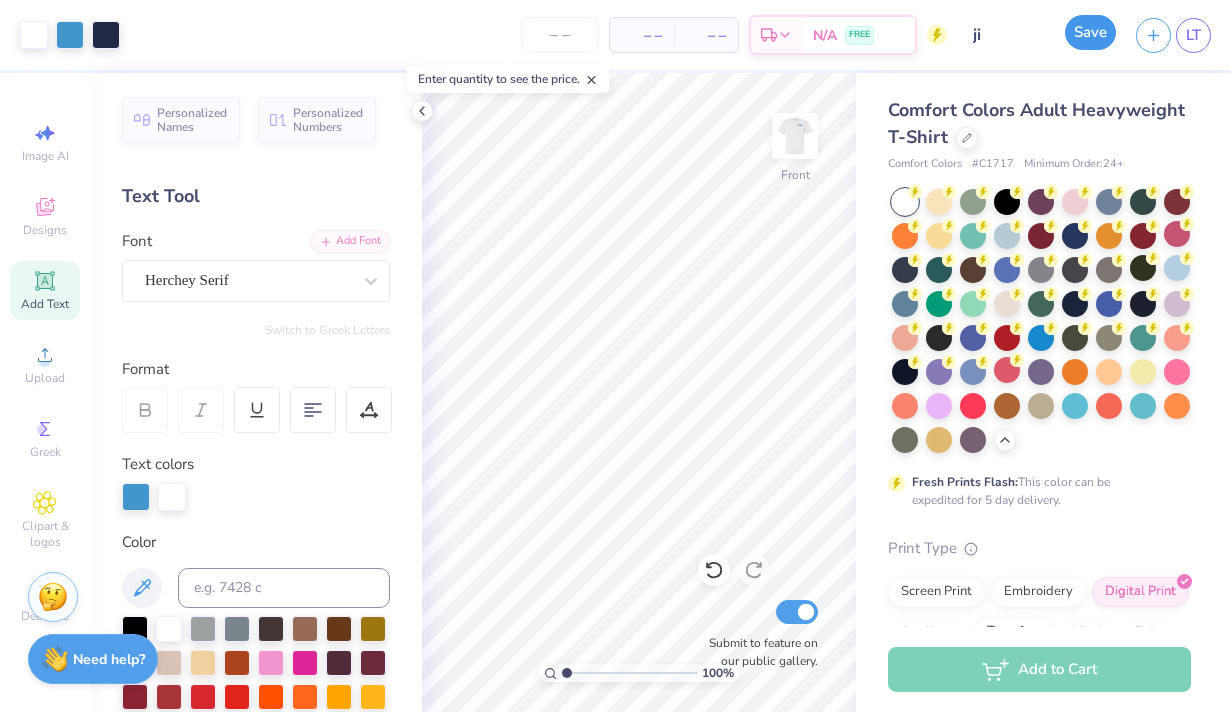 click on "Save" at bounding box center [1090, 32] 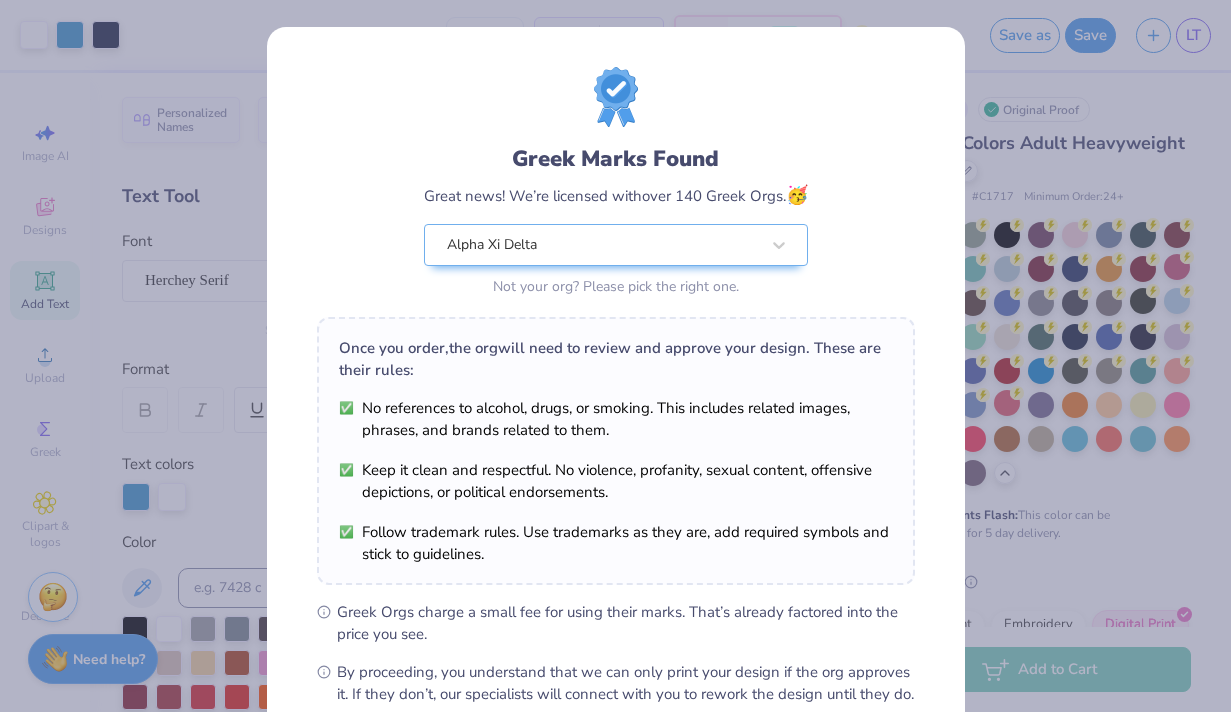 click on "Greek Marks Found Great news! We’re licensed with  over 140 Greek Orgs. 🥳 Alpha Xi Delta Not your org? Please pick the right one. Once you order,  the org  will need to review and approve your design. These are their rules: No references to alcohol, drugs, or smoking. This includes related images, phrases, and brands related to them. Keep it clean and respectful. No violence, profanity, sexual content, offensive depictions, or political endorsements. Follow trademark rules. Use trademarks as they are, add required symbols and stick to guidelines. Greek Orgs charge a small fee for using their marks. That’s already factored into the price you see. By proceeding, you understand that we can only print your design if the org approves it. If they don’t, our specialists will connect with you to rework the design until they do. We’ll only submit the design if you order. I Understand! No  Greek  marks in your design?" at bounding box center (616, 457) 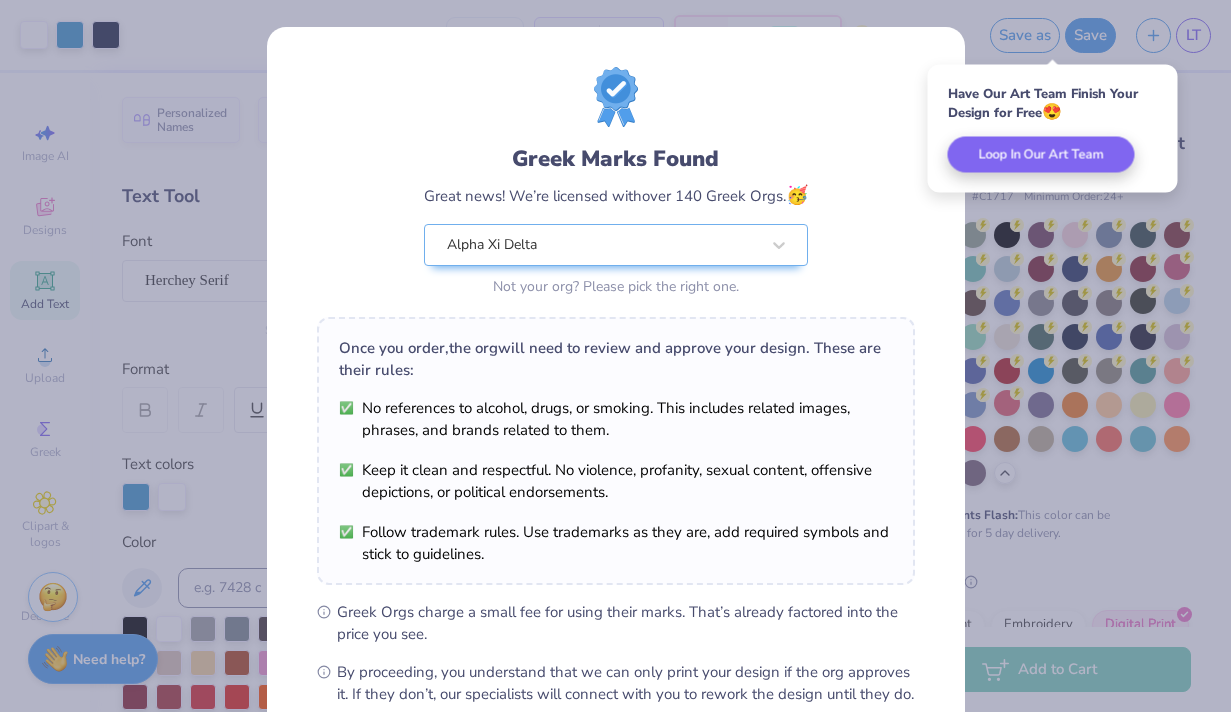 scroll, scrollTop: 224, scrollLeft: 0, axis: vertical 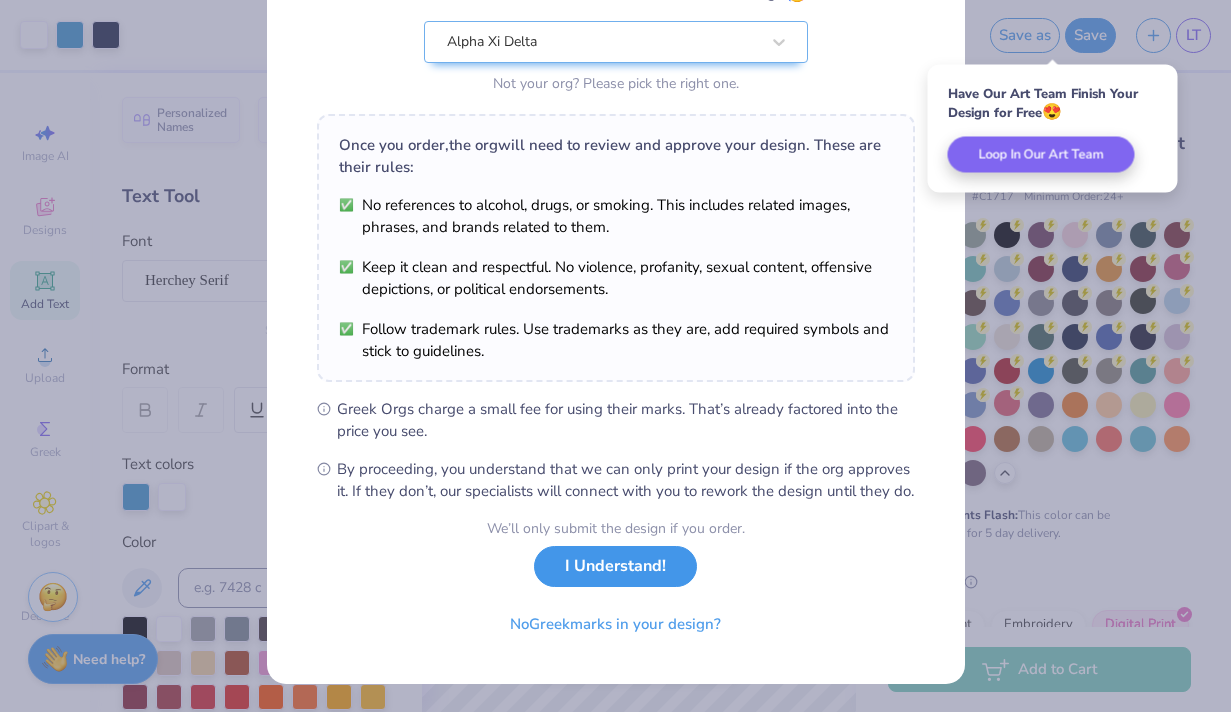 click on "I Understand!" at bounding box center [615, 566] 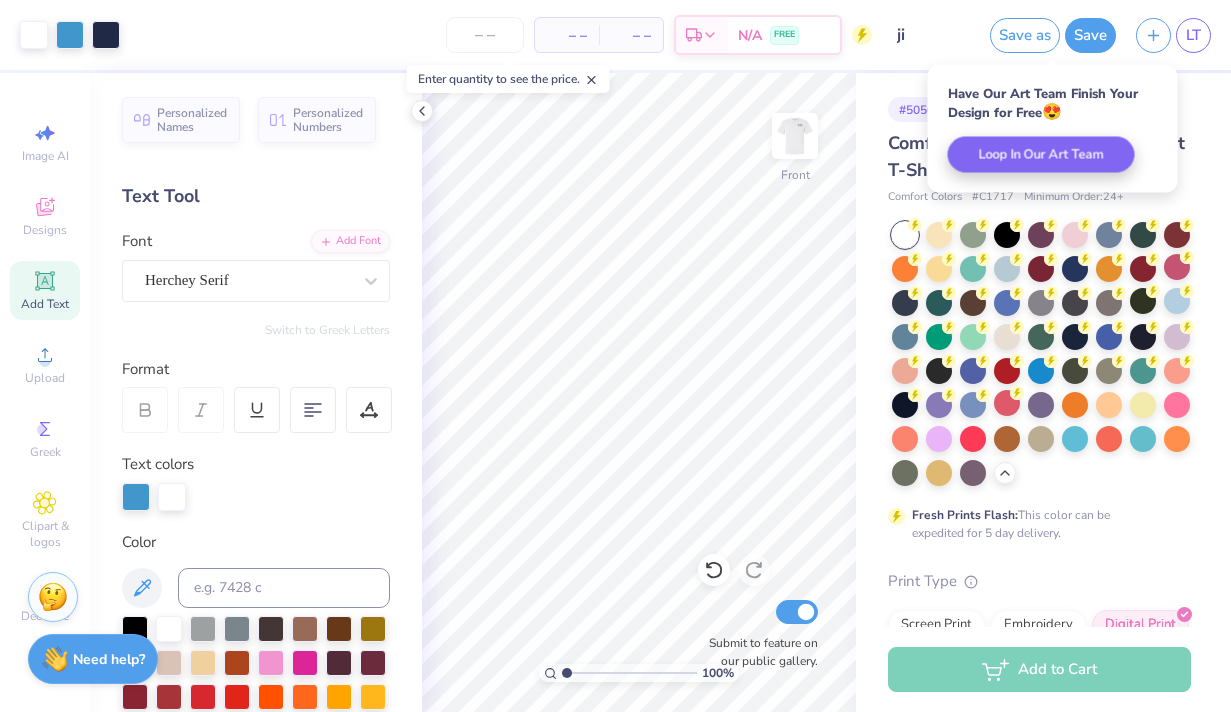 scroll, scrollTop: 0, scrollLeft: 0, axis: both 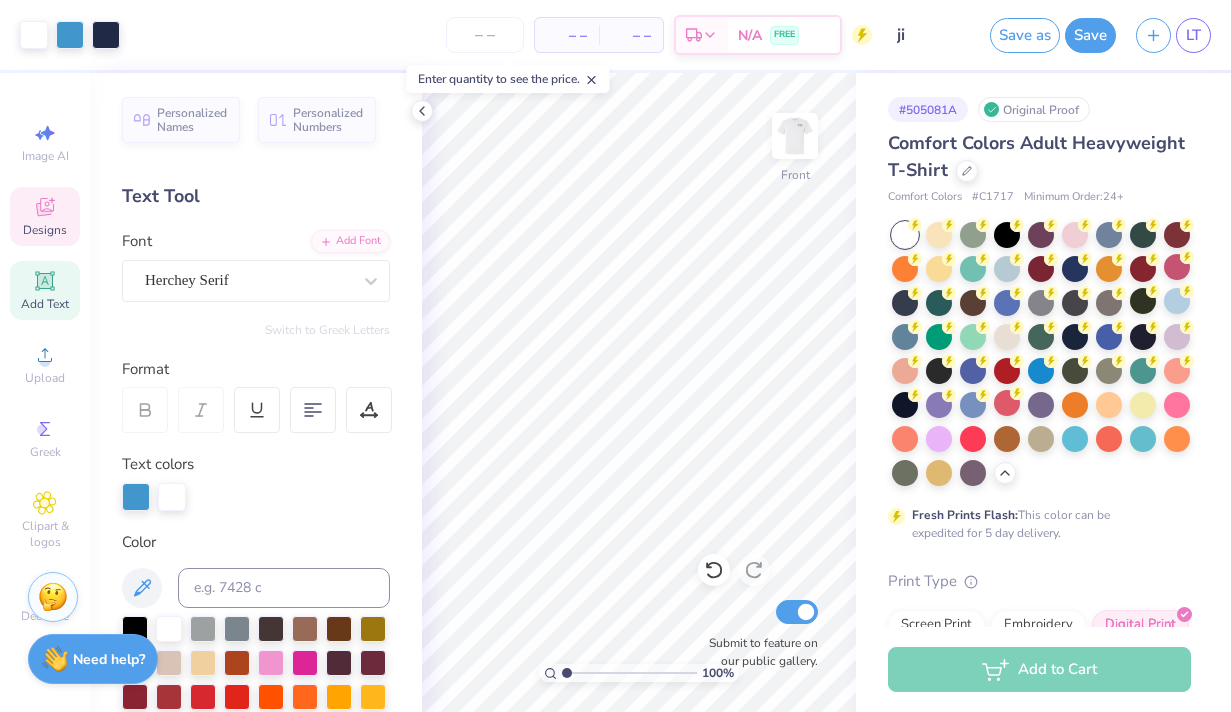 click on "Designs" at bounding box center (45, 216) 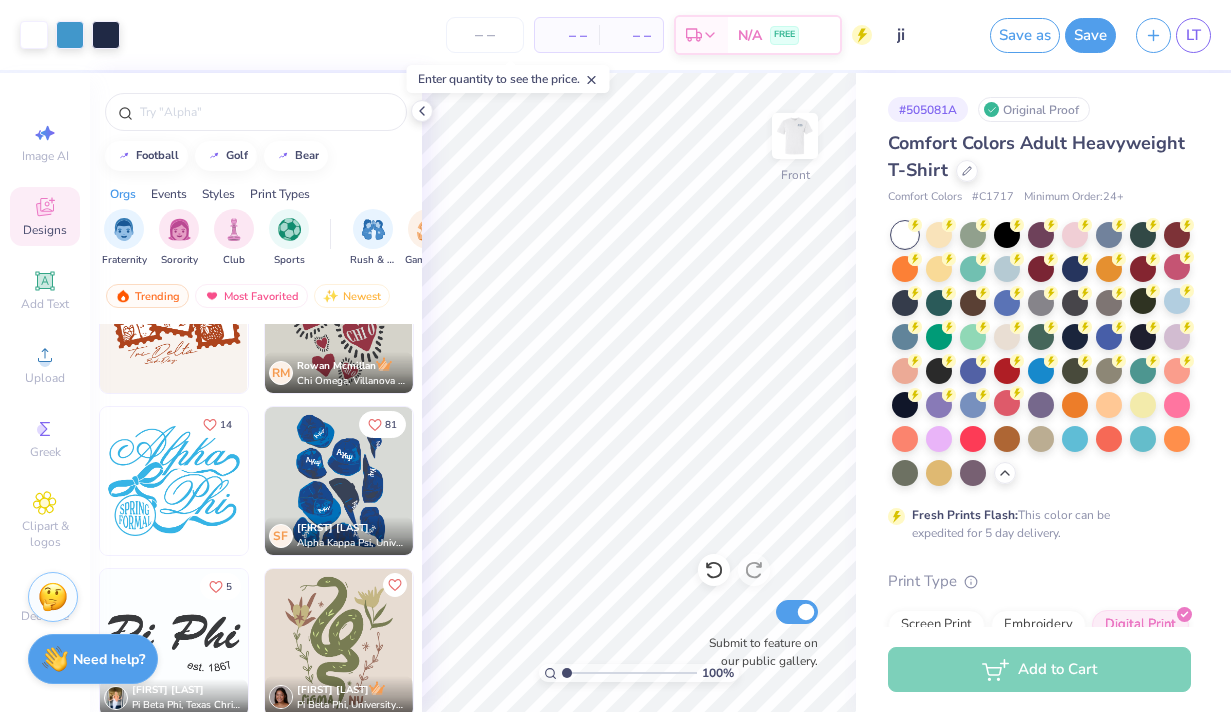 scroll, scrollTop: 27297, scrollLeft: 0, axis: vertical 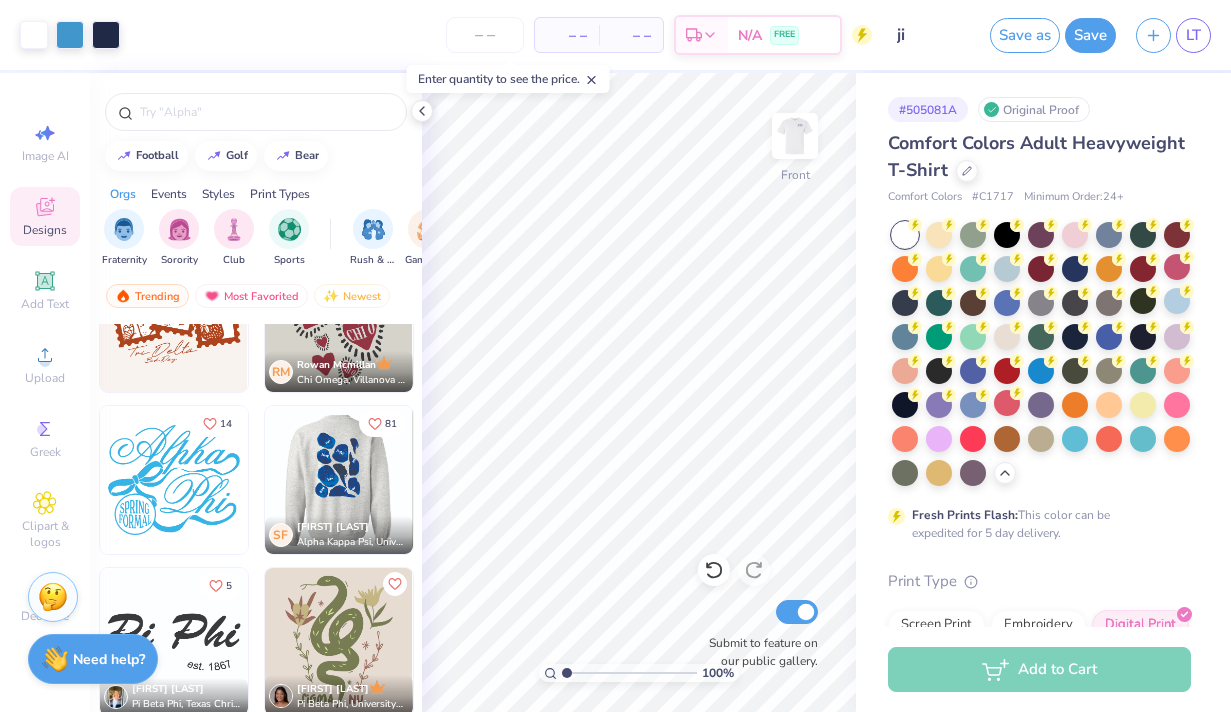 click at bounding box center [338, 480] 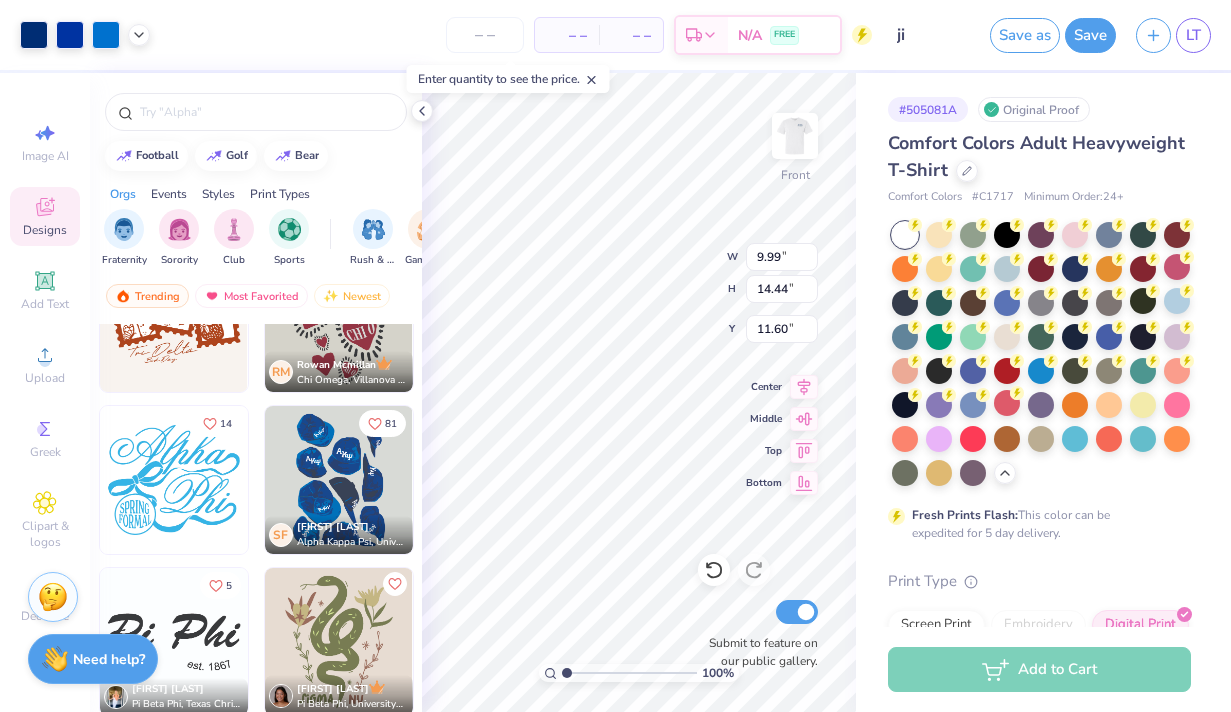 type on "12.56" 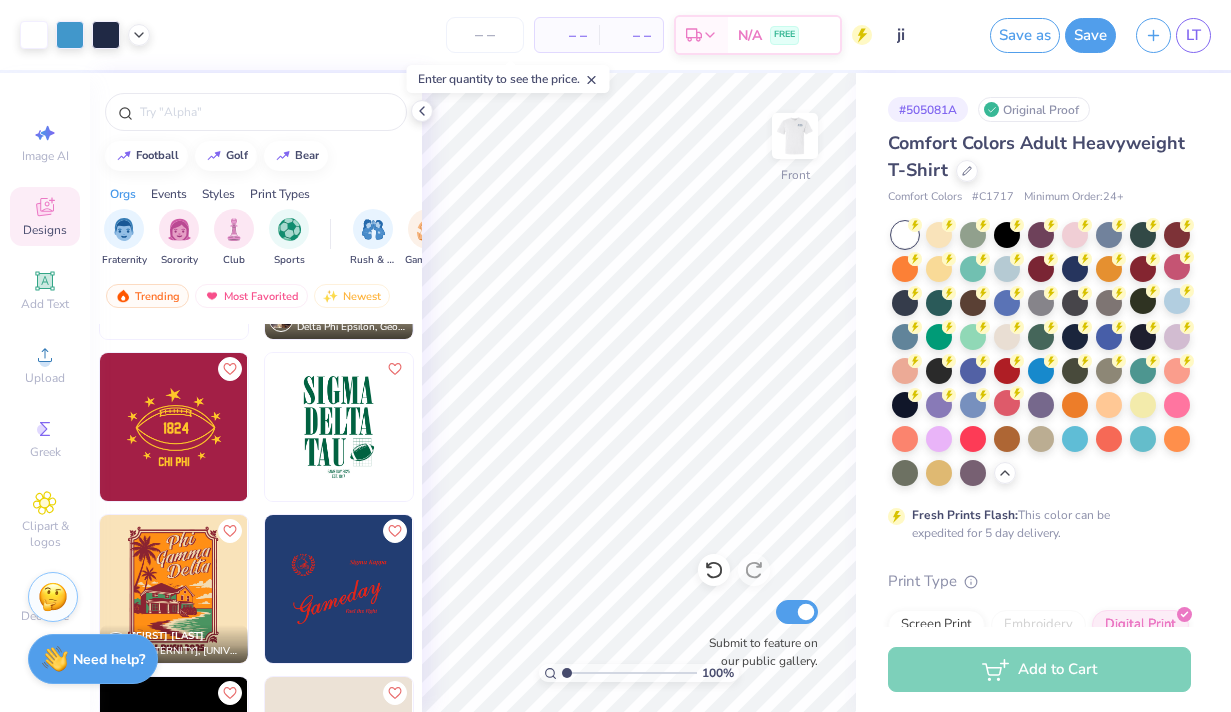 scroll, scrollTop: 30105, scrollLeft: 0, axis: vertical 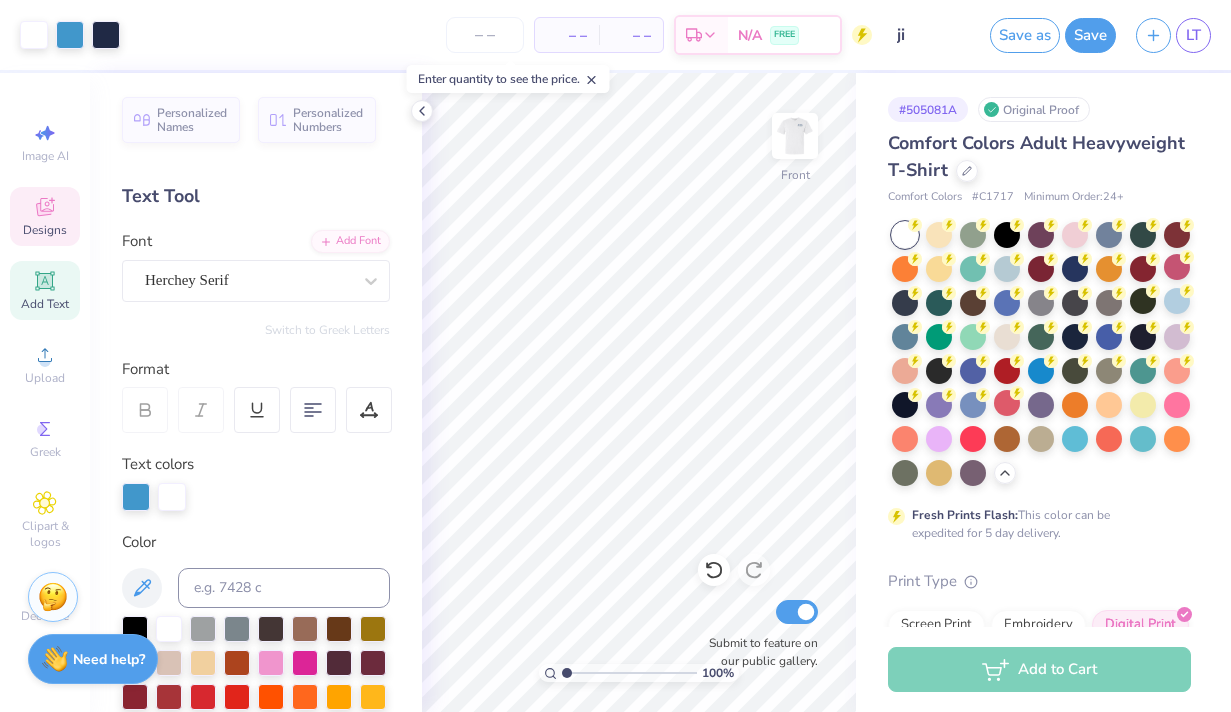 click on "Designs" at bounding box center (45, 216) 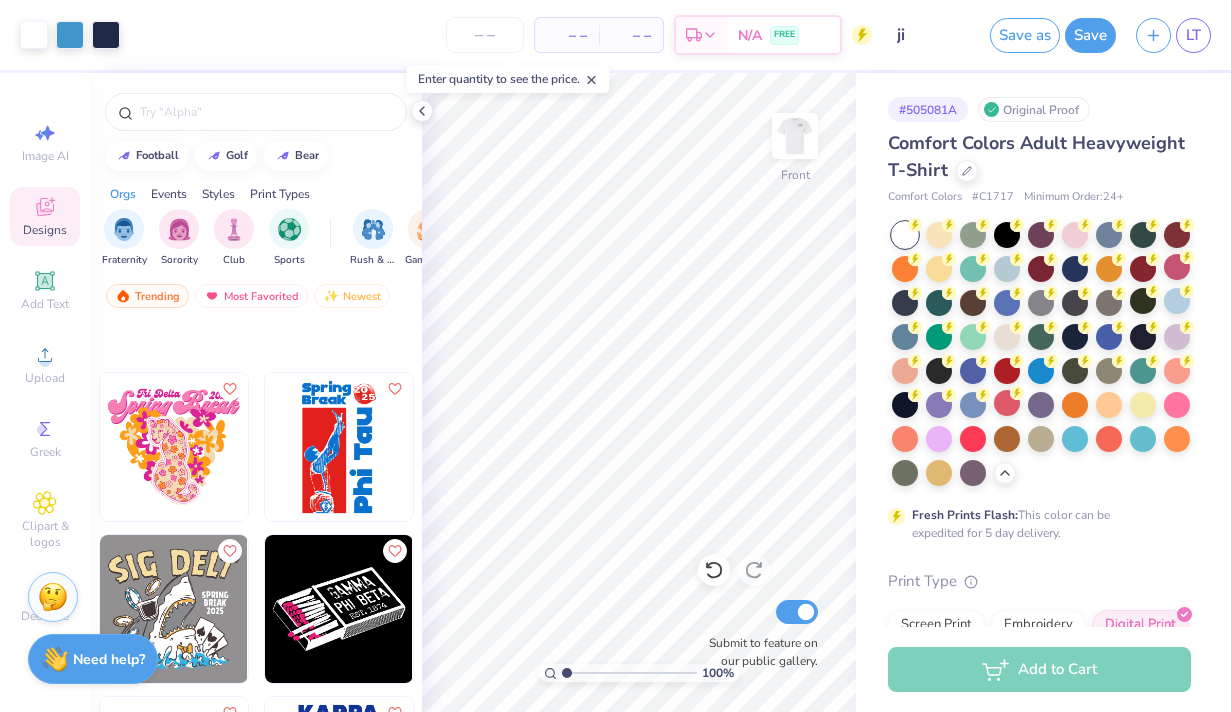 scroll, scrollTop: 45633, scrollLeft: 0, axis: vertical 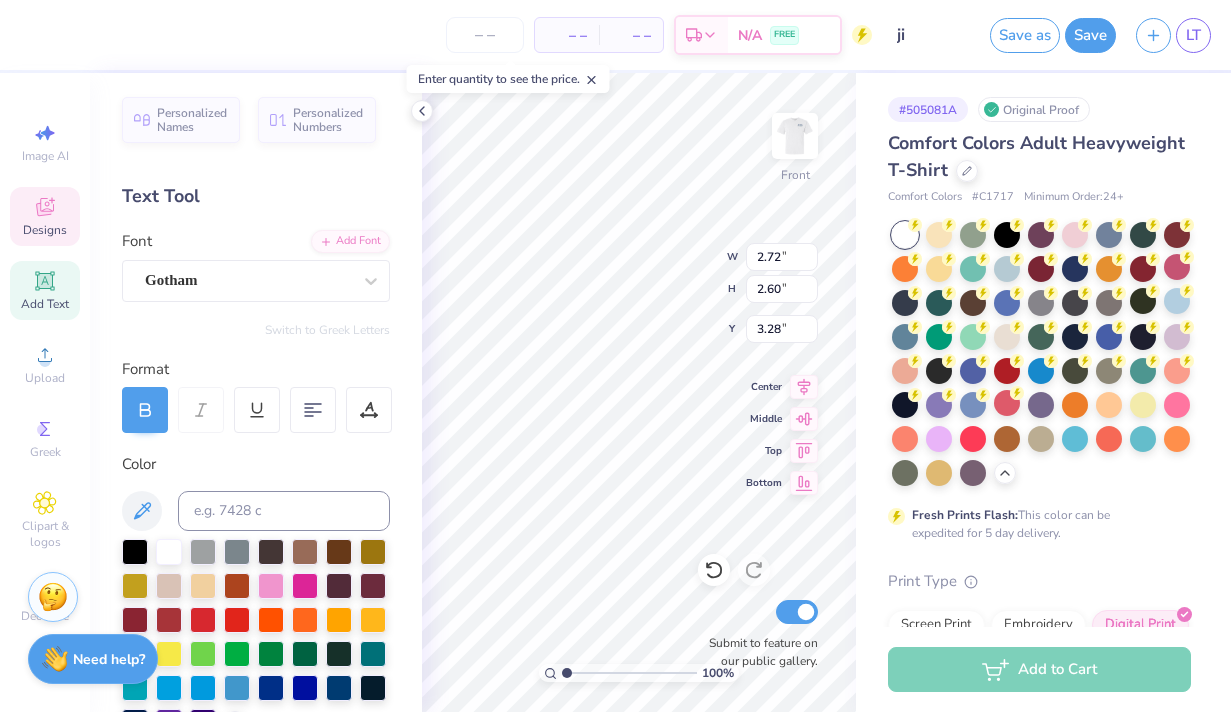 click 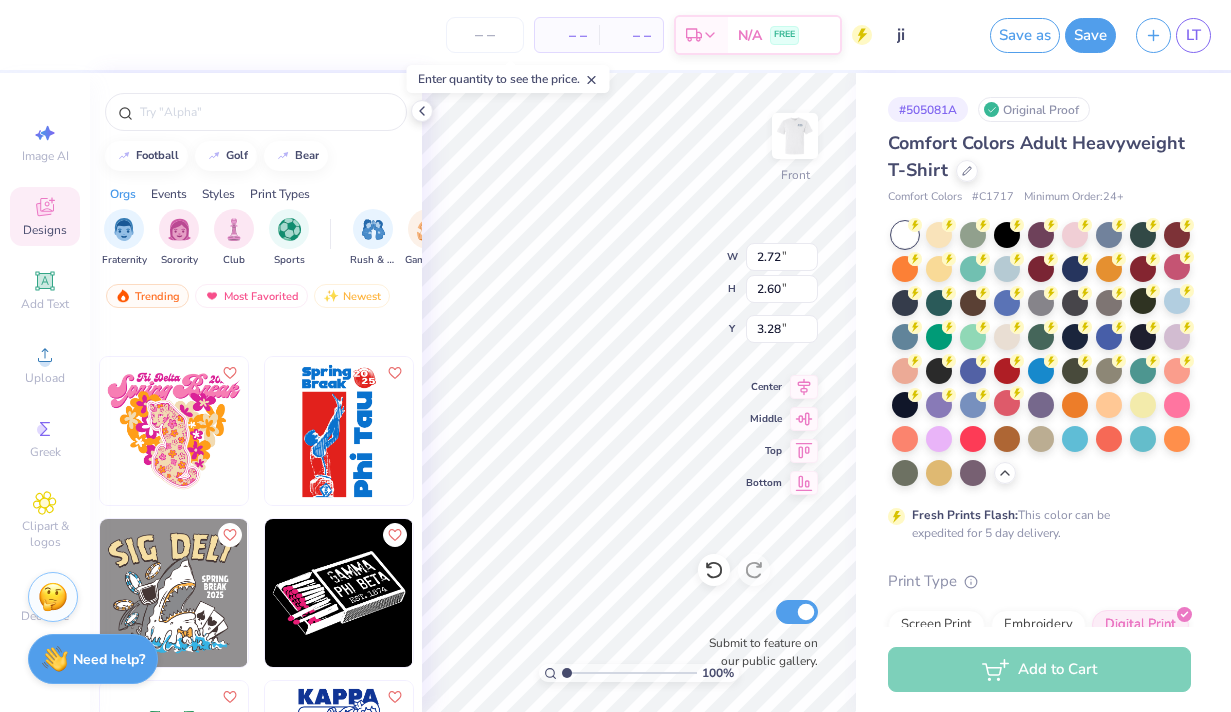 scroll, scrollTop: 45673, scrollLeft: 0, axis: vertical 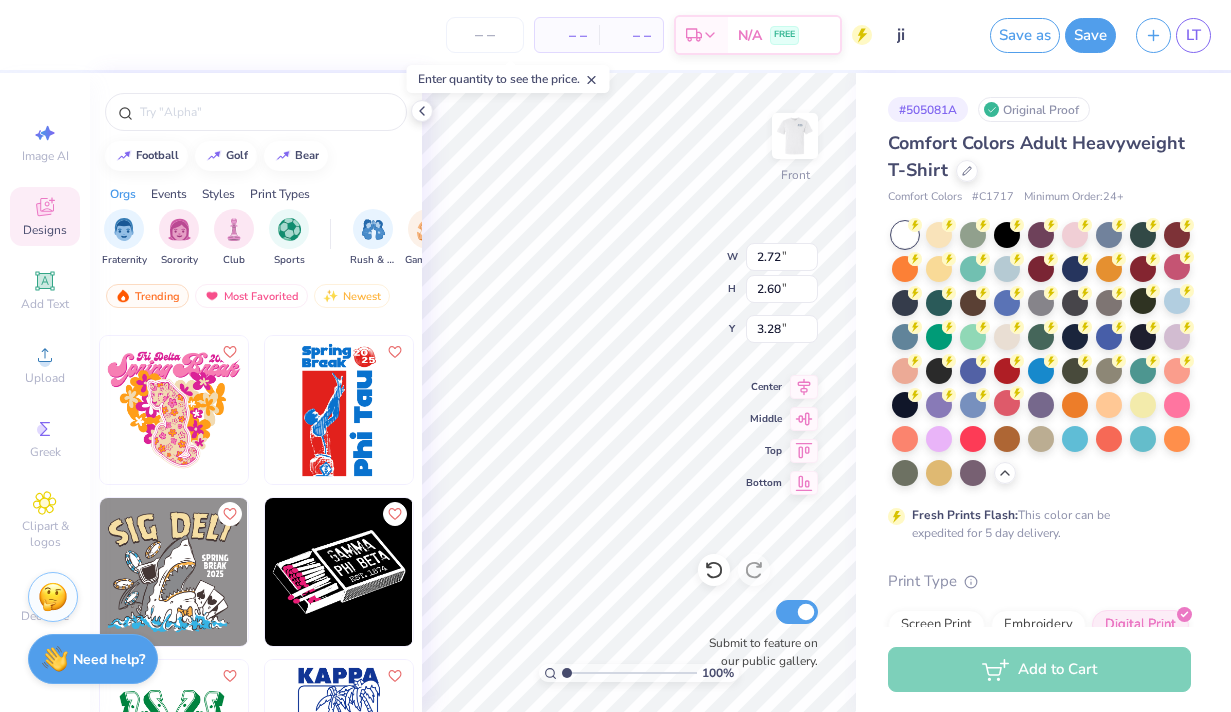 click at bounding box center (339, 410) 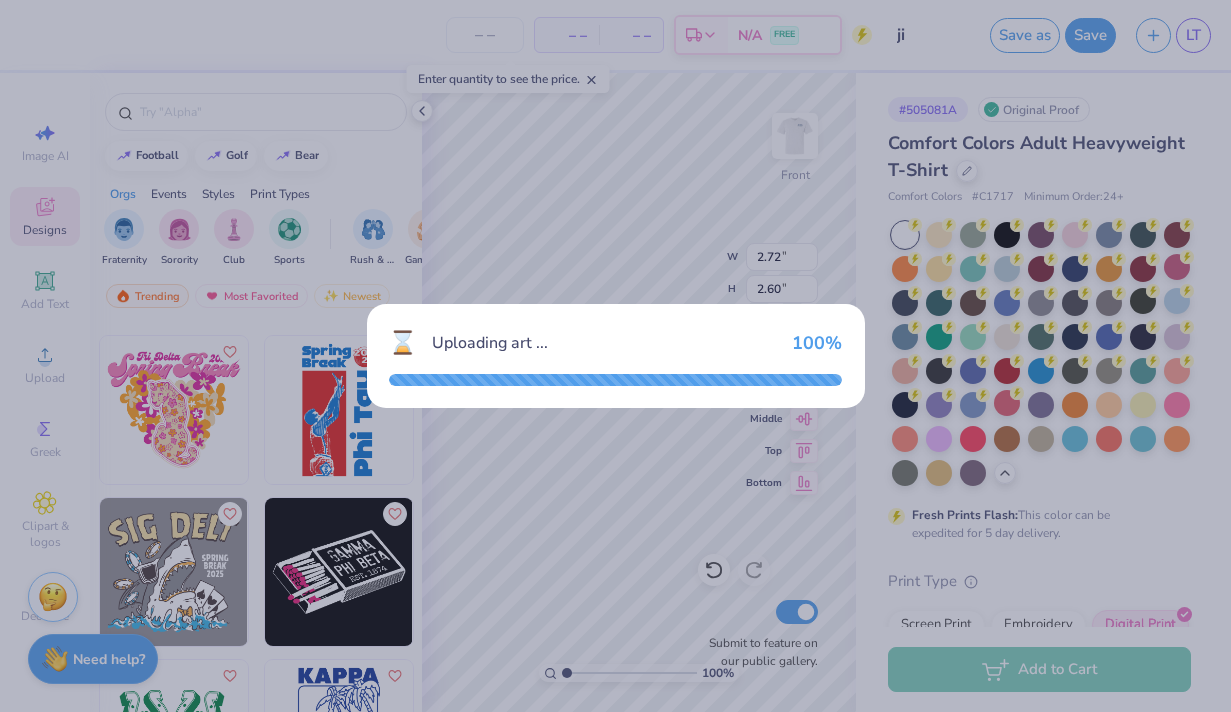 type on "3.90" 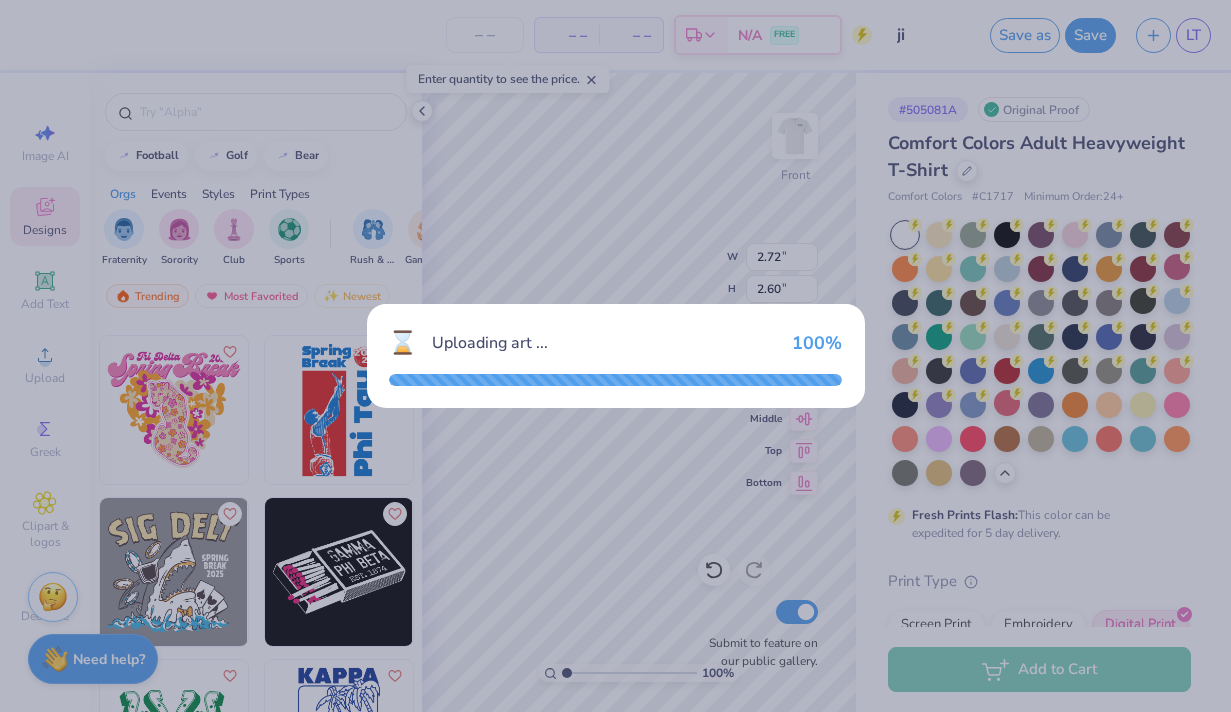 type on "7.03" 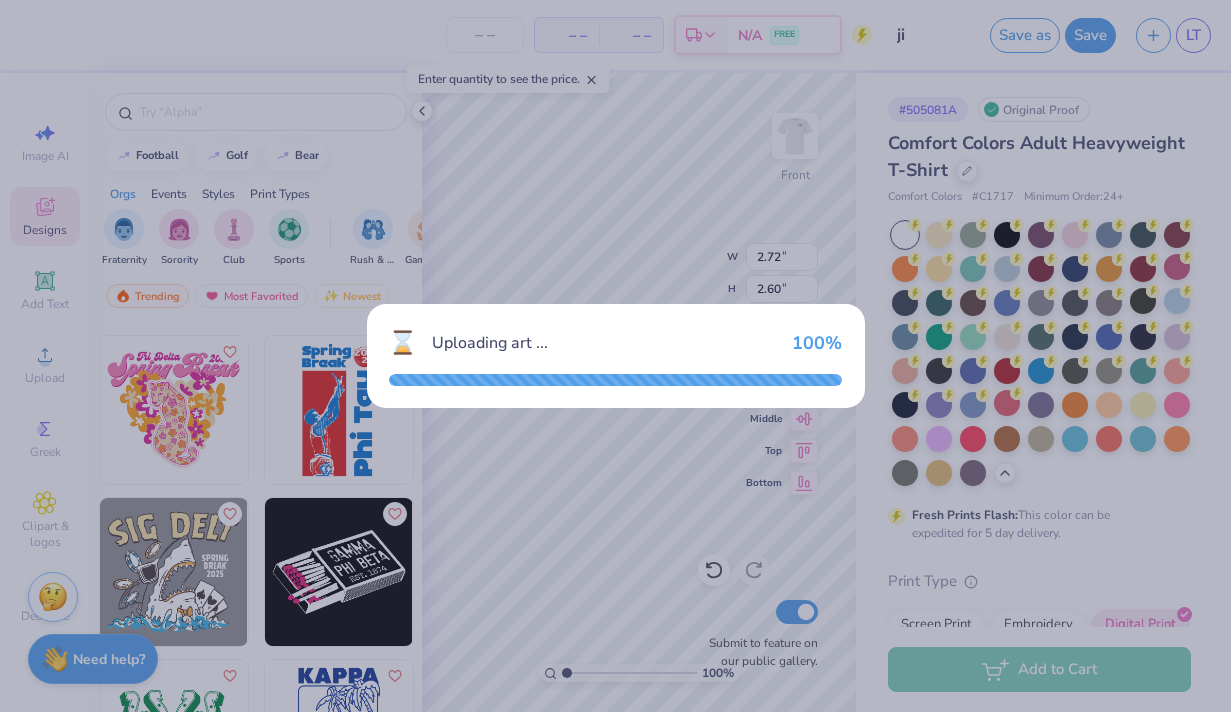 type on "3.00" 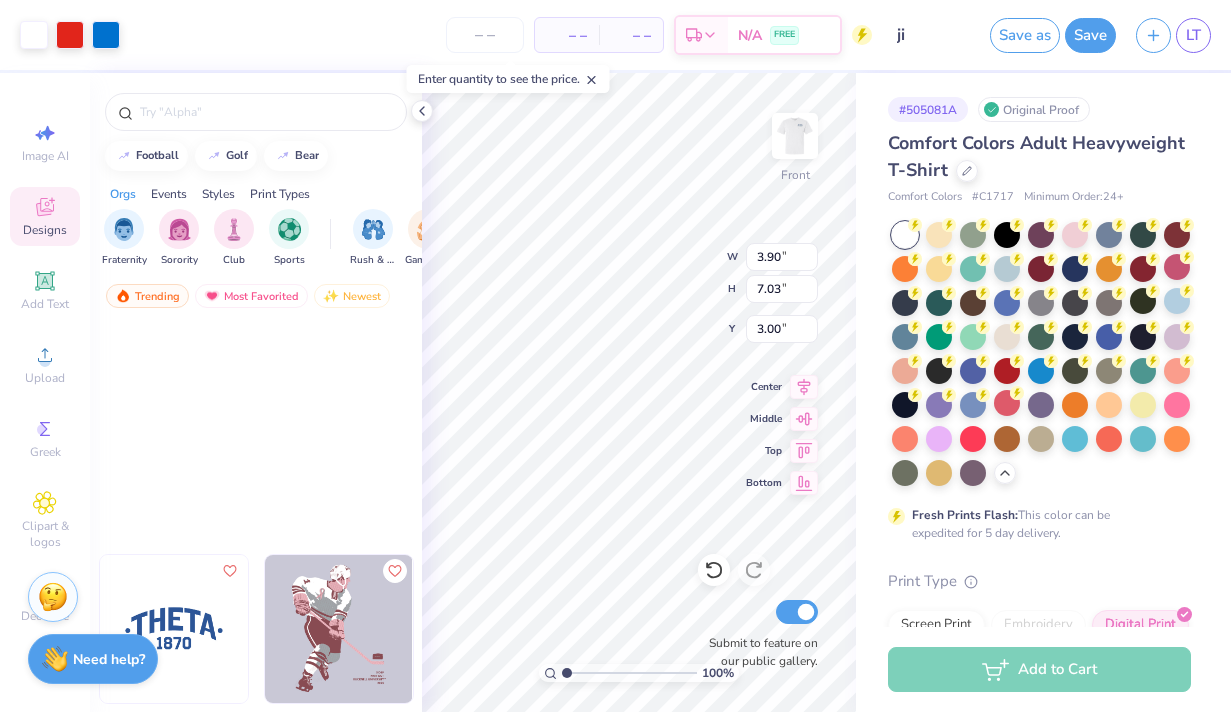 scroll, scrollTop: 88380, scrollLeft: 0, axis: vertical 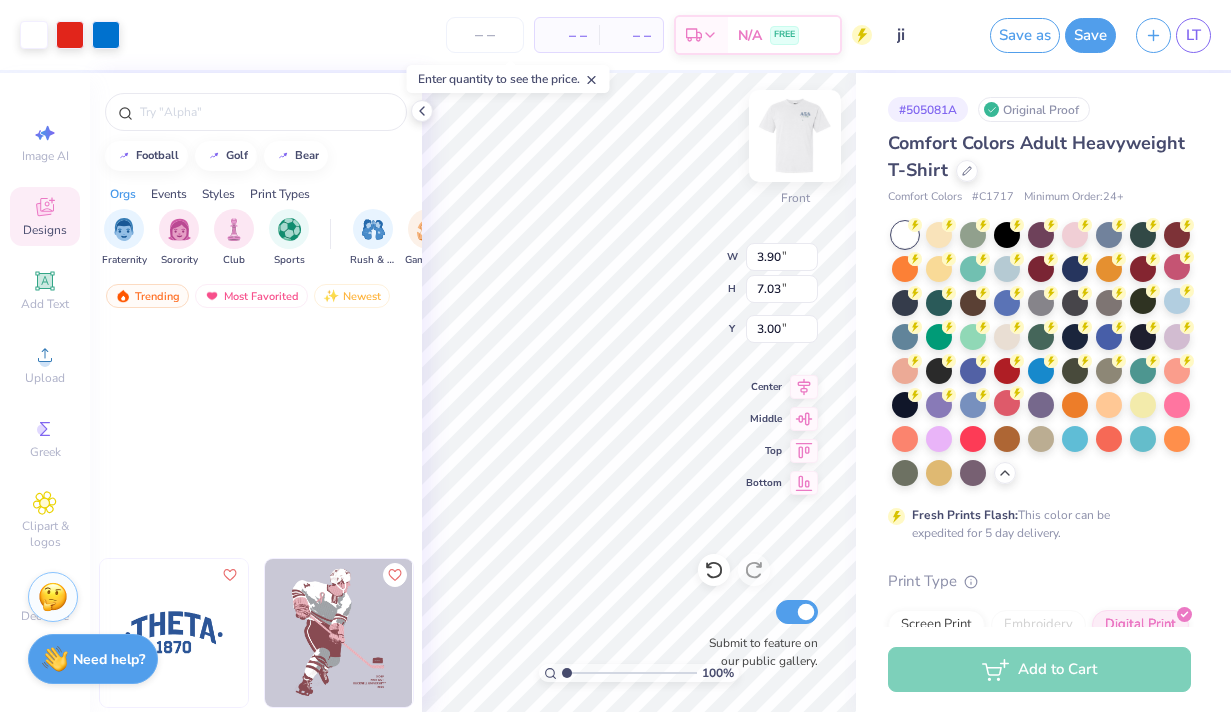 click at bounding box center [795, 136] 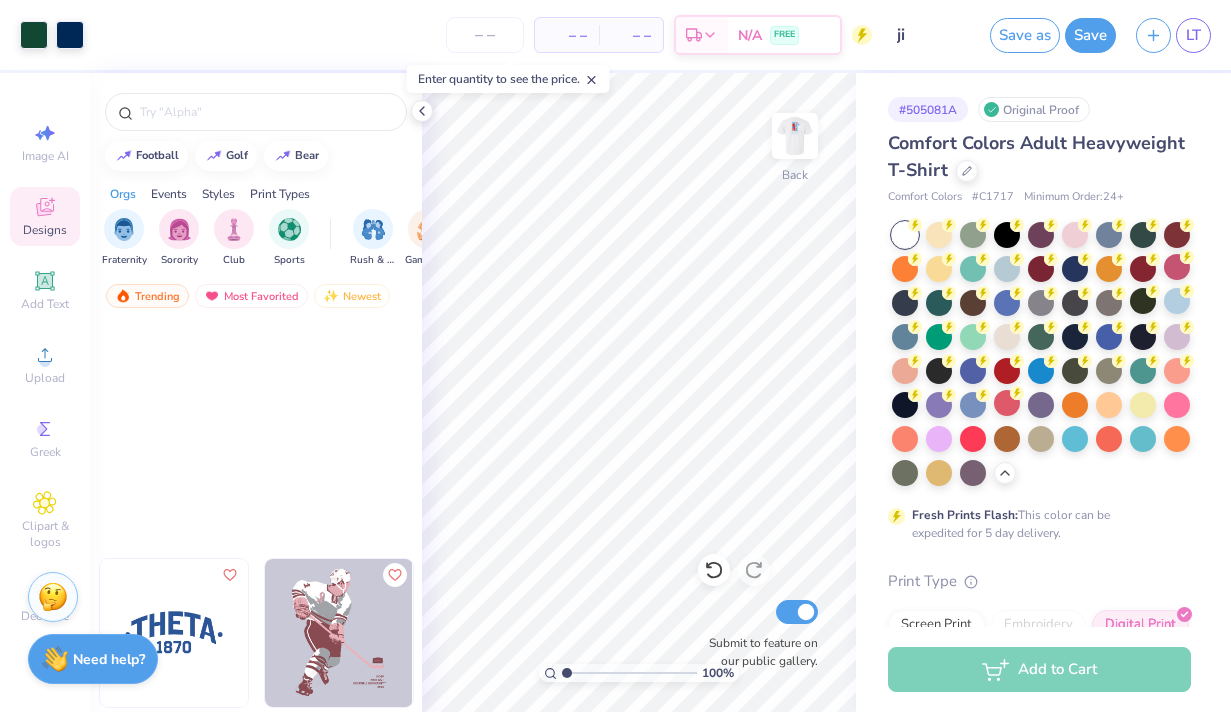 click at bounding box center (174, 633) 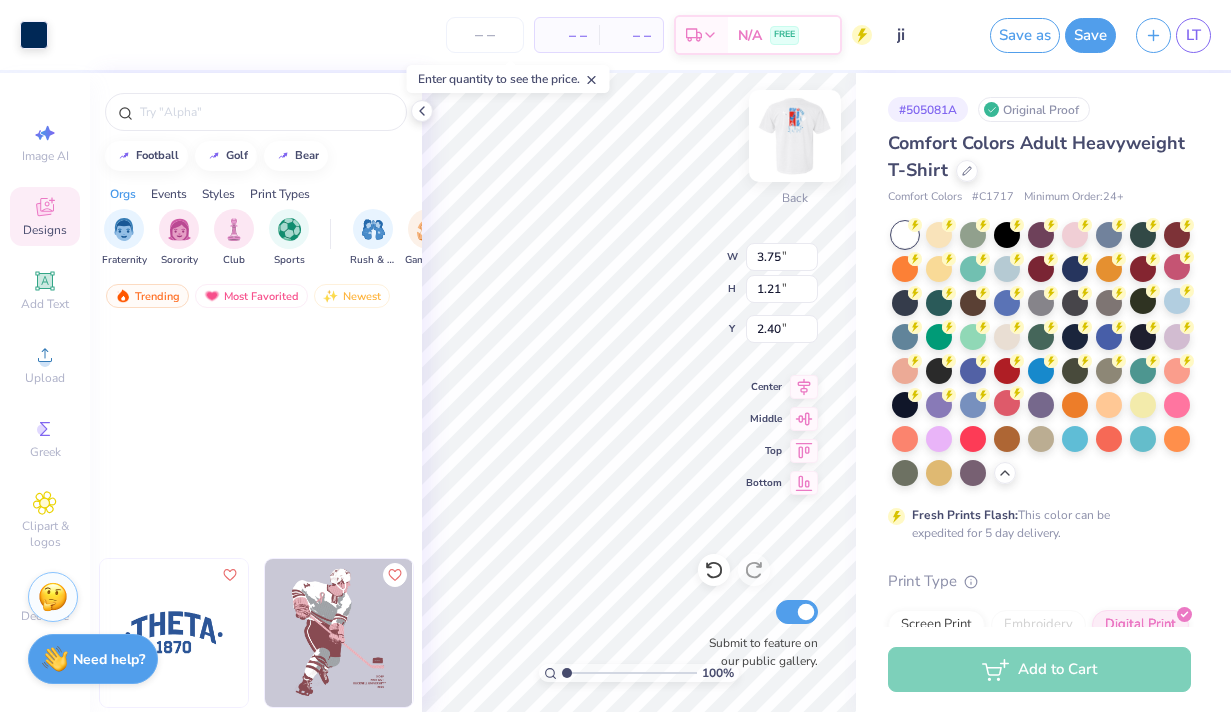type on "3.75" 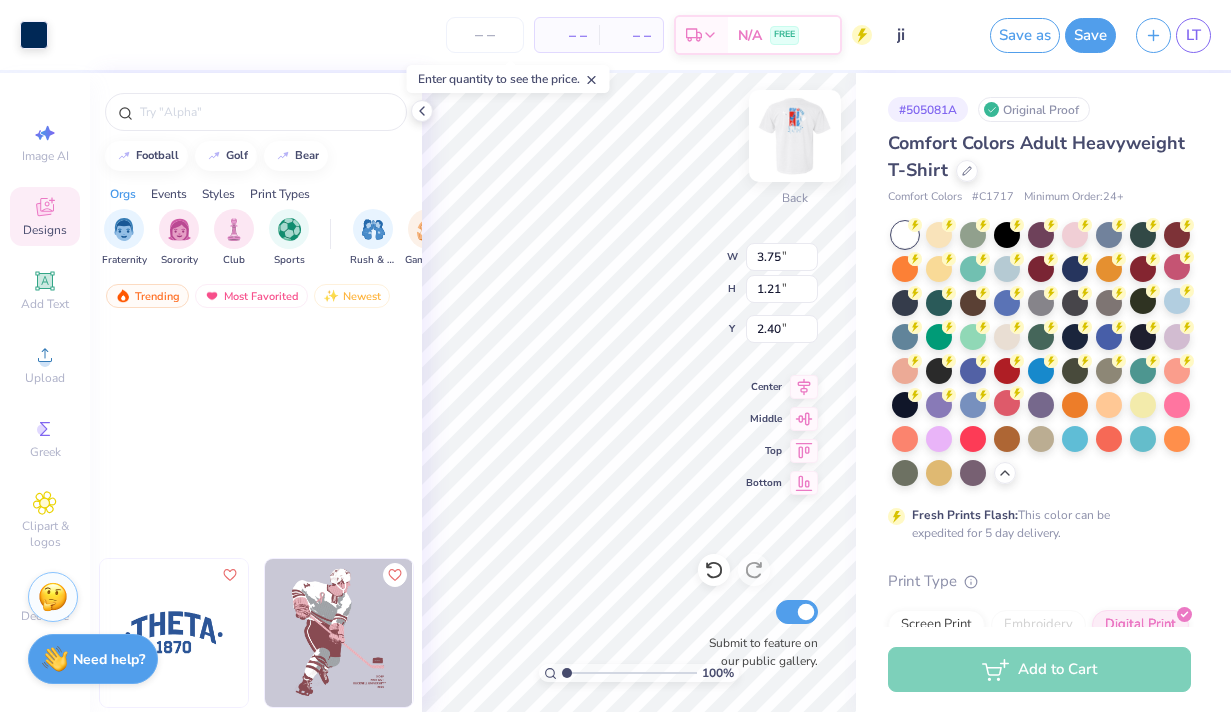 type on "1.21" 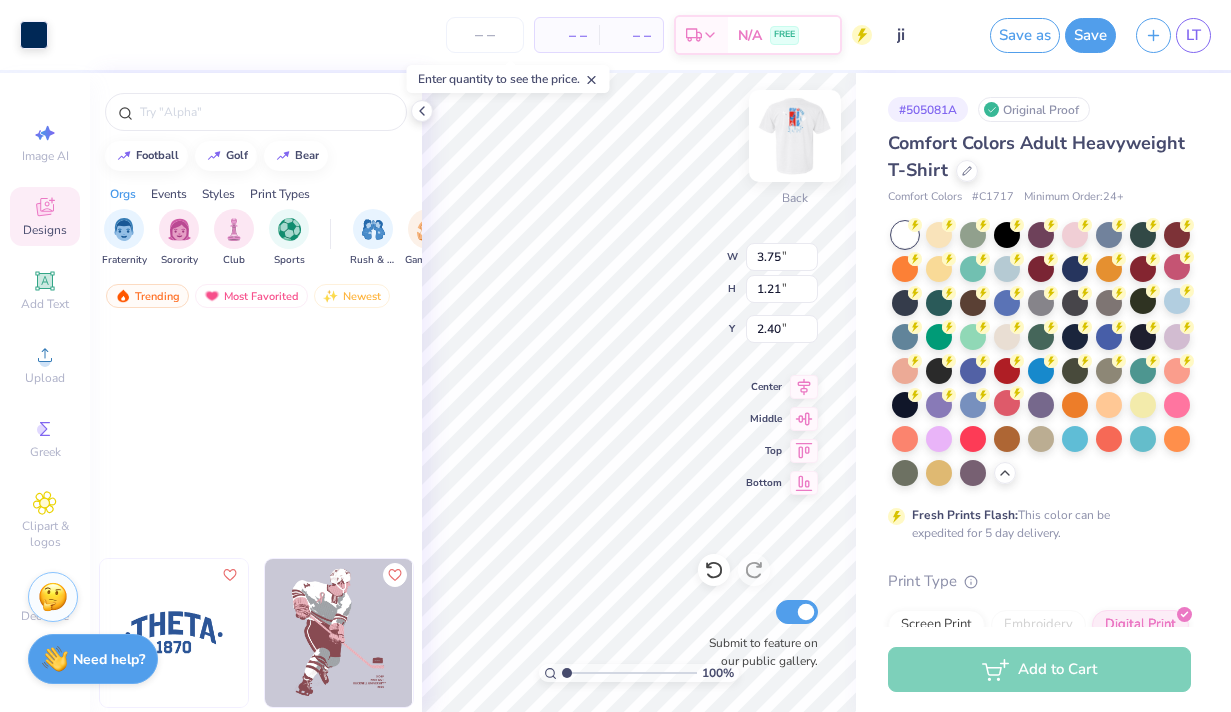 type on "2.40" 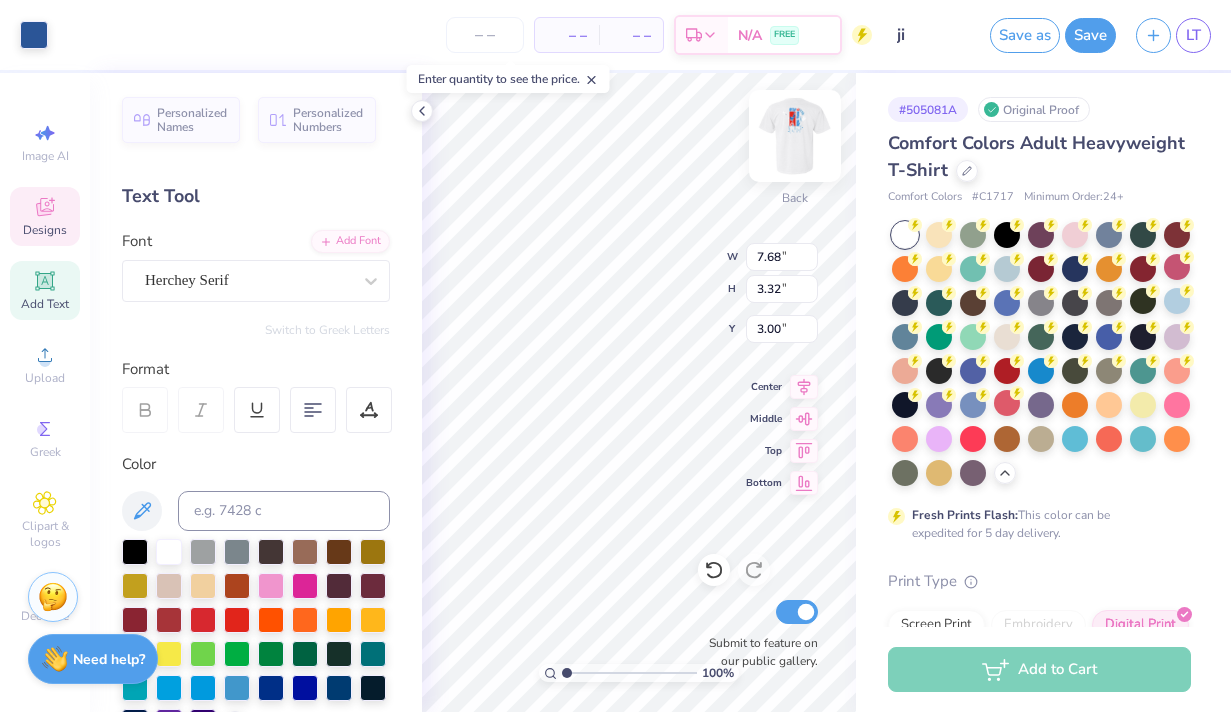 type on "3.95" 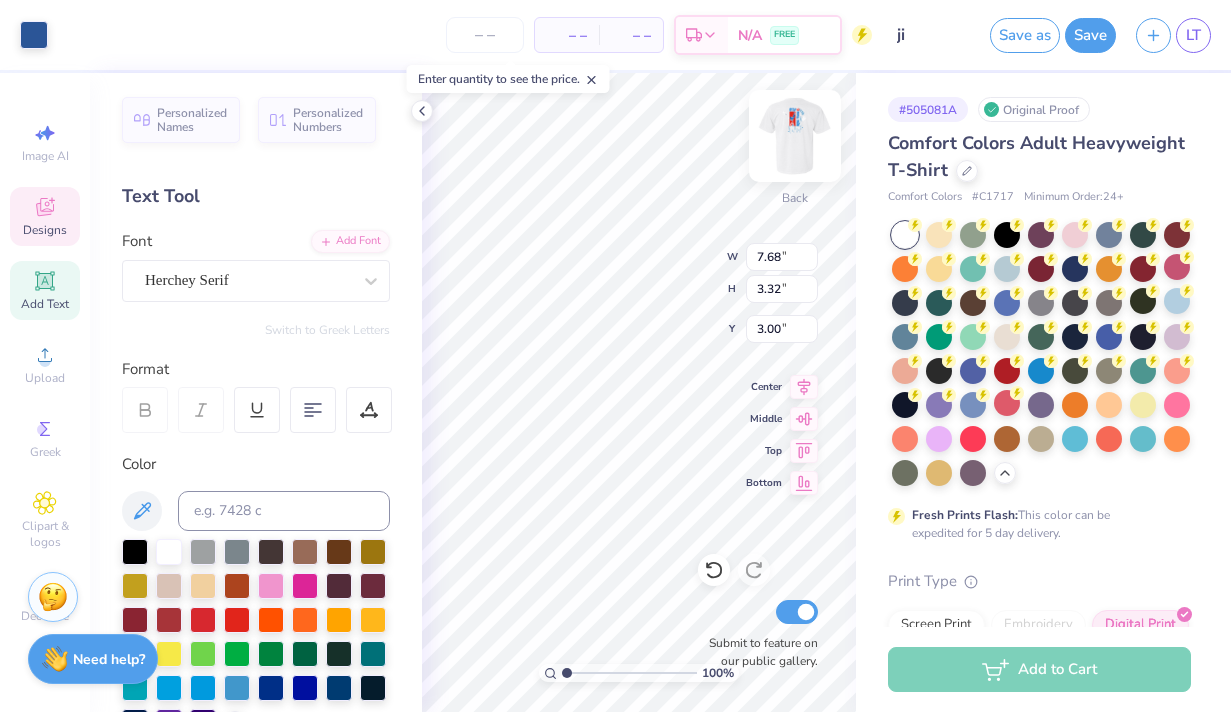 type on "1.70" 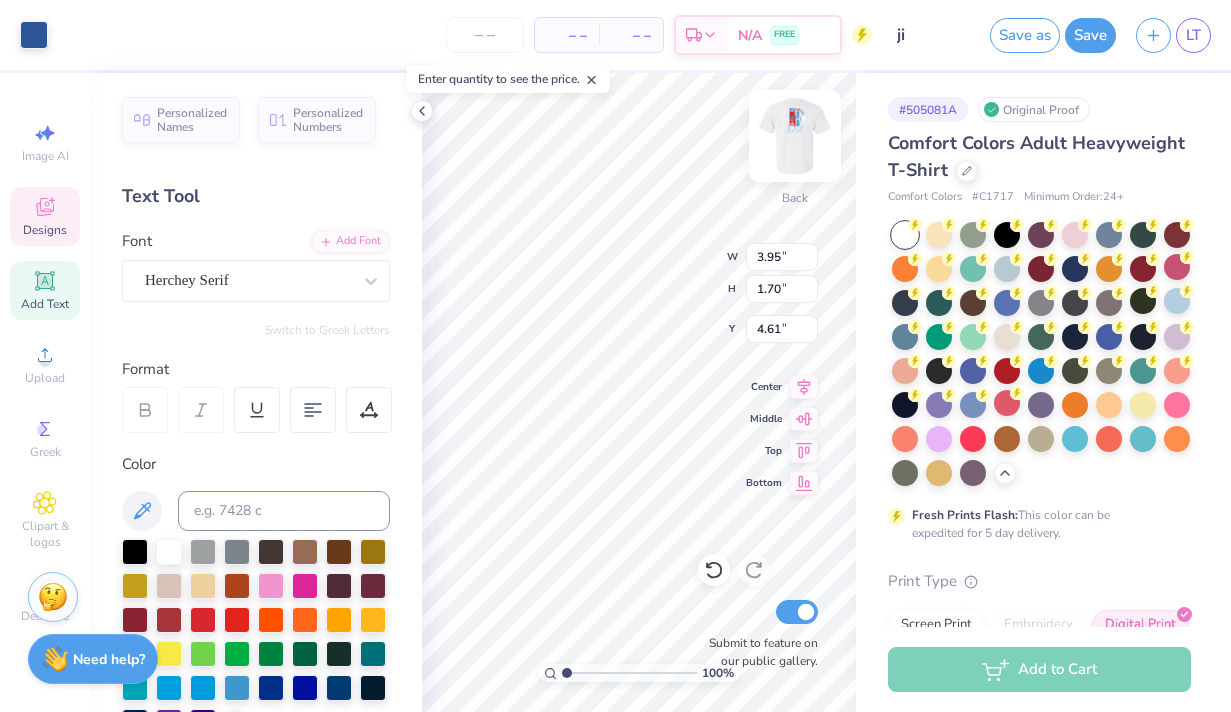 type on "3.00" 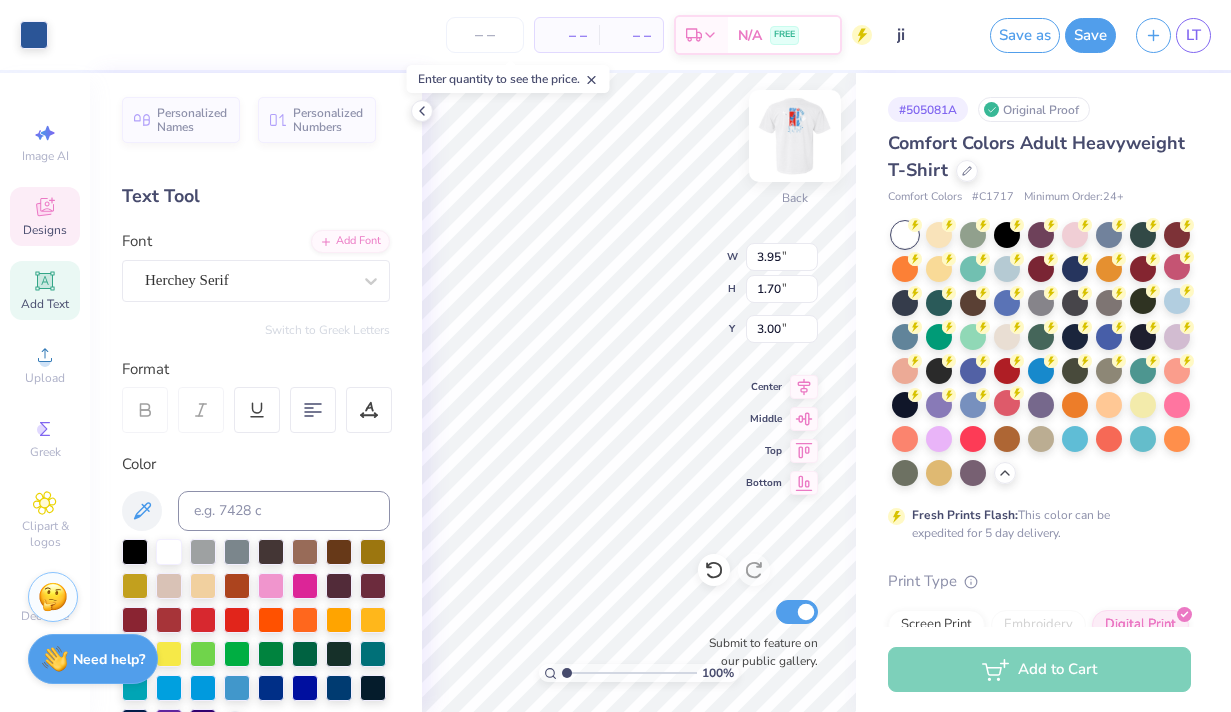 click at bounding box center [795, 136] 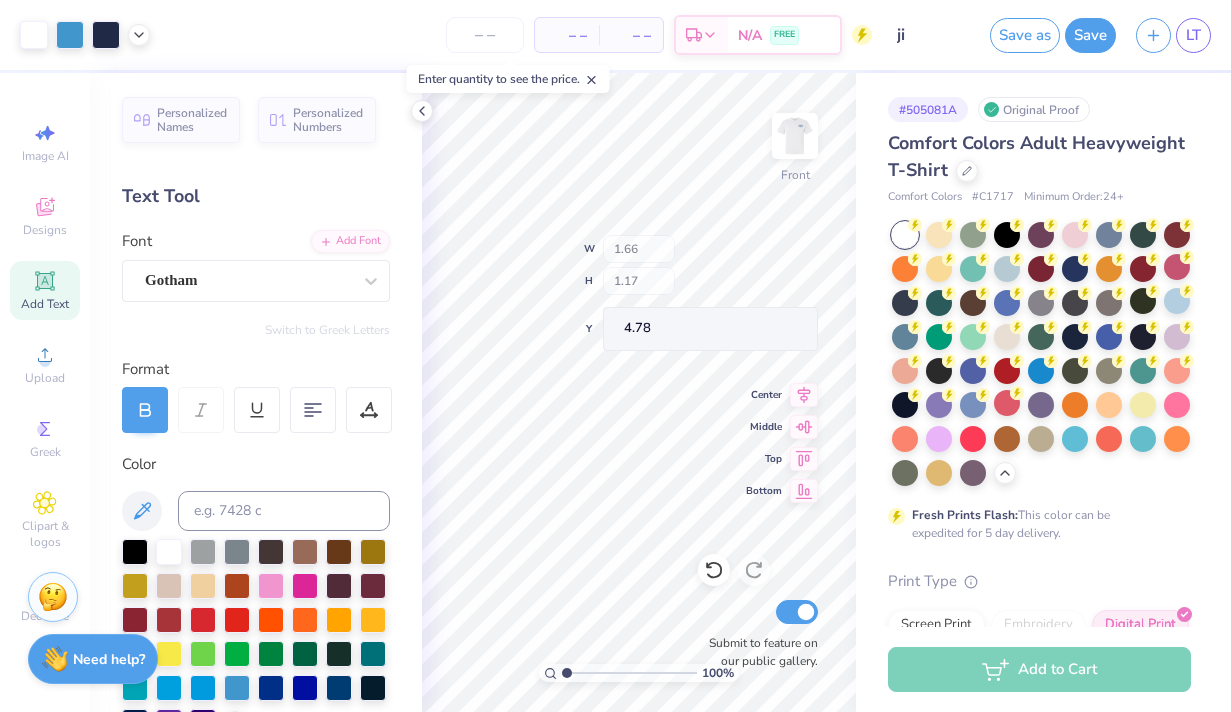 type on "4.78" 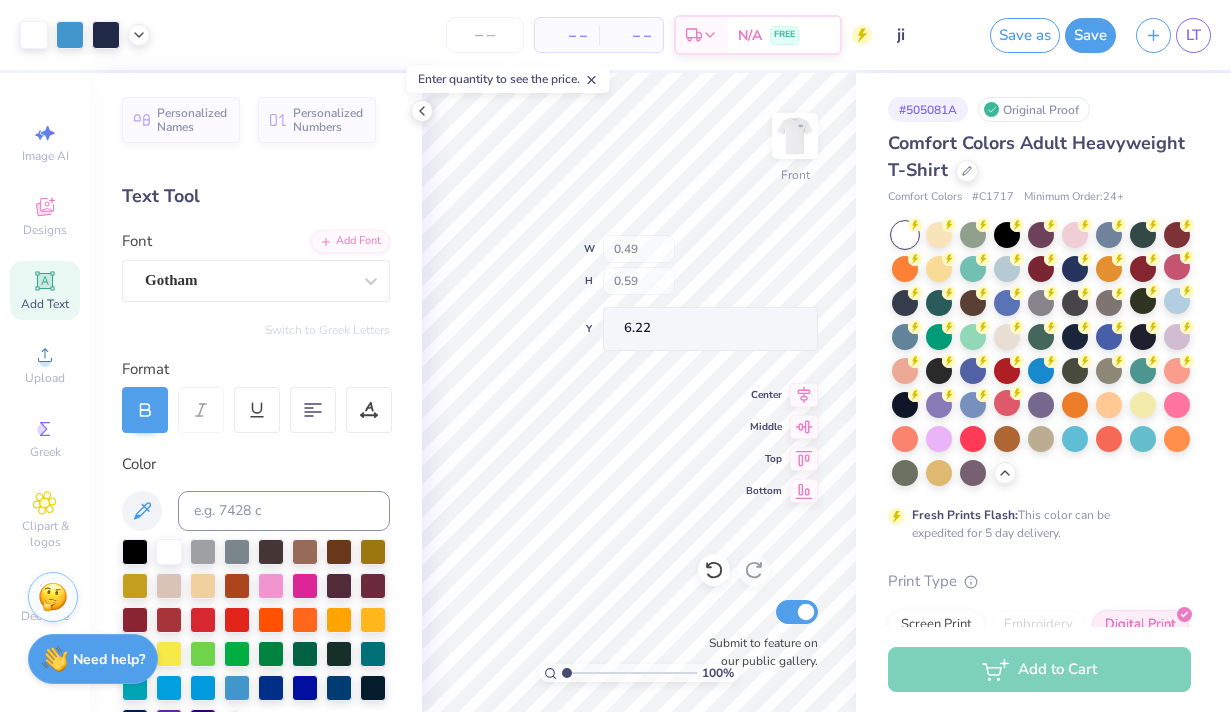 type on "6.22" 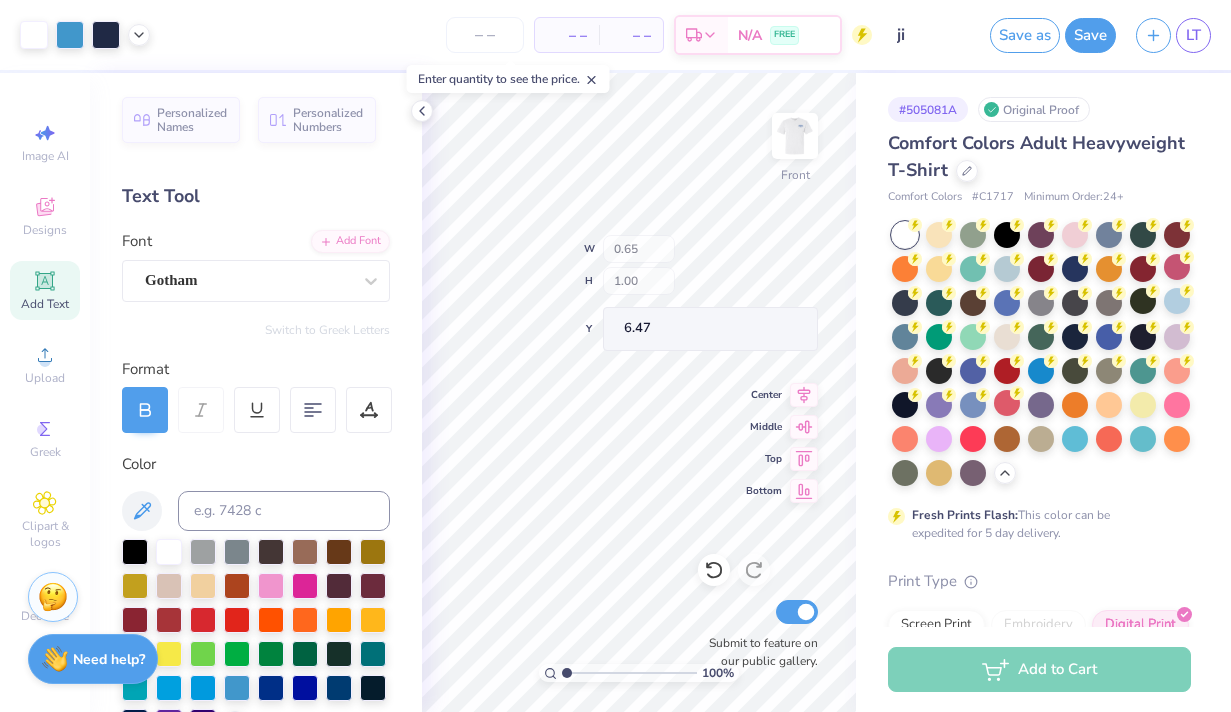 type on "6.51" 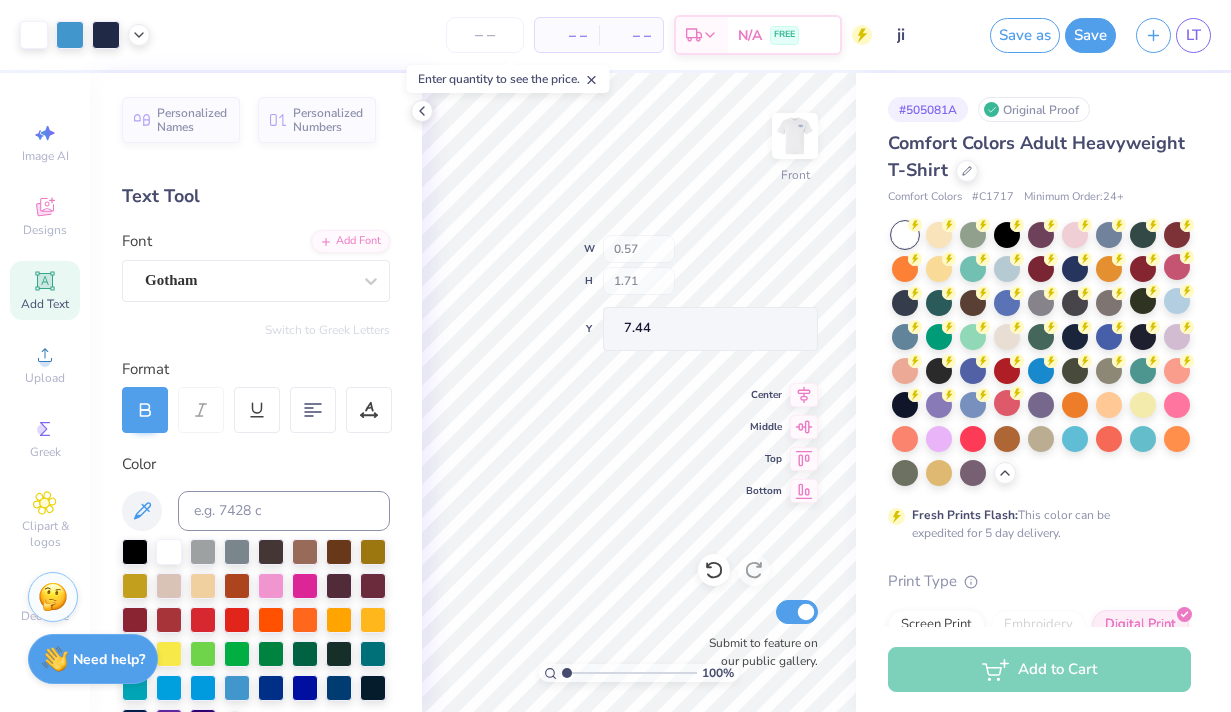 type on "7.22" 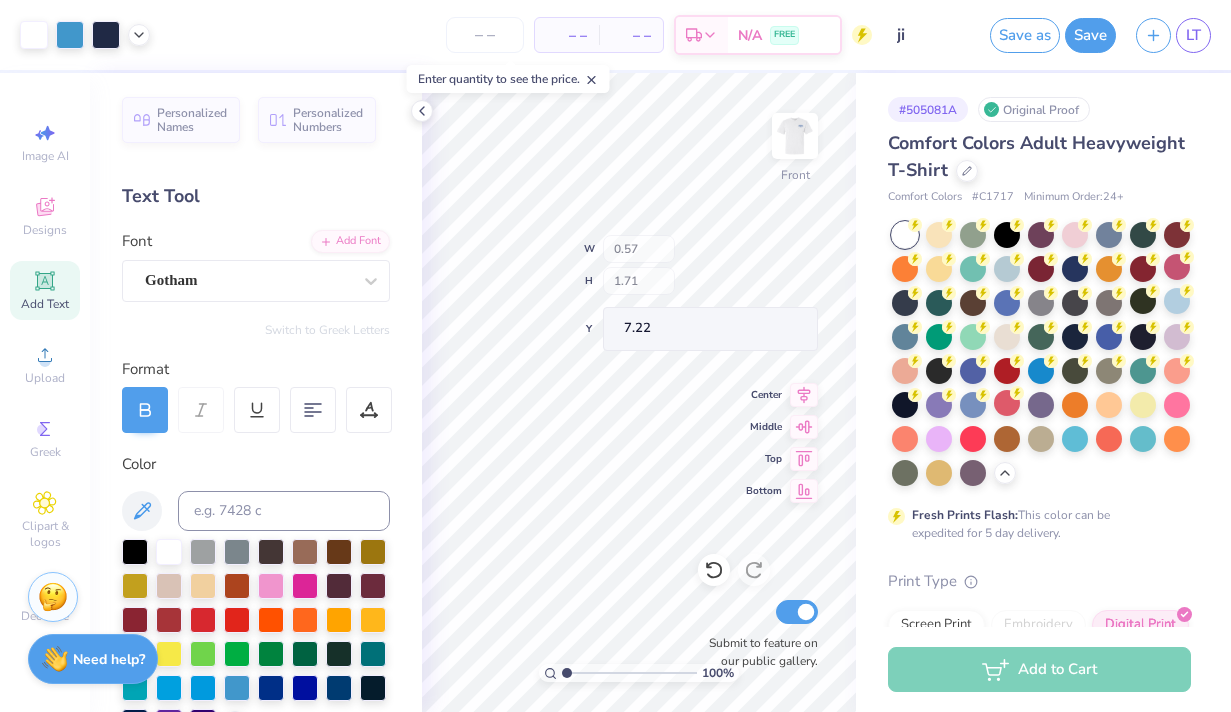 type on "0.19" 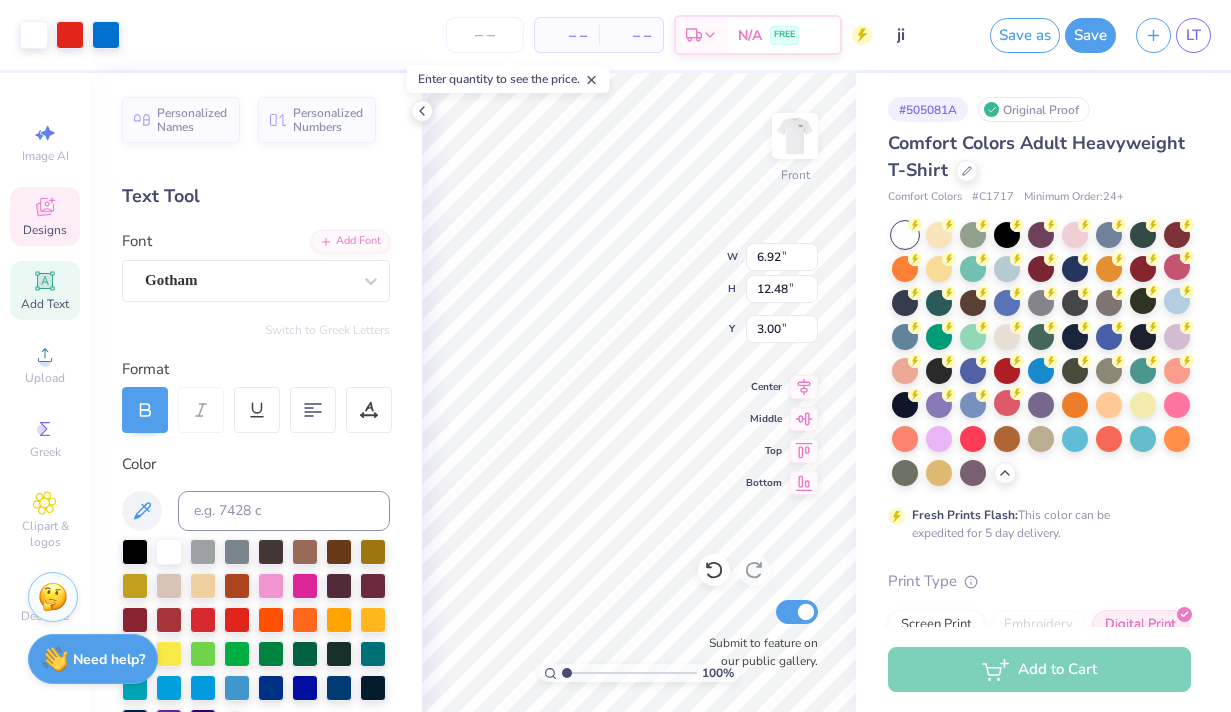 type on "6.92" 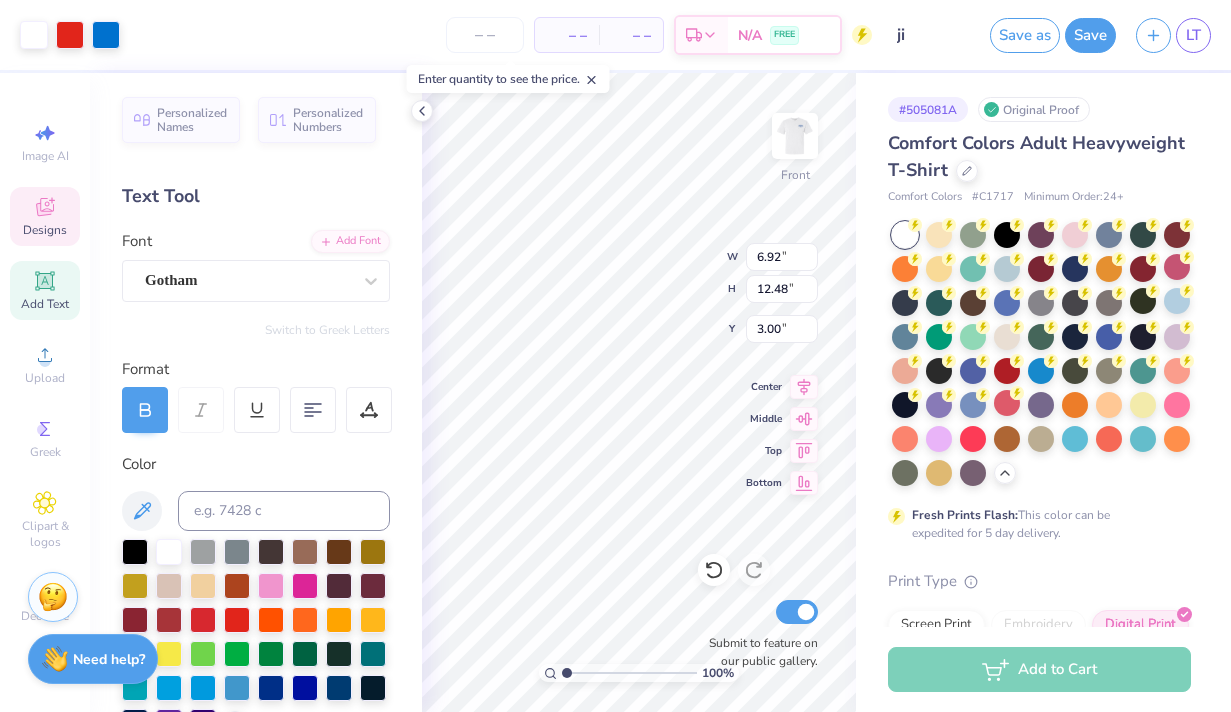 type on "12.48" 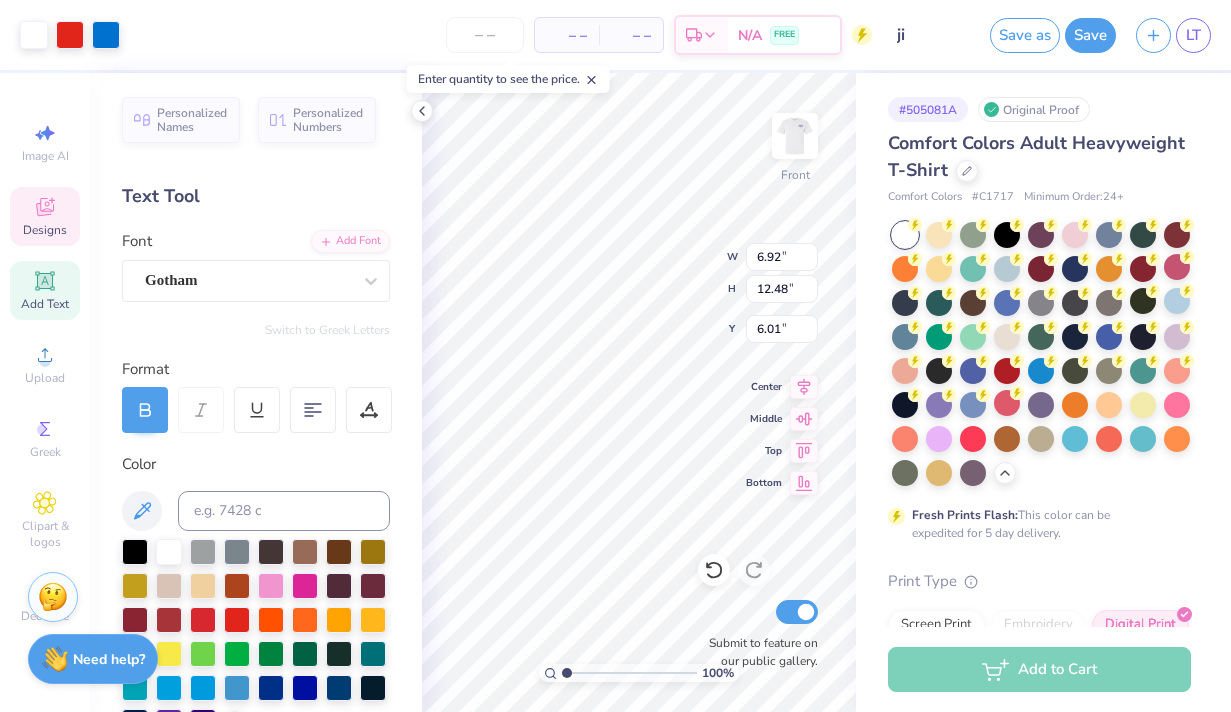 type on "6.01" 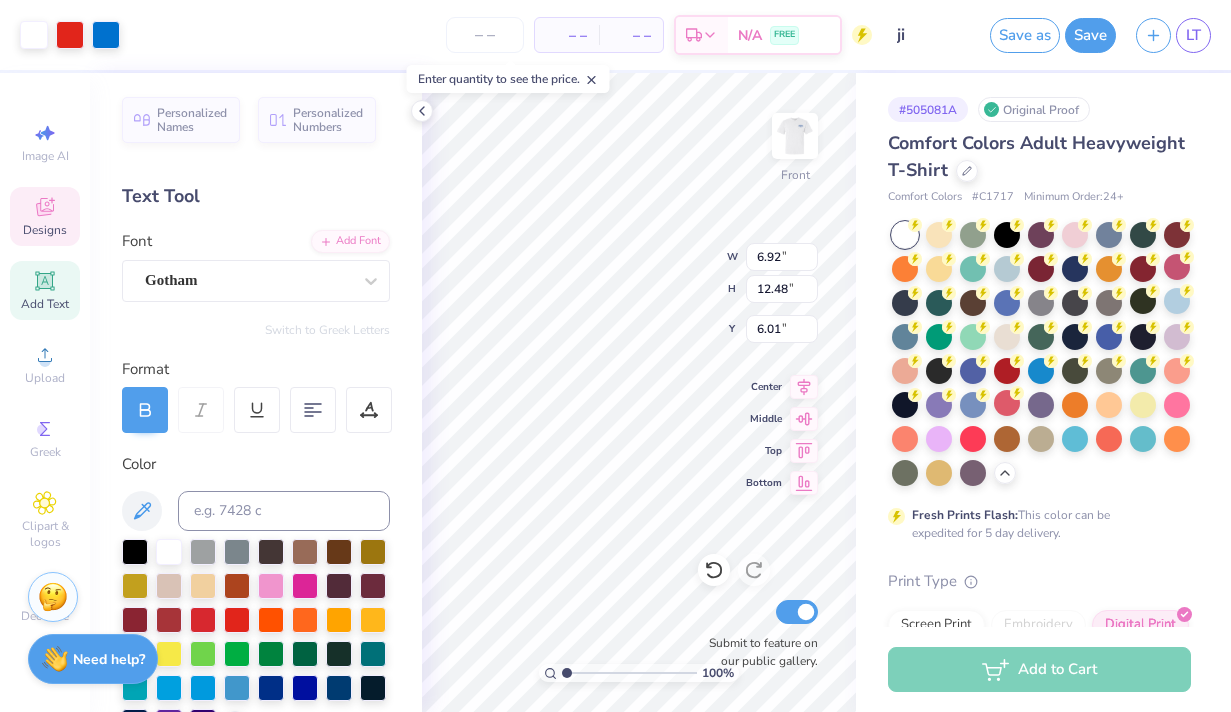 type on "0.33" 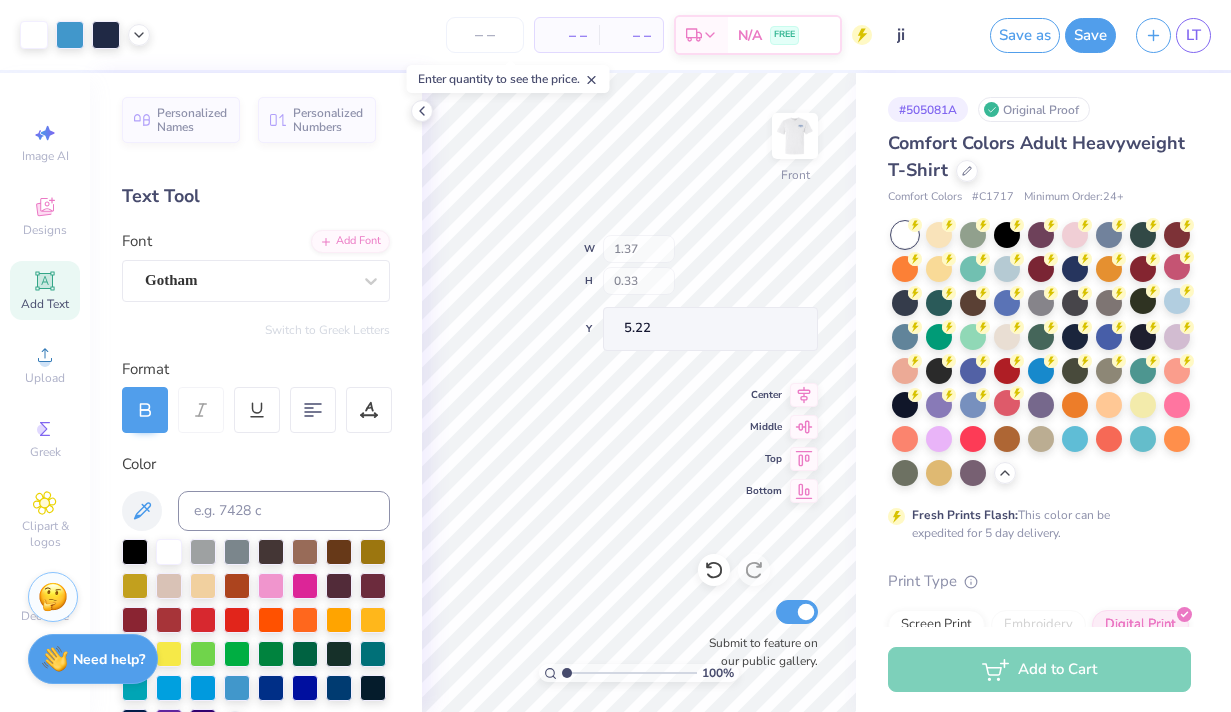 type on "5.19" 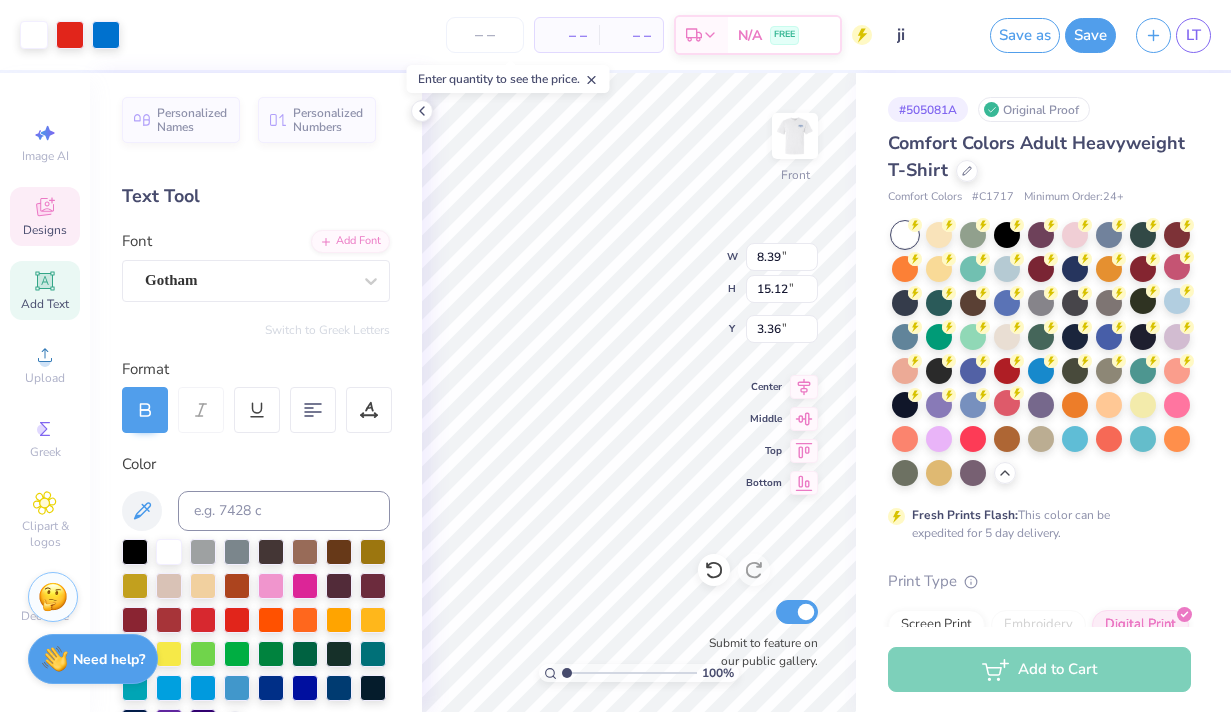type on "8.39" 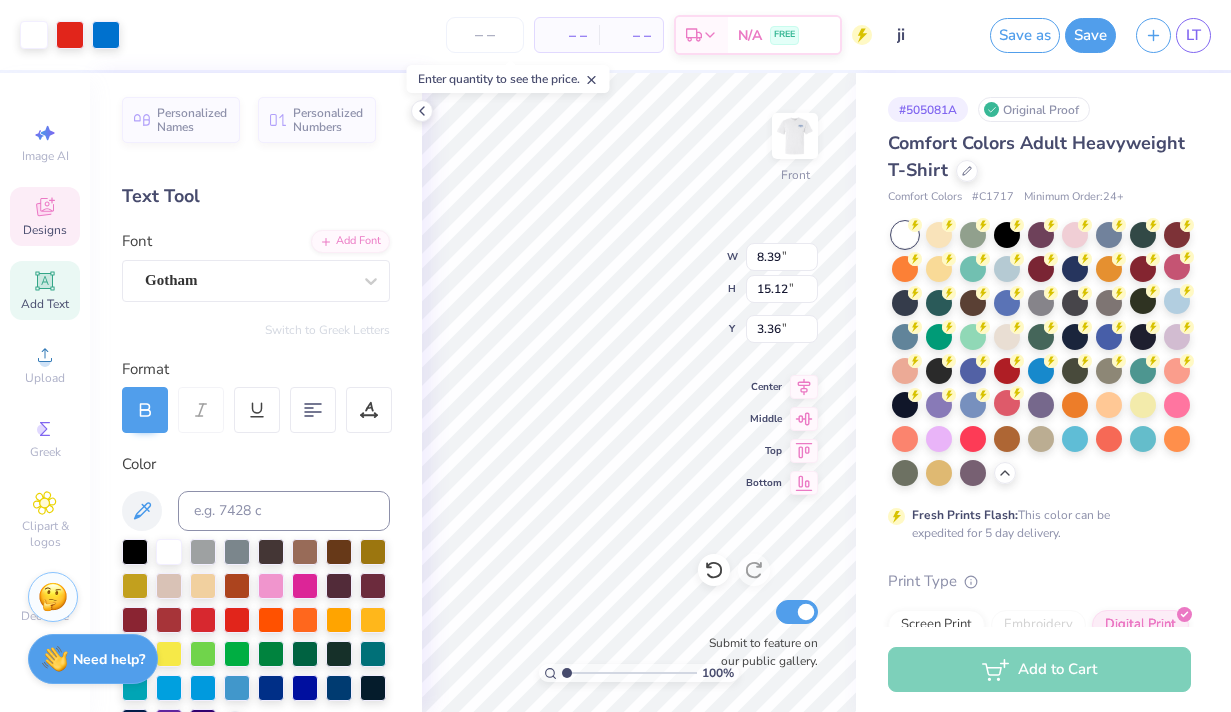 type on "15.12" 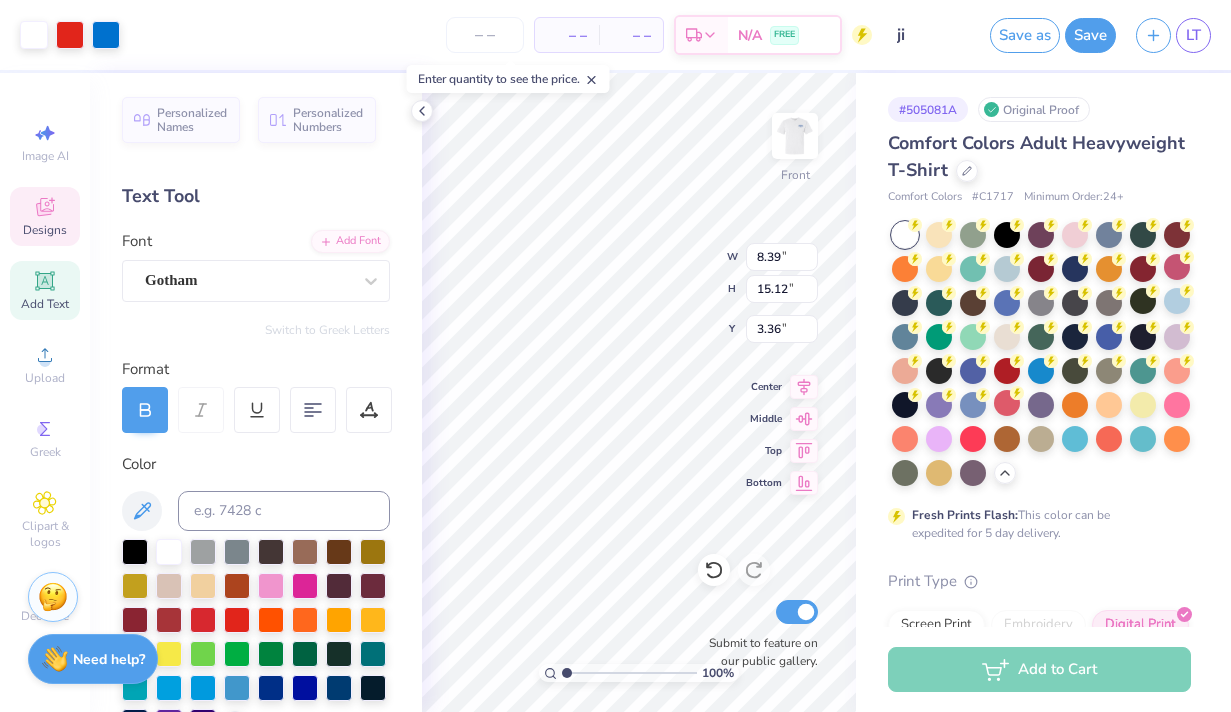 type on "9.05" 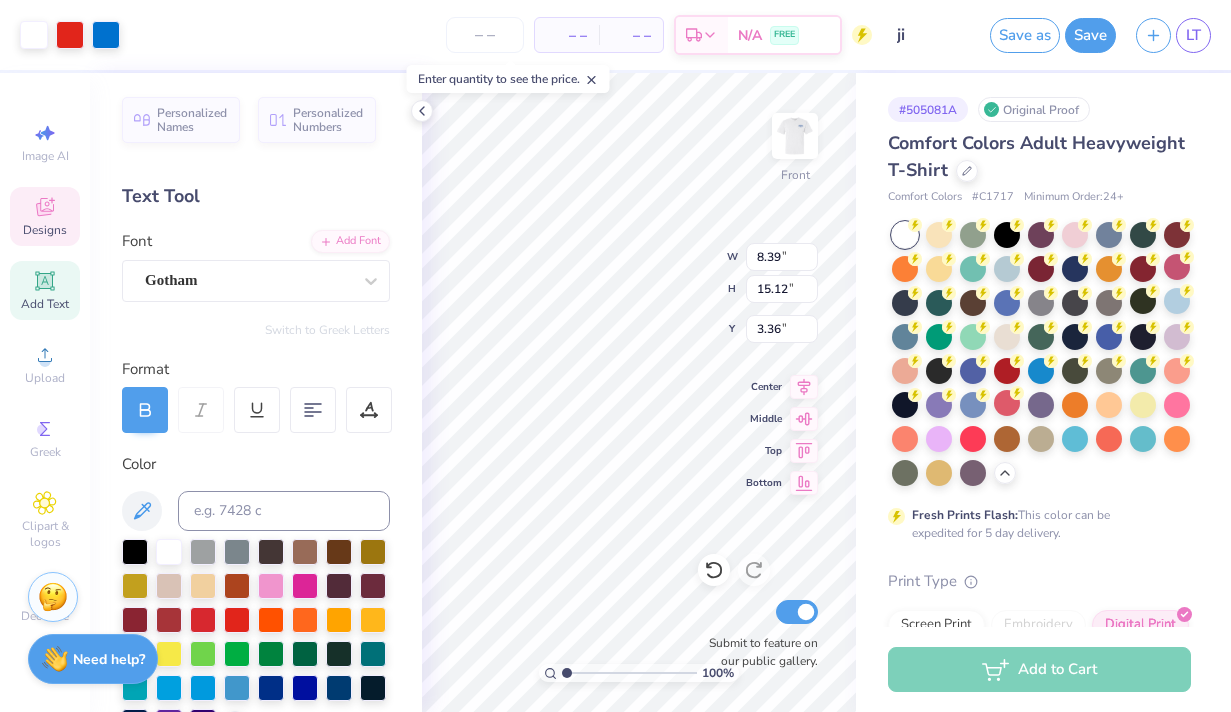 type on "16.31" 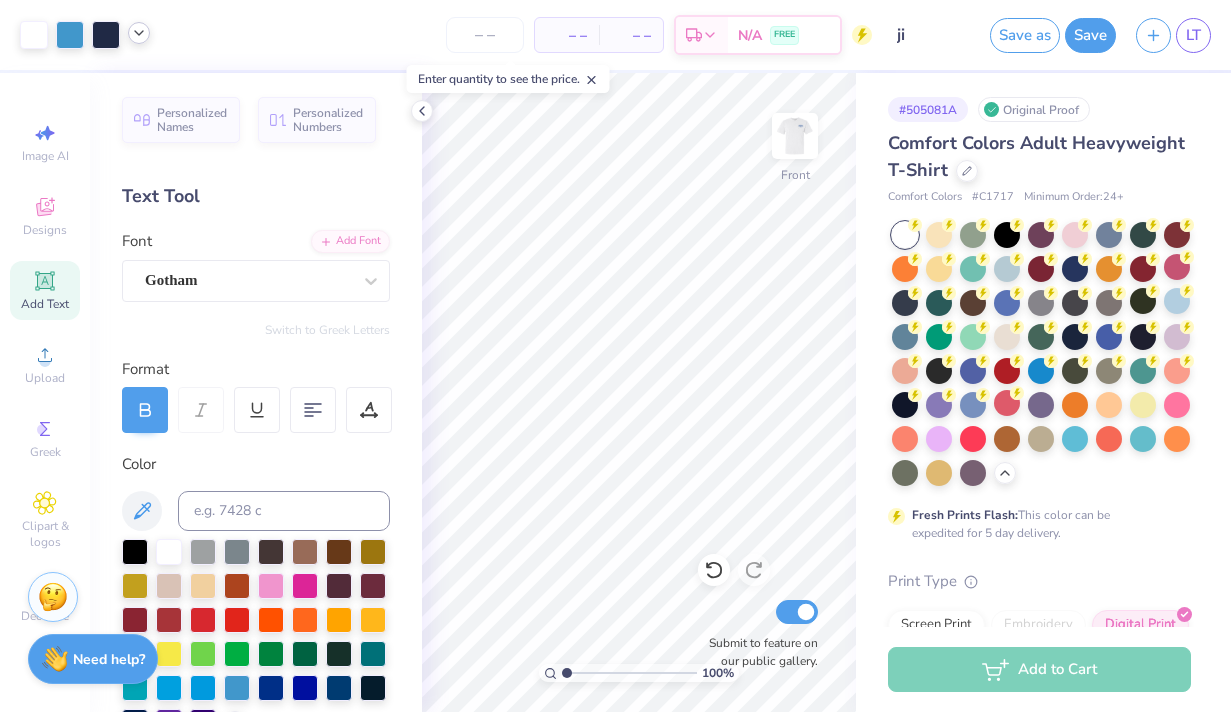 click 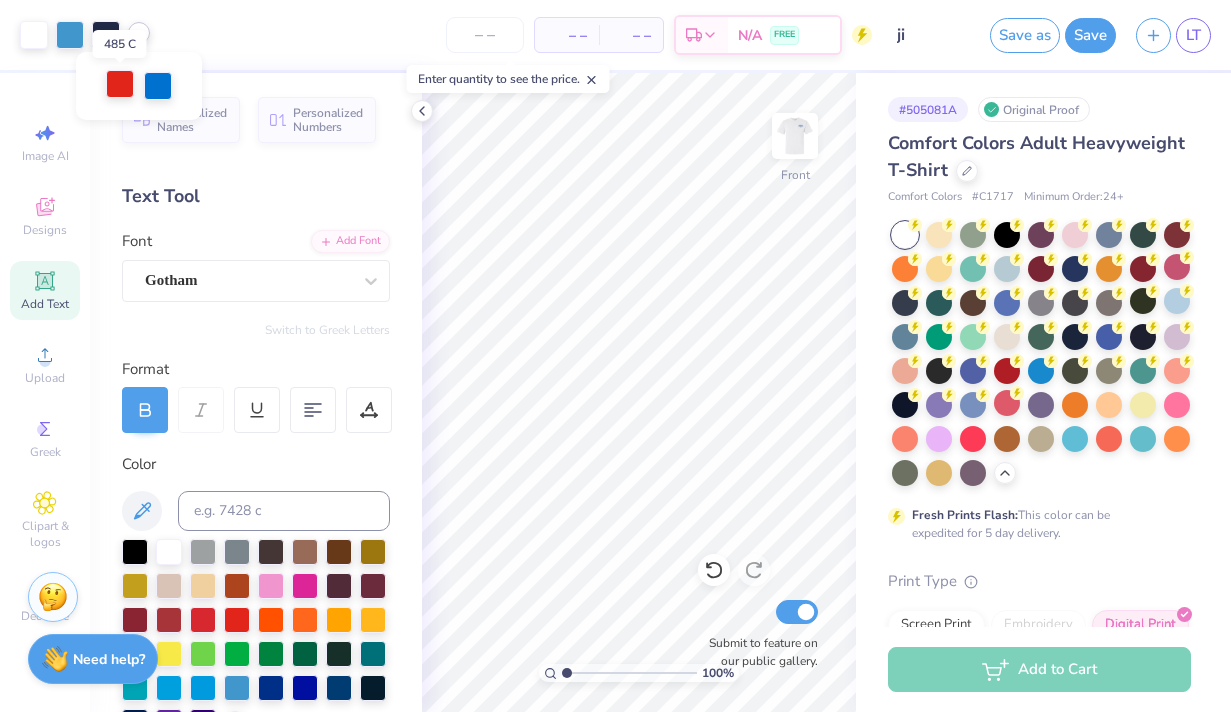 click at bounding box center [120, 84] 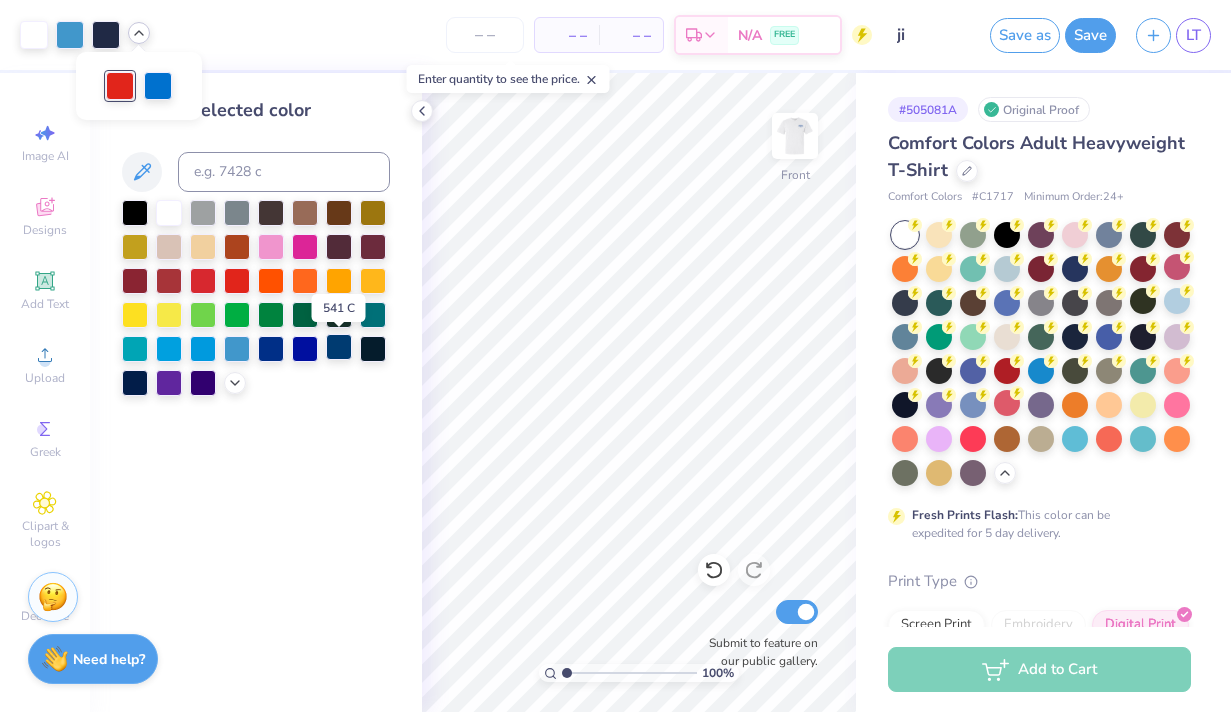 click at bounding box center [339, 347] 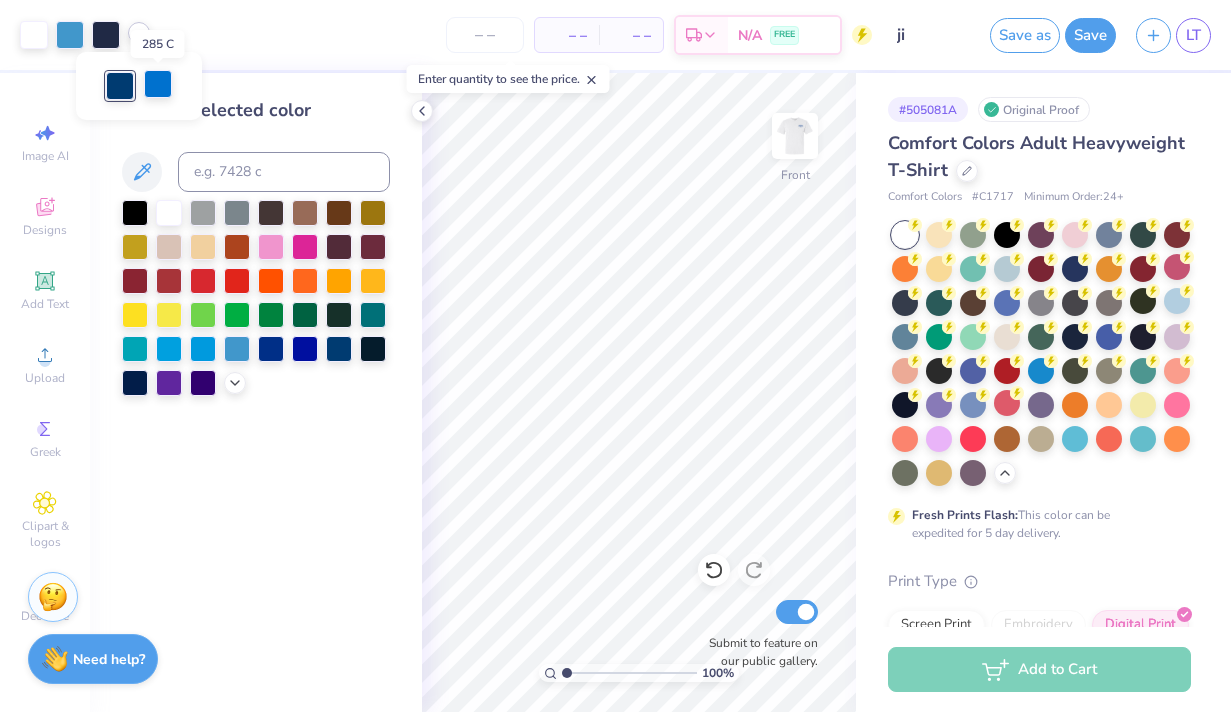 click at bounding box center (158, 84) 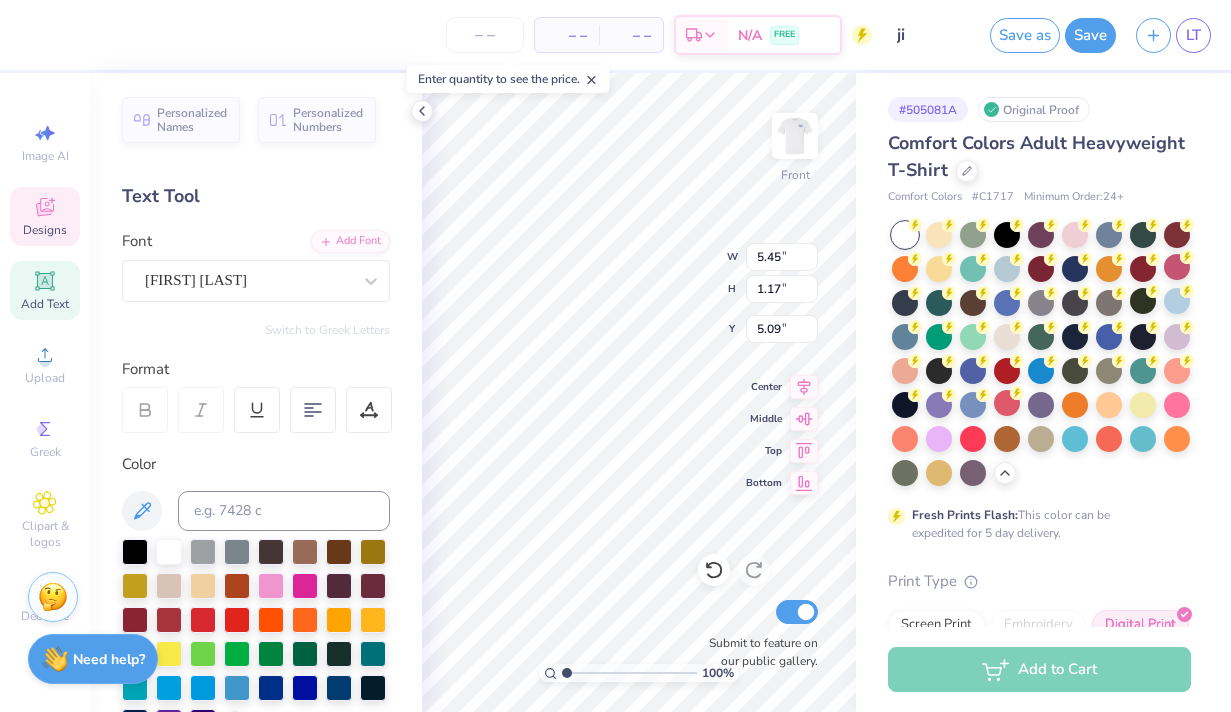 scroll, scrollTop: 0, scrollLeft: 0, axis: both 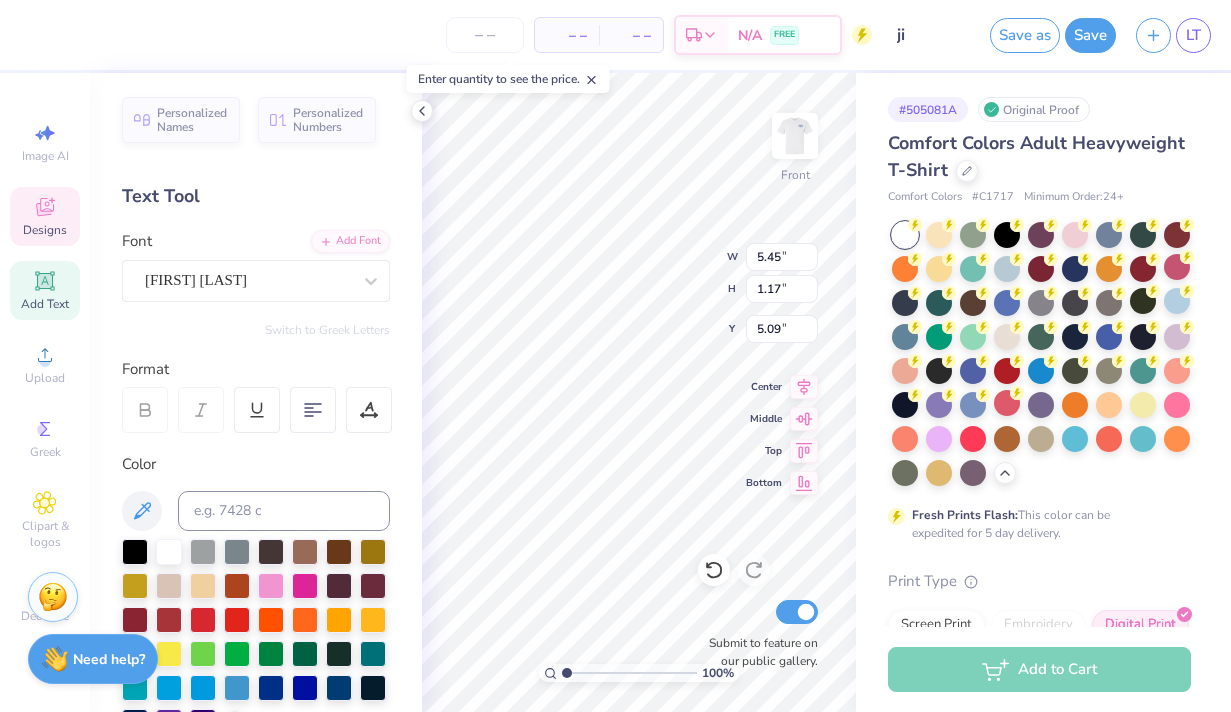 type on "2.77" 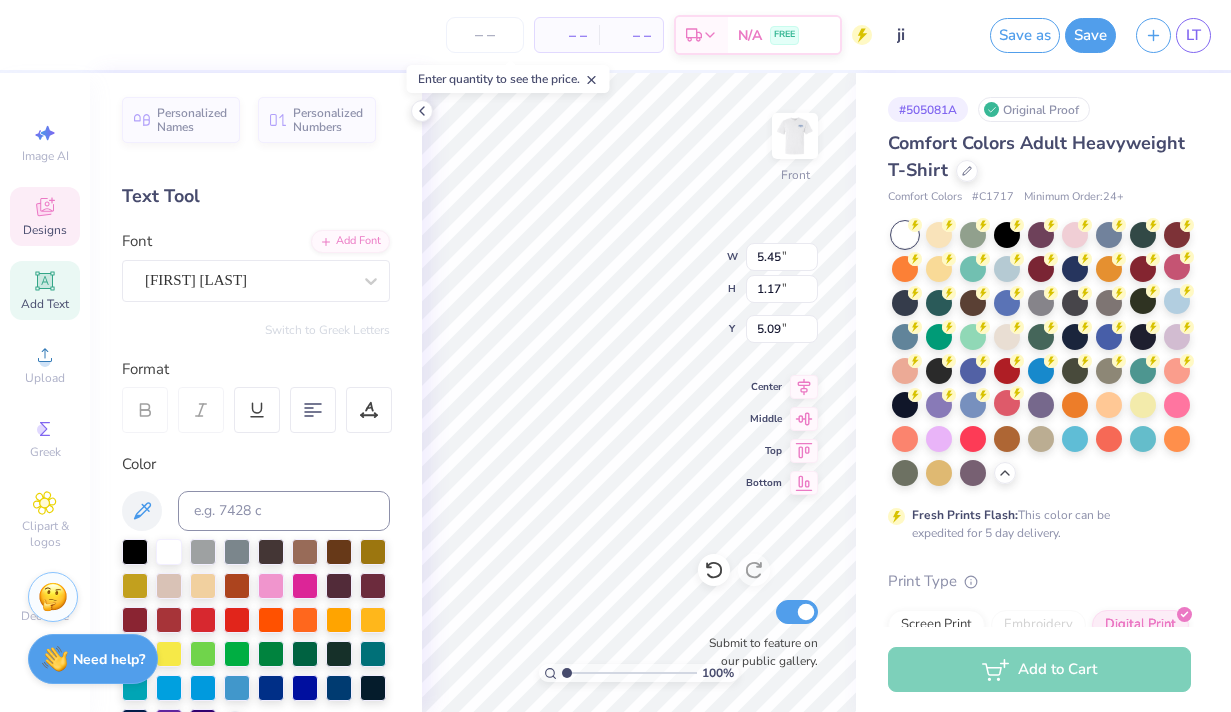 type on "12.98" 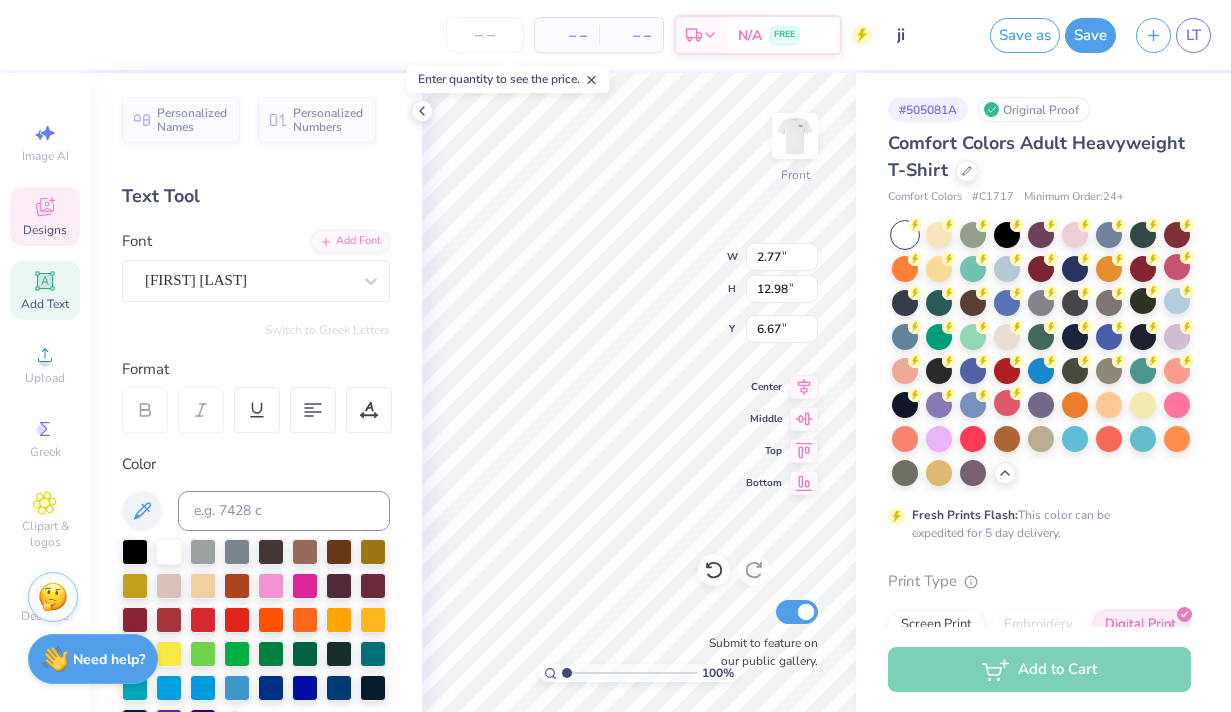 scroll, scrollTop: 0, scrollLeft: 1, axis: horizontal 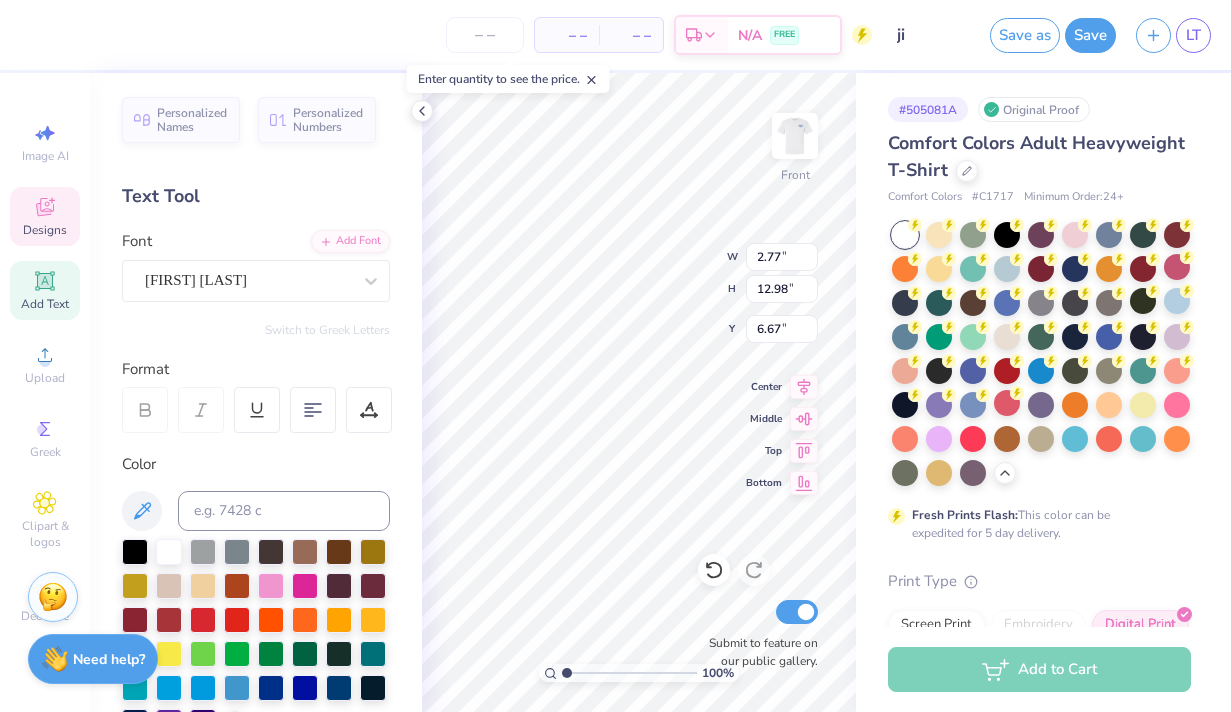 type on "Alpha Xi" 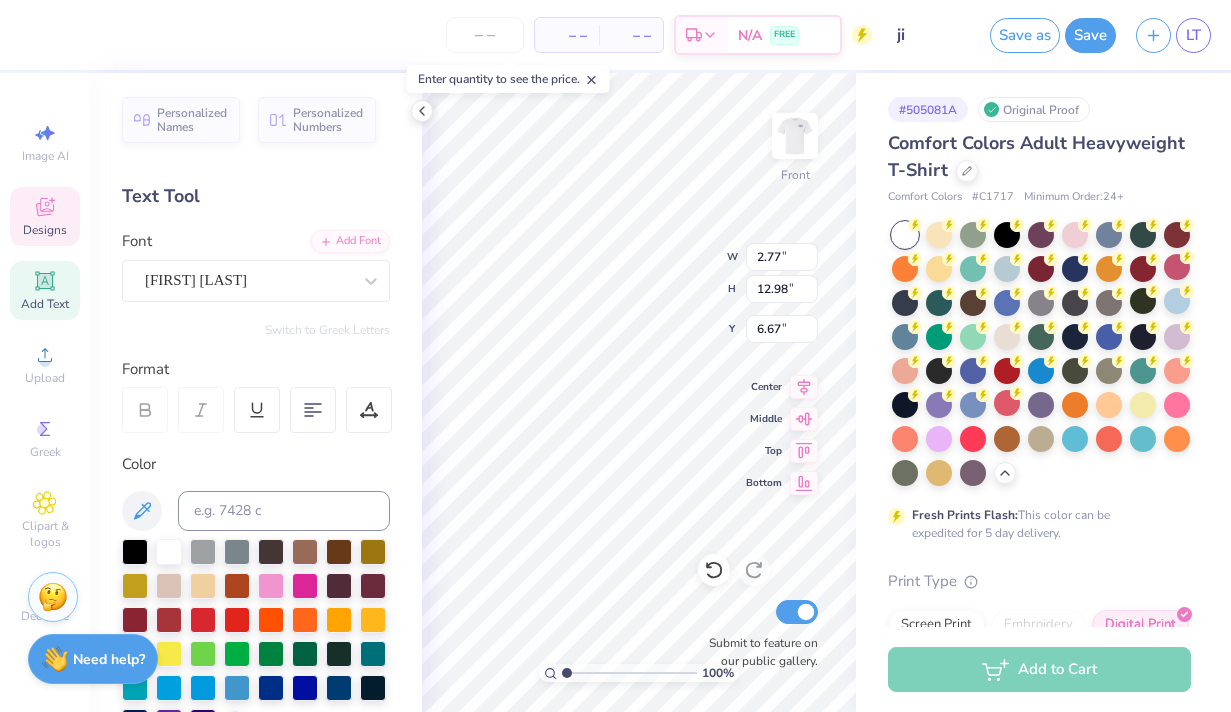 scroll, scrollTop: 0, scrollLeft: 2, axis: horizontal 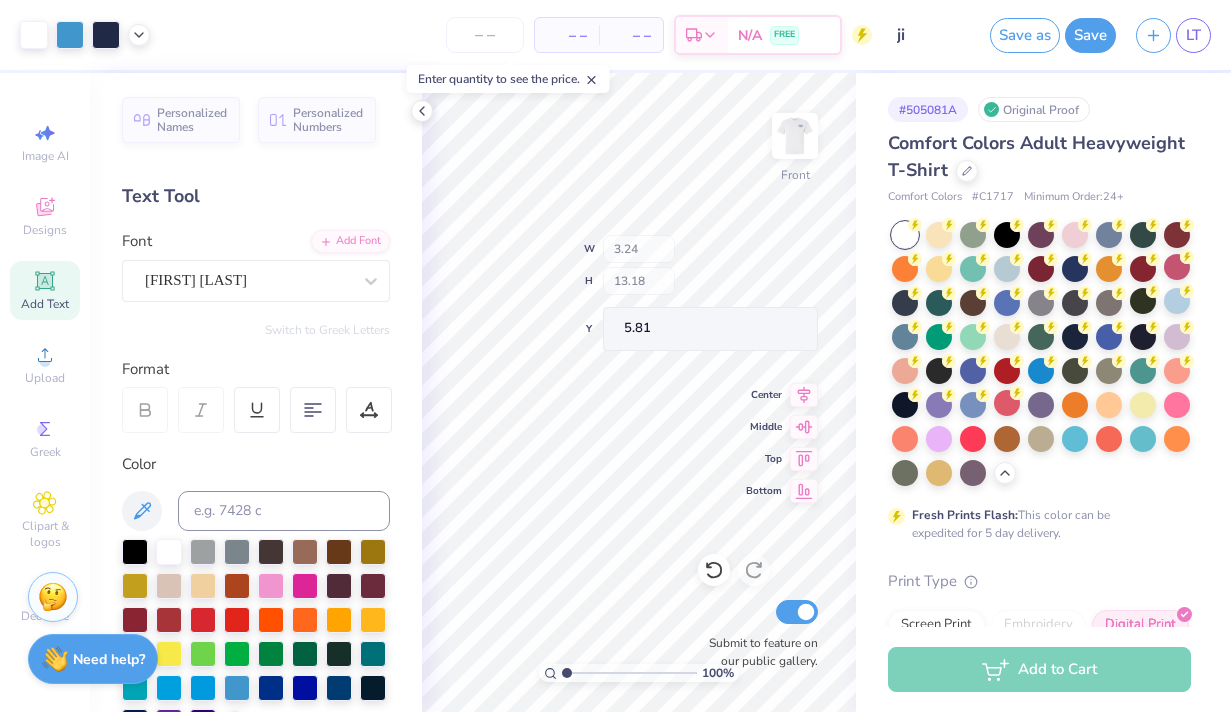 type on "3.24" 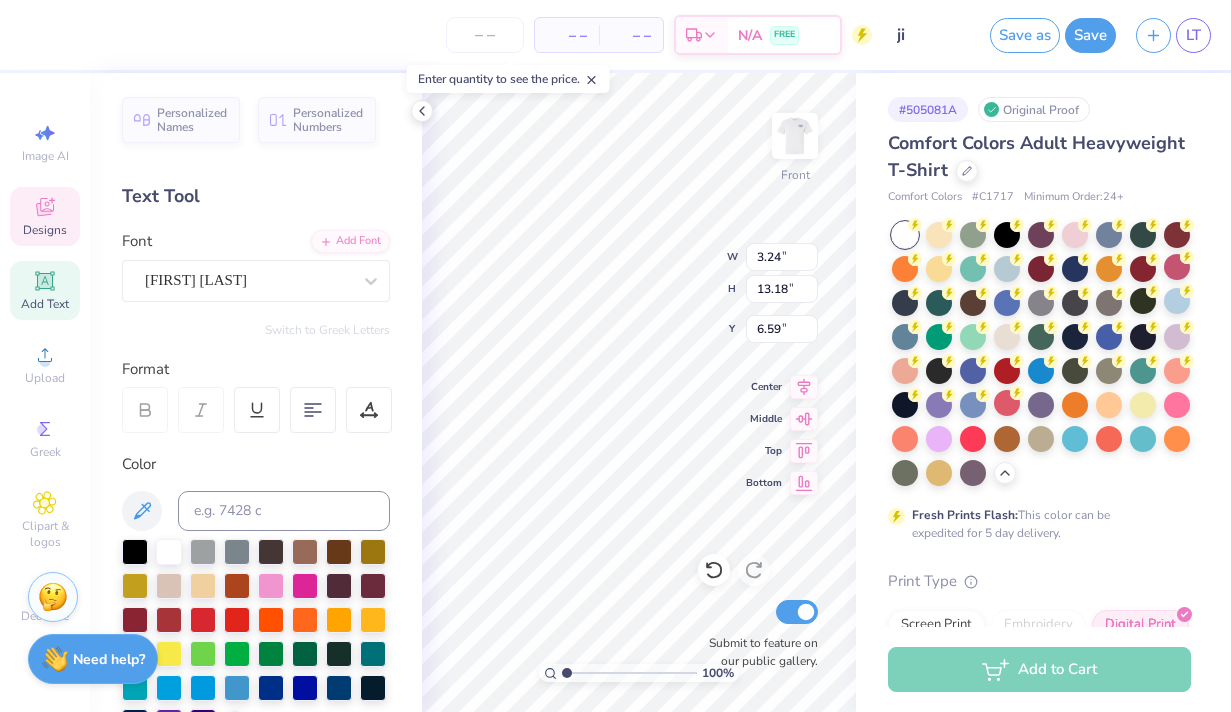 type on "6.59" 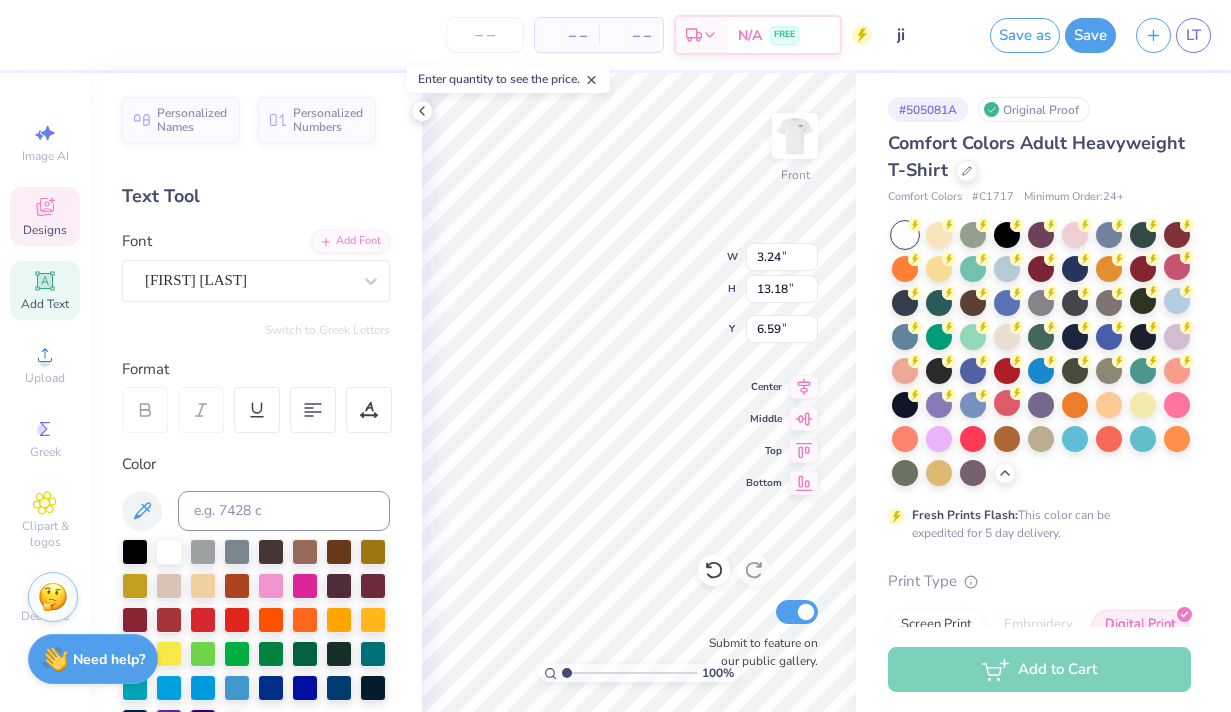 type on "1.17" 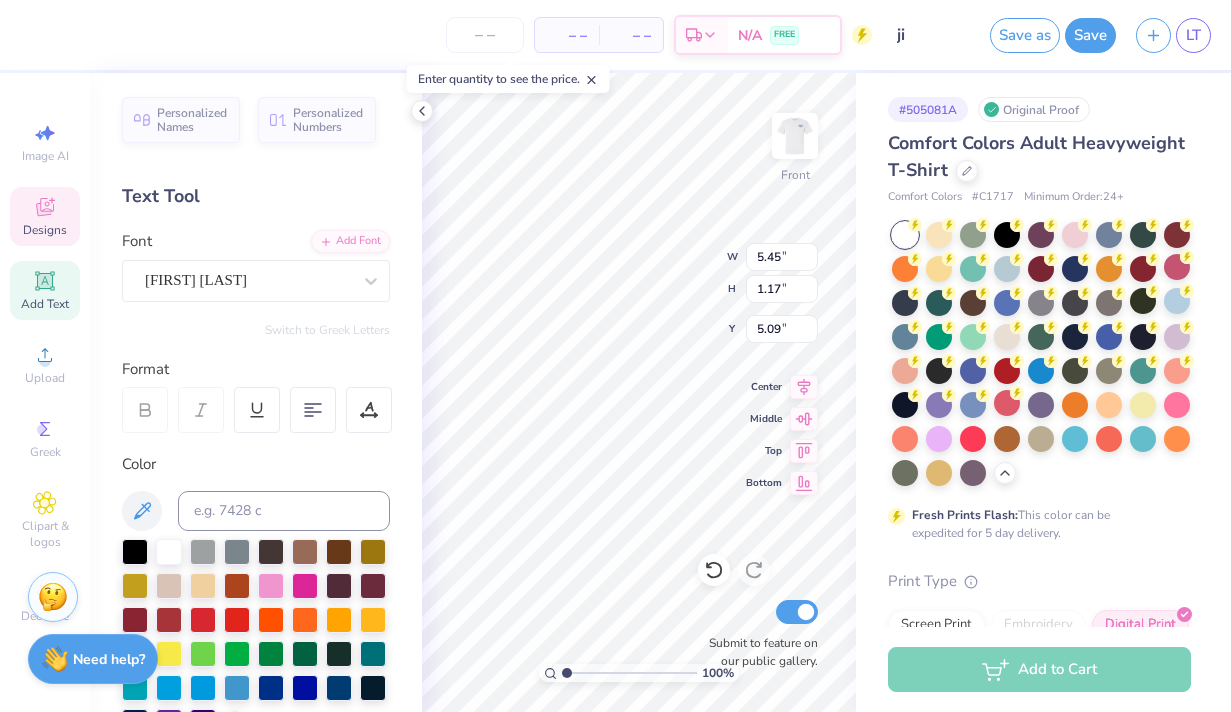 type on "5.99" 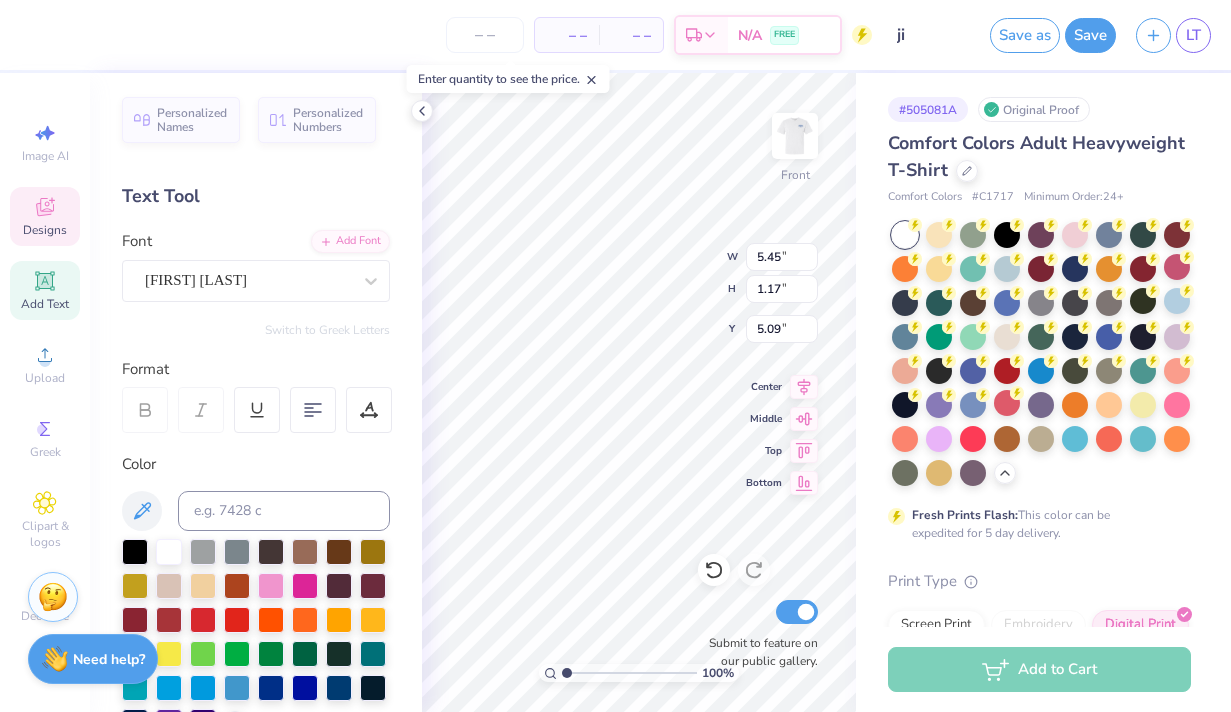 type 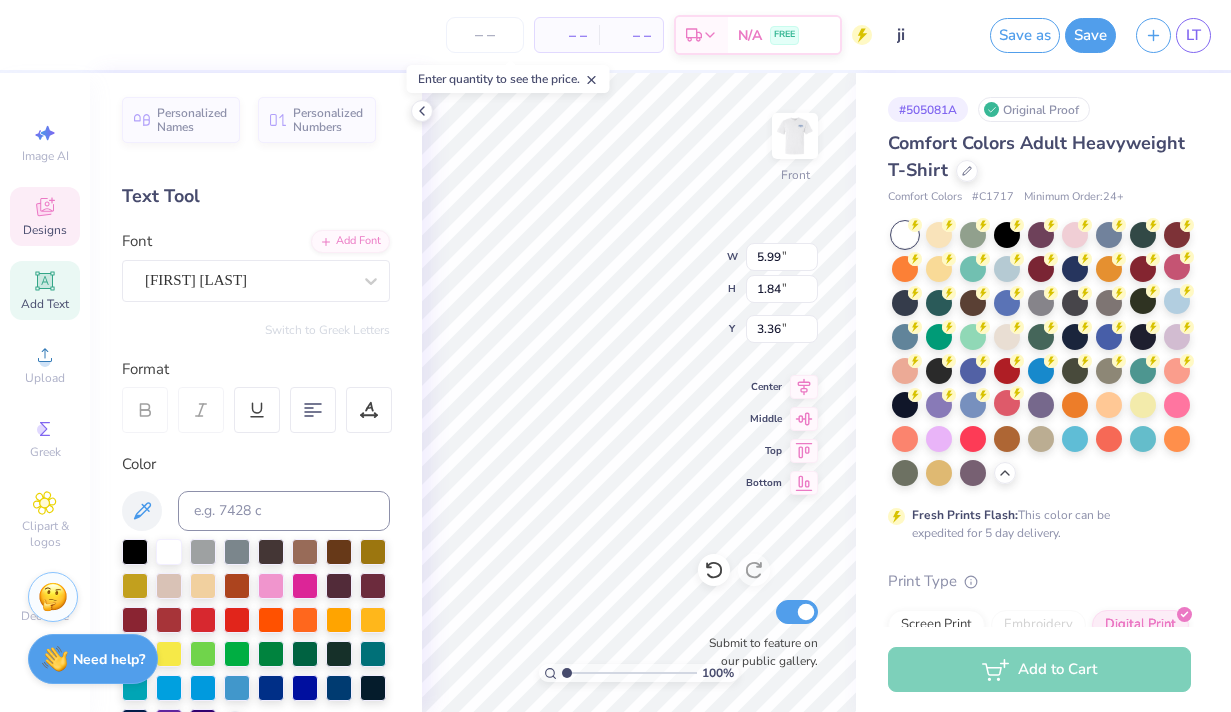 scroll, scrollTop: 0, scrollLeft: 0, axis: both 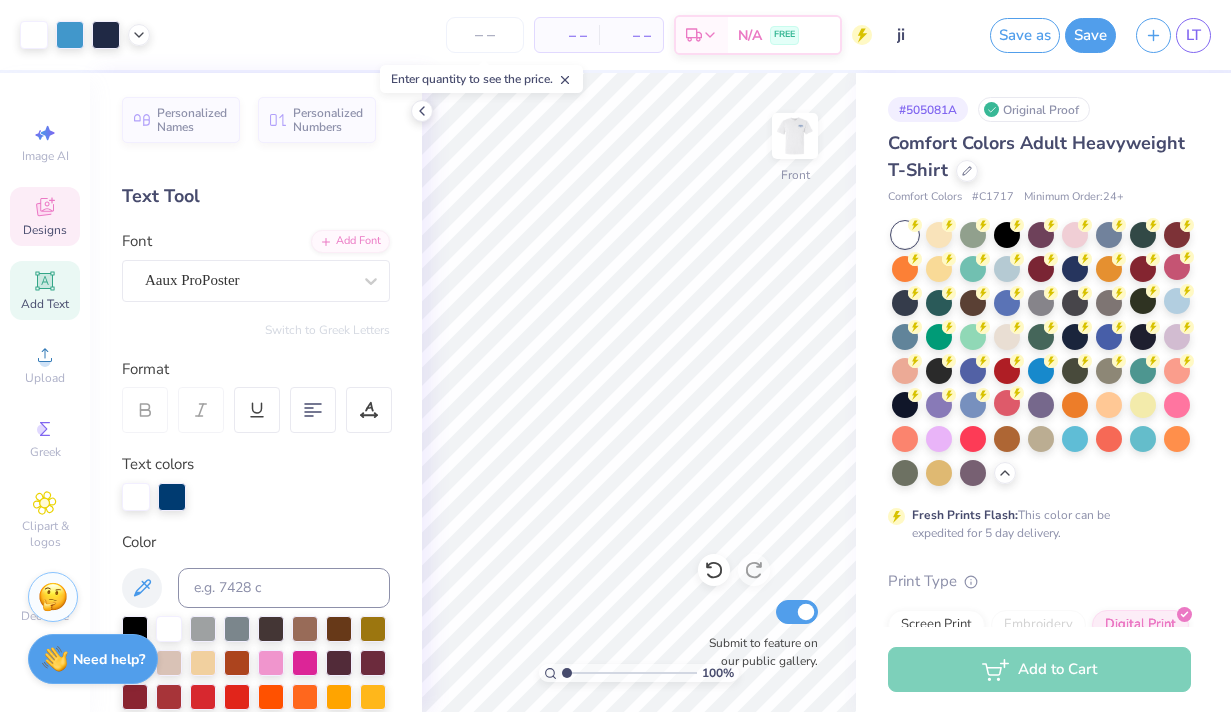 click on "Designs" at bounding box center [45, 230] 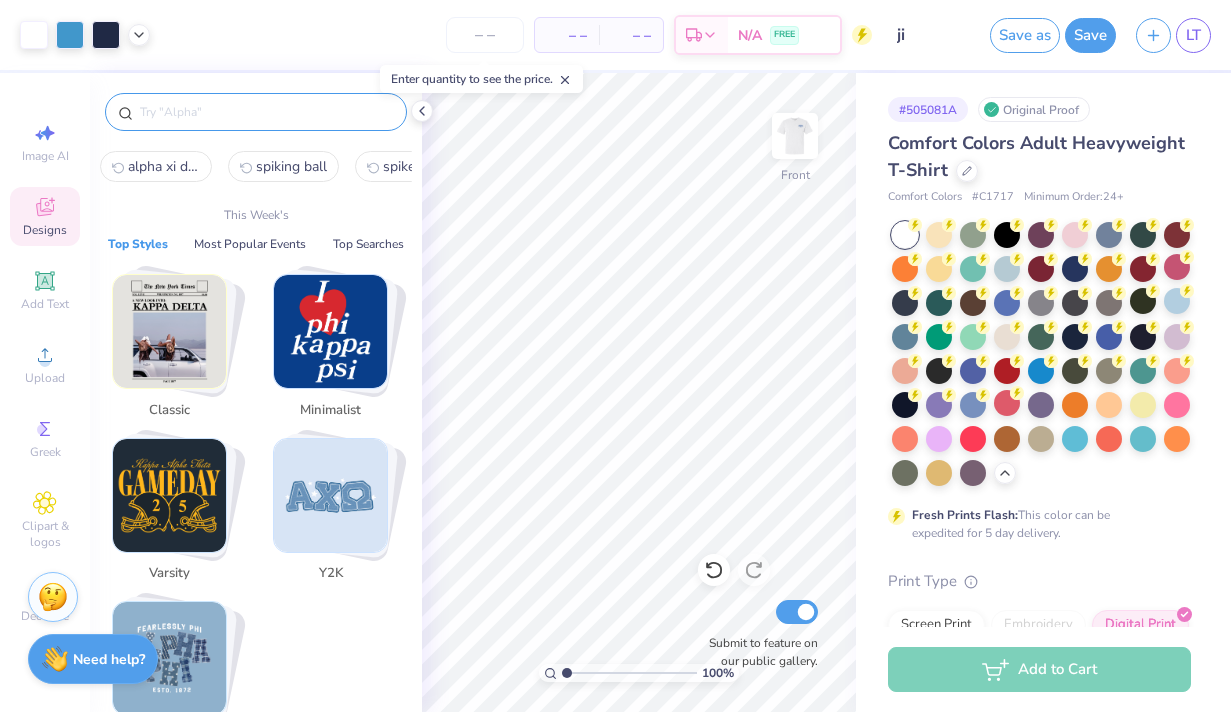 click at bounding box center [266, 112] 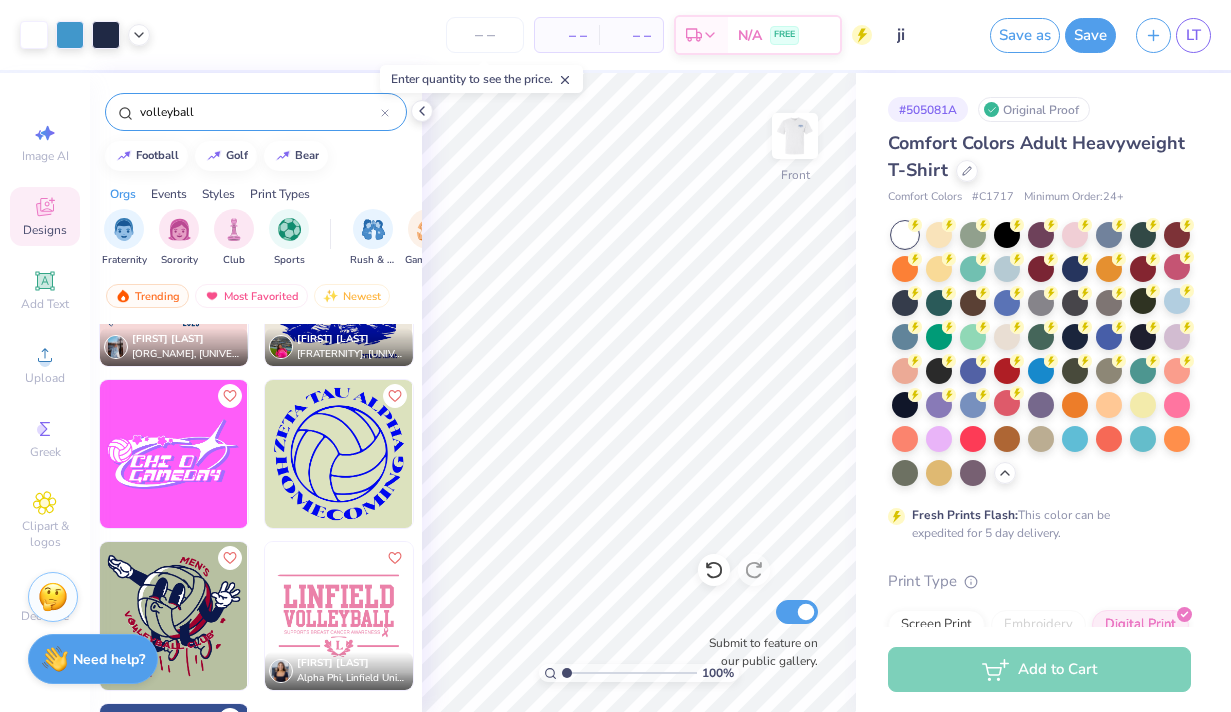 scroll, scrollTop: 411, scrollLeft: 0, axis: vertical 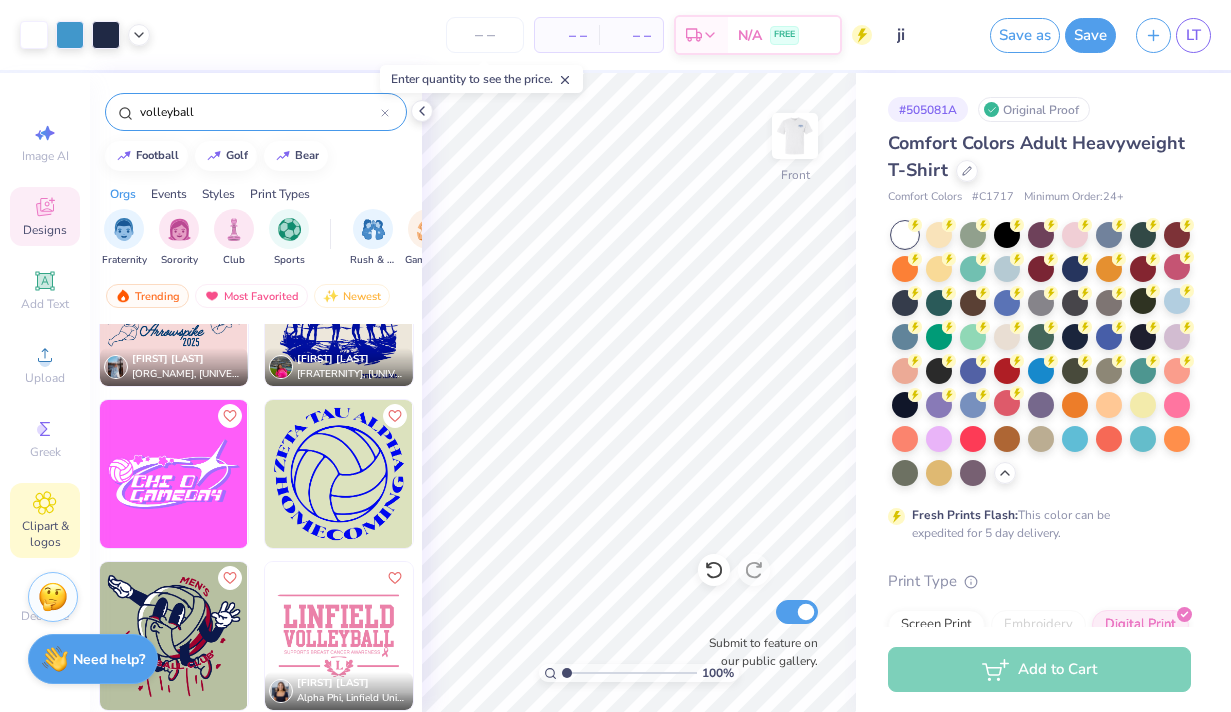 click on "Clipart & logos" at bounding box center (45, 534) 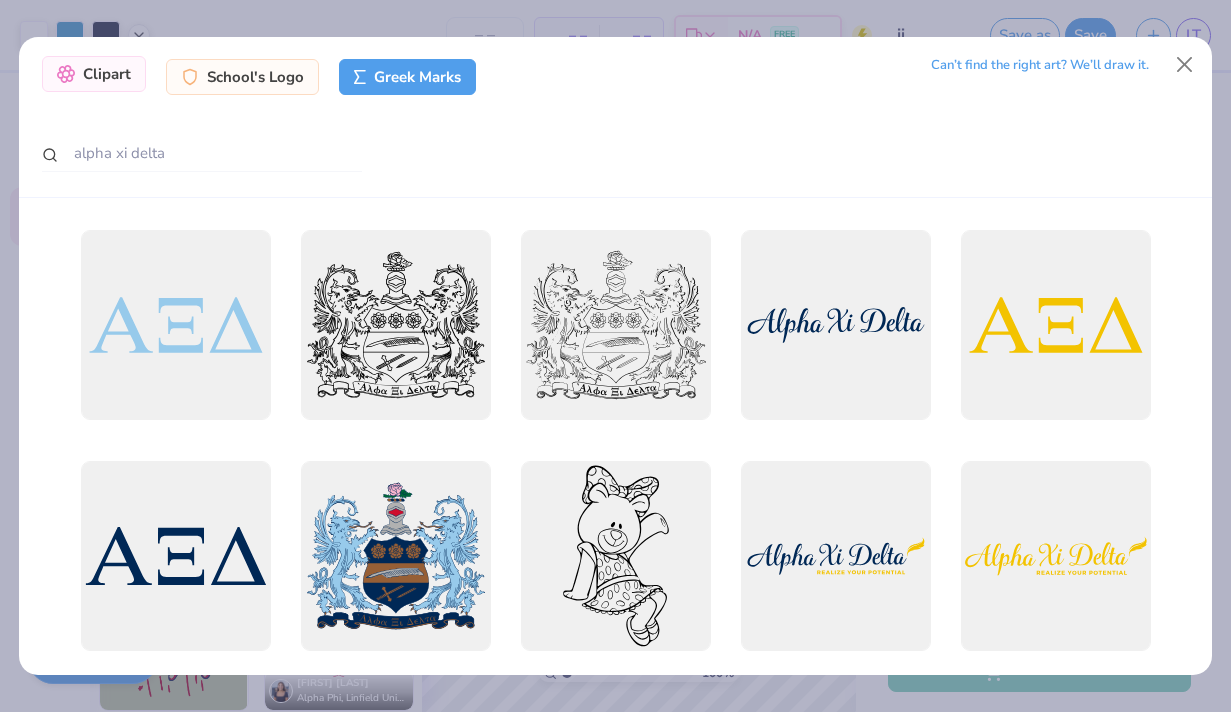 click on "Clipart" at bounding box center (94, 74) 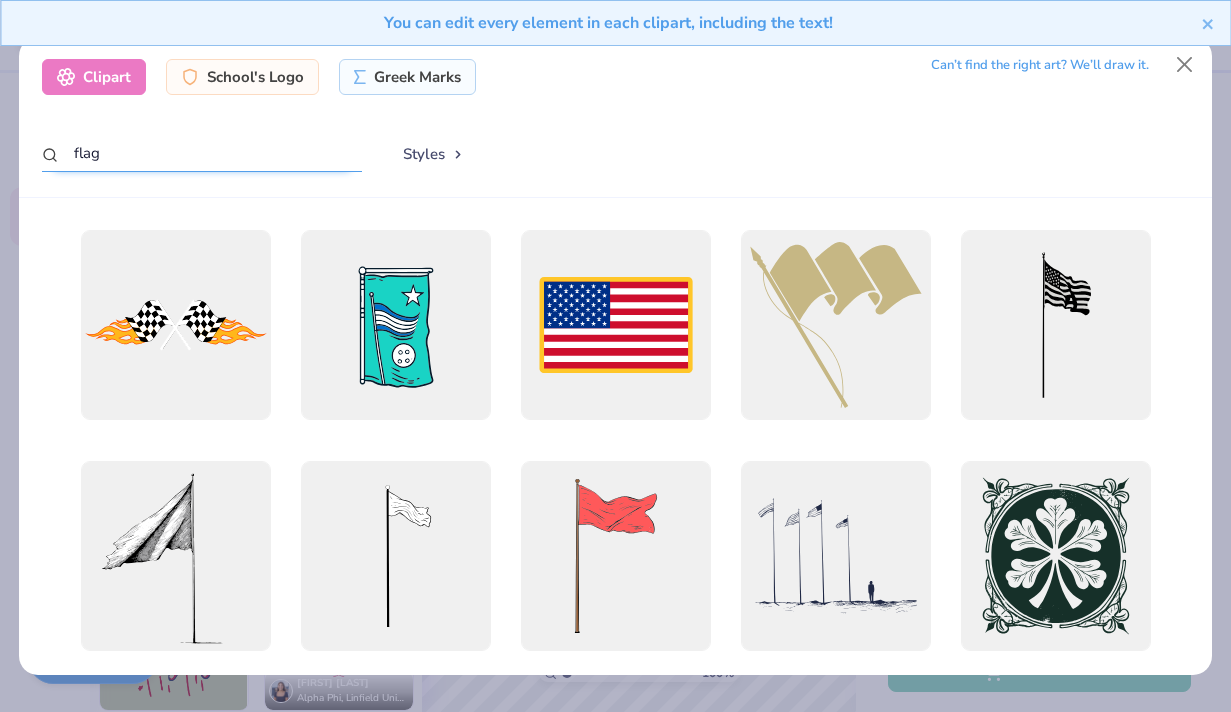 click on "flag" at bounding box center (202, 153) 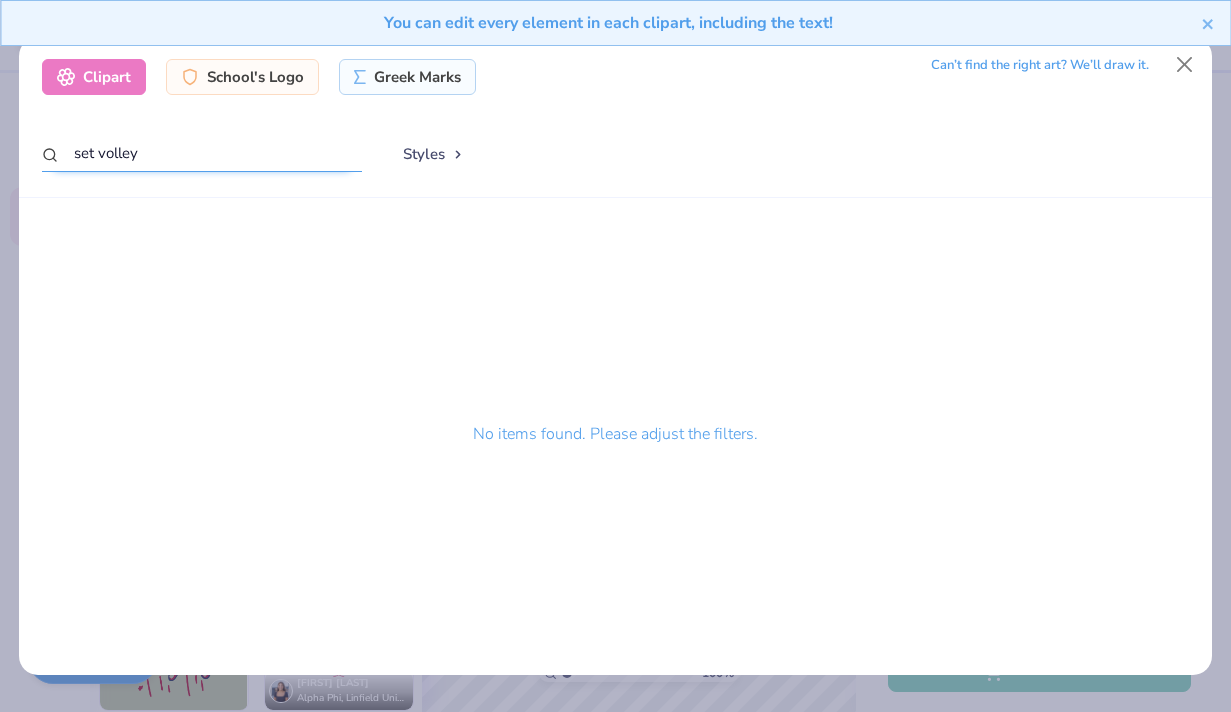 click on "set volley" at bounding box center (202, 153) 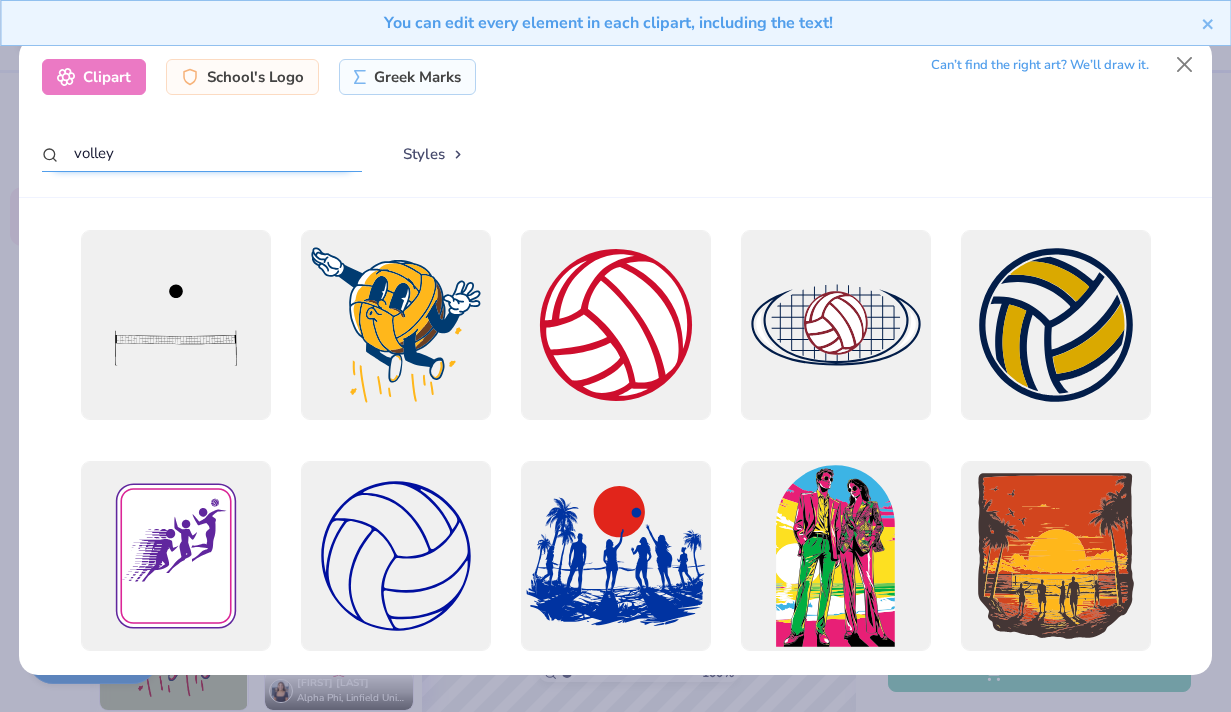 click on "volley" at bounding box center [202, 153] 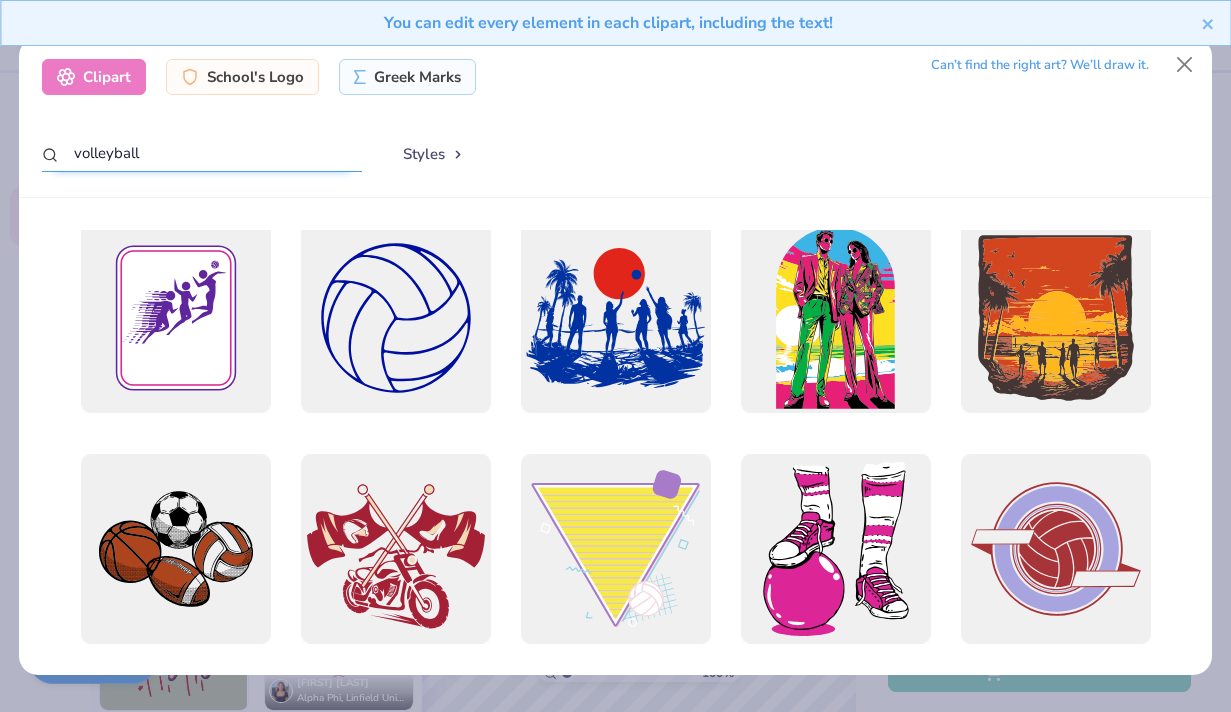 scroll, scrollTop: 0, scrollLeft: 0, axis: both 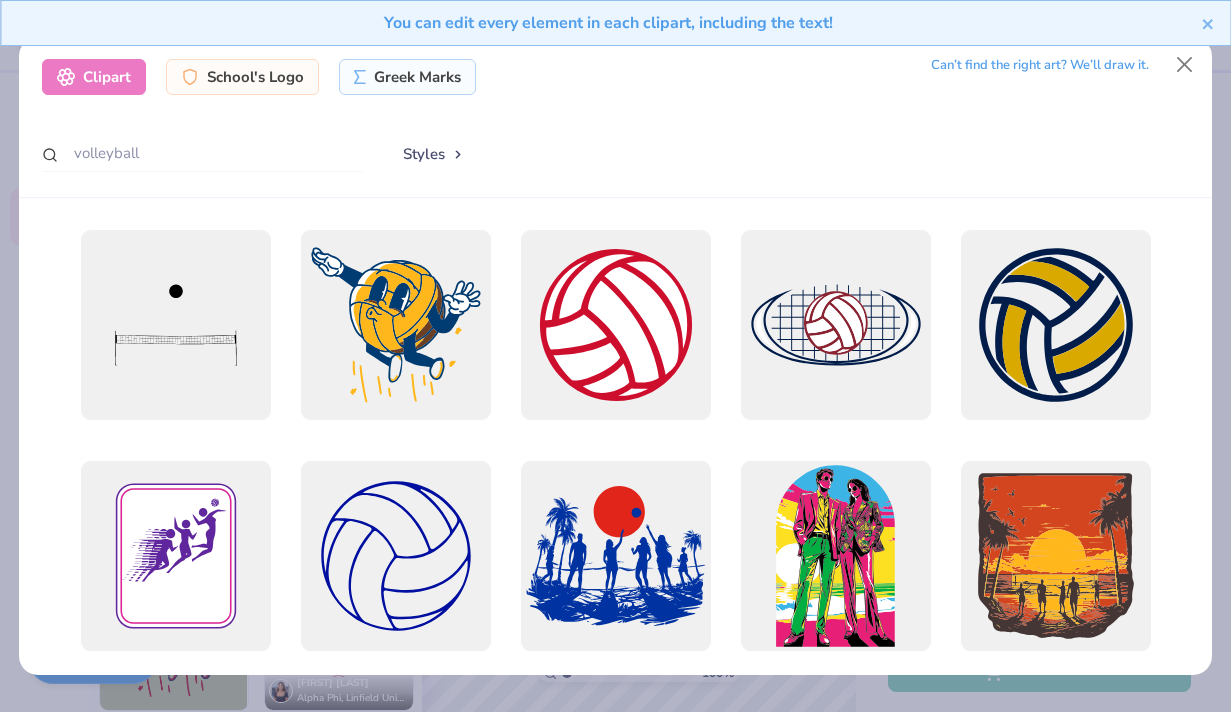 click on "Can’t find the right art? We’ll draw it." at bounding box center (1040, 65) 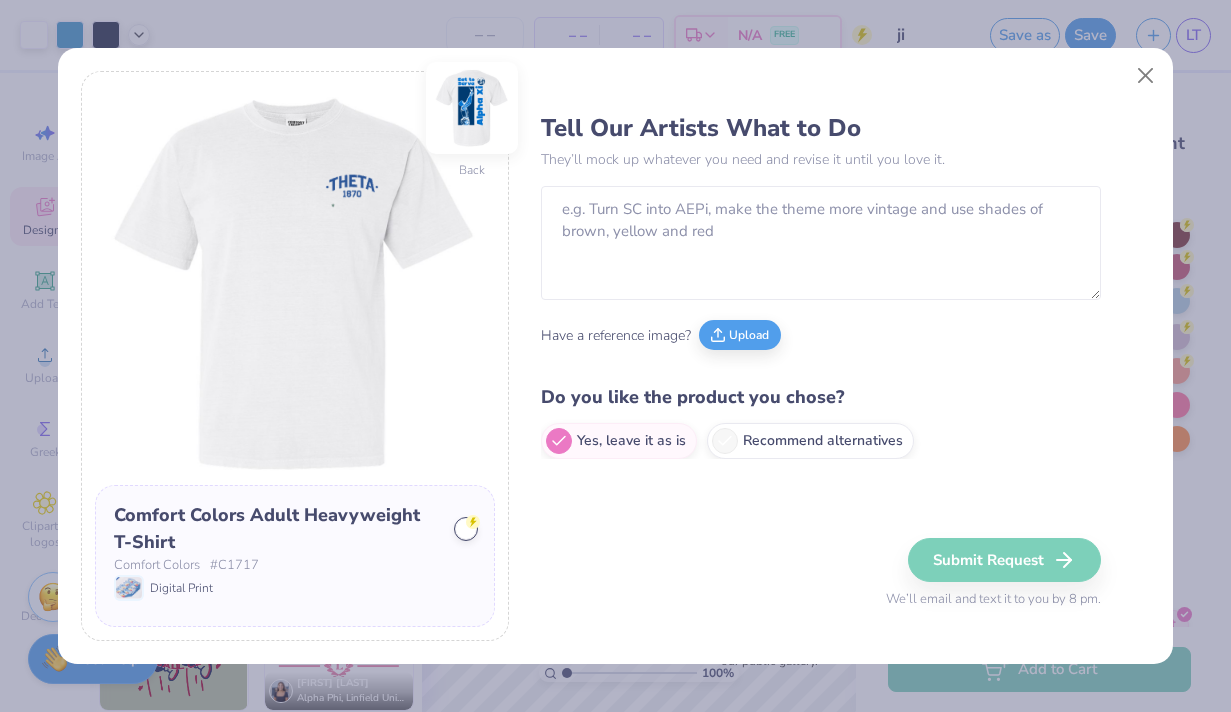 click at bounding box center [472, 108] 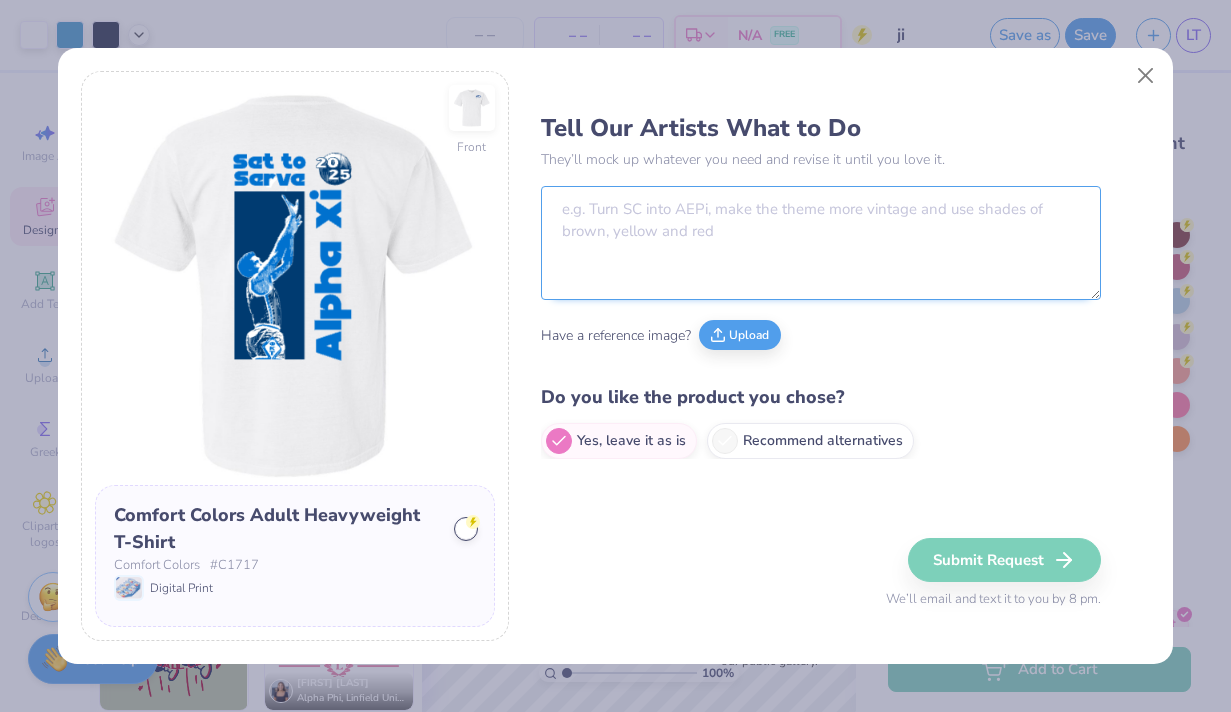 click at bounding box center [821, 243] 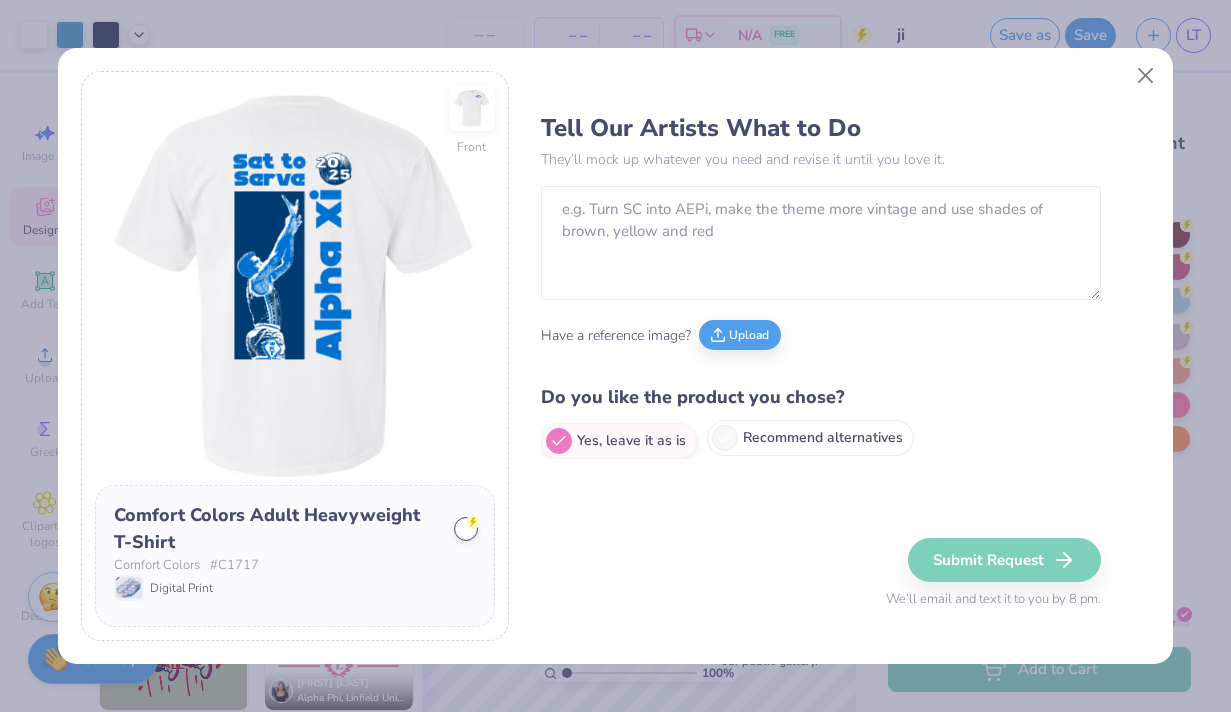 click on "Recommend alternatives" at bounding box center (810, 438) 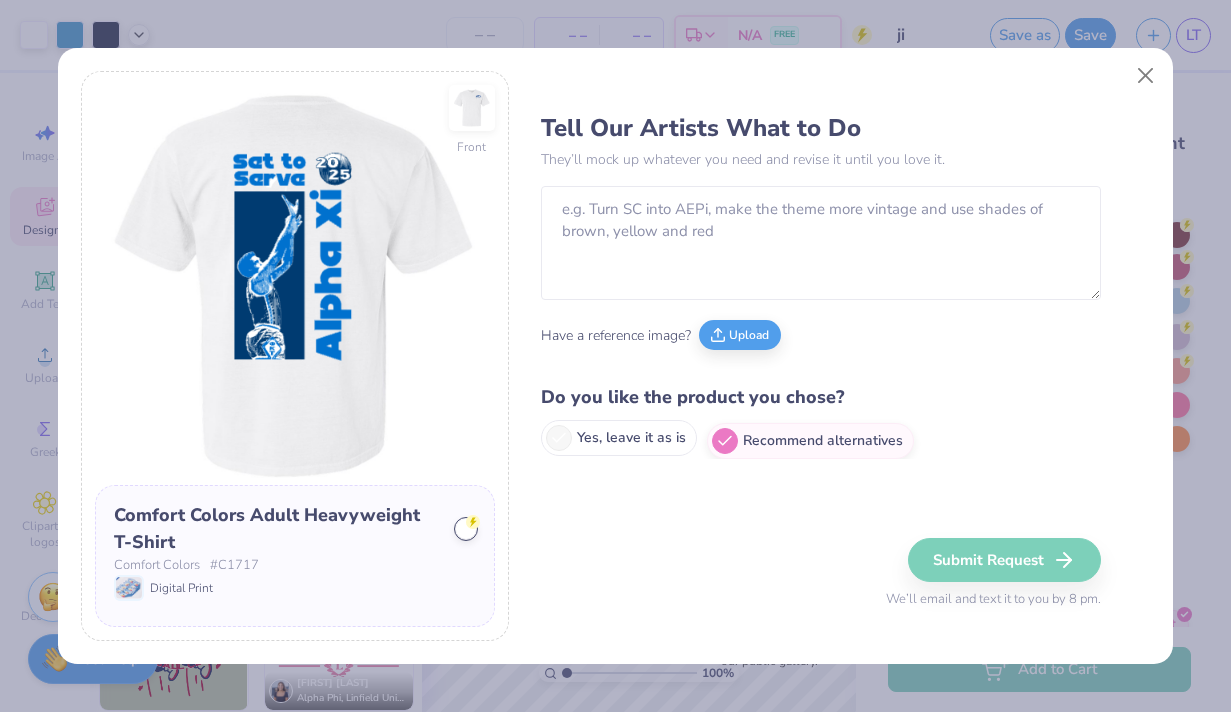 click on "Yes, leave it as is" at bounding box center (619, 438) 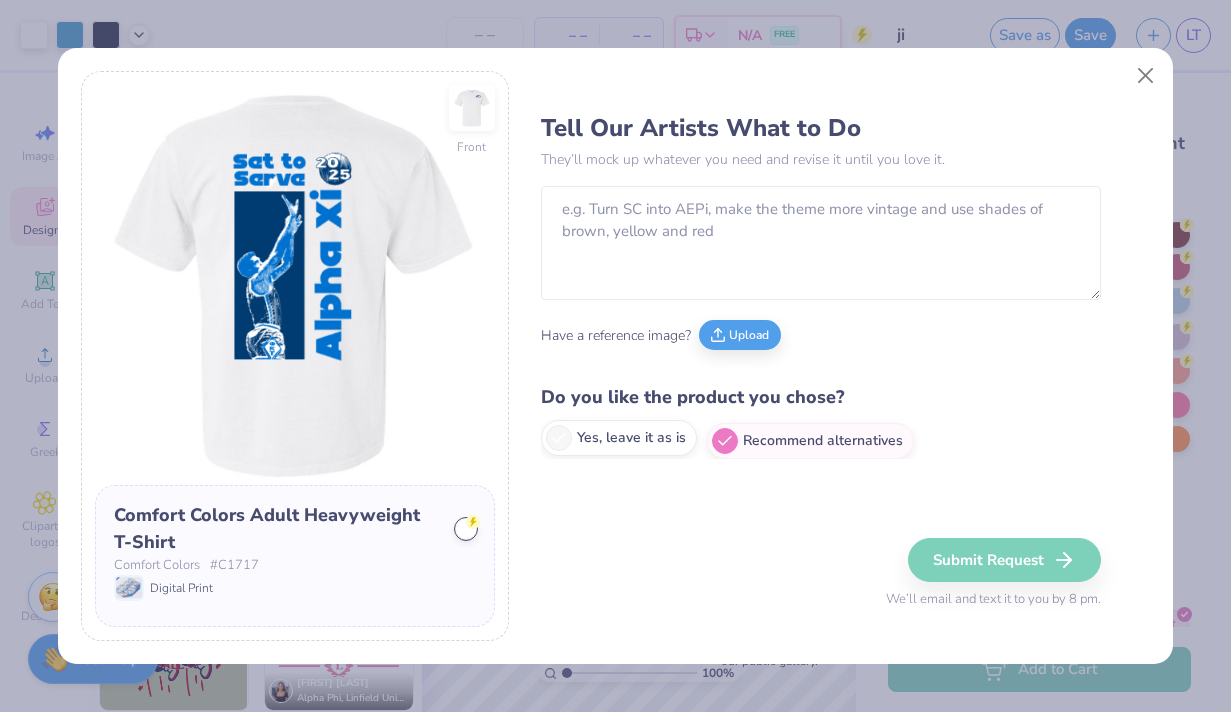 click on "Yes, leave it as is" at bounding box center (547, 441) 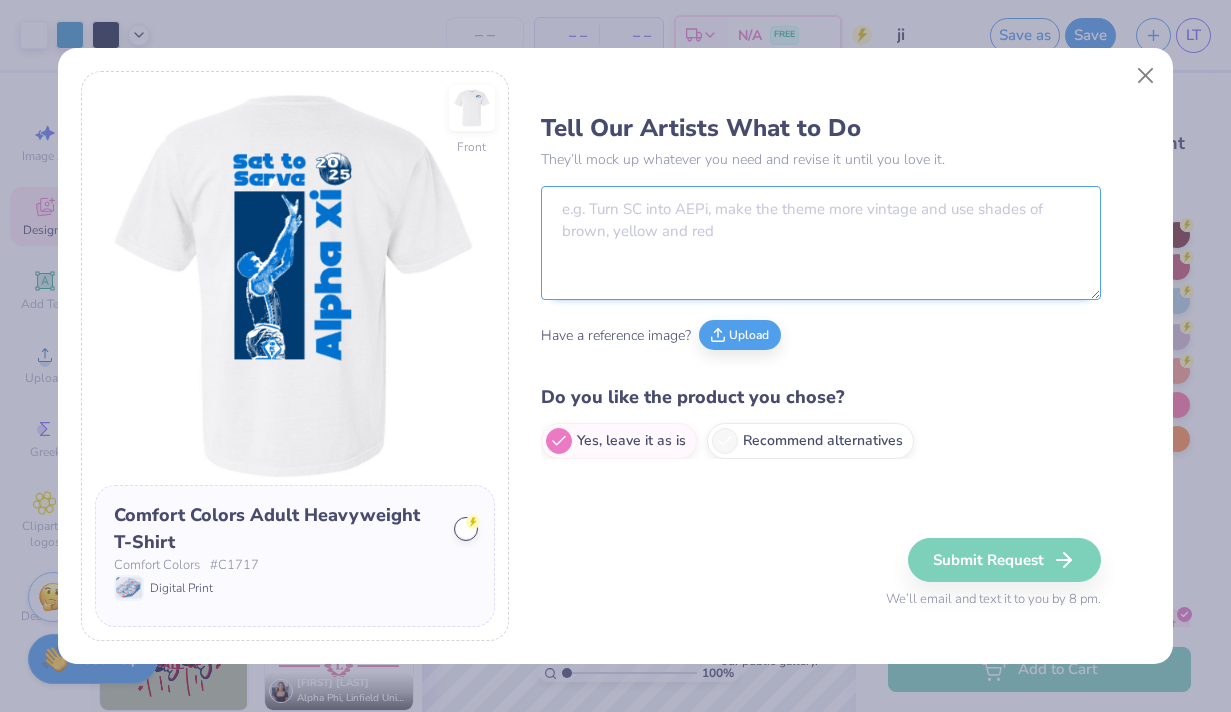 click at bounding box center (821, 243) 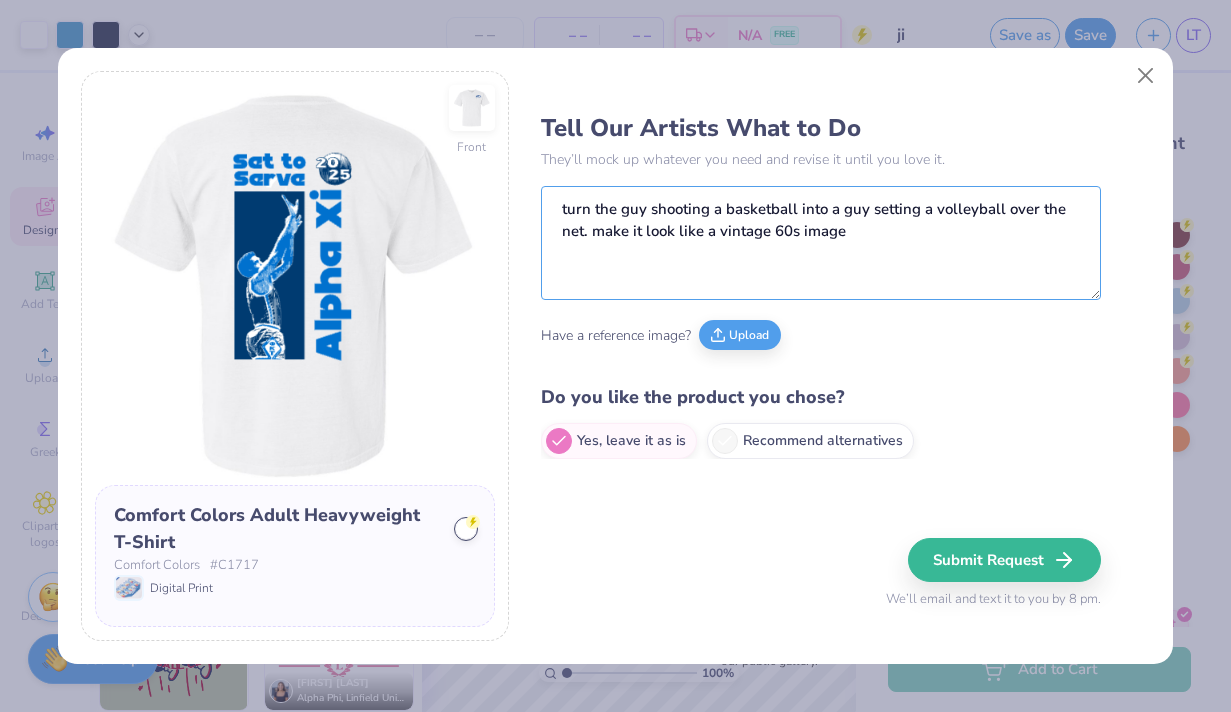 drag, startPoint x: 879, startPoint y: 235, endPoint x: 547, endPoint y: 169, distance: 338.49667 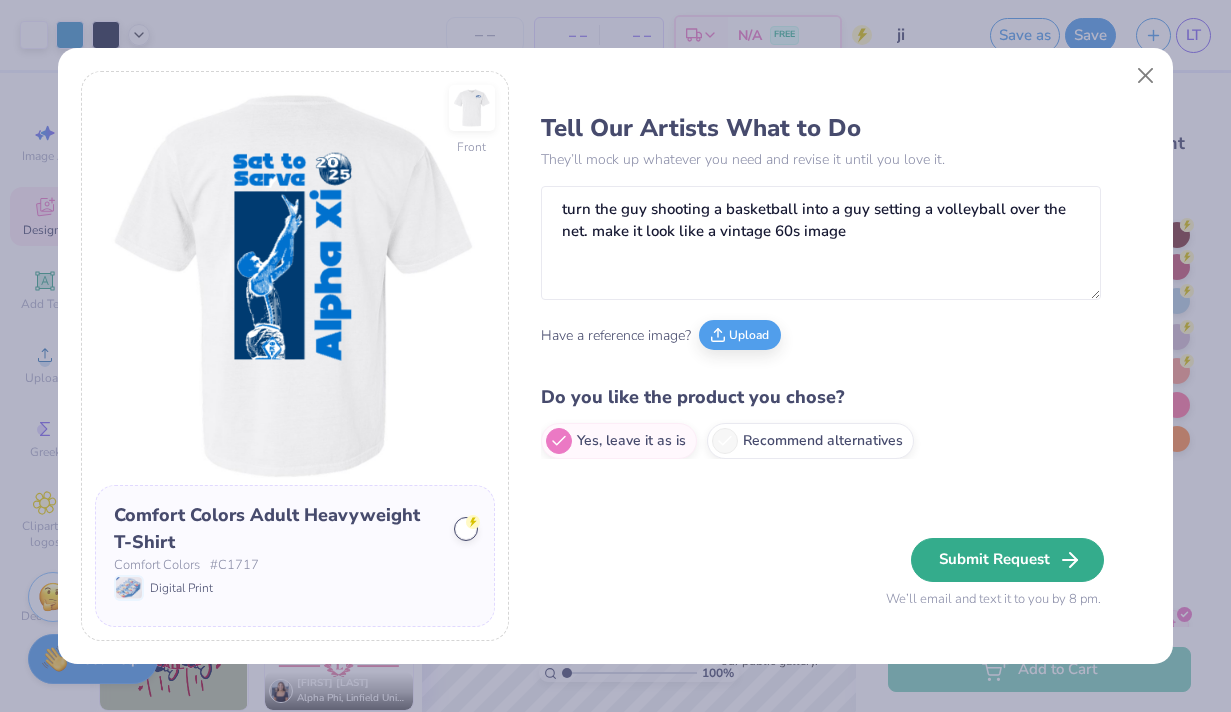 click on "Submit Request" at bounding box center [1007, 560] 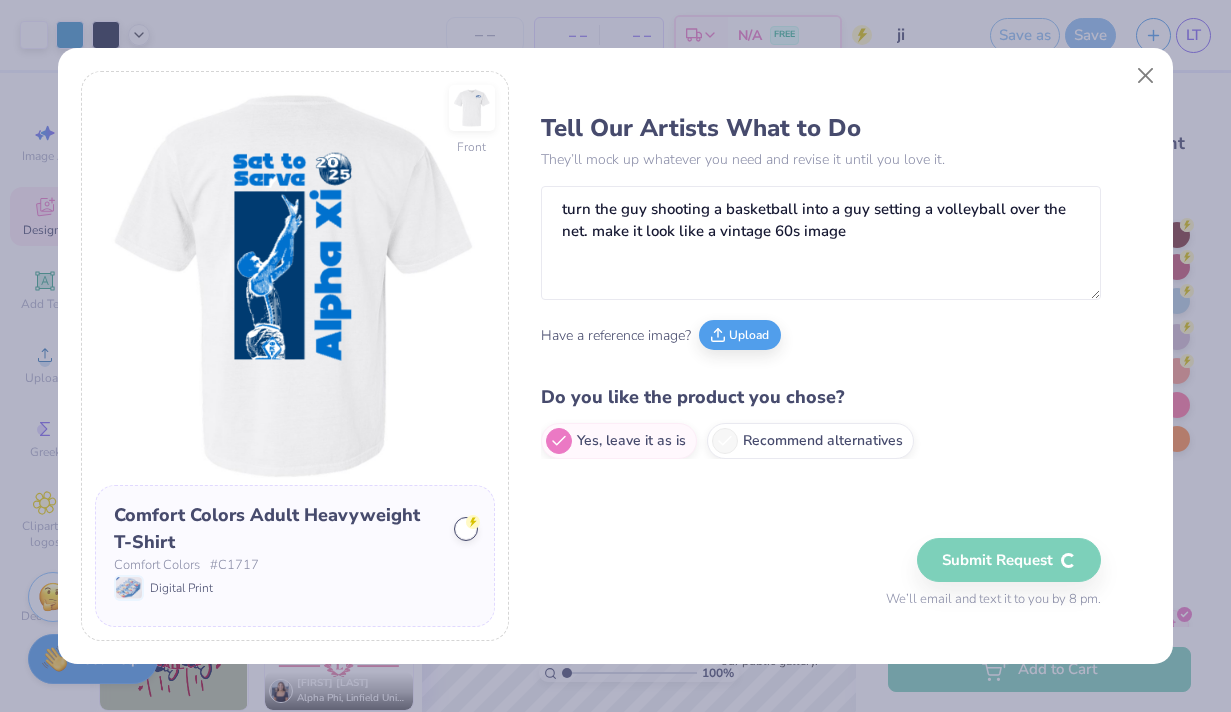 click on "Submit Request We’ll email and text it to you by 8 pm." at bounding box center (993, 574) 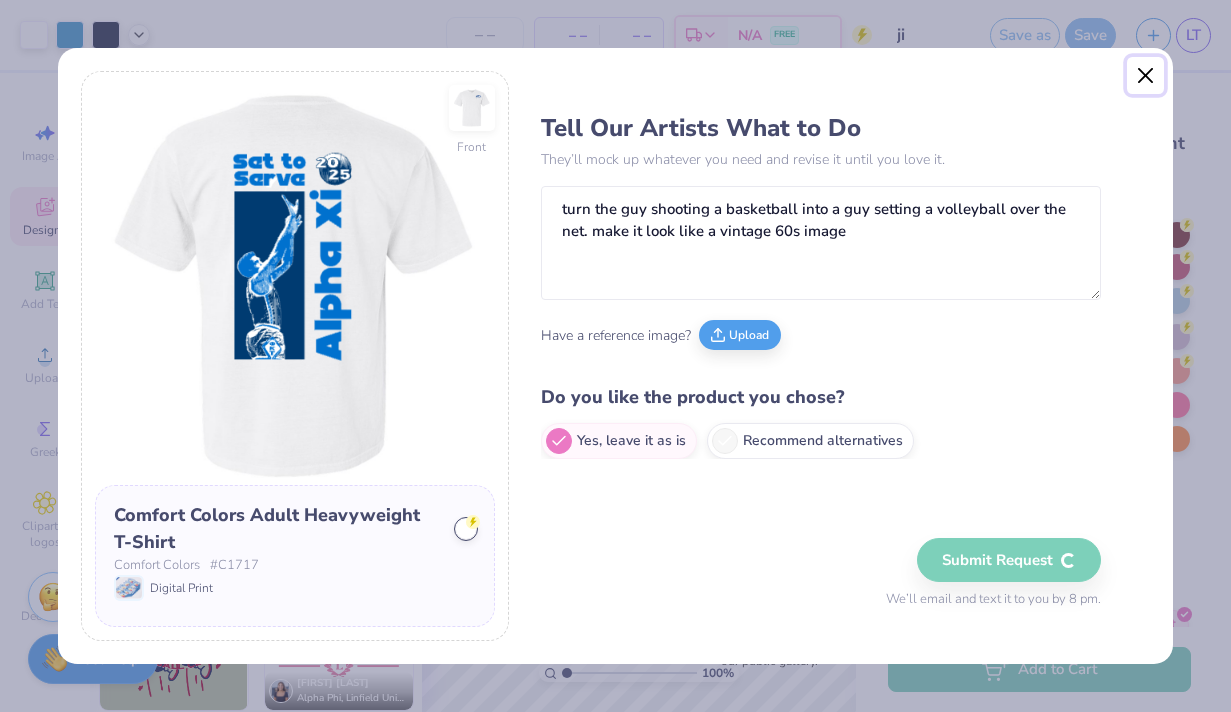 click at bounding box center (1146, 76) 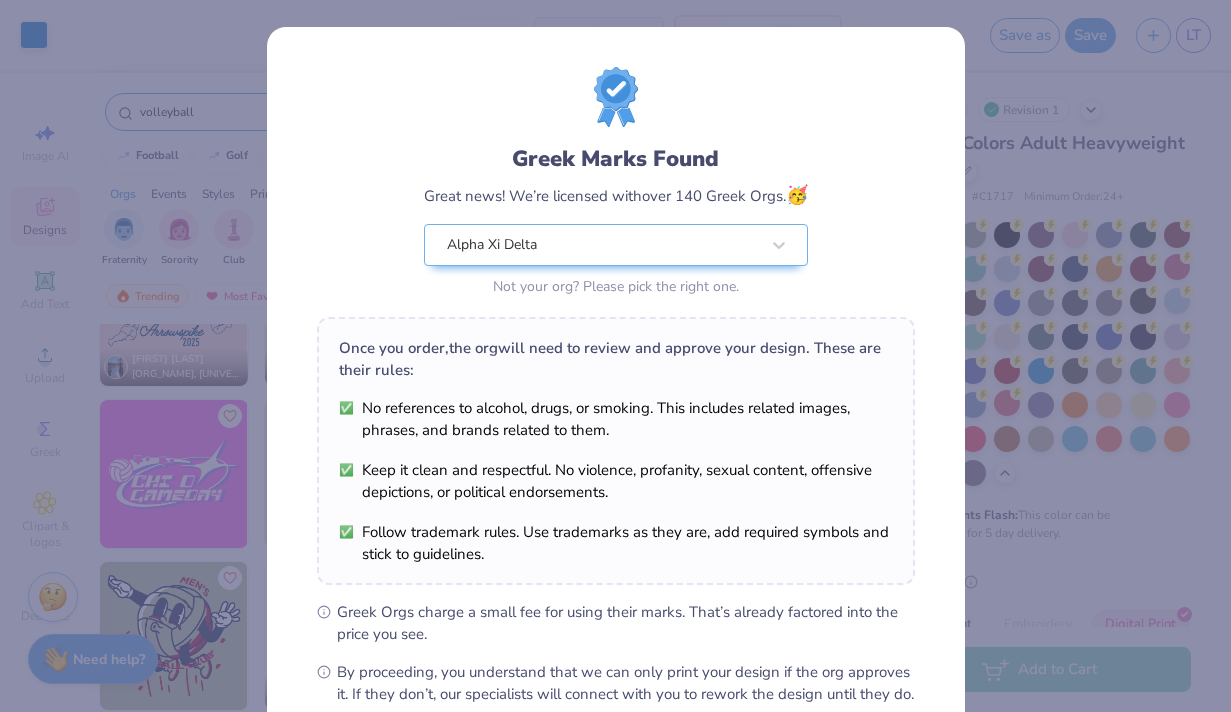 scroll, scrollTop: 224, scrollLeft: 0, axis: vertical 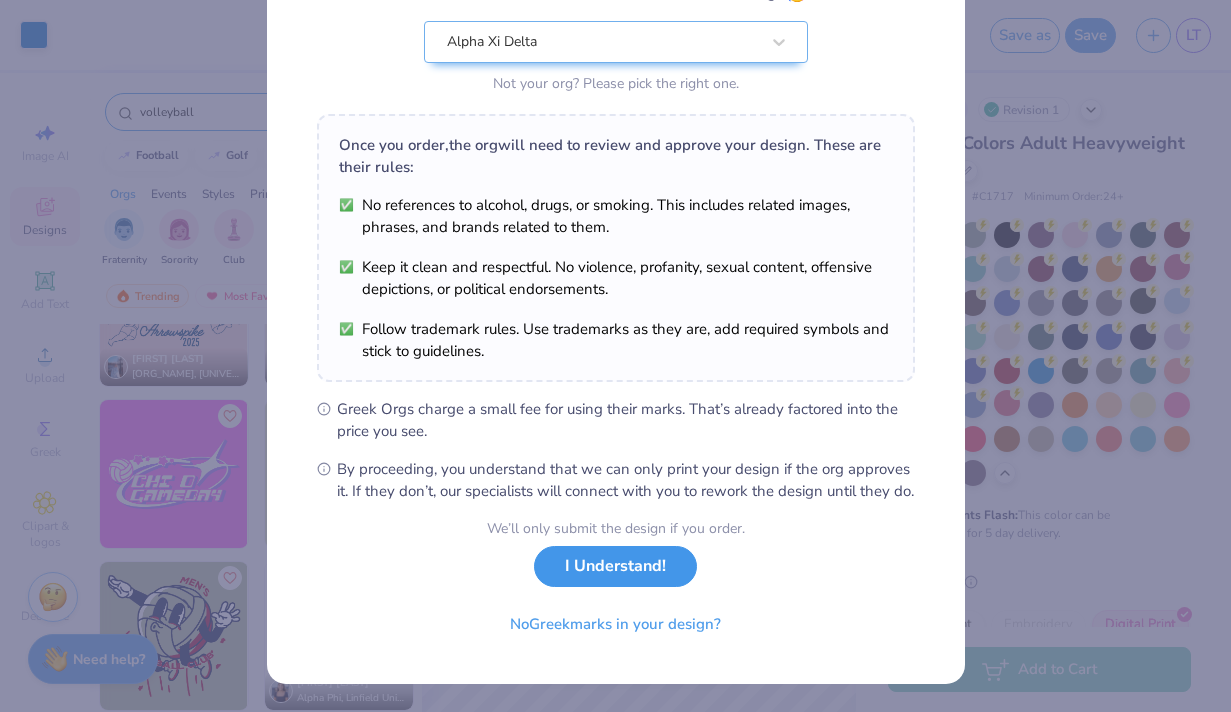 click on "I Understand!" at bounding box center (615, 566) 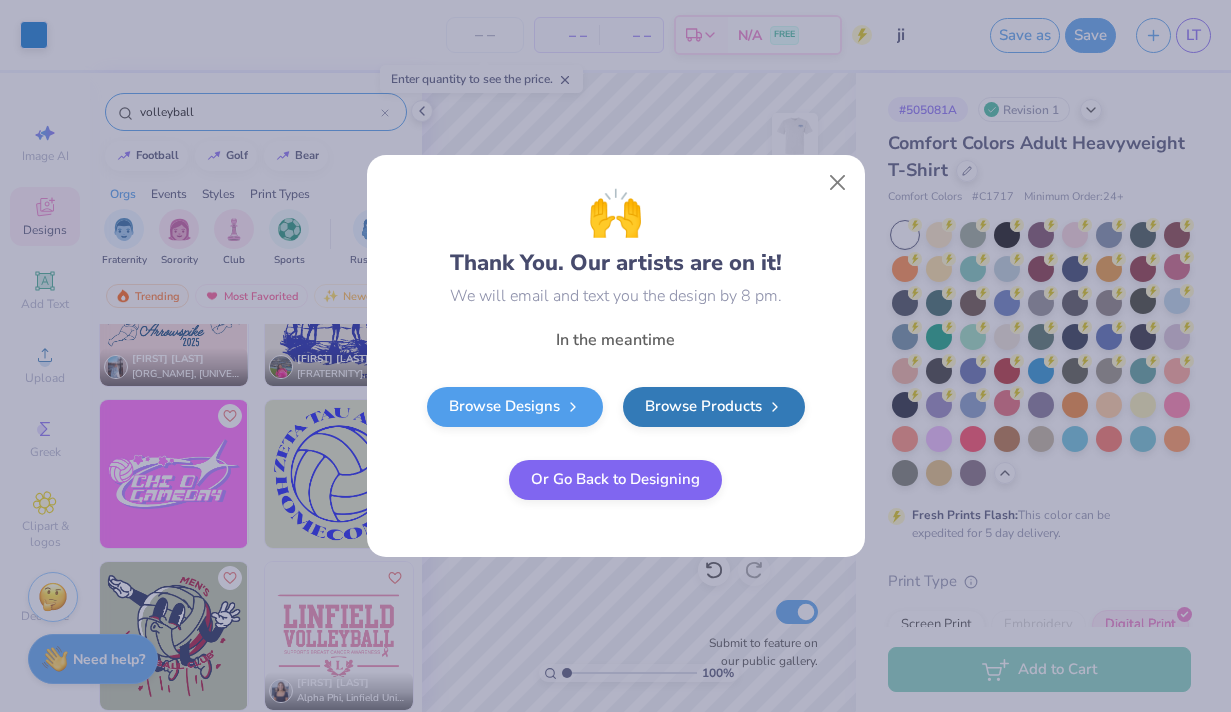 scroll, scrollTop: 0, scrollLeft: 0, axis: both 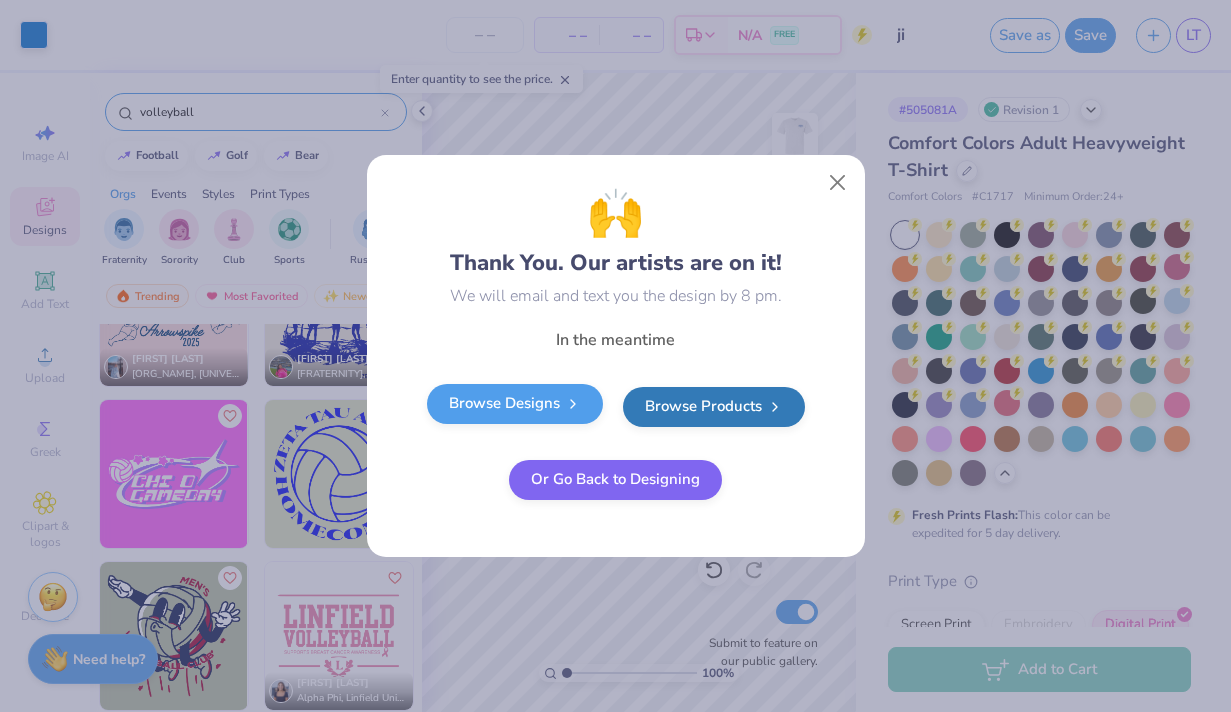 click on "Browse Designs" at bounding box center [515, 404] 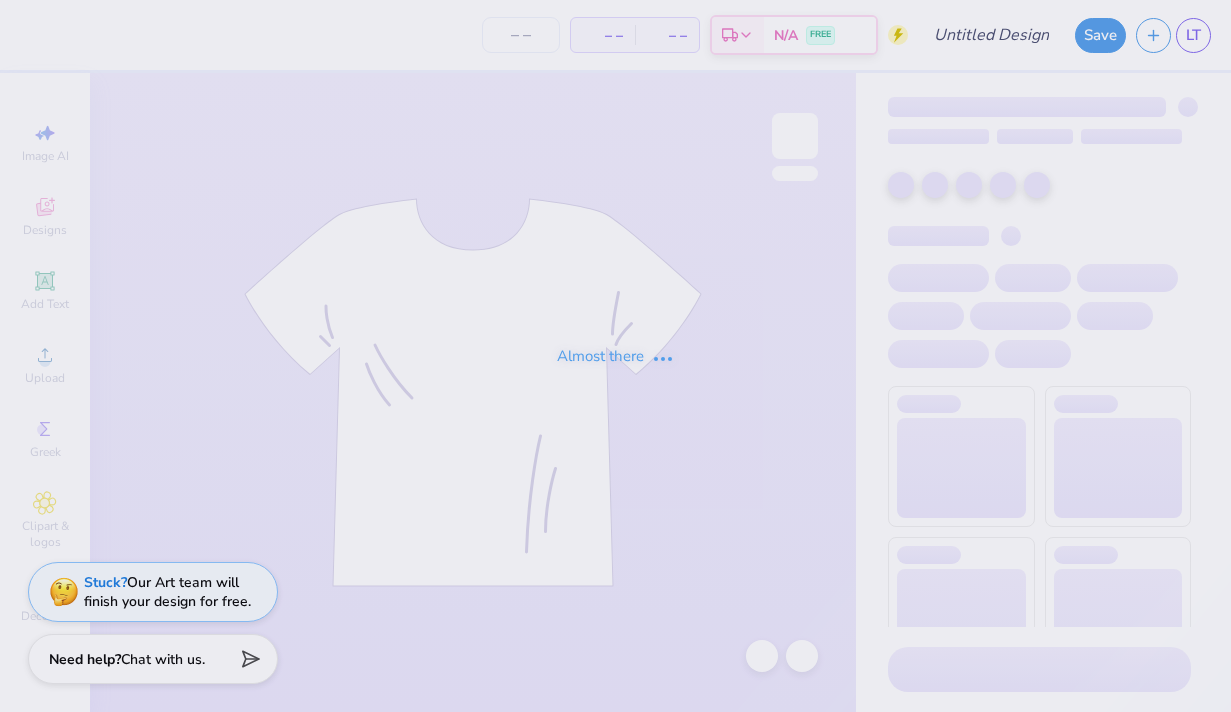 type on "ji" 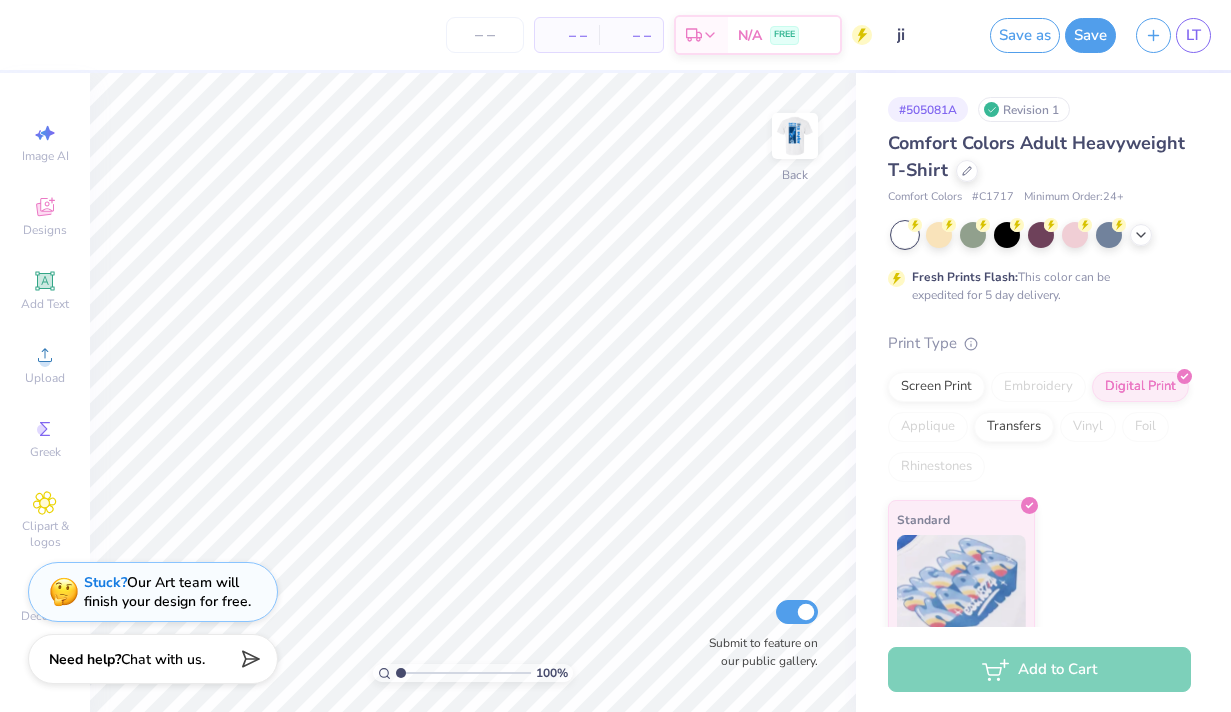 scroll, scrollTop: 0, scrollLeft: 0, axis: both 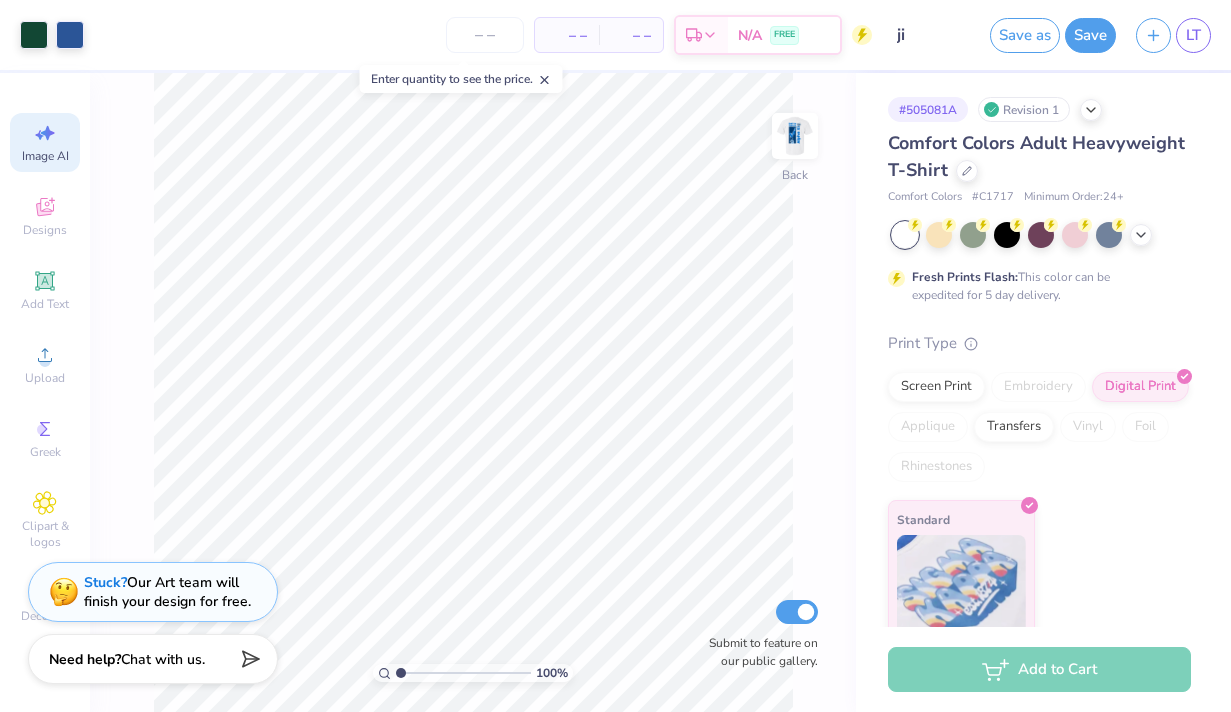click 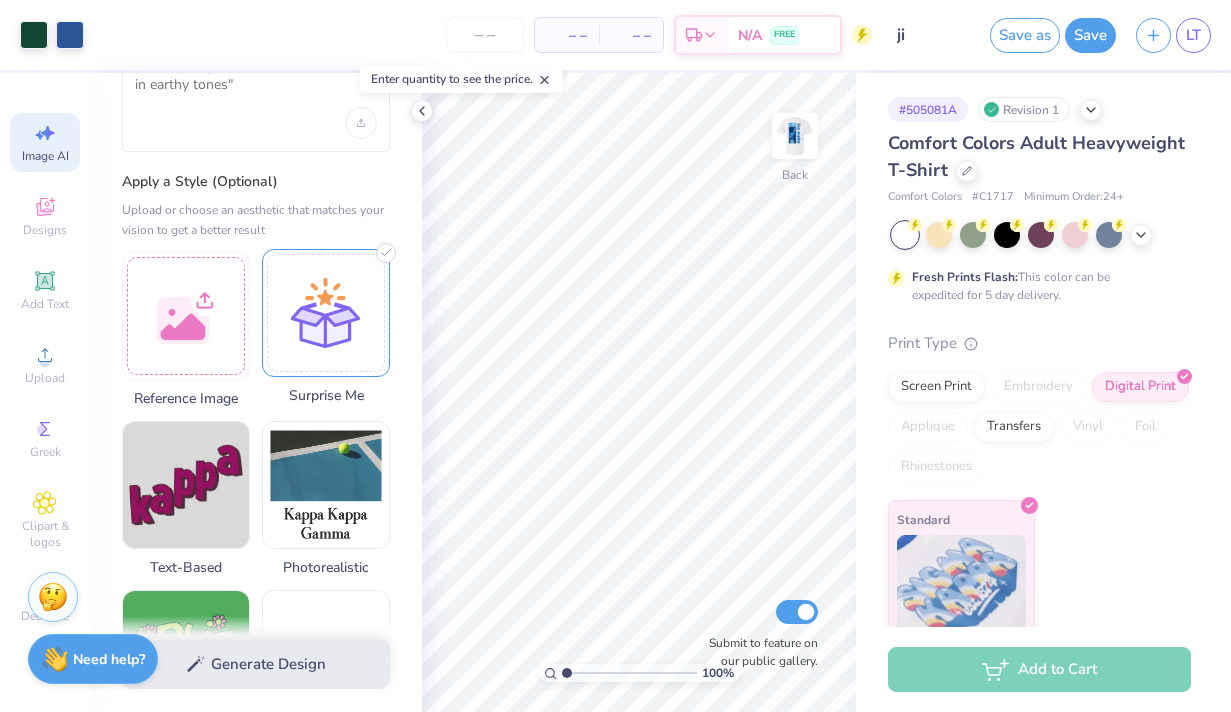 scroll, scrollTop: 125, scrollLeft: 0, axis: vertical 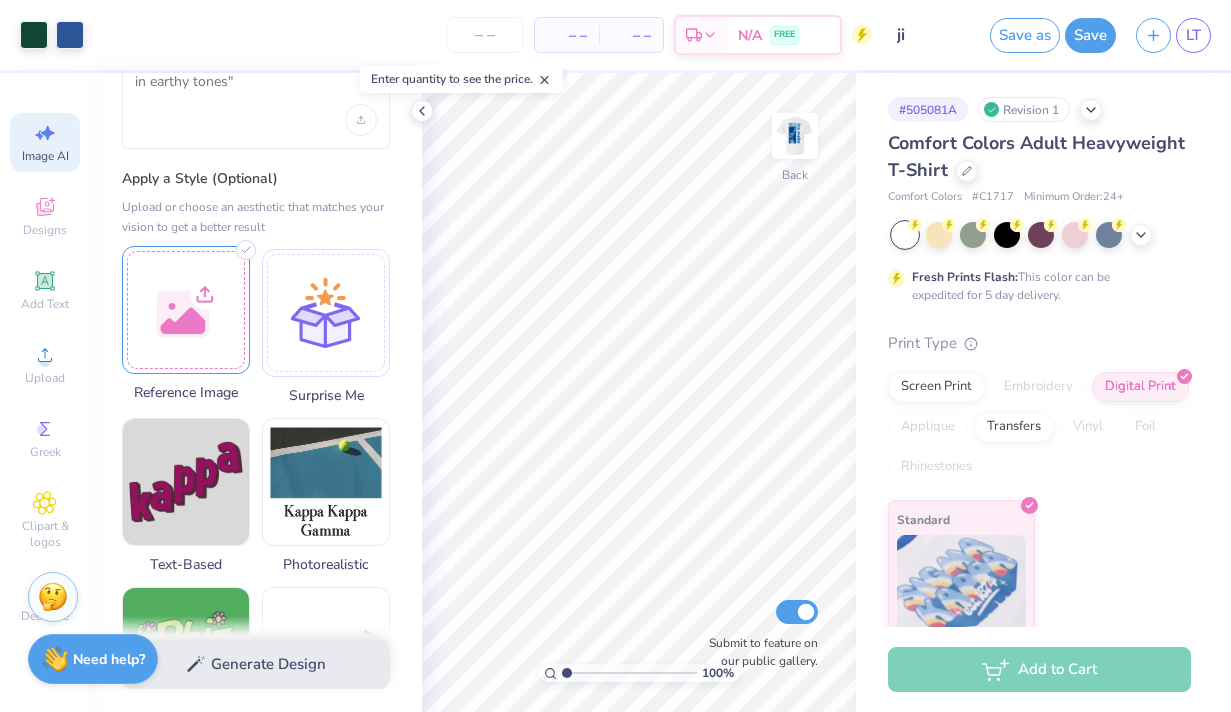 click at bounding box center [186, 310] 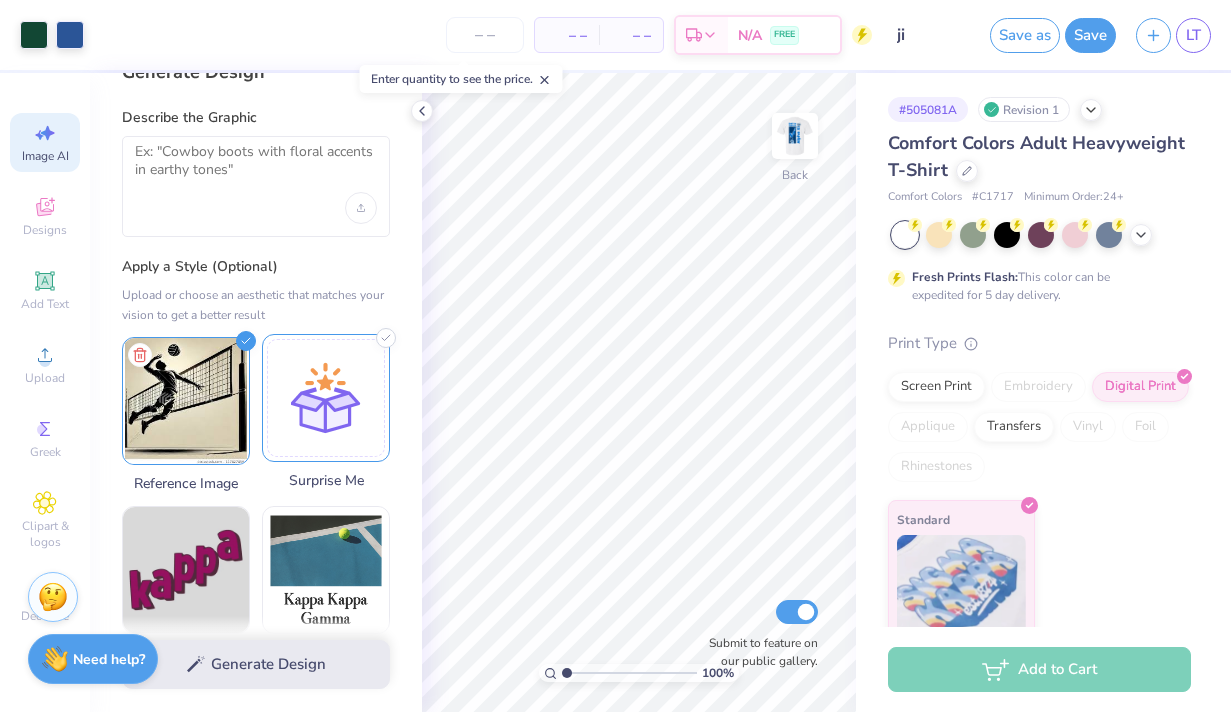 scroll, scrollTop: 0, scrollLeft: 0, axis: both 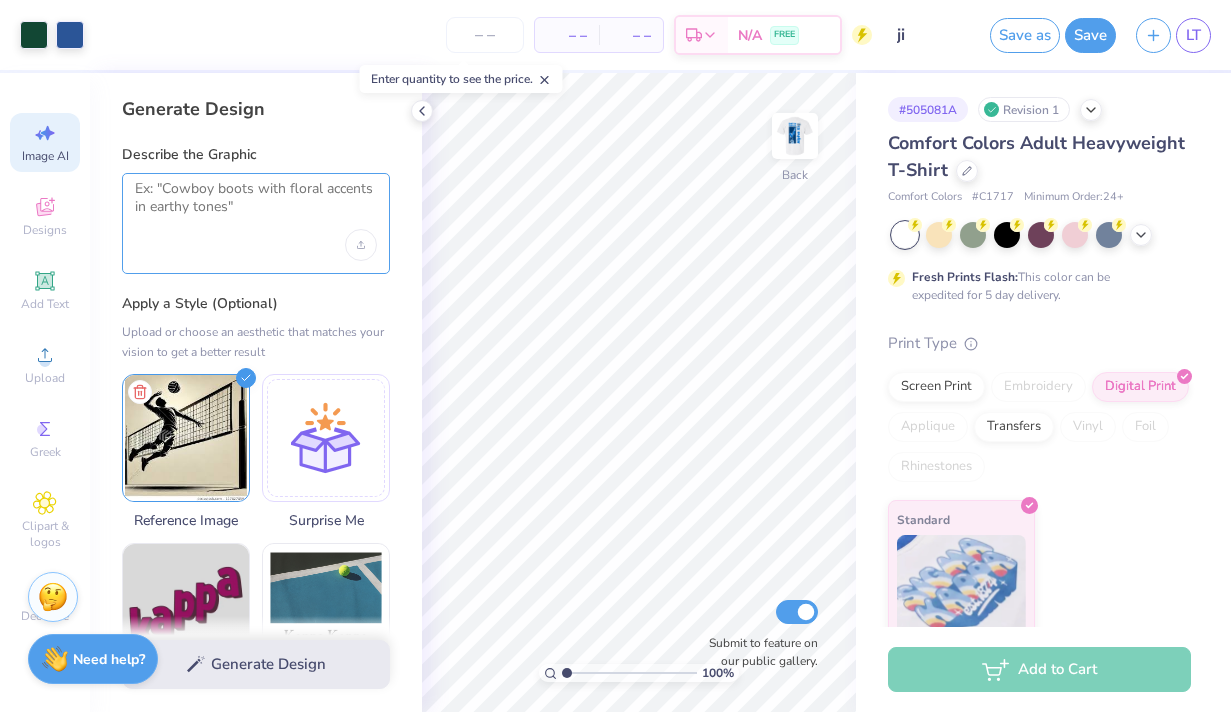 click at bounding box center [256, 205] 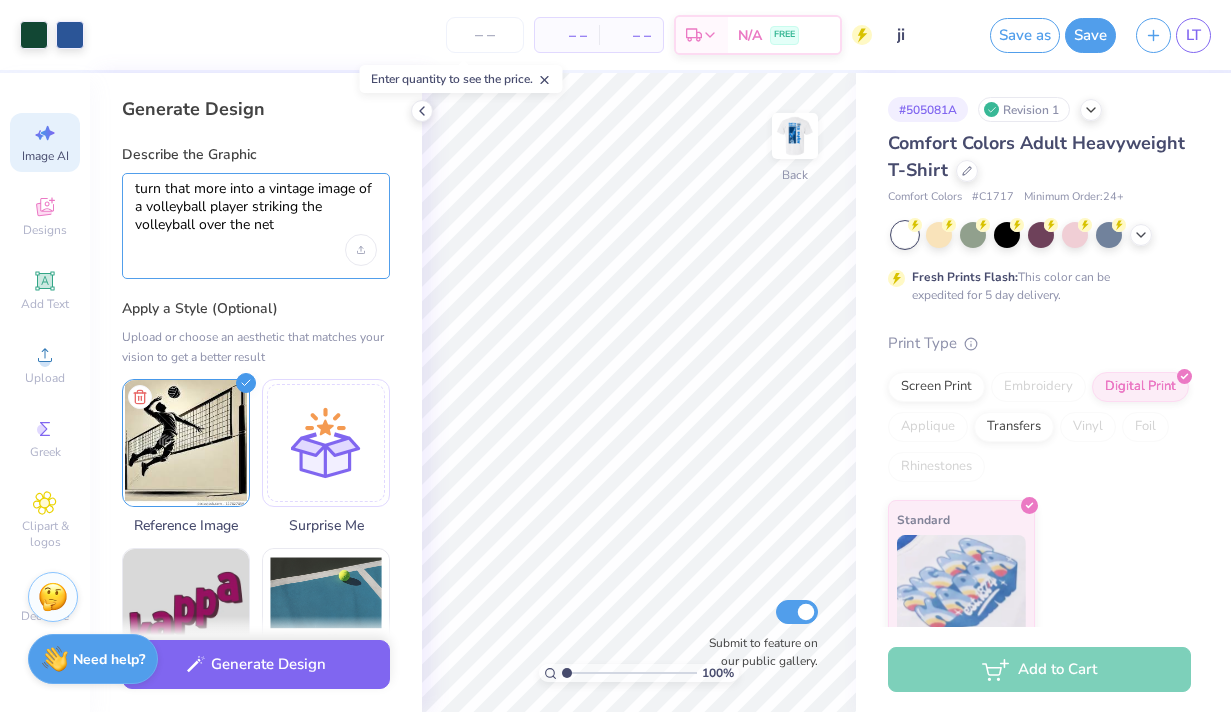 click on "turn that more into a vintage image of a volleyball player striking the volleyball over the net" at bounding box center [256, 207] 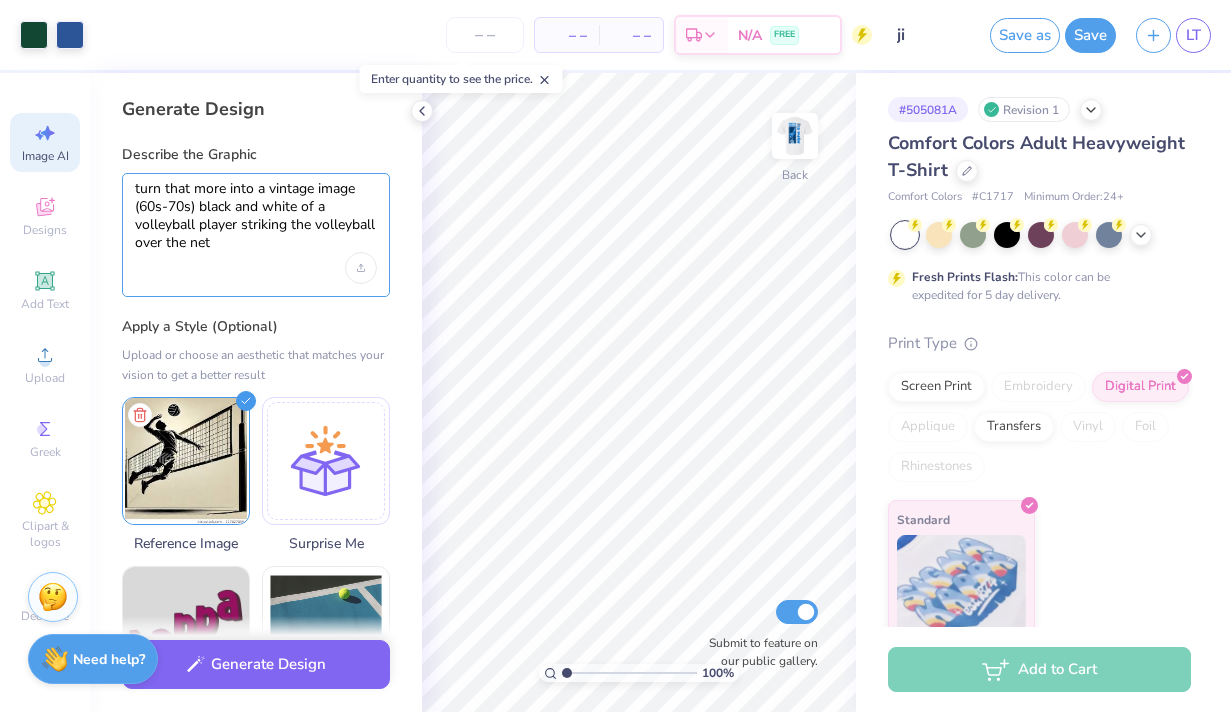 type on "turn that more into a vintage image (60s-70s) black and white of a volleyball player striking the volleyball over the net" 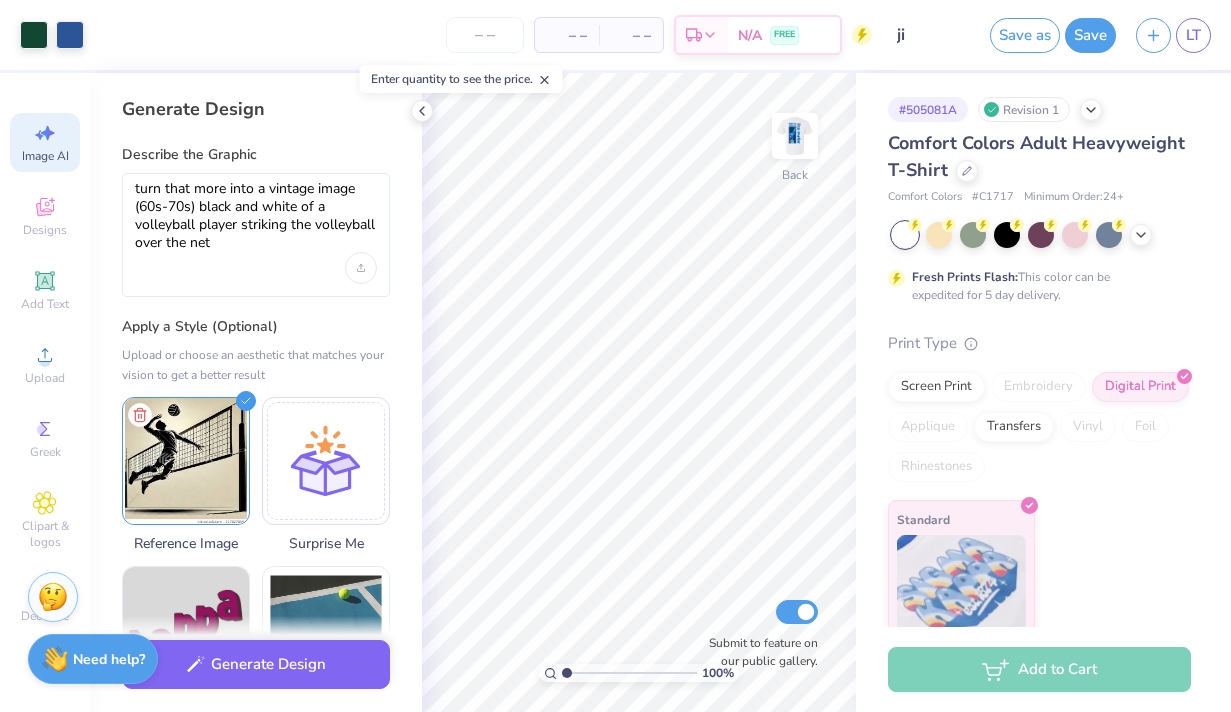 click on "turn that more into a vintage image (60s-70s) black and white of a volleyball player striking the volleyball over the net" at bounding box center [256, 235] 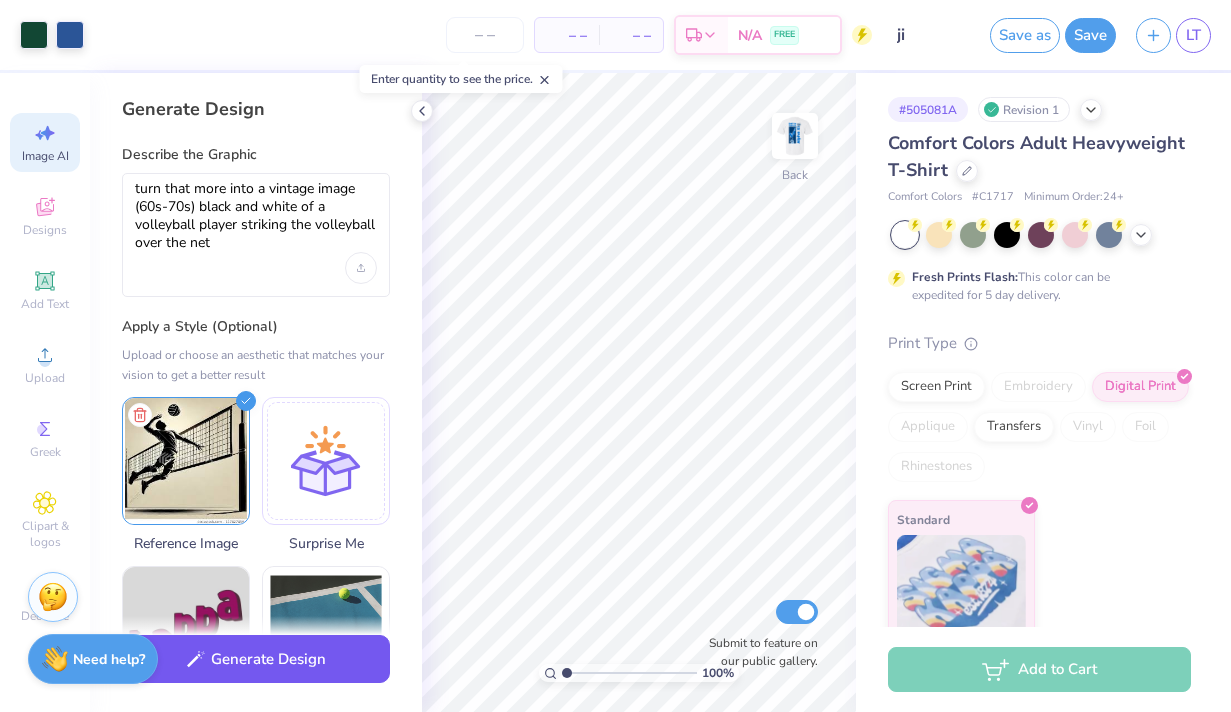 click on "Generate Design" at bounding box center (256, 659) 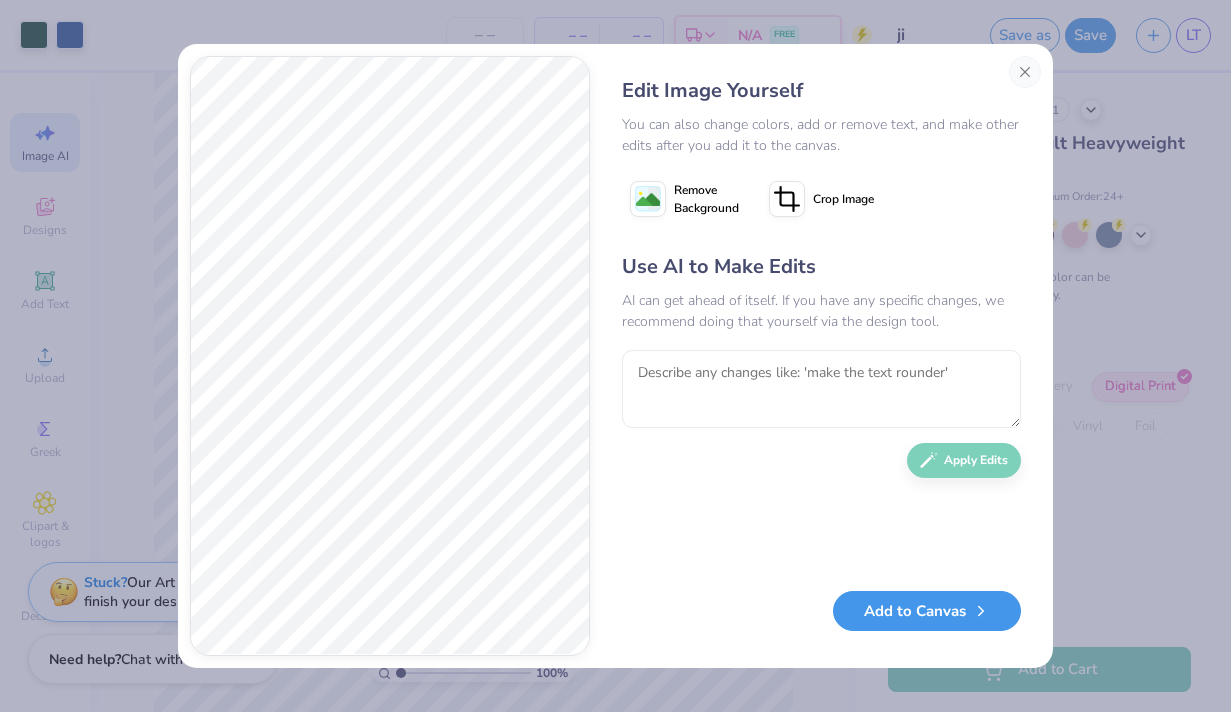 click on "Add to Canvas" at bounding box center [927, 611] 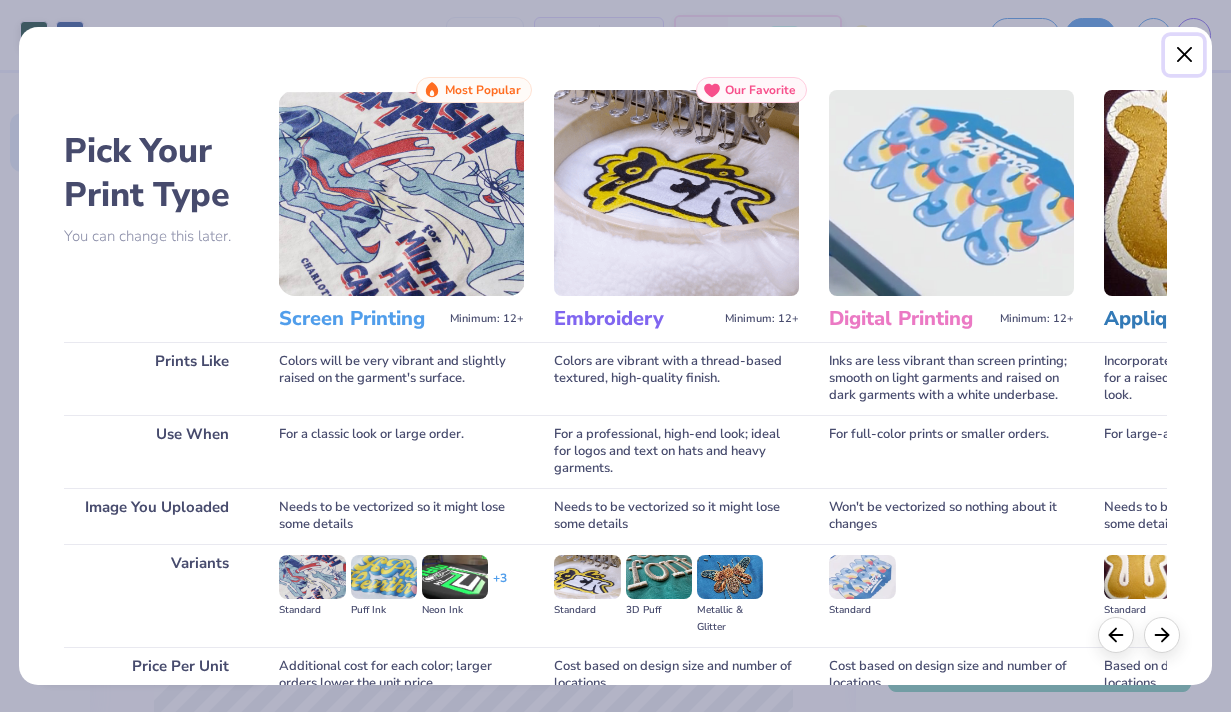 click at bounding box center (1184, 55) 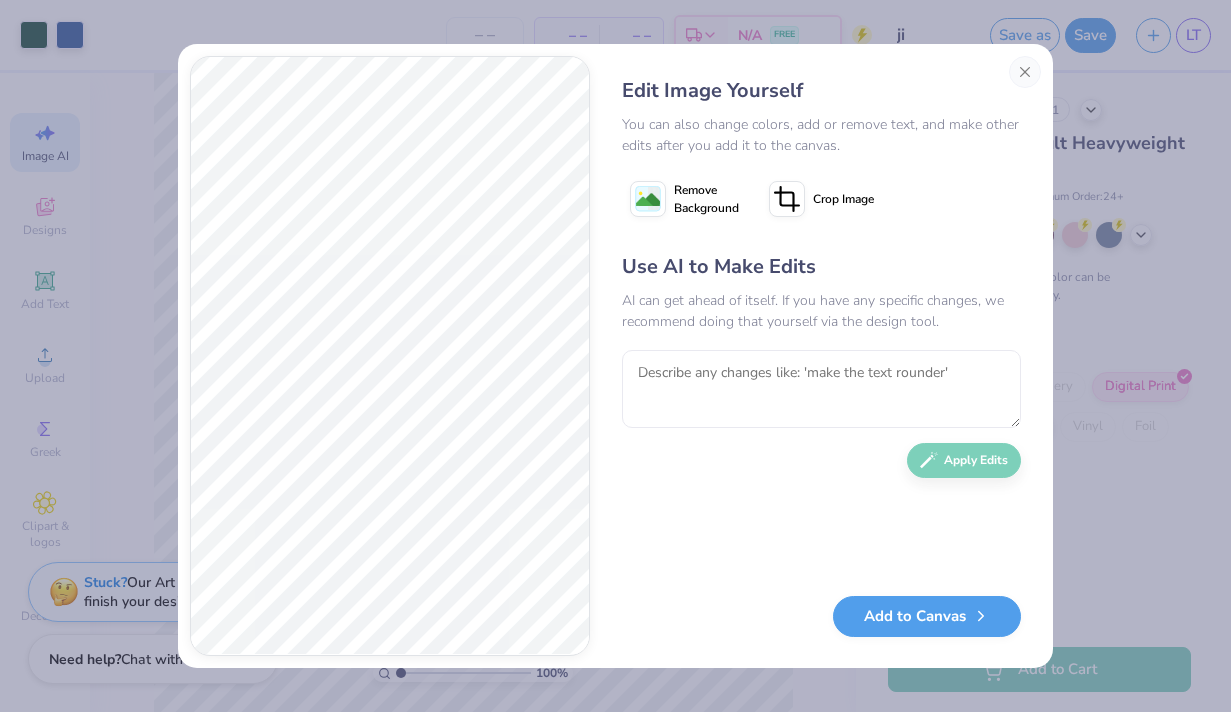 click 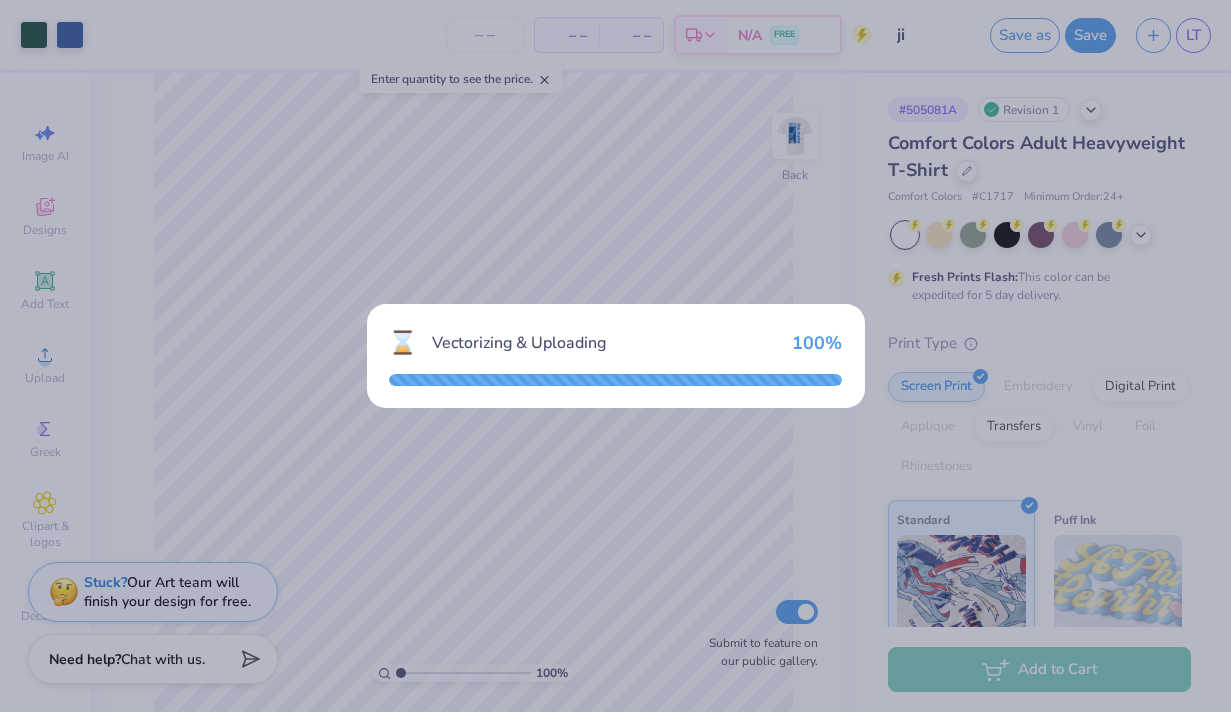 scroll, scrollTop: 0, scrollLeft: 0, axis: both 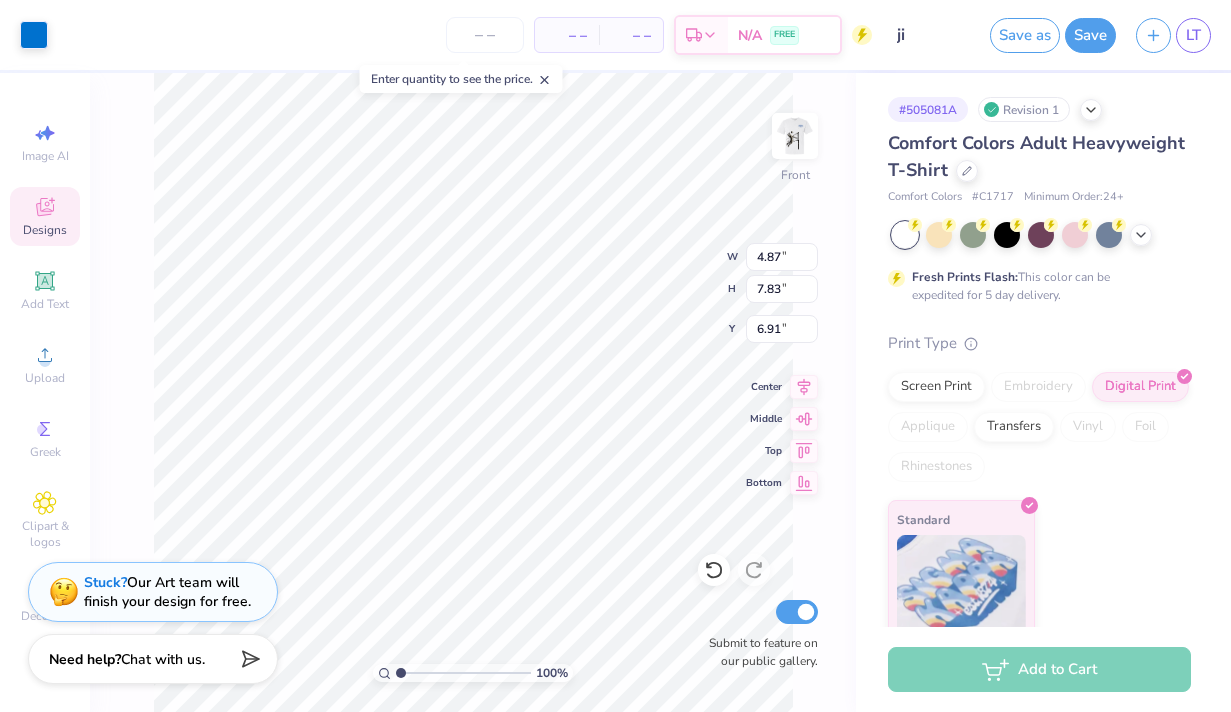 type on "19.17" 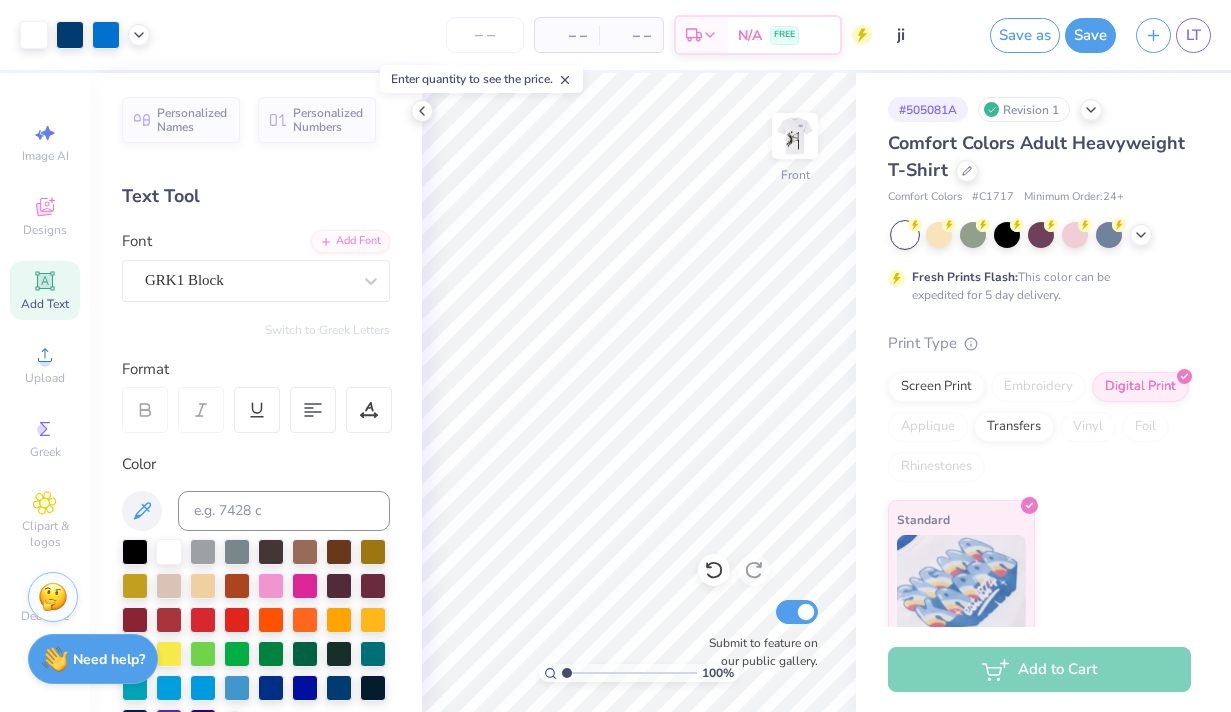 scroll, scrollTop: 0, scrollLeft: 0, axis: both 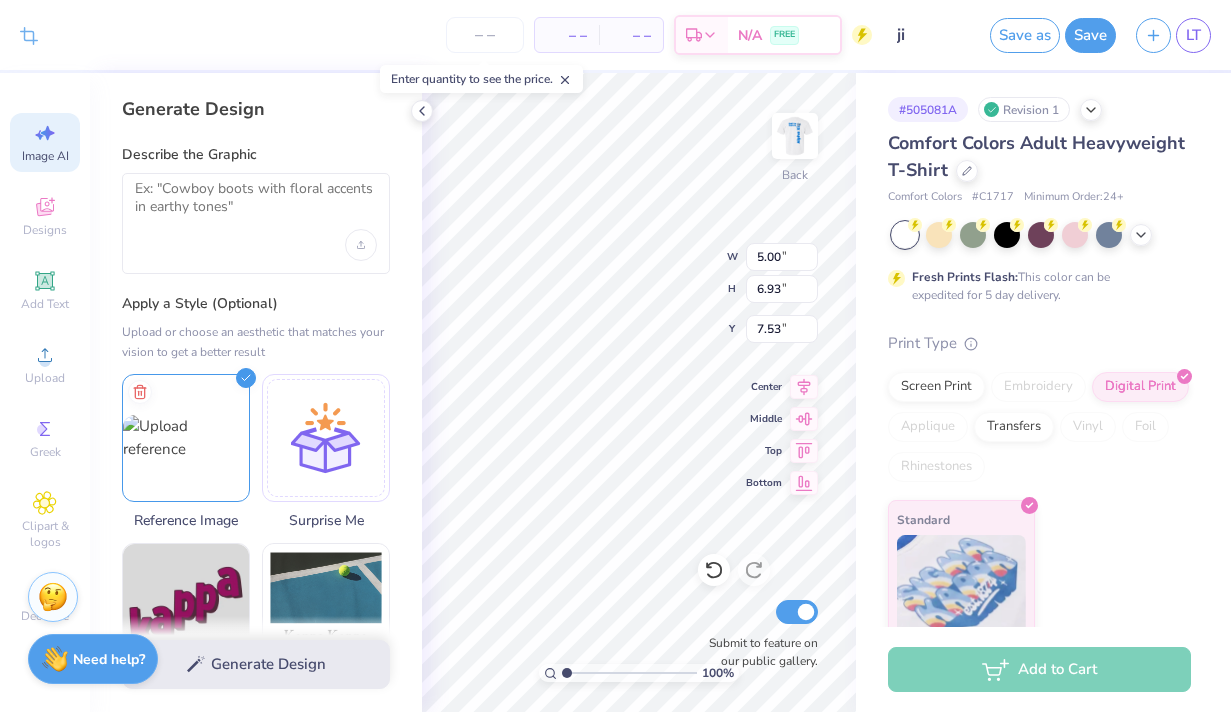 select on "4" 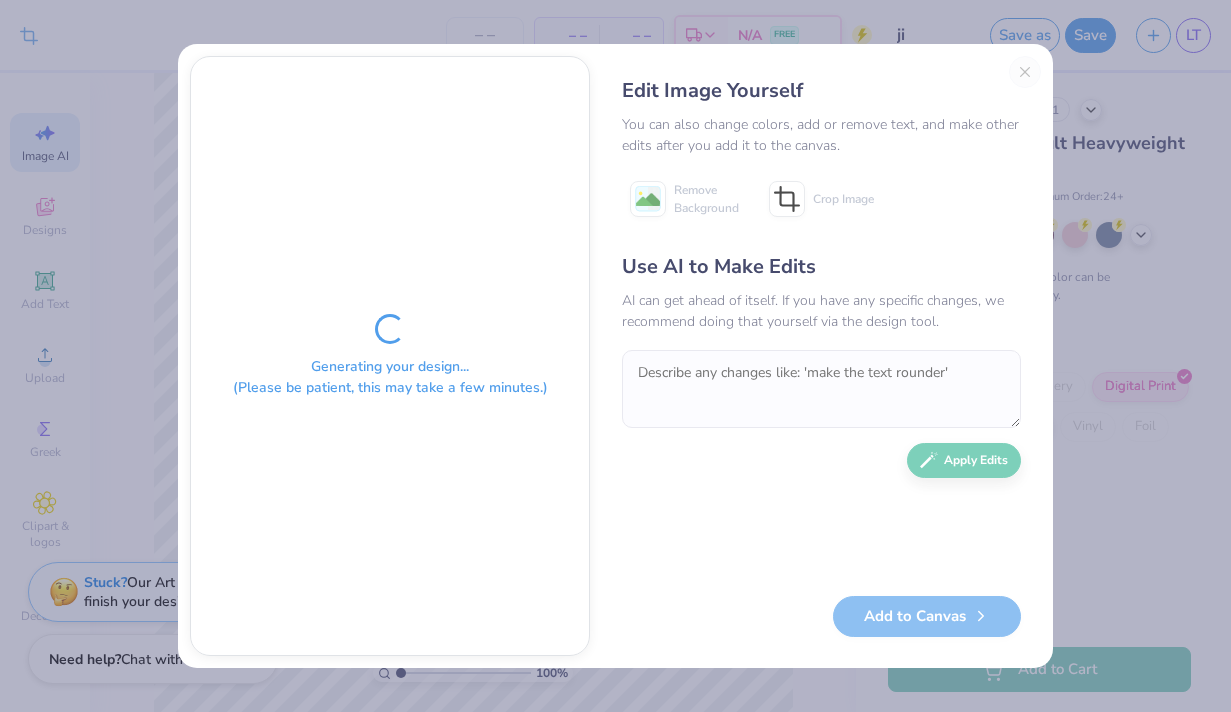 scroll, scrollTop: 0, scrollLeft: 0, axis: both 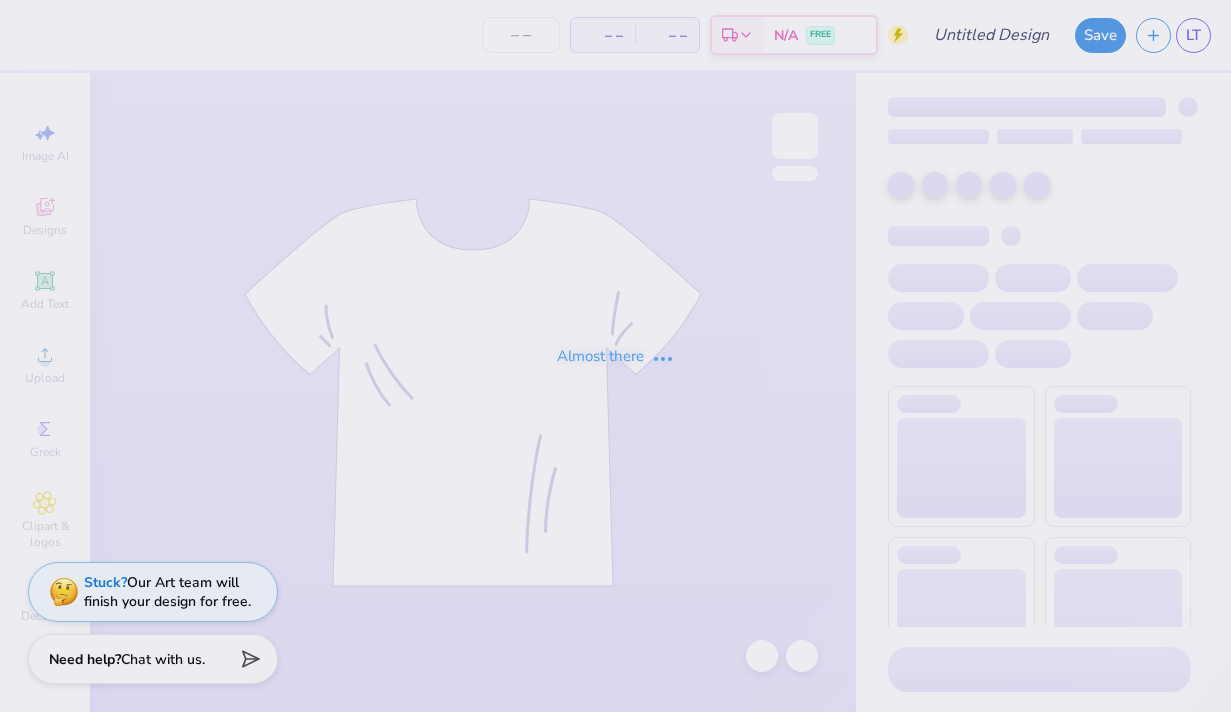 type on "ji" 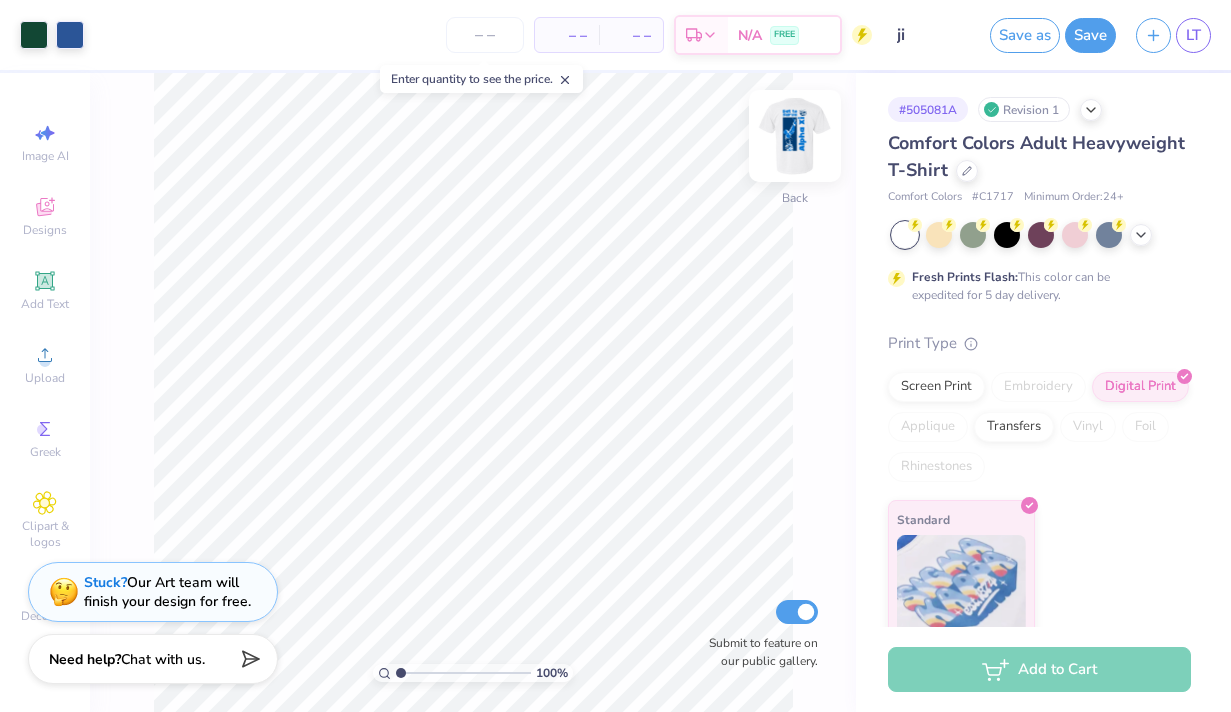 click at bounding box center (795, 136) 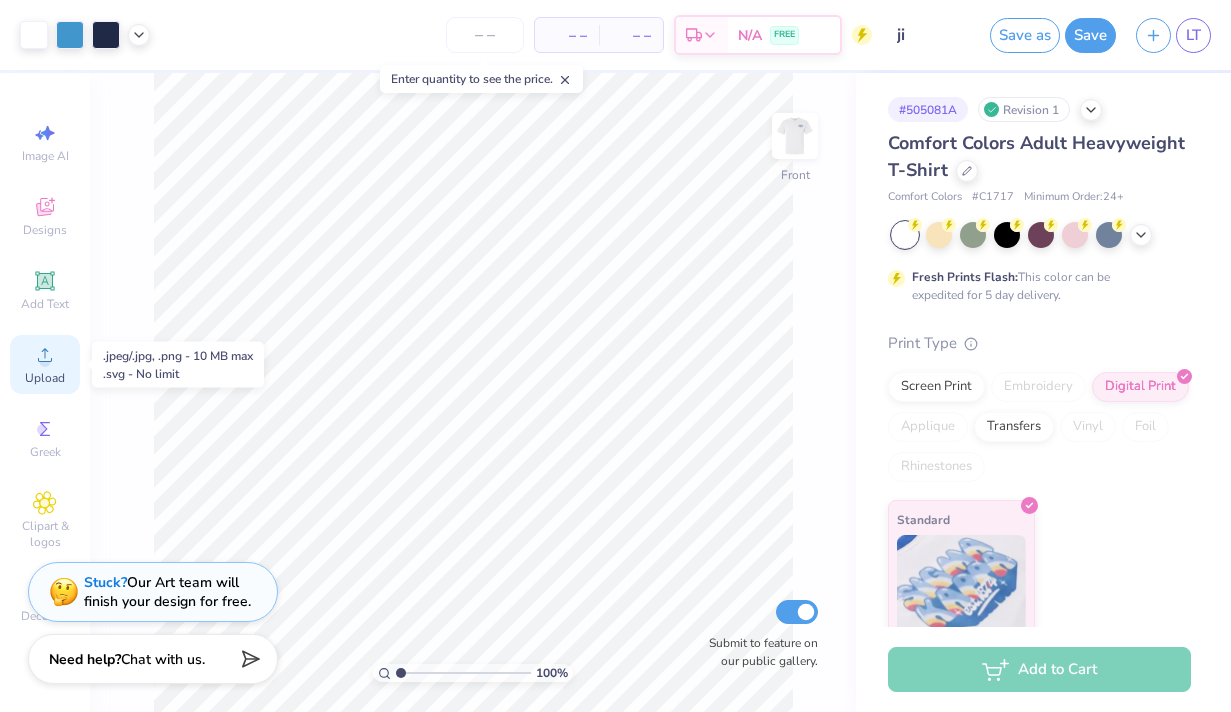click on "Upload" at bounding box center [45, 364] 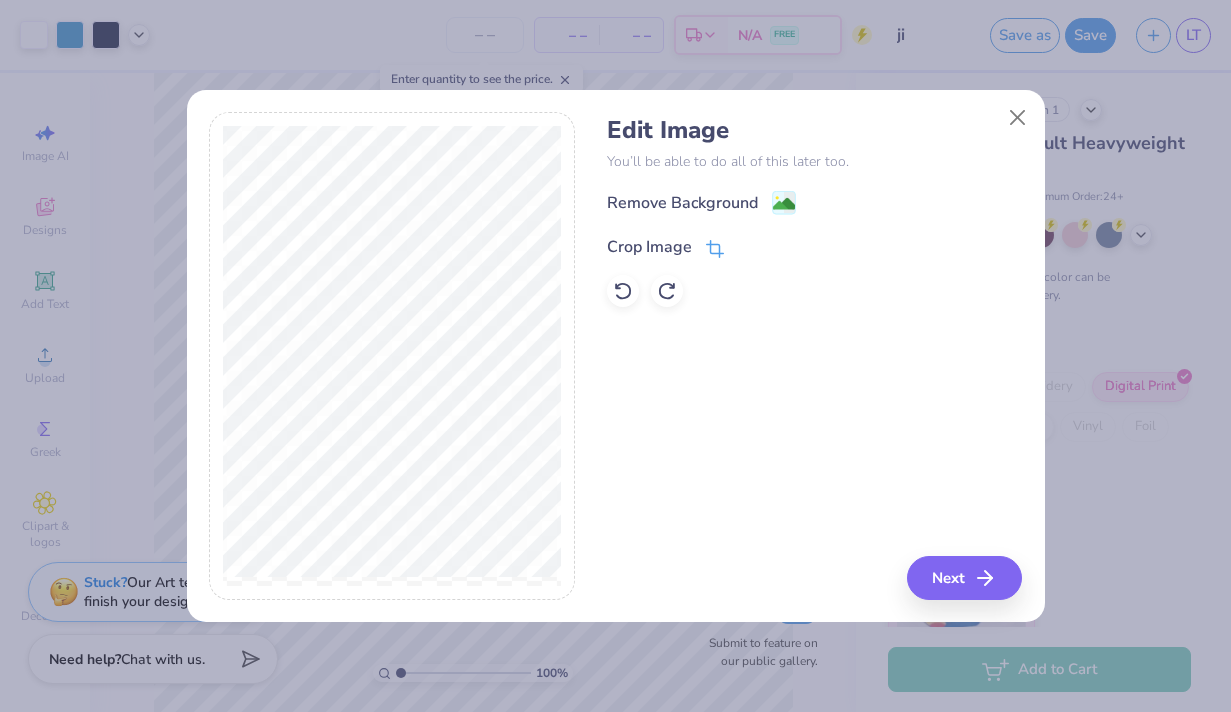 click 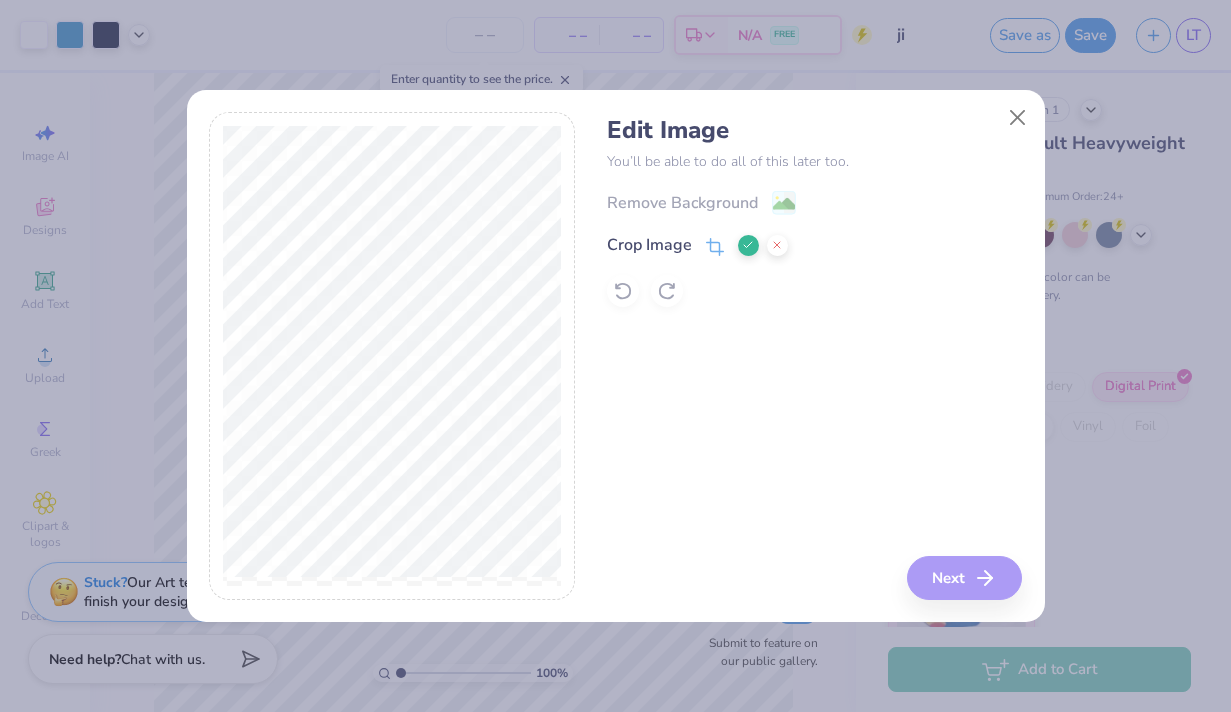 click on "Edit Image You’ll be able to do all of this later too. Remove Background Crop Image Next" at bounding box center (814, 356) 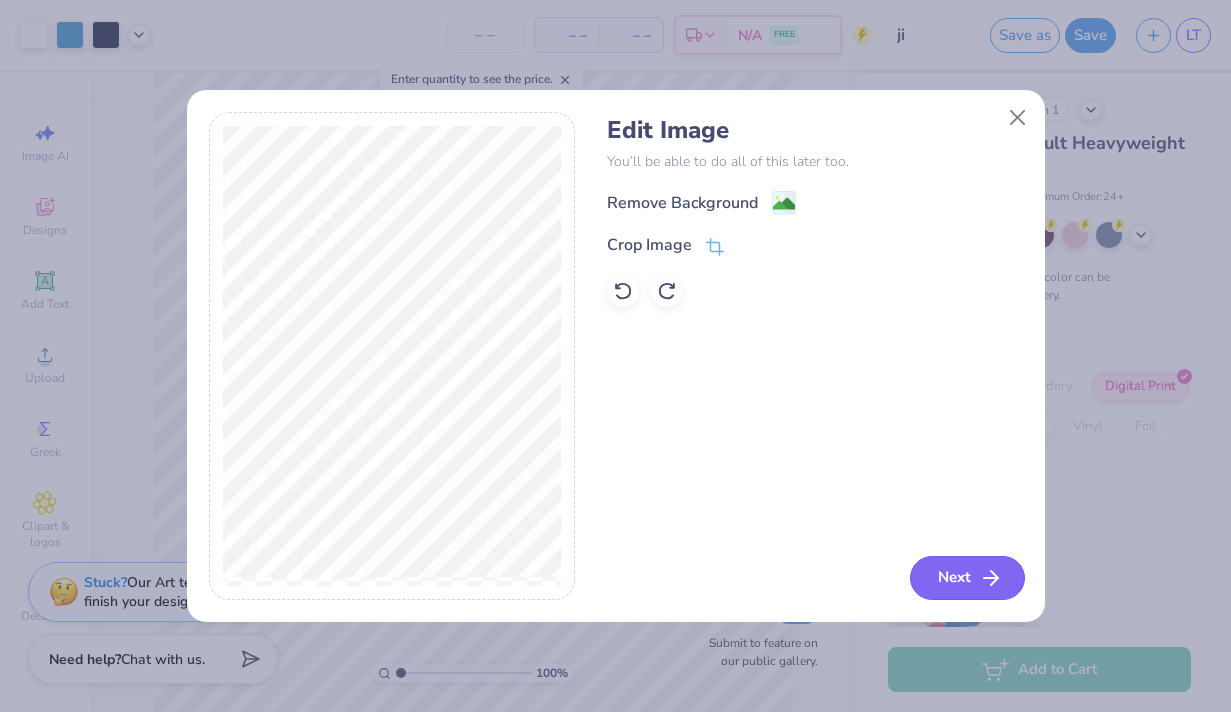 click on "Next" at bounding box center (967, 578) 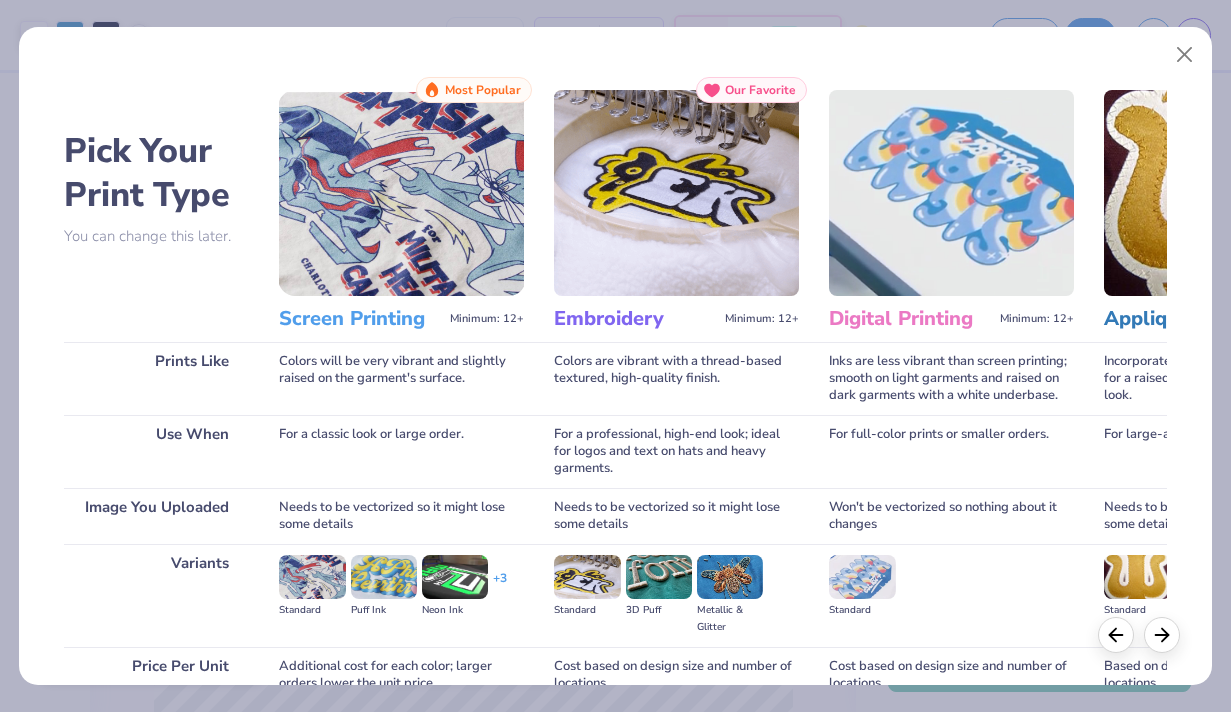 scroll, scrollTop: 185, scrollLeft: 0, axis: vertical 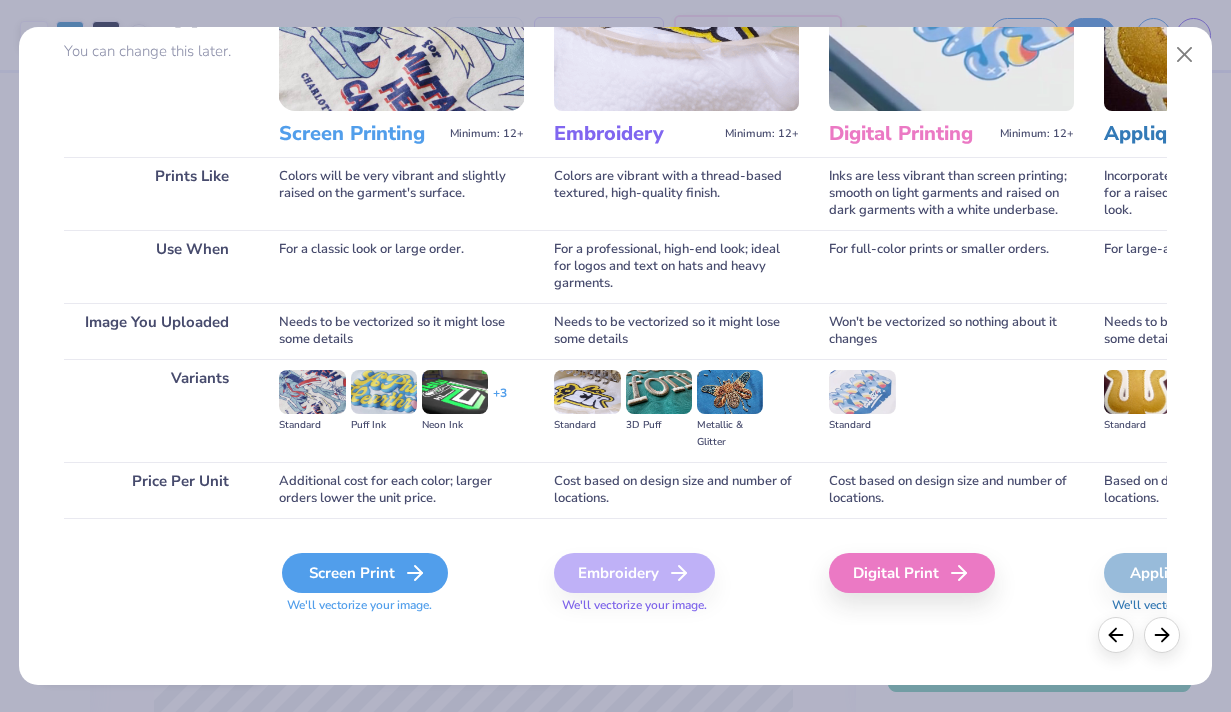 click on "Screen Print" at bounding box center [365, 573] 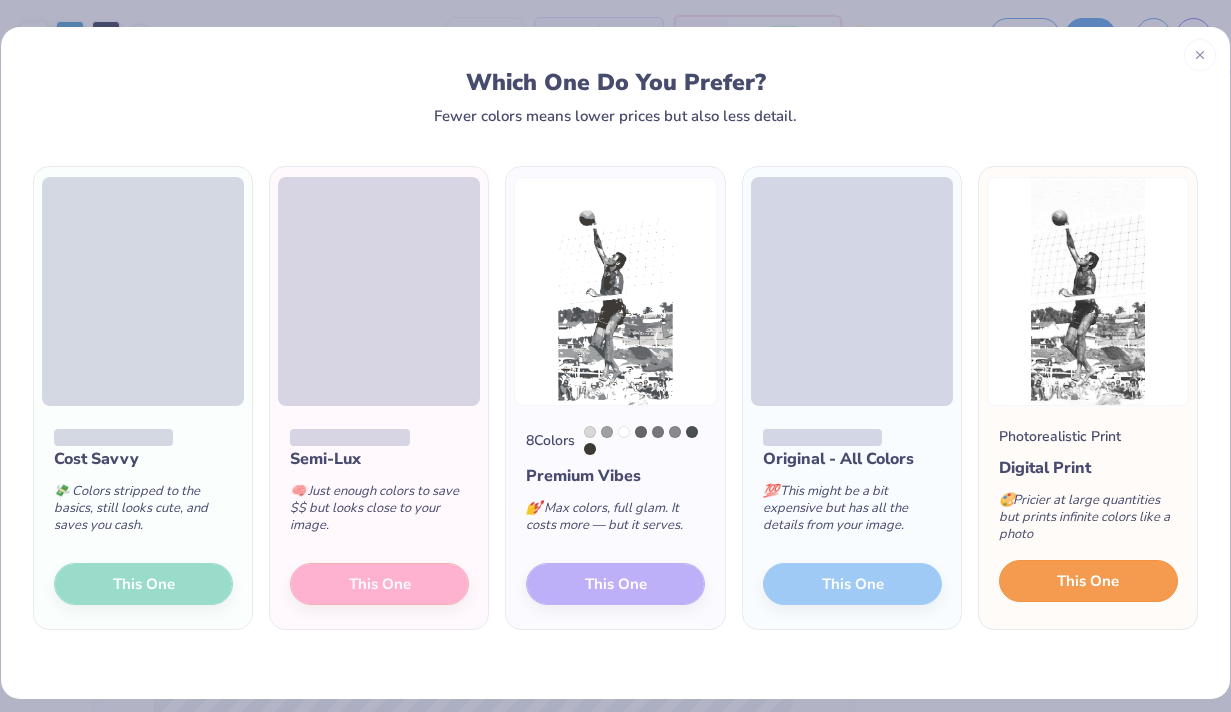 click on "This One" at bounding box center [1088, 581] 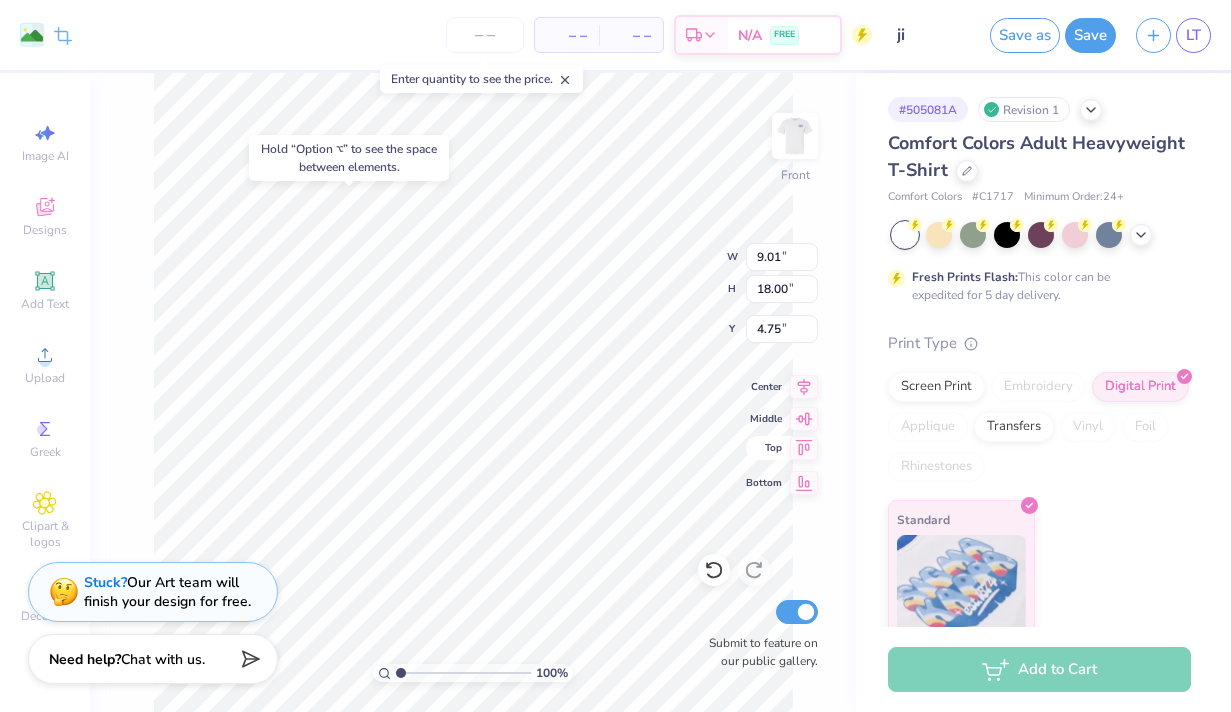 type on "9.12" 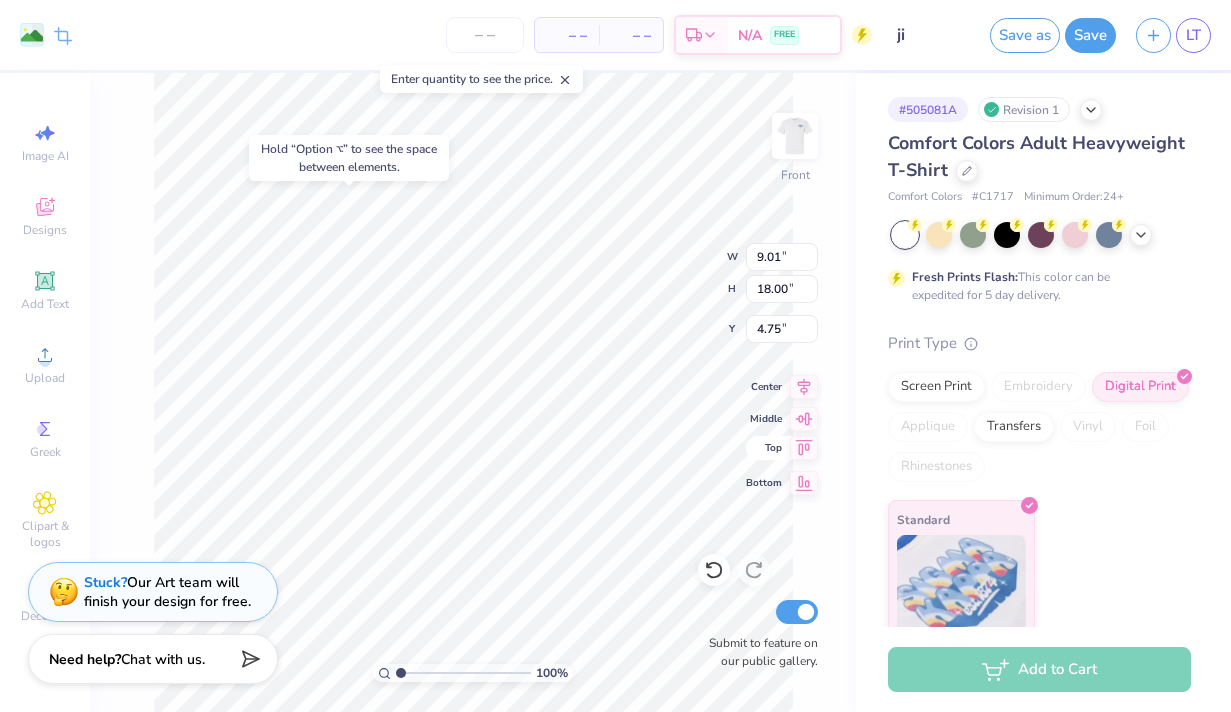 type on "16.07" 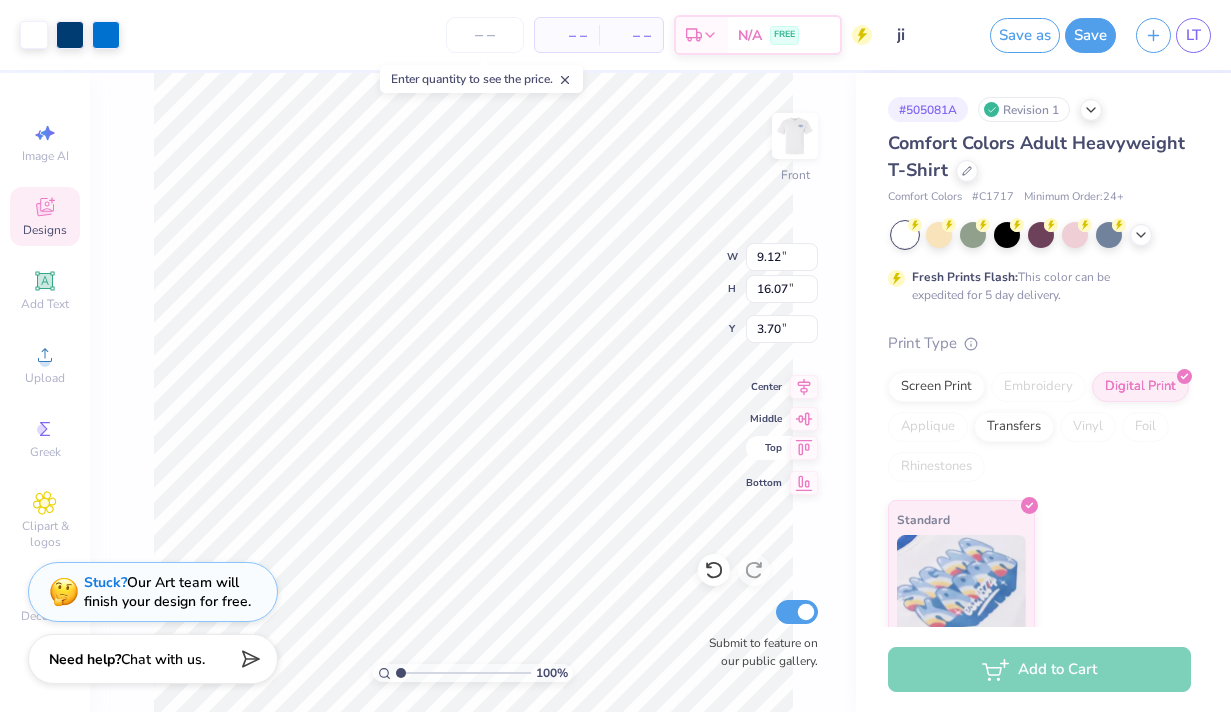 type on "9.01" 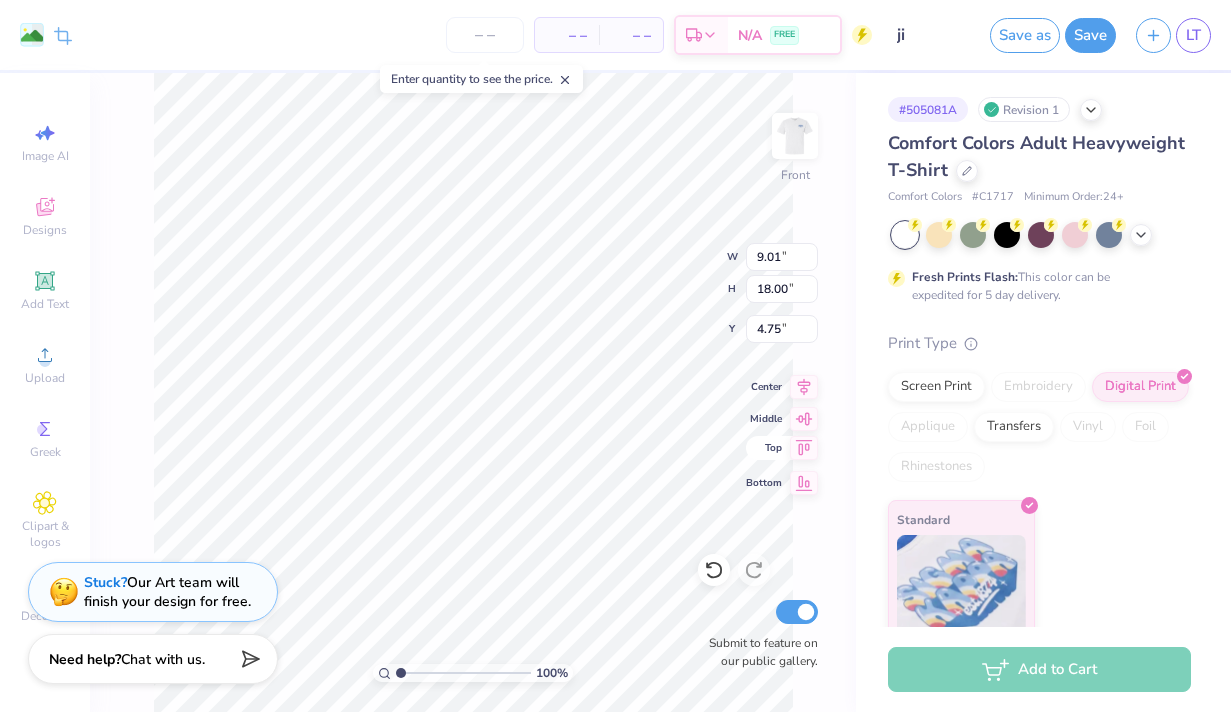 type on "6.42" 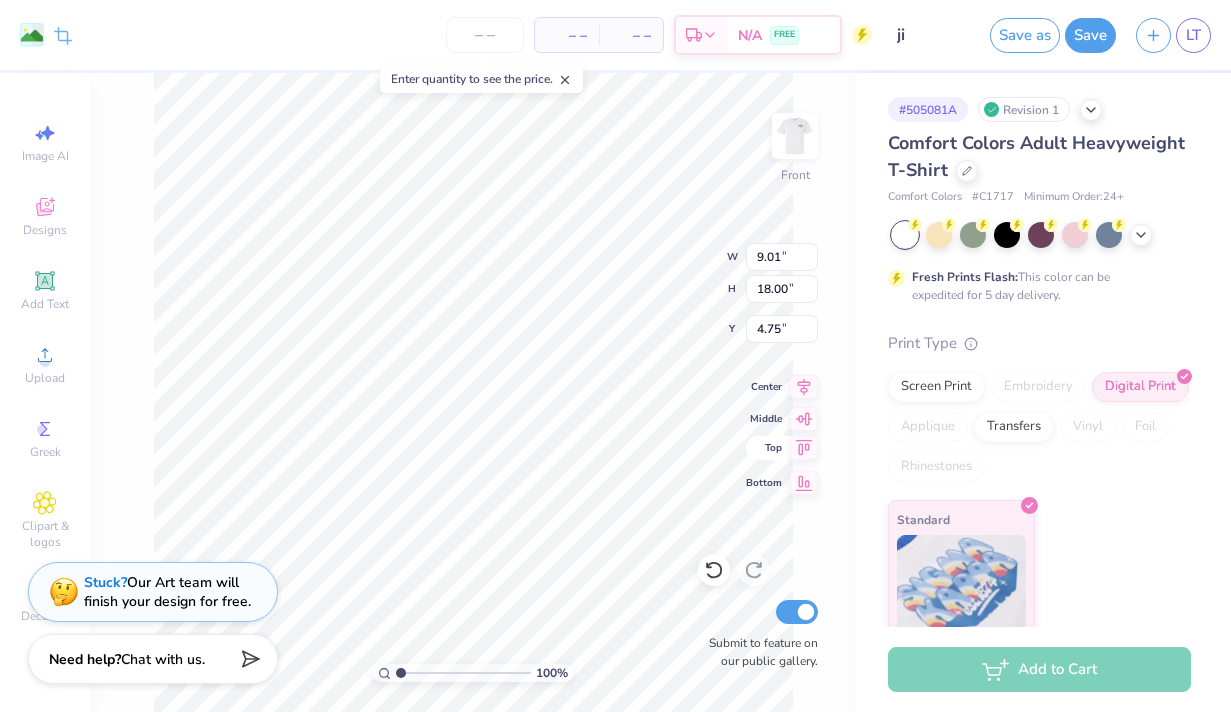 type on "12.82" 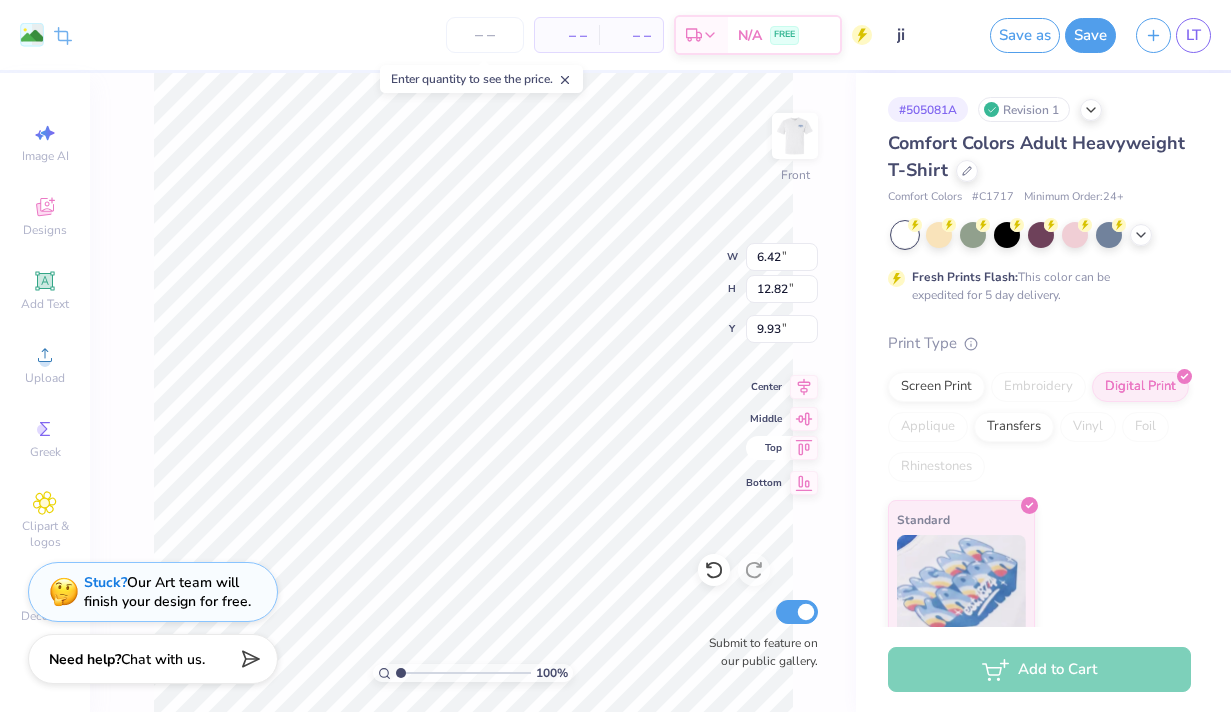type on "6.95" 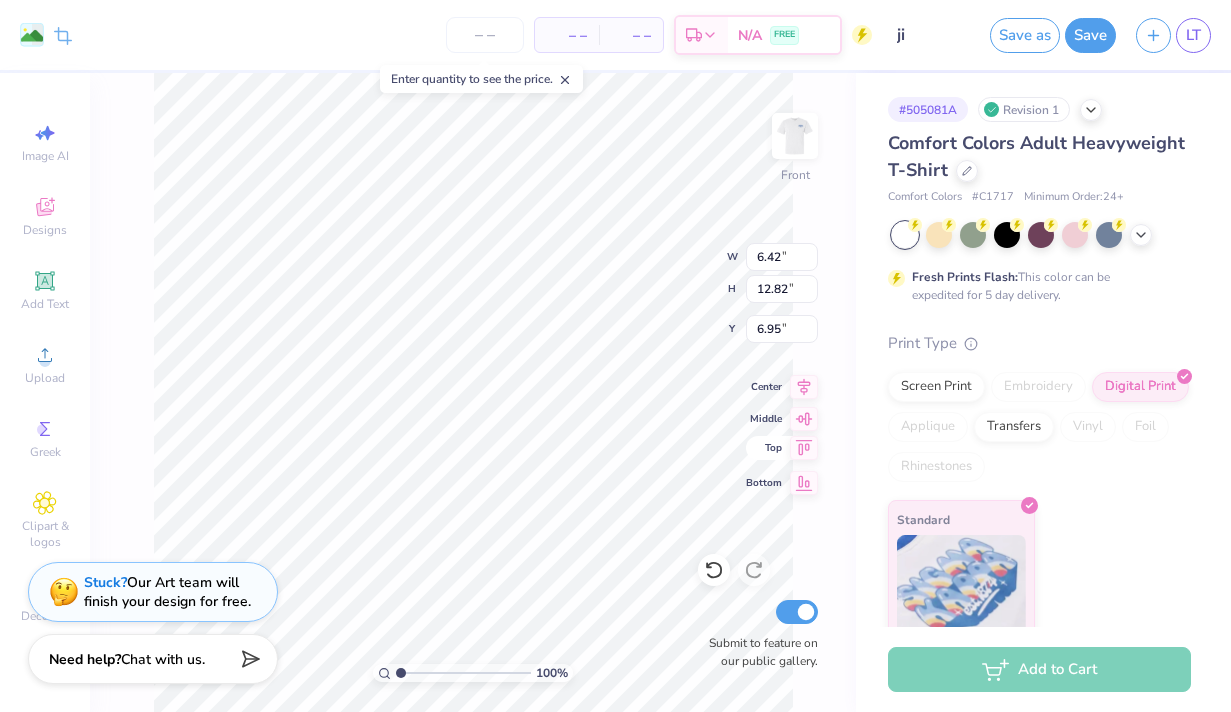 type on "6.53" 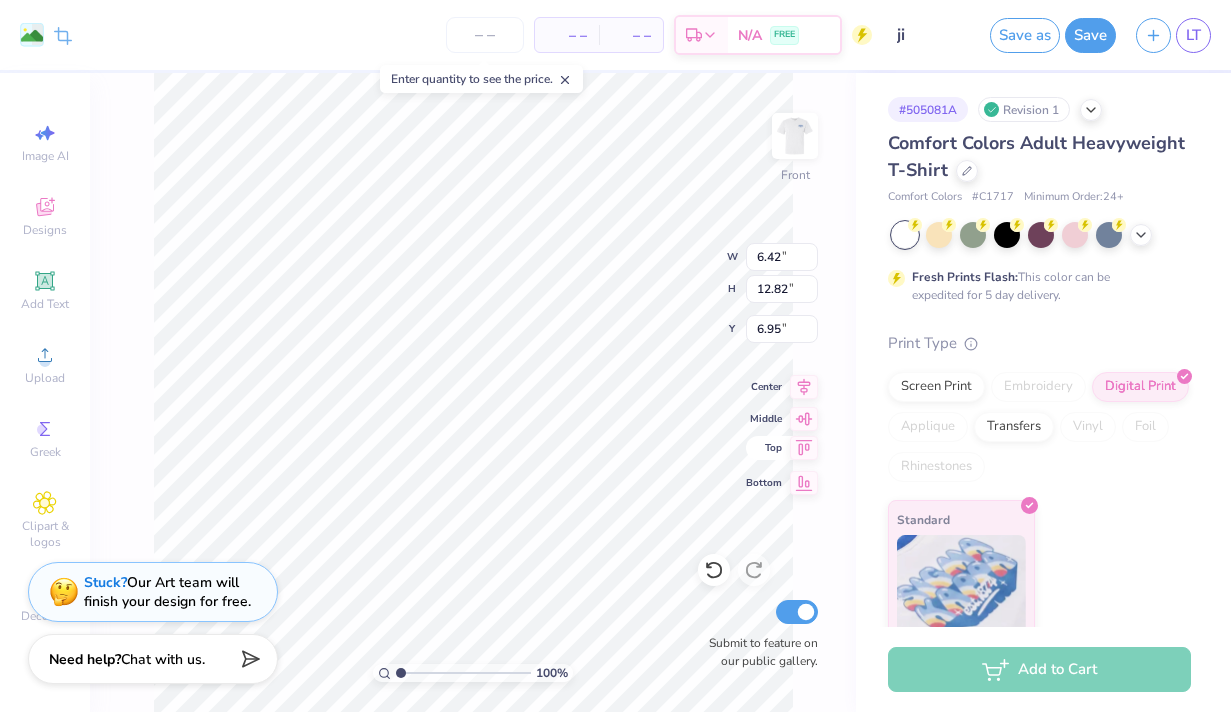 type on "13.04" 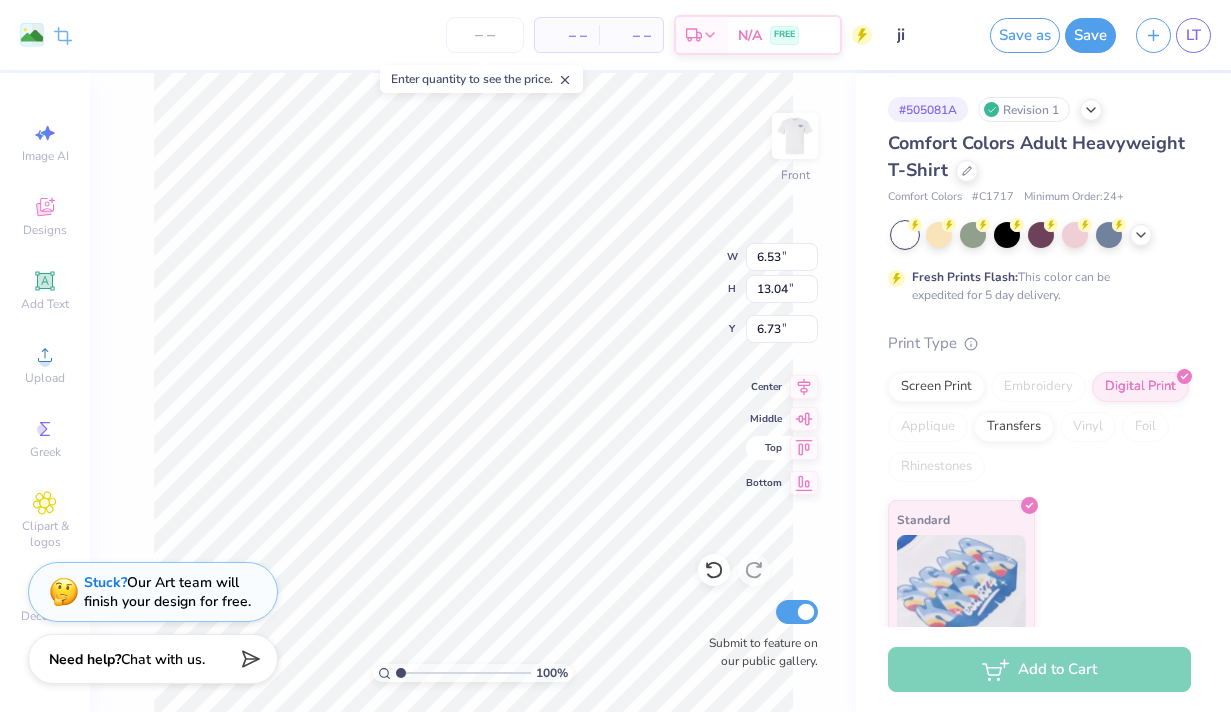 type on "9.12" 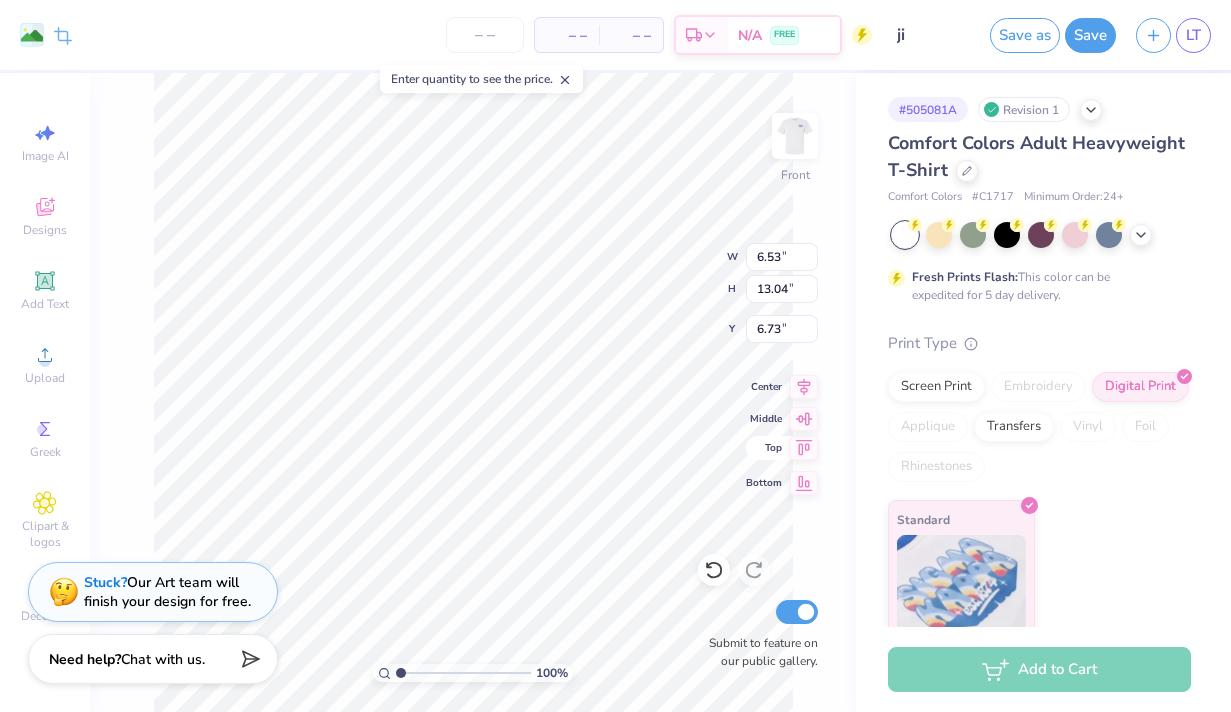 type on "16.07" 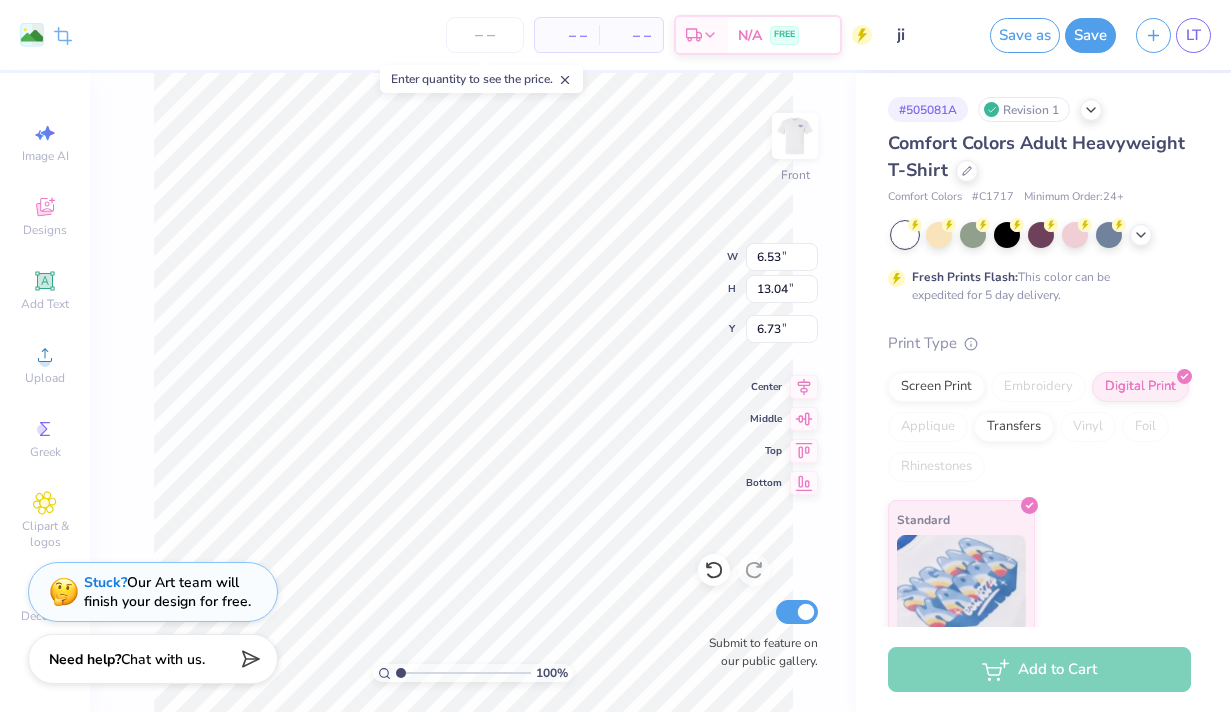 type on "10.45" 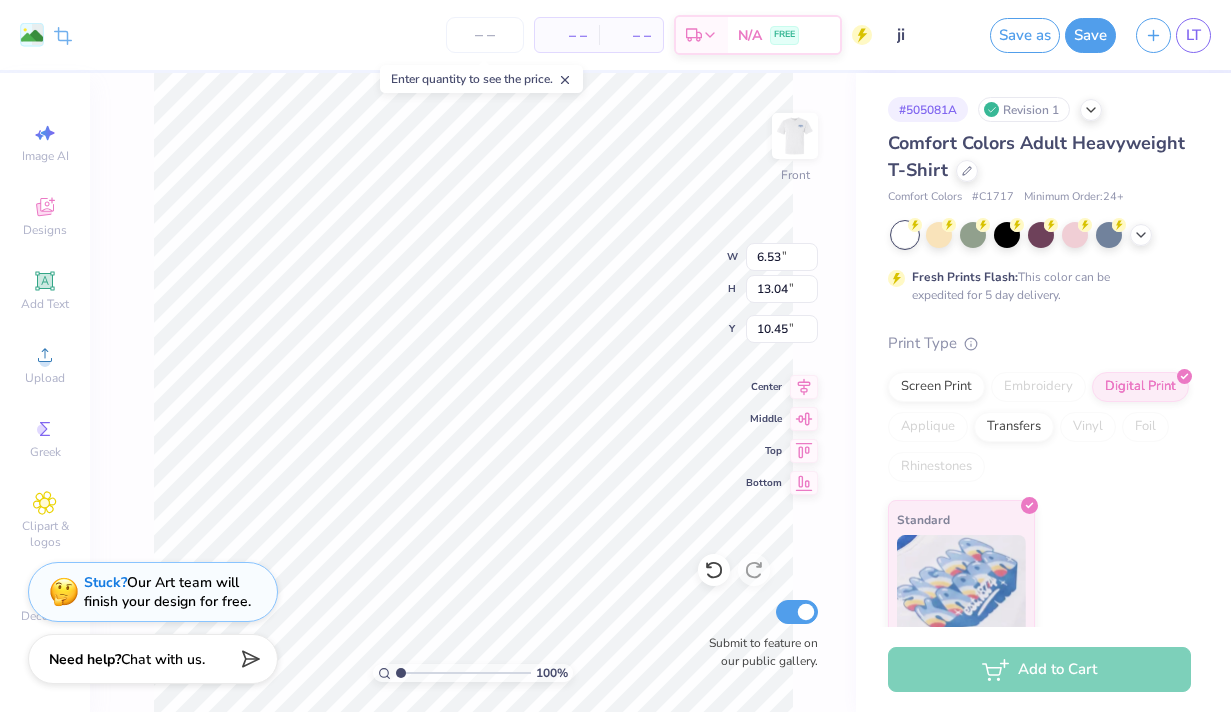 type on "9.12" 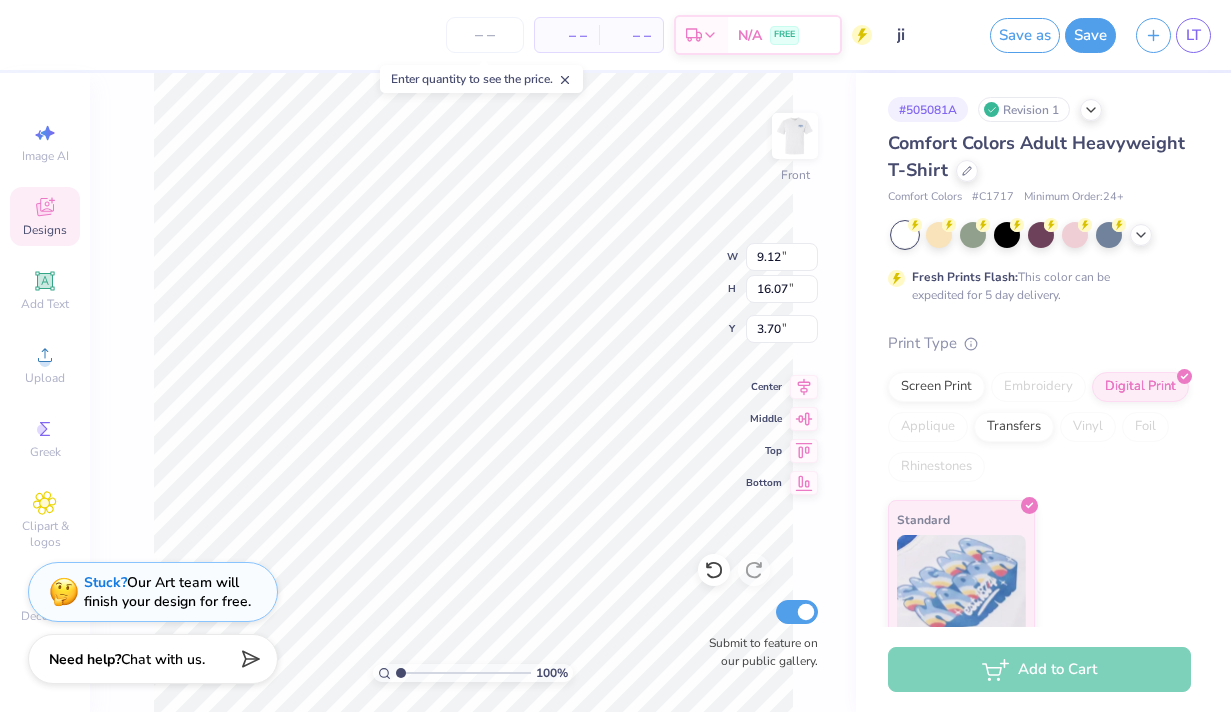 type on "3.68" 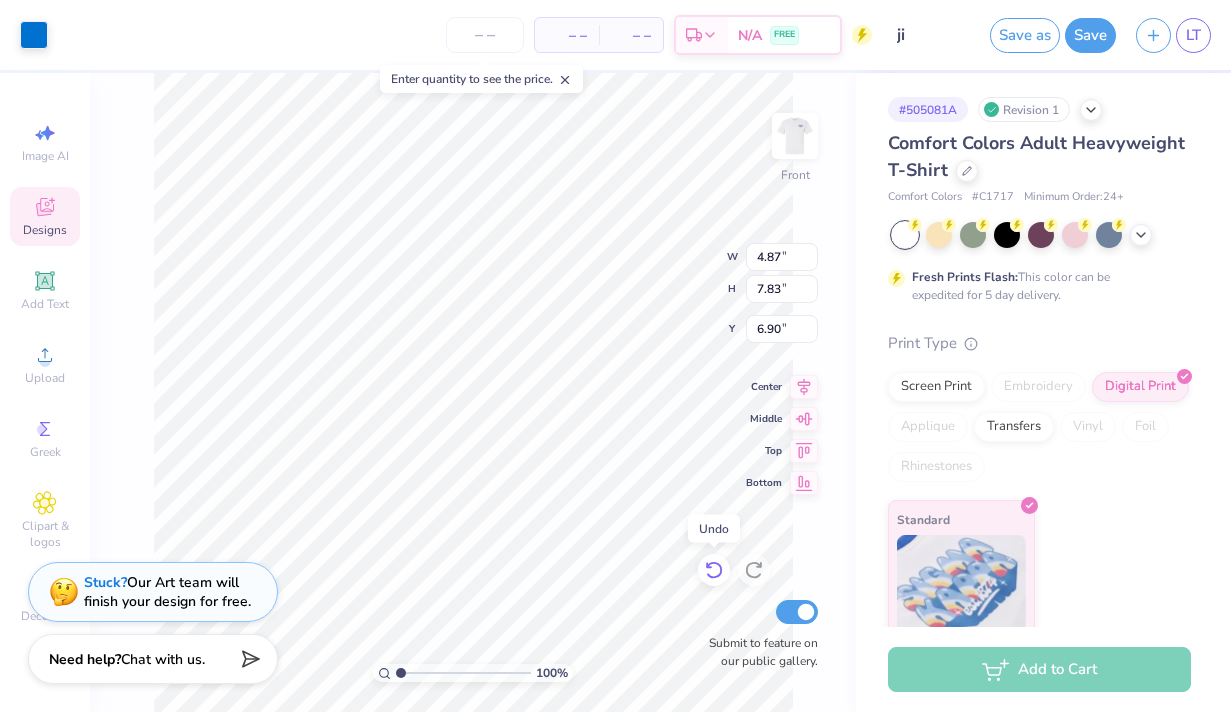 click 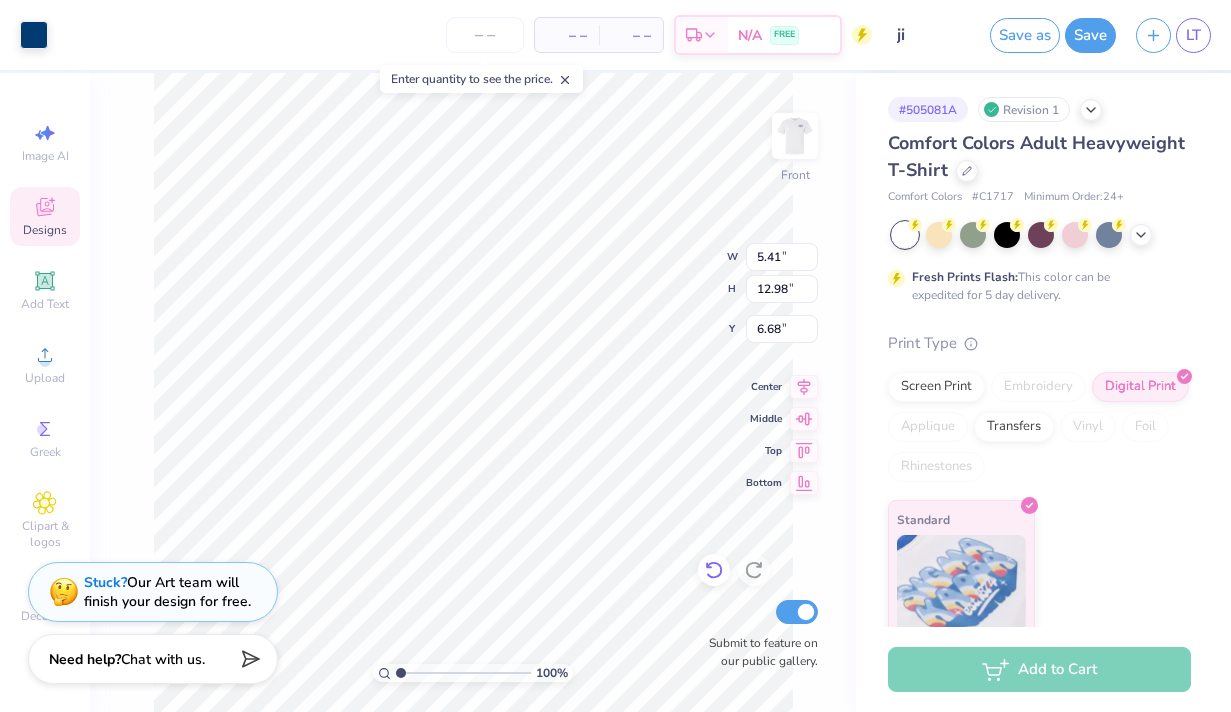 type on "7.26" 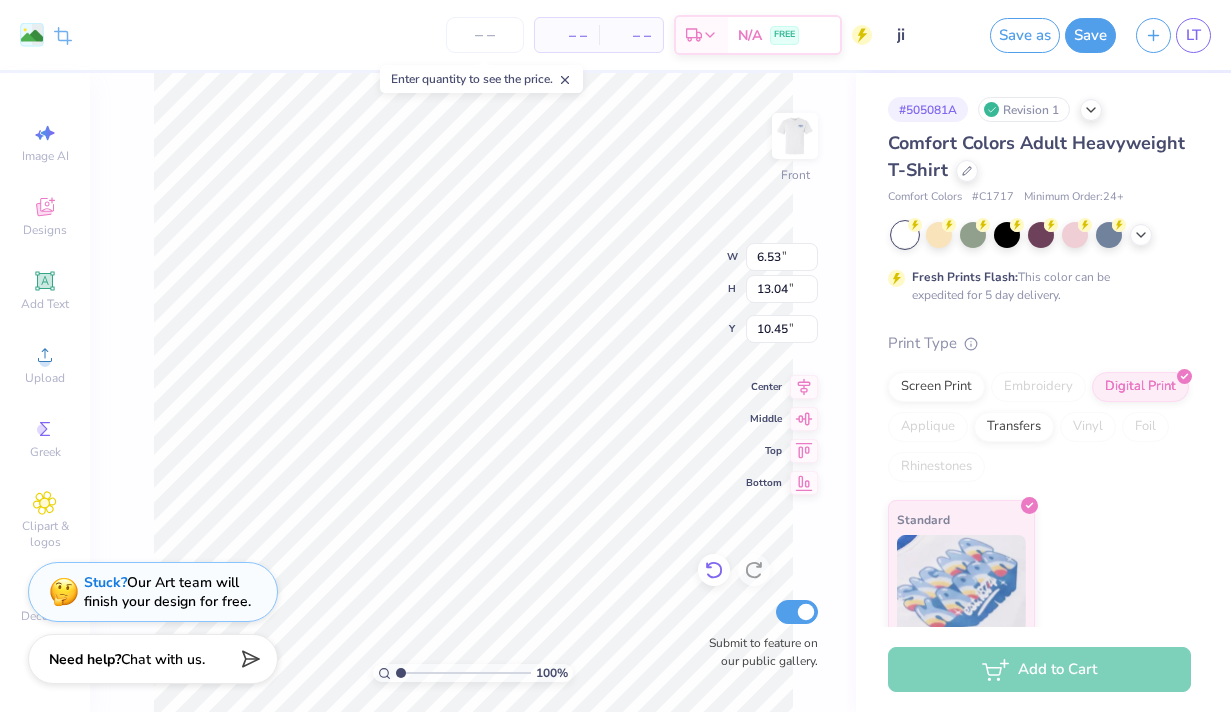type on "3.24" 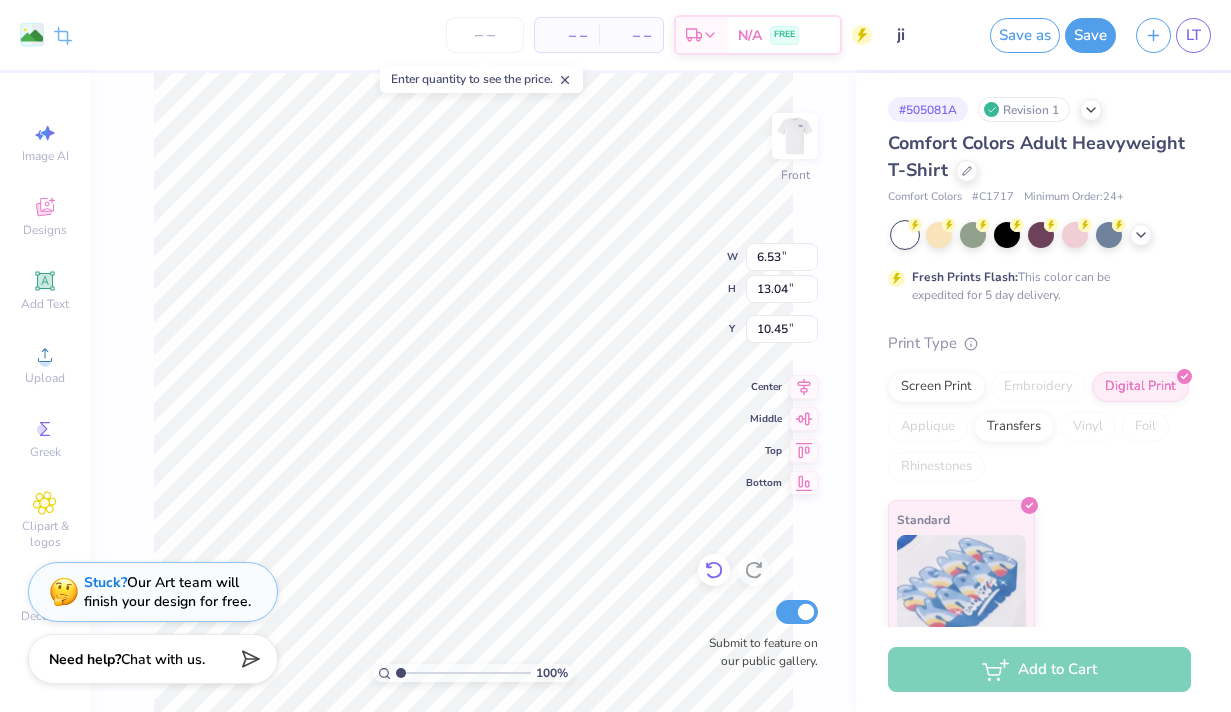 type on "13.18" 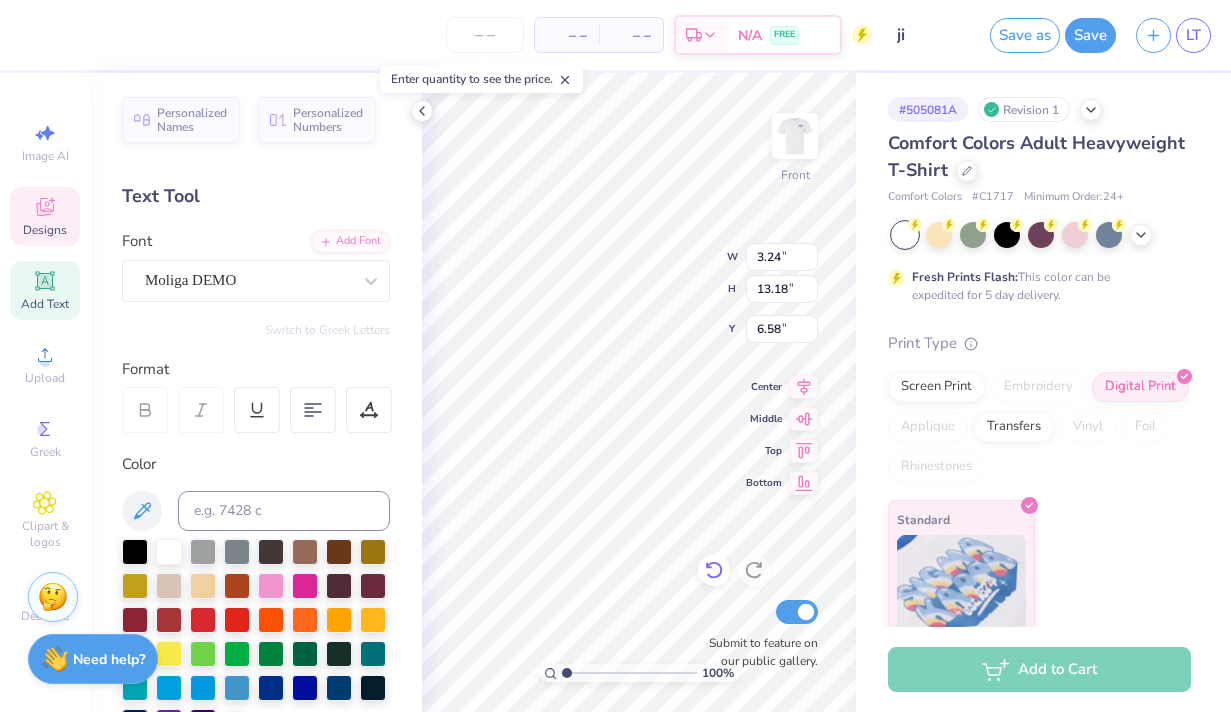 type on "6.85" 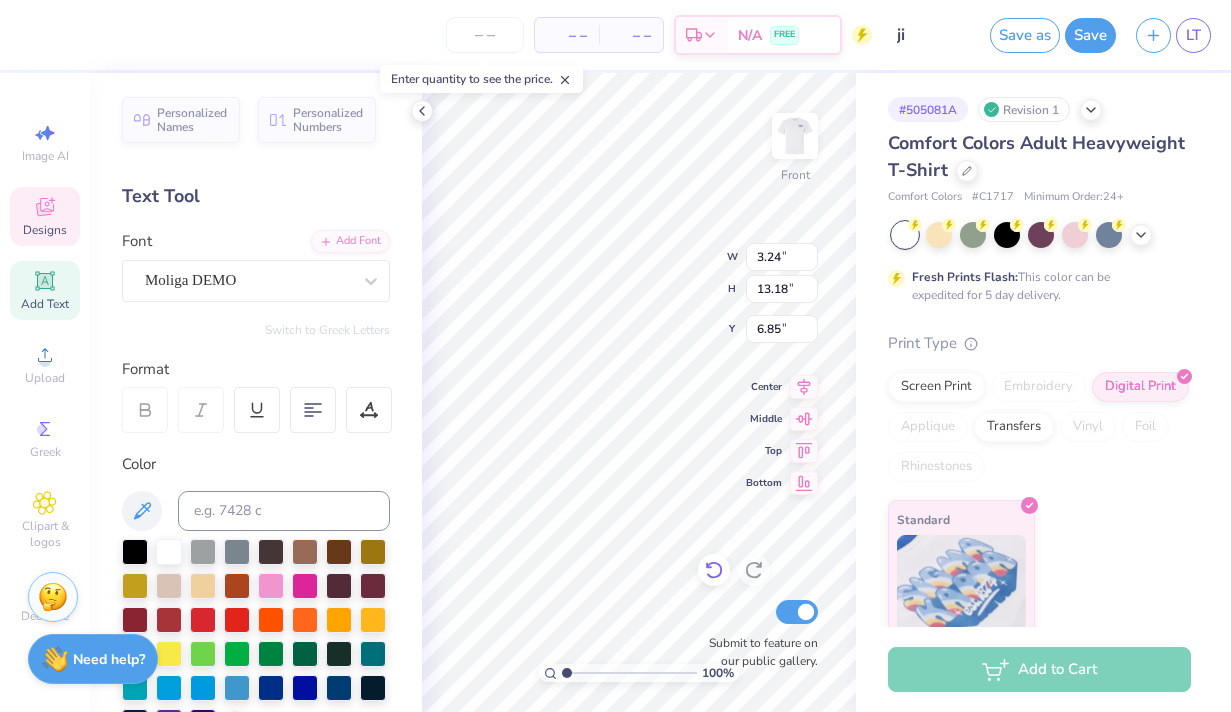 type on "6.53" 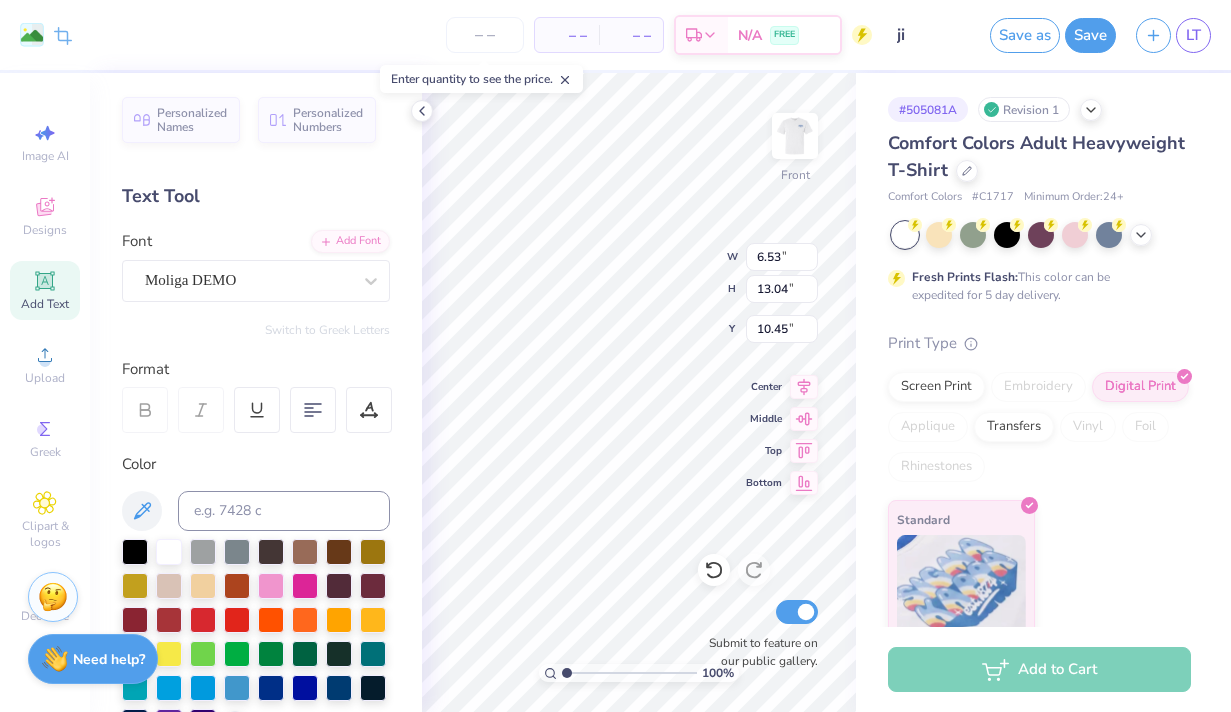 click on "Remove Background Crop Image – – Per Item – – Total Est.  Delivery N/A FREE Design Title ji Save as Save LT Image AI Designs Add Text Upload Greek Clipart & logos Decorate Personalized Names Personalized Numbers Text Tool  Add Font Font Moliga DEMO Switch to Greek Letters Format Color Styles Text Shape 100  % Front W 6.53 6.53 " H 13.04 13.04 " Y 10.45 10.45 " Center Middle Top Bottom Submit to feature on our public gallery. # 505081A Revision 1 Comfort Colors Adult Heavyweight T-Shirt Comfort Colors # C1717 Minimum Order:  24 +   Fresh Prints Flash:  This color can be expedited for 5 day delivery. Print Type Screen Print Embroidery Digital Print Applique Transfers Vinyl Foil Rhinestones Standard Add to Cart Stuck?  Our Art team will finish your design for free. Need help?  Chat with us." at bounding box center [615, 356] 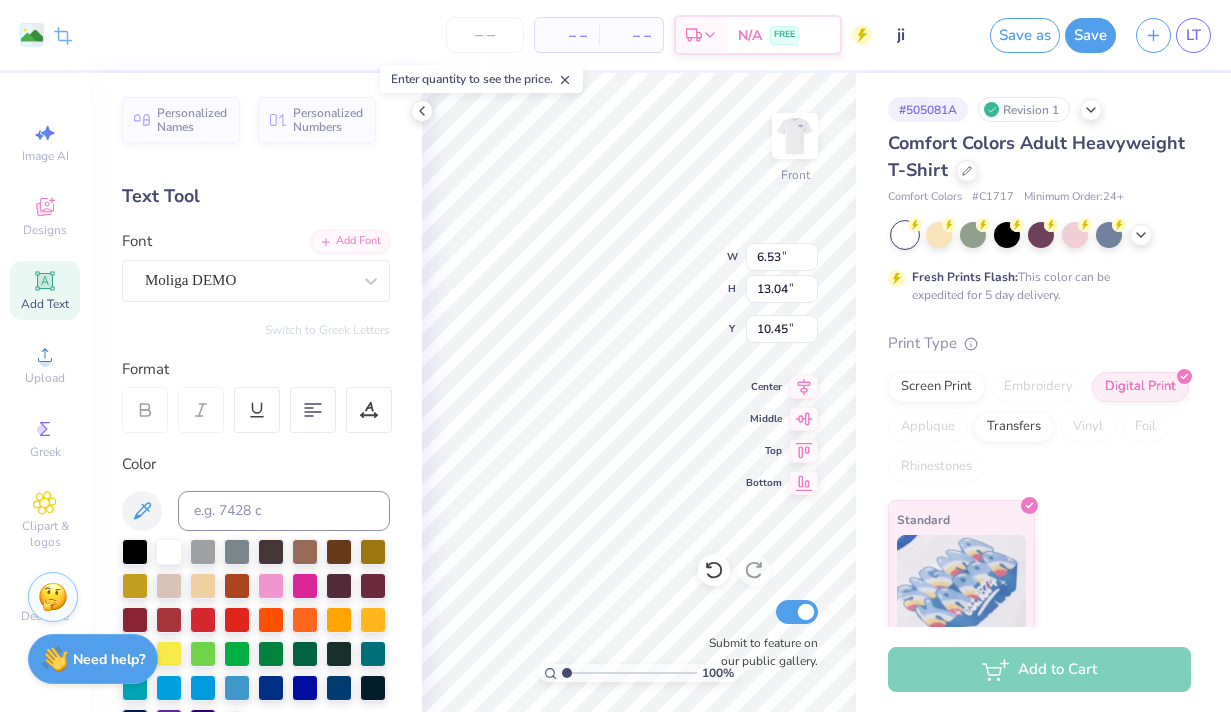 type on "4.87" 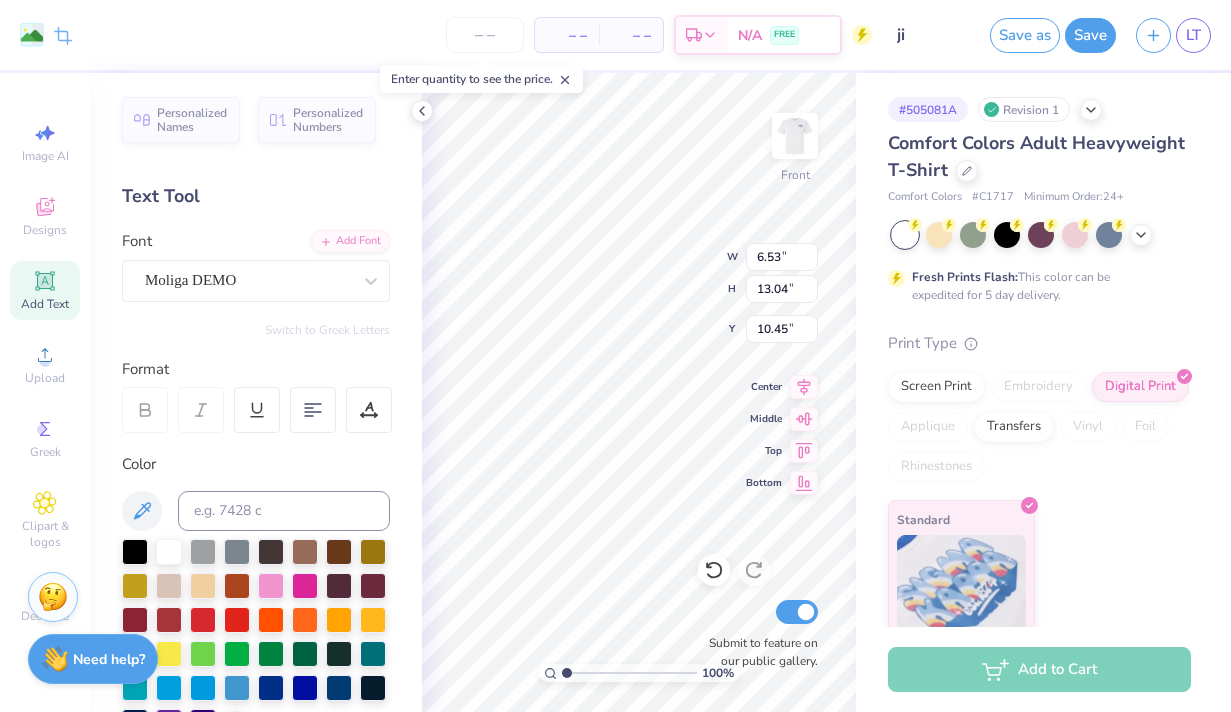type on "7.83" 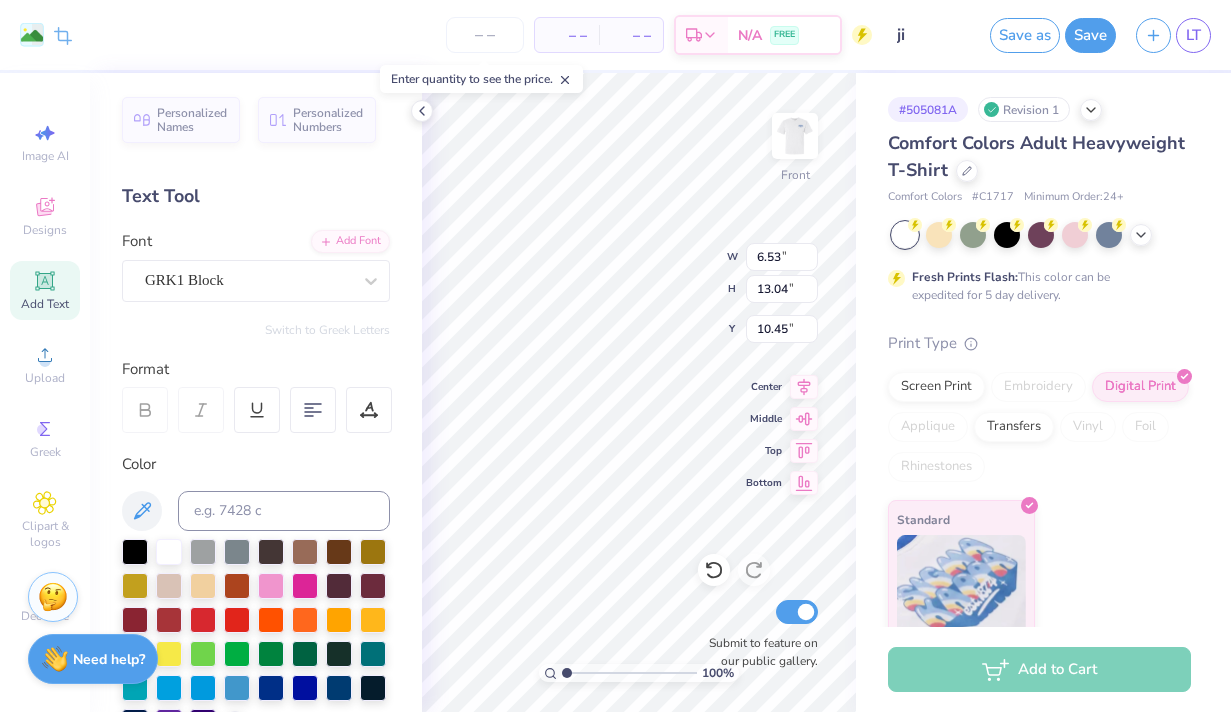 type on "5.42" 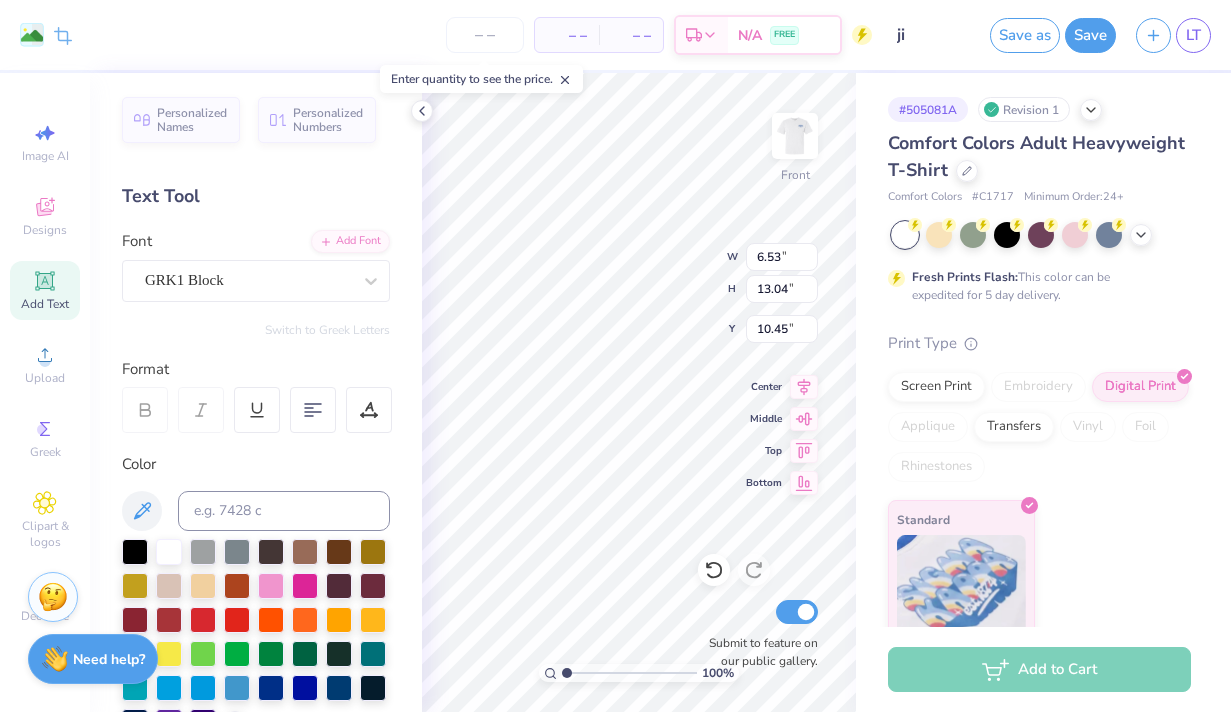 type on "1.11" 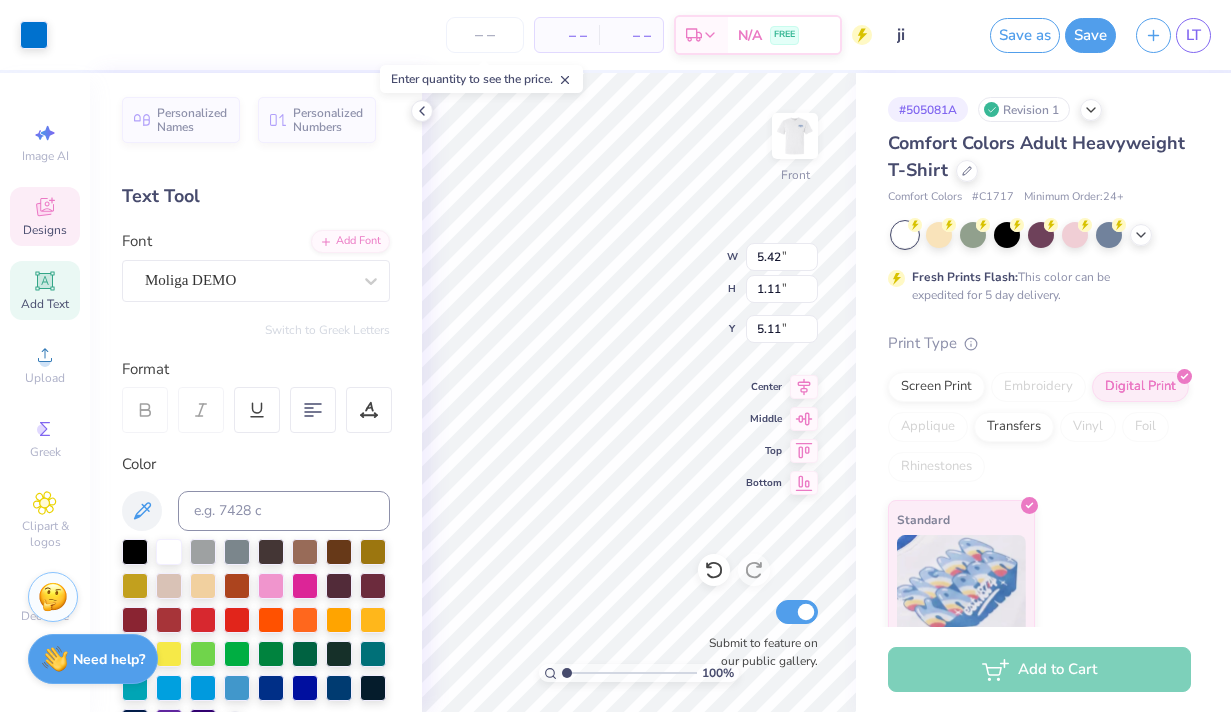 type on "5.24" 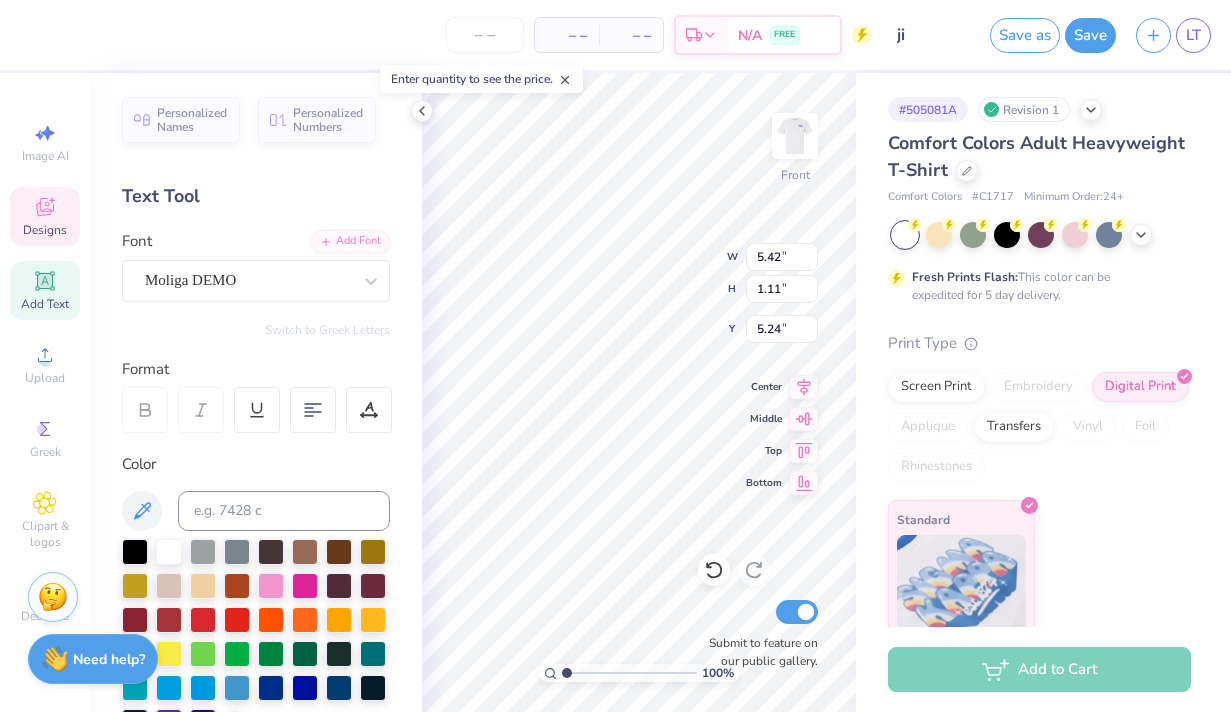 type on "5.59" 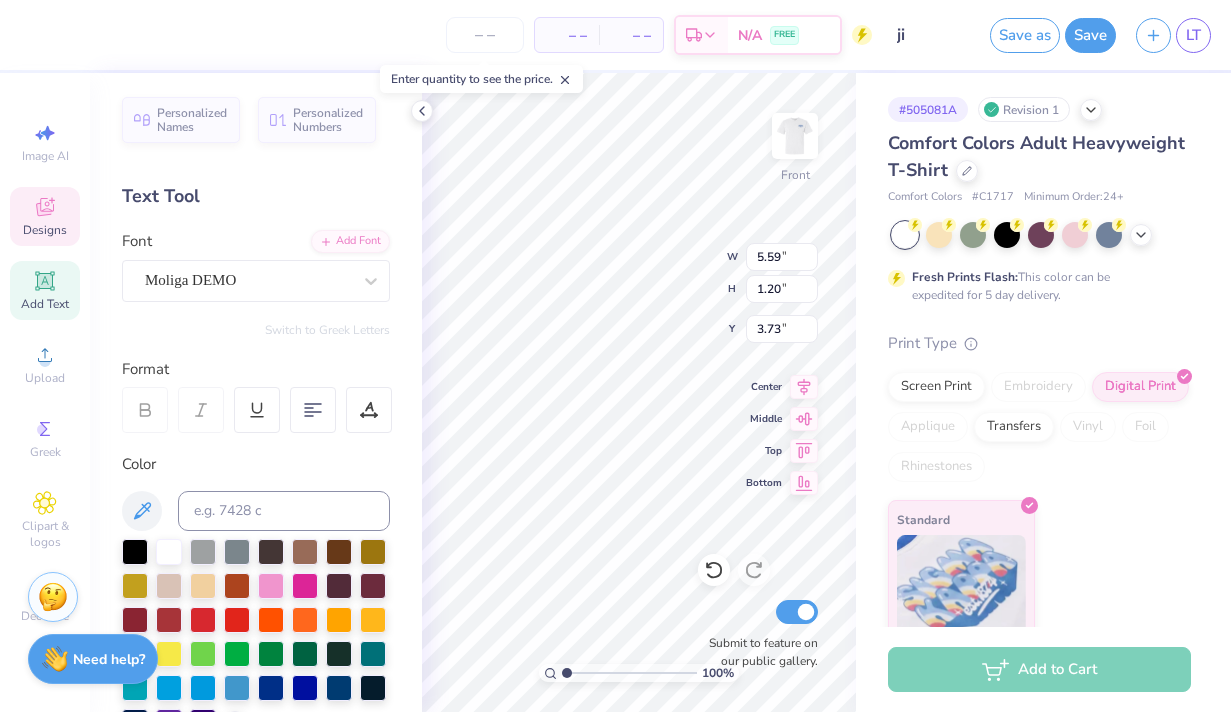 type on "5.42" 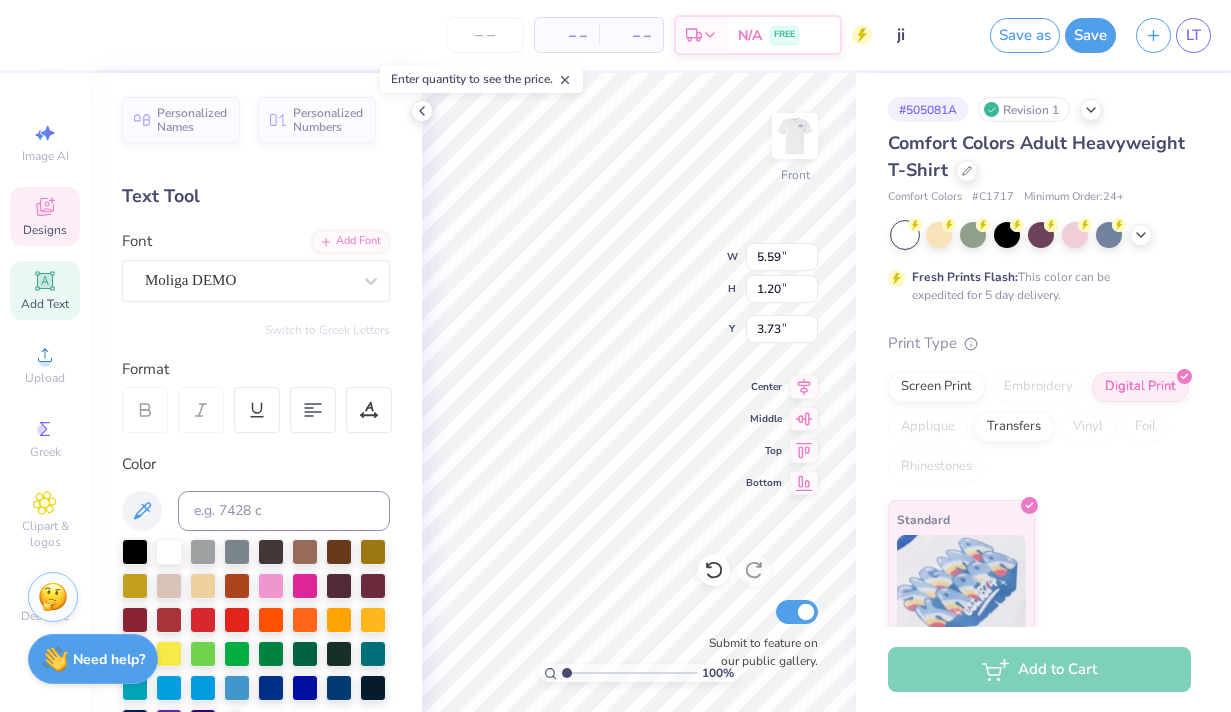 type on "1.11" 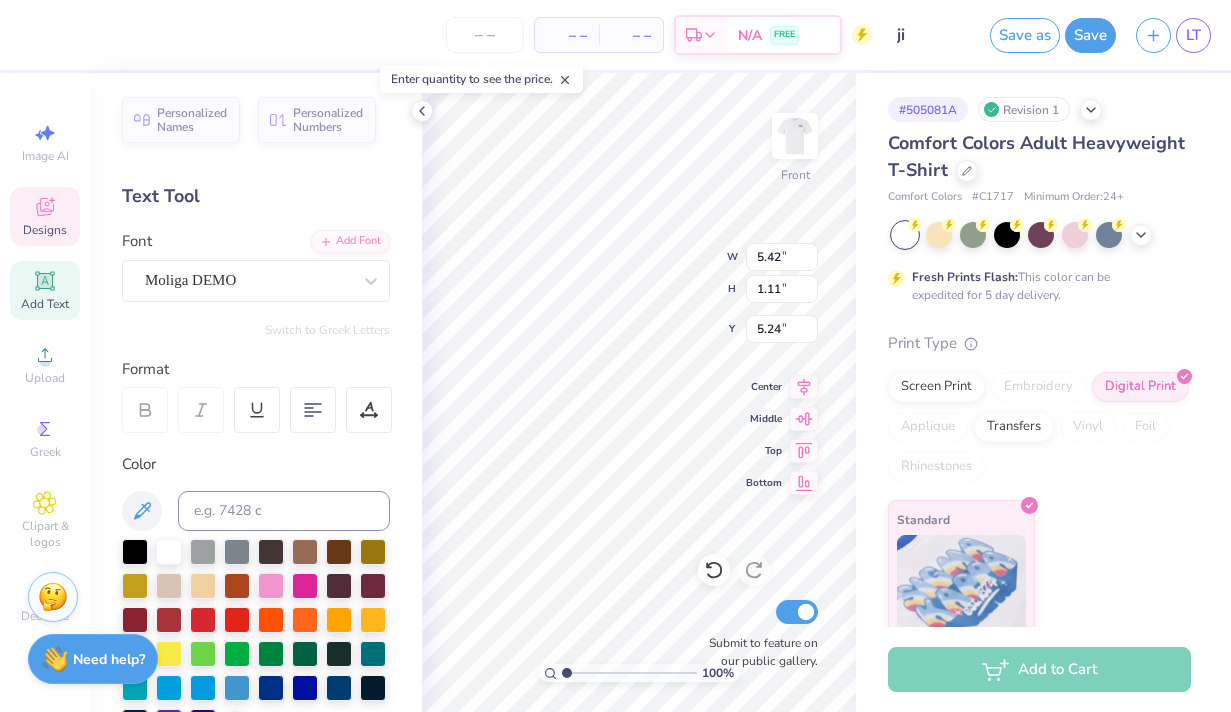 type on "6.53" 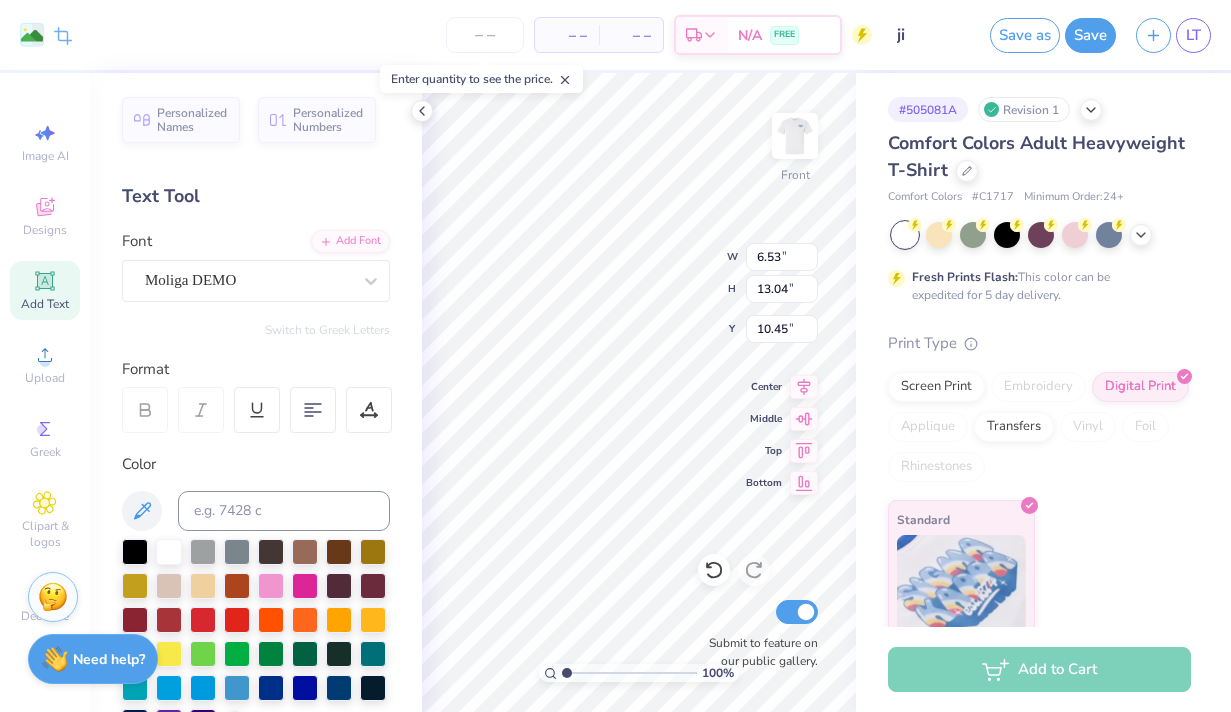 type on "6.85" 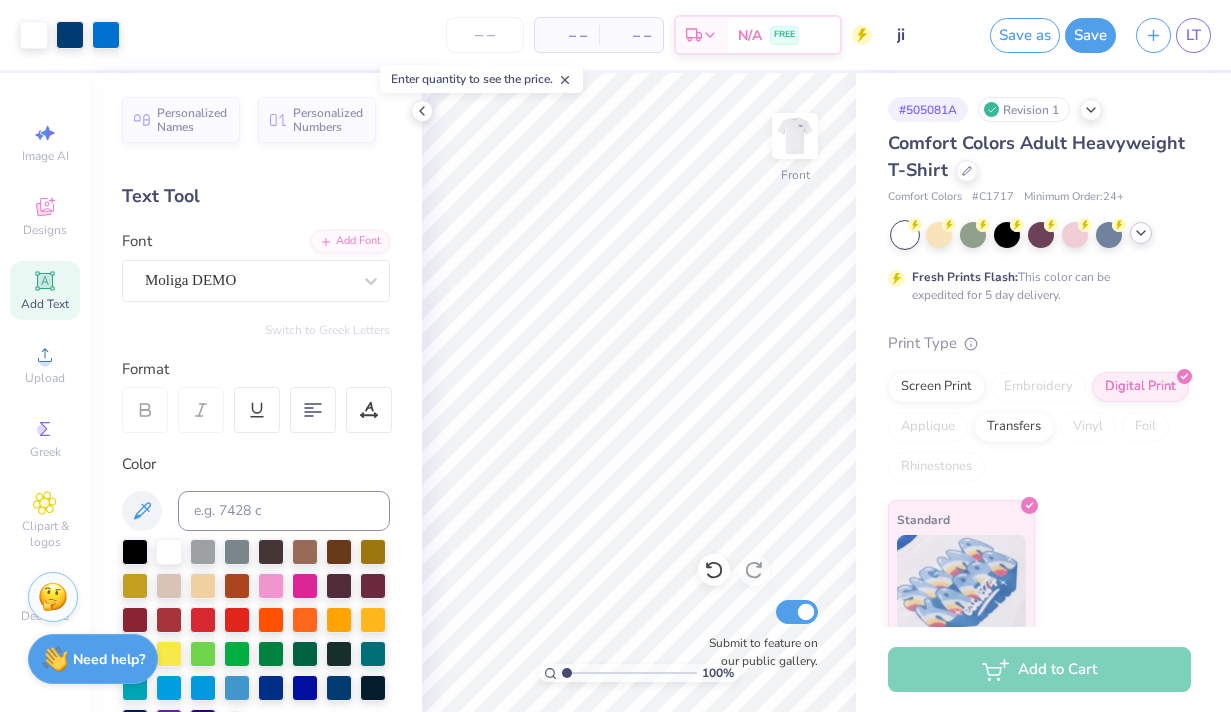 click 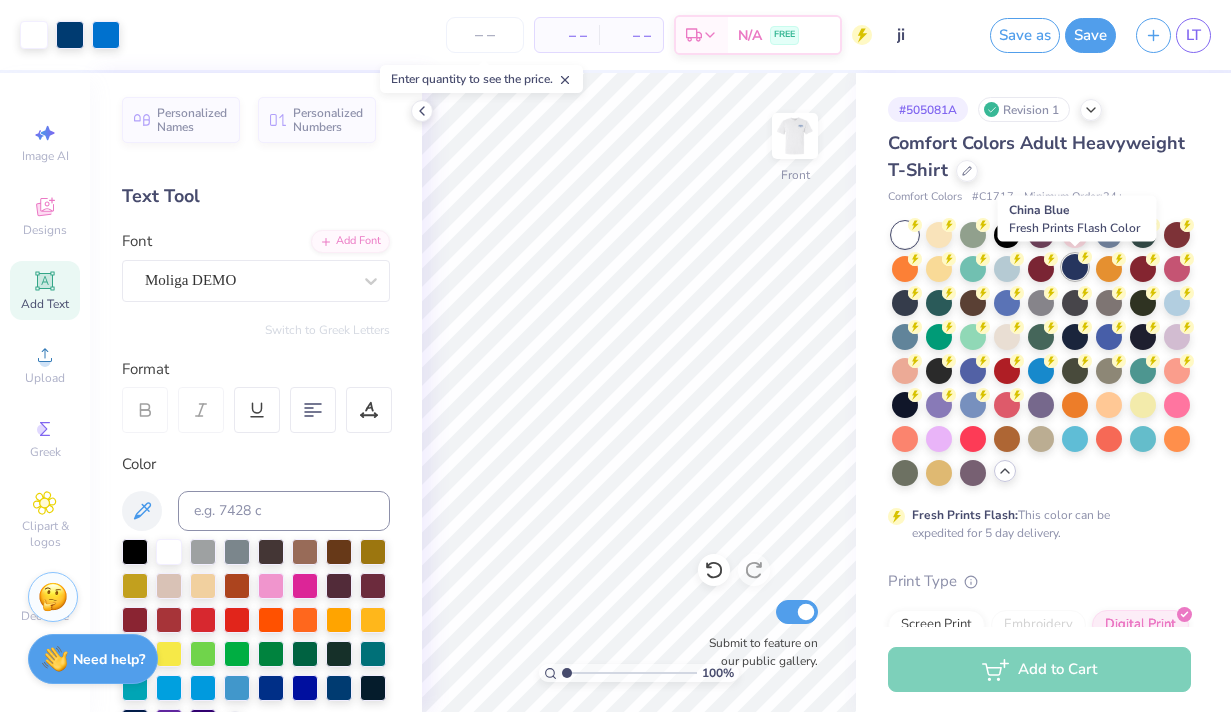 click at bounding box center (1075, 267) 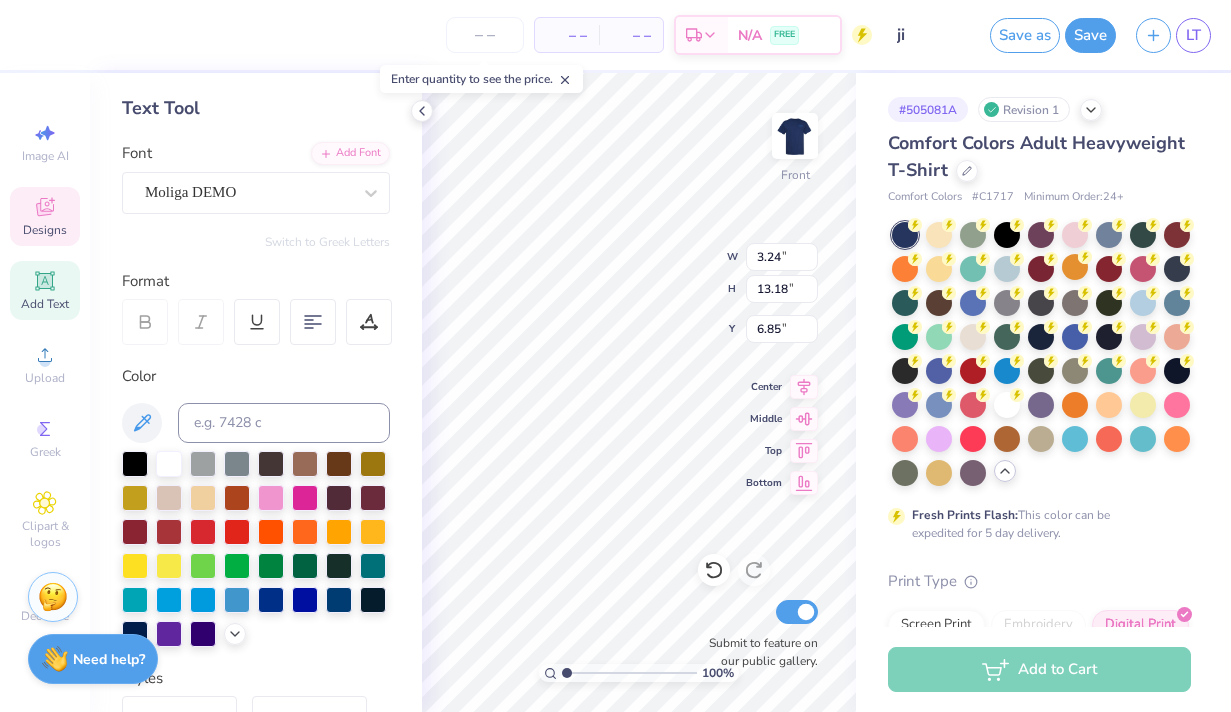 scroll, scrollTop: 107, scrollLeft: 0, axis: vertical 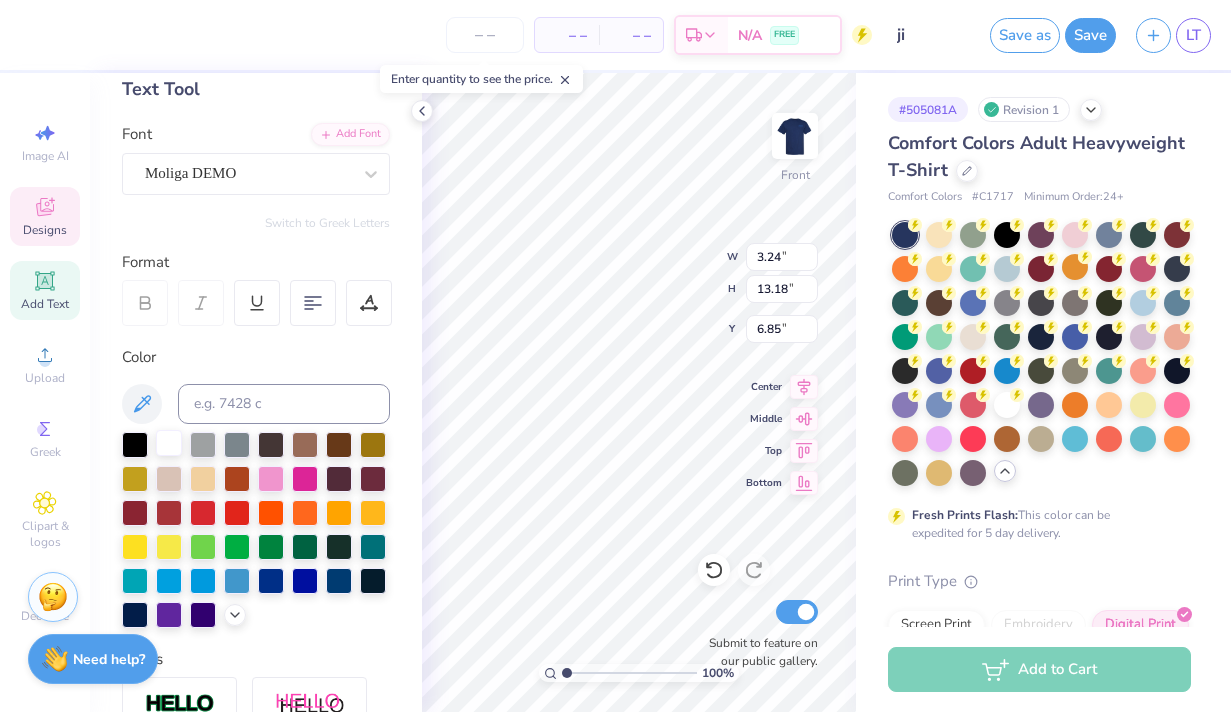 click at bounding box center (169, 443) 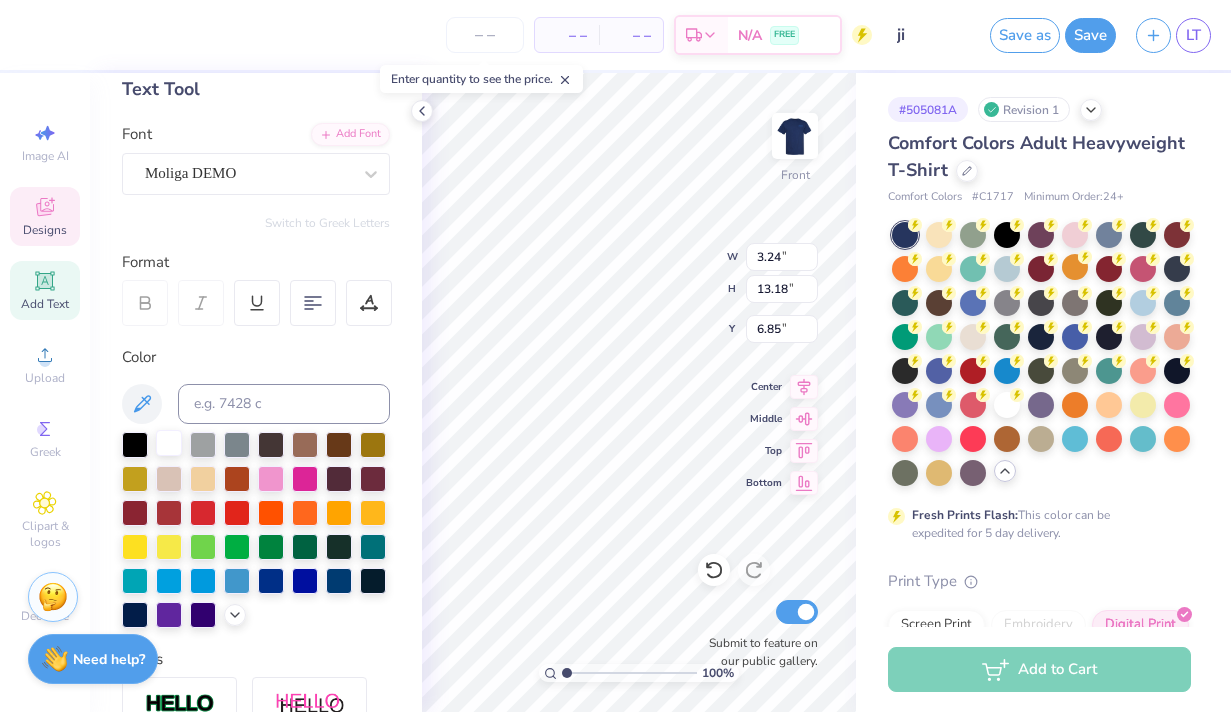 type on "5.42" 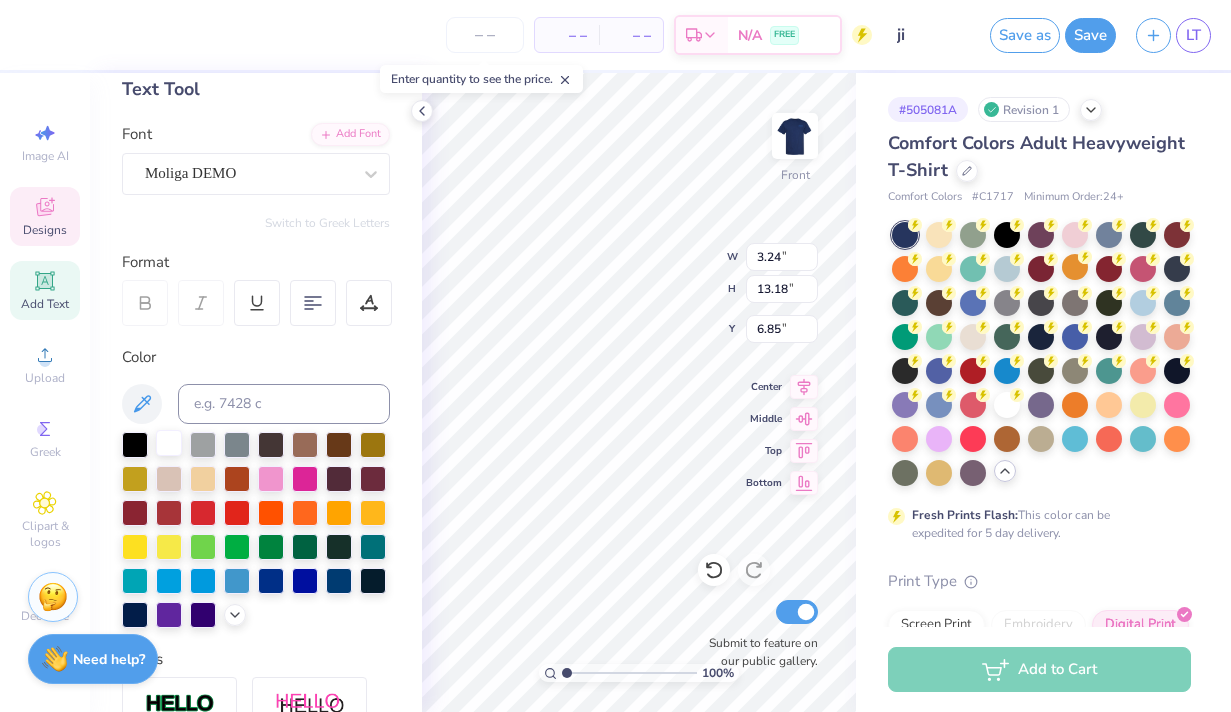 type on "1.11" 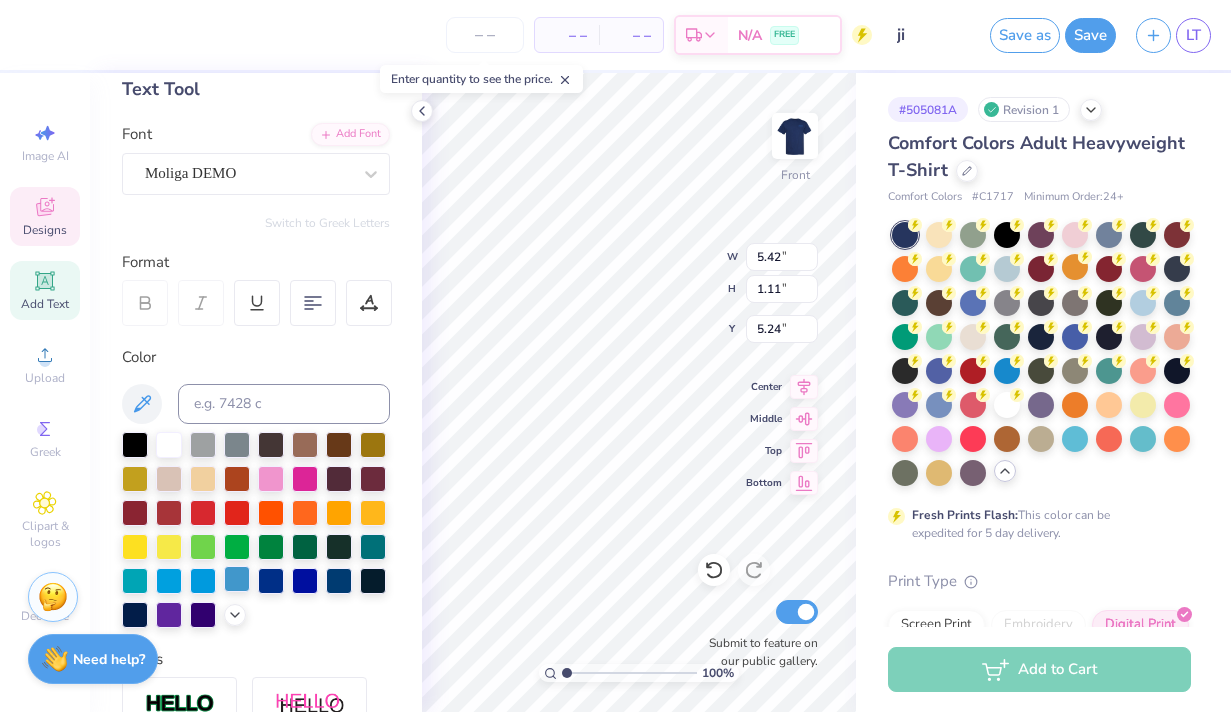 click at bounding box center (237, 579) 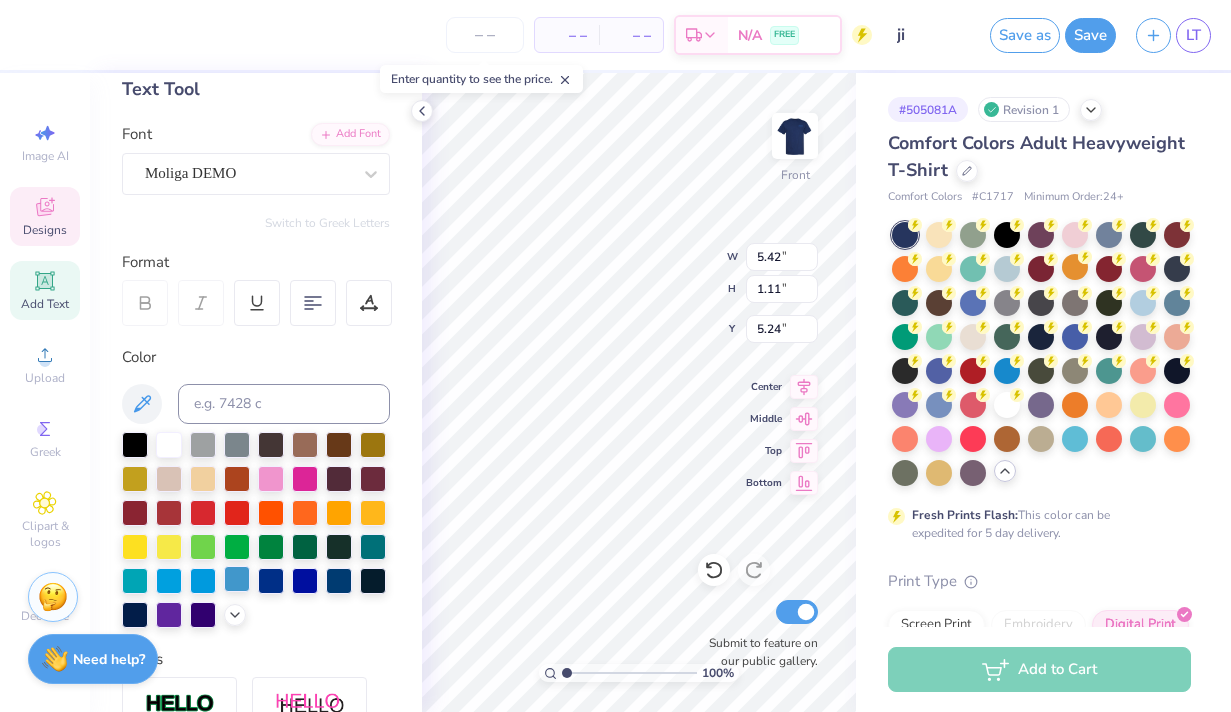 type on "5.59" 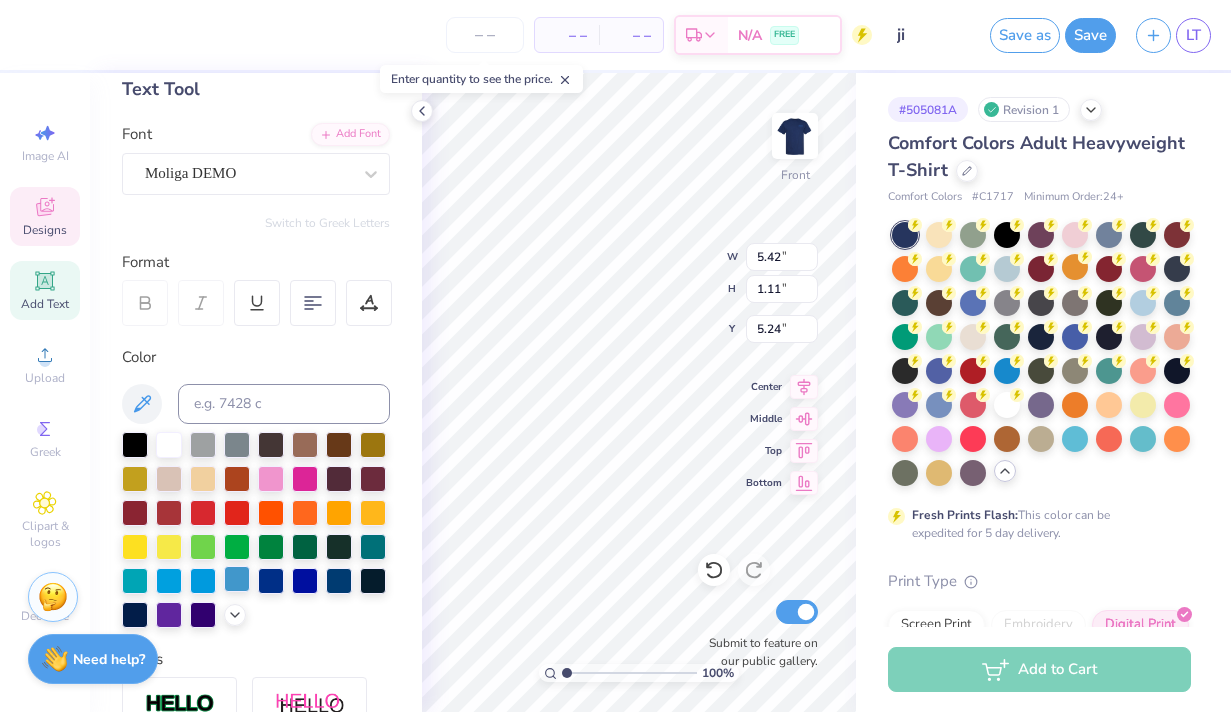type on "1.20" 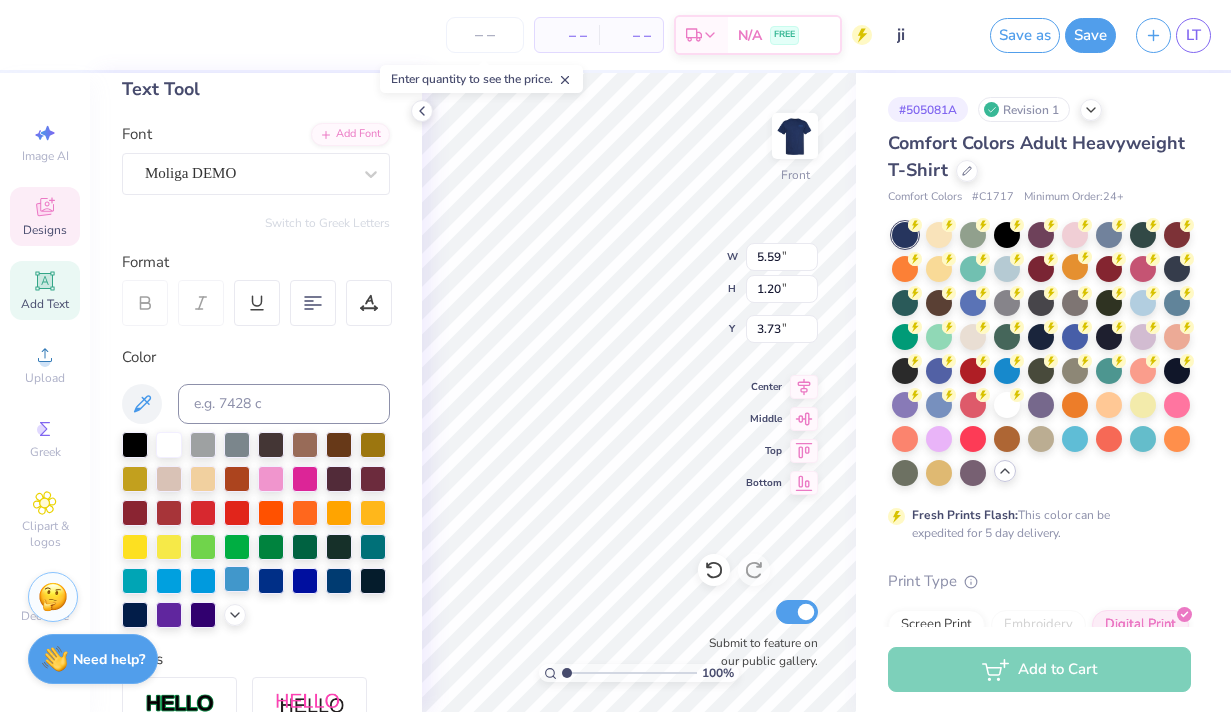 click at bounding box center [237, 579] 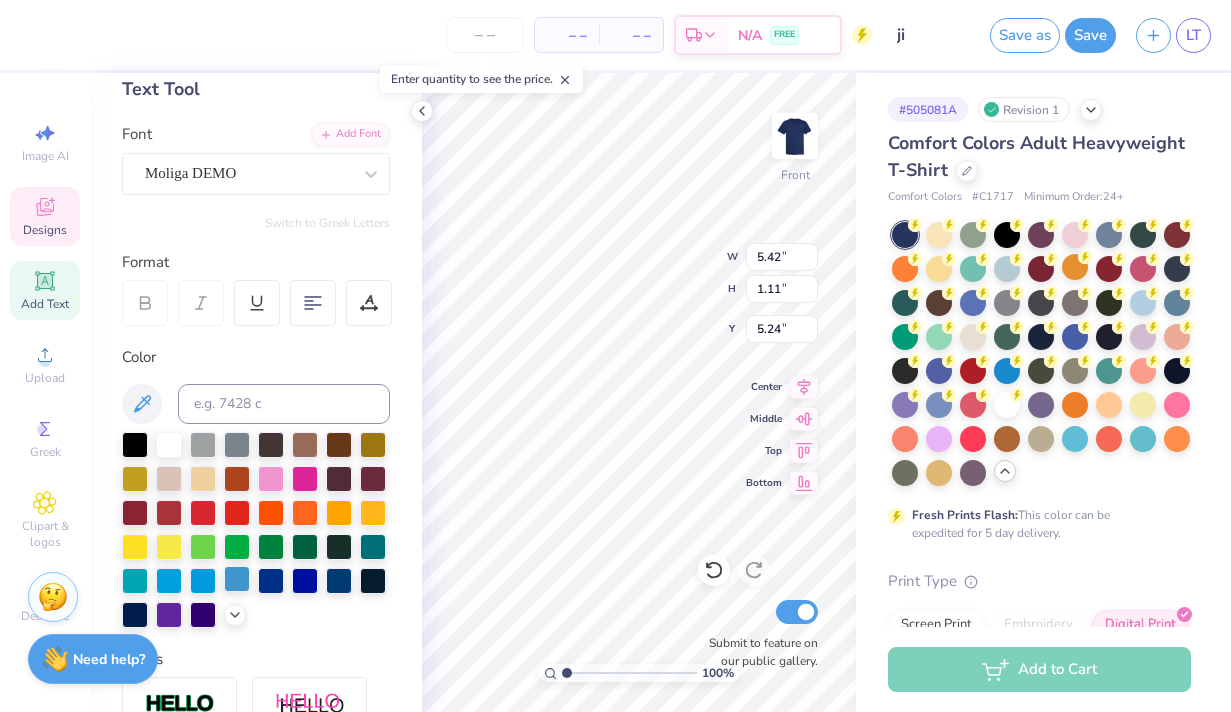 type on "5.59" 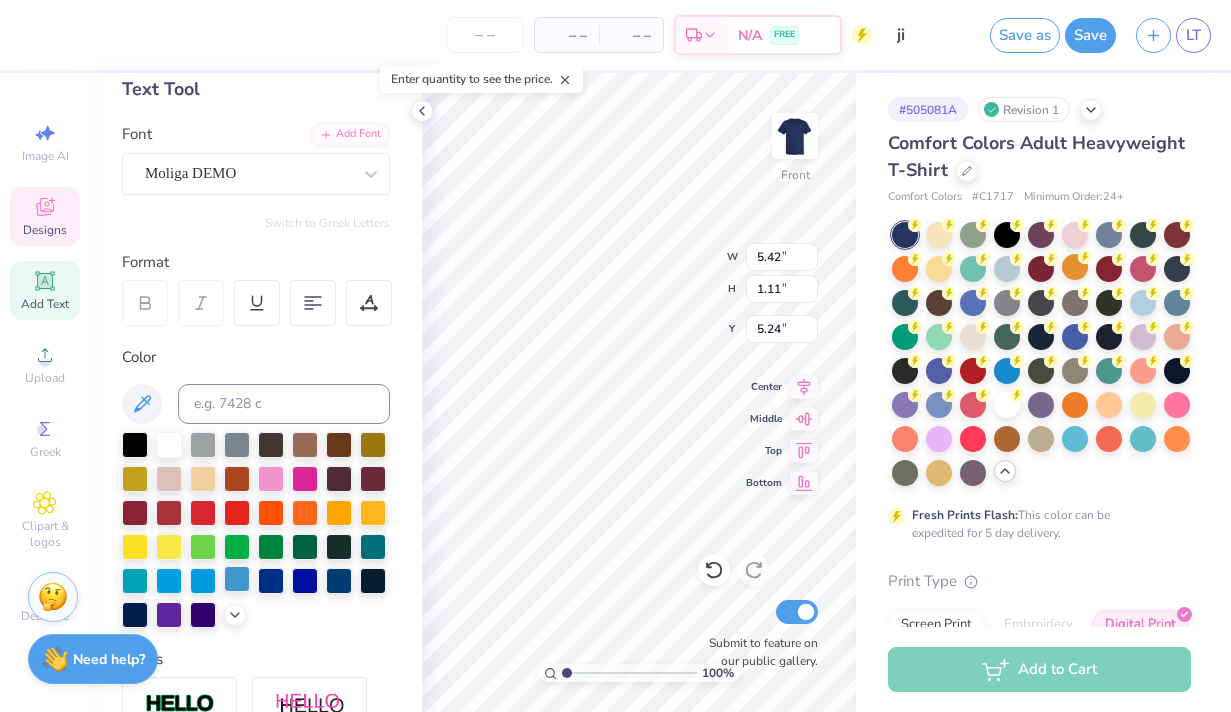 type on "1.20" 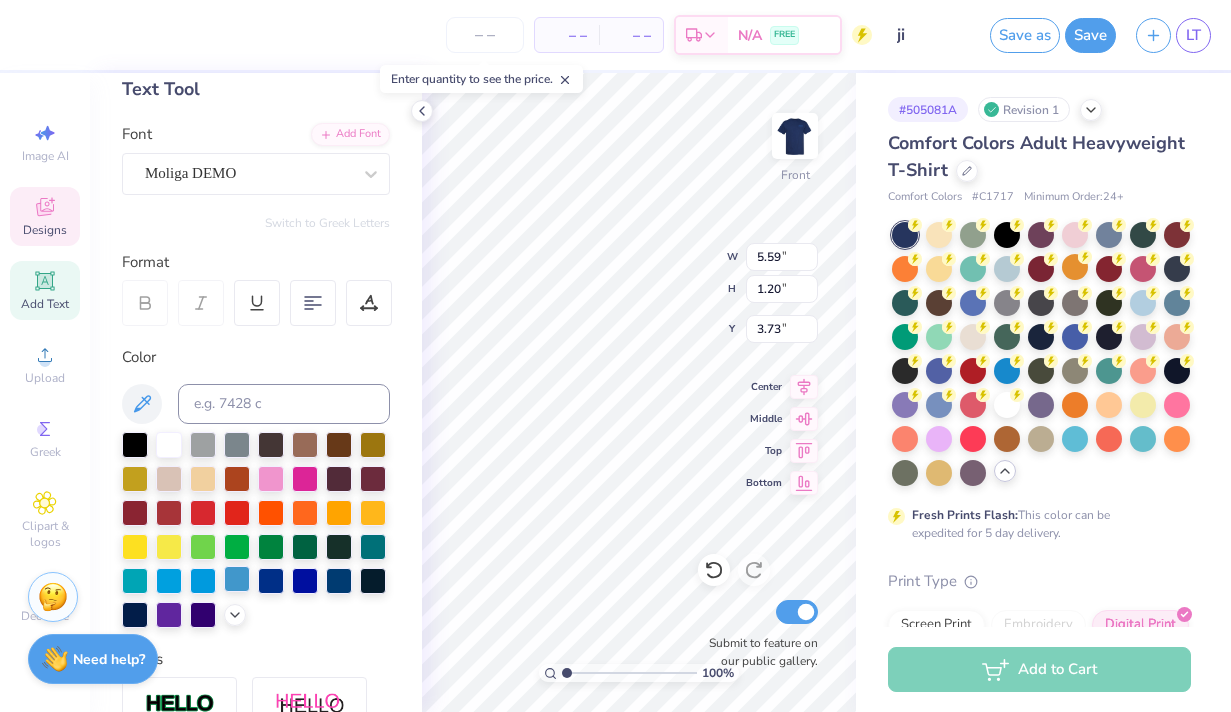 type on "2.51" 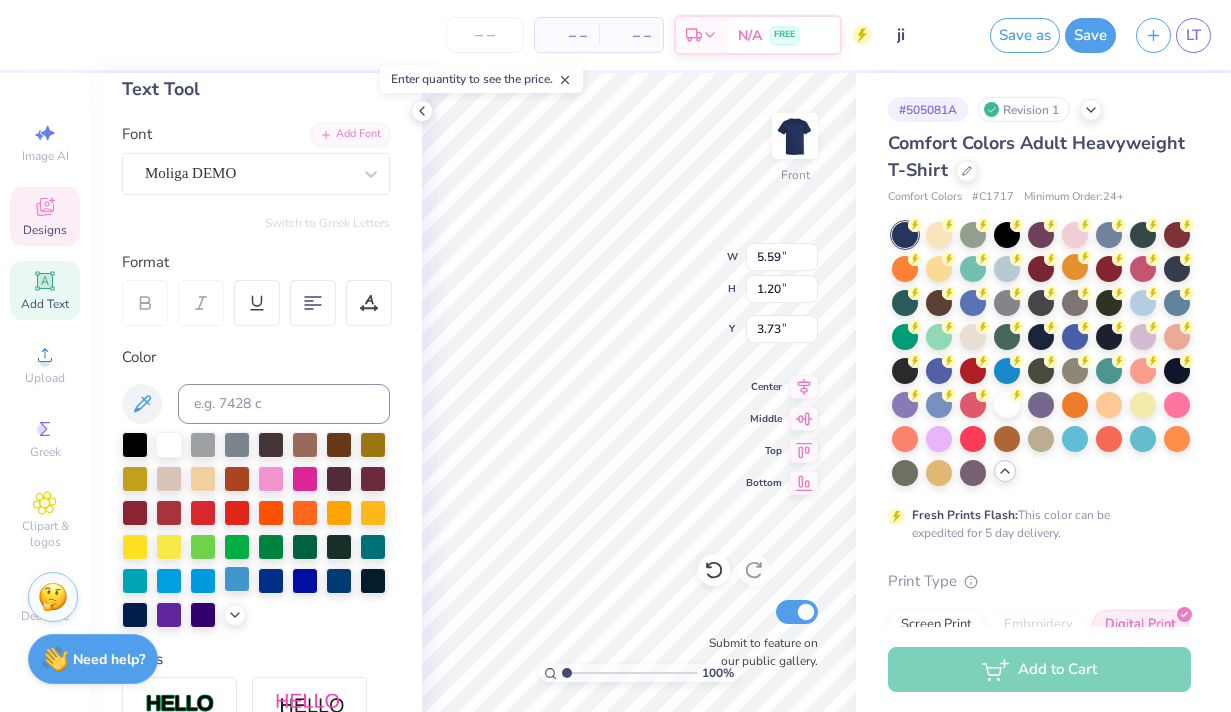 type on "2.50" 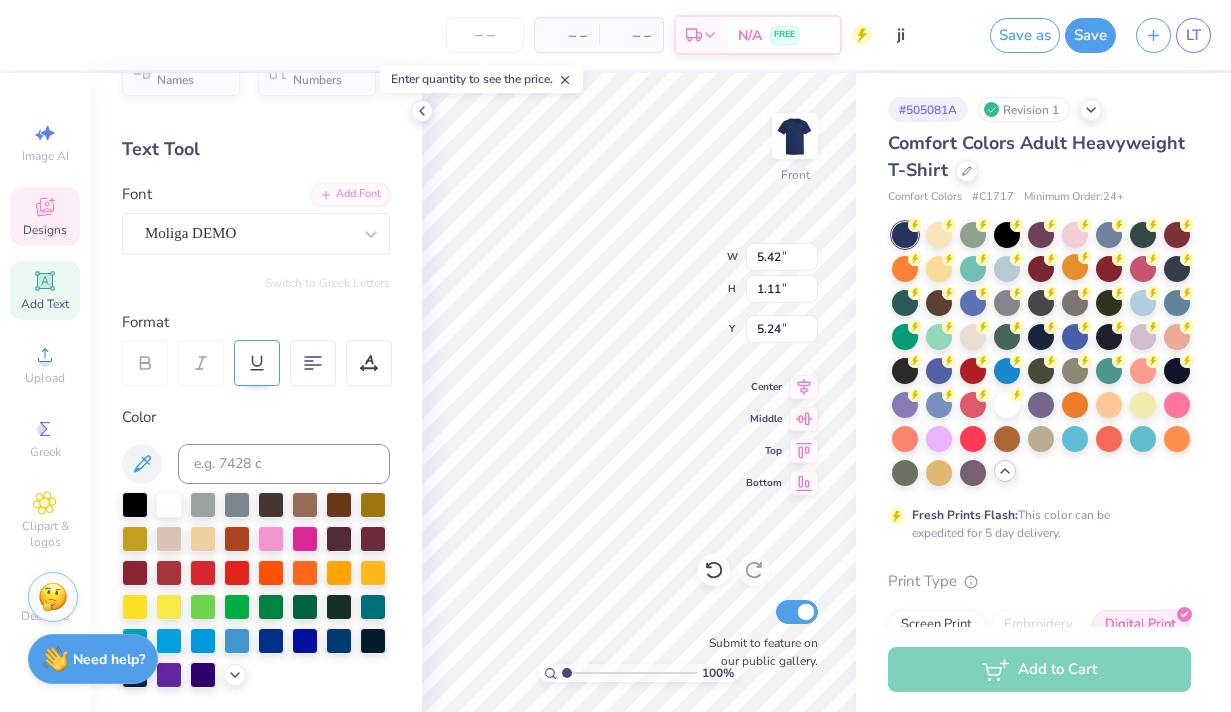 scroll, scrollTop: 0, scrollLeft: 0, axis: both 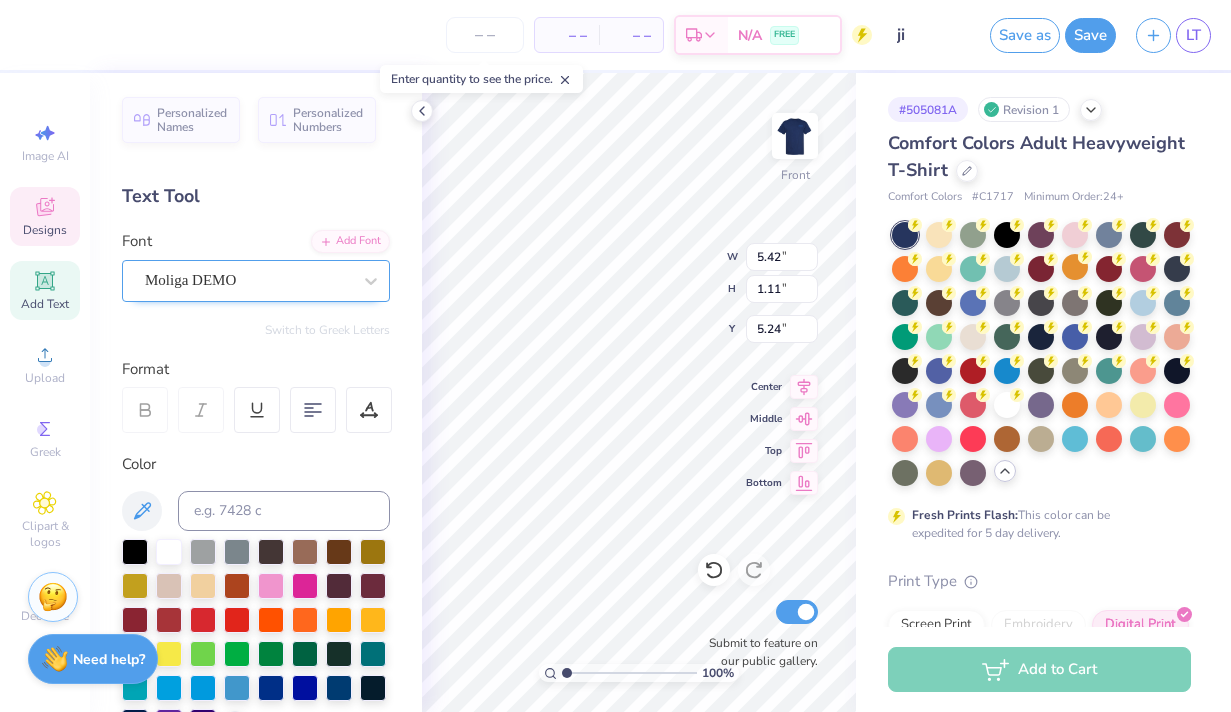 click on "Moliga DEMO" at bounding box center (248, 280) 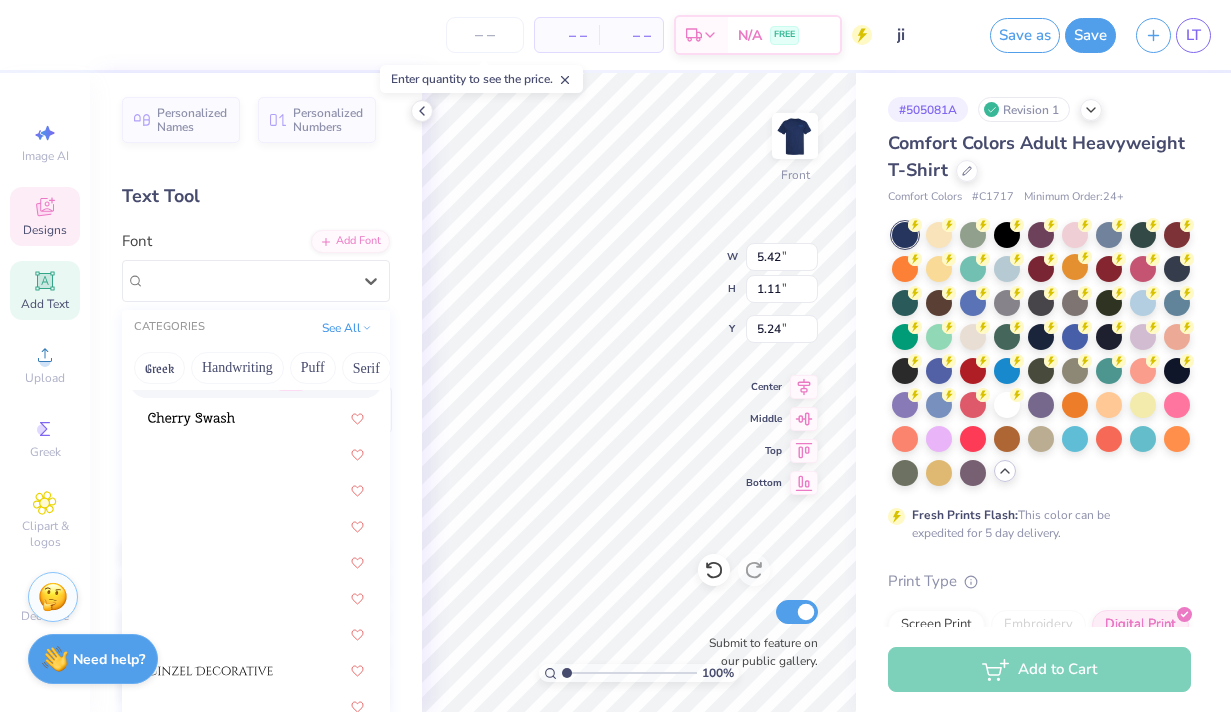 scroll, scrollTop: 2415, scrollLeft: 0, axis: vertical 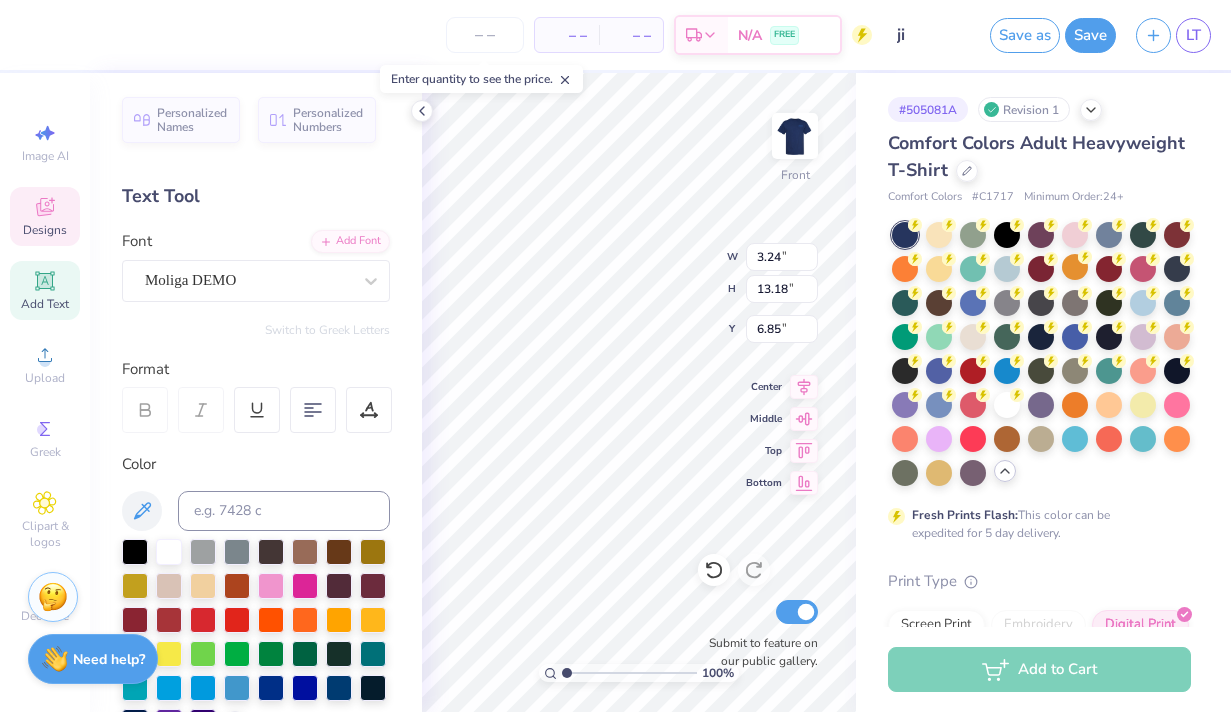 type on "3.24" 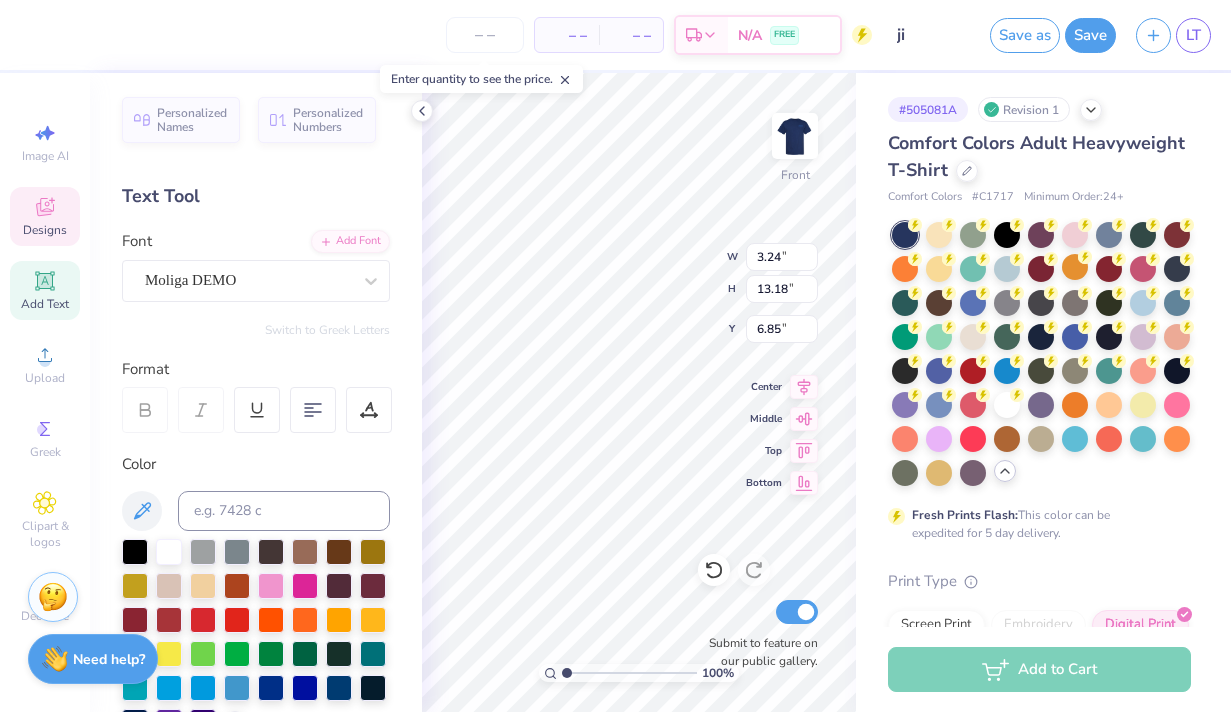type on "13.18" 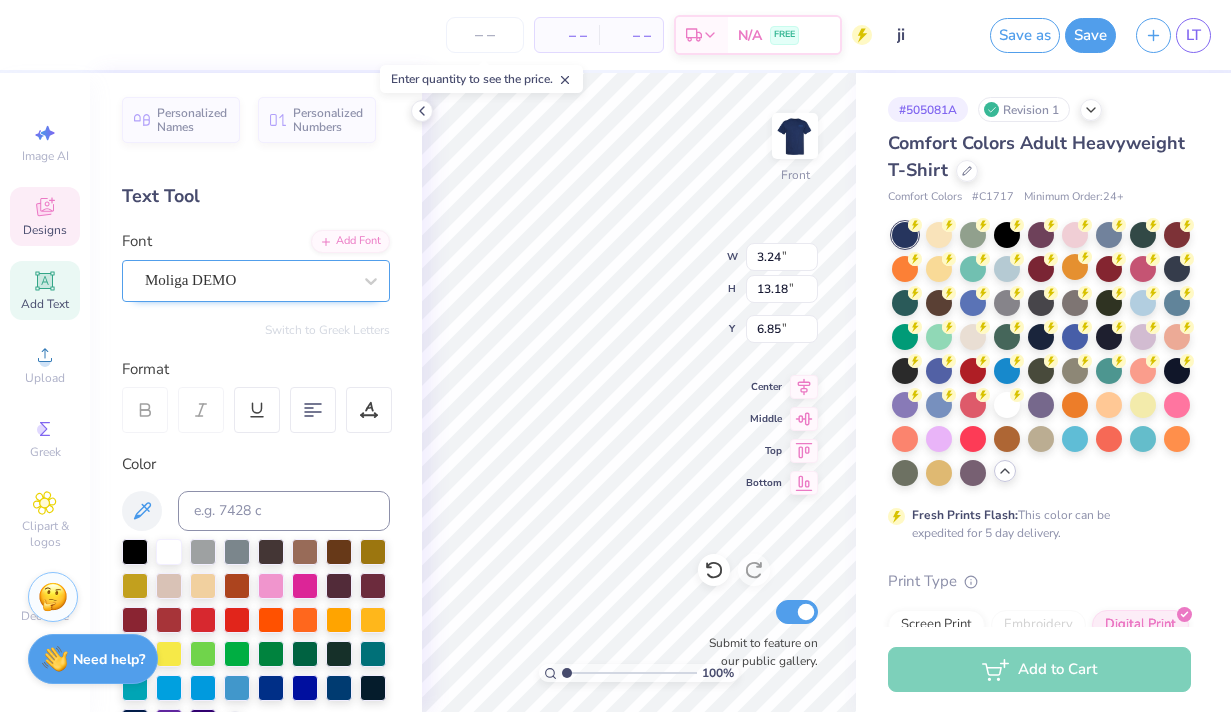 click on "Moliga DEMO" at bounding box center (248, 280) 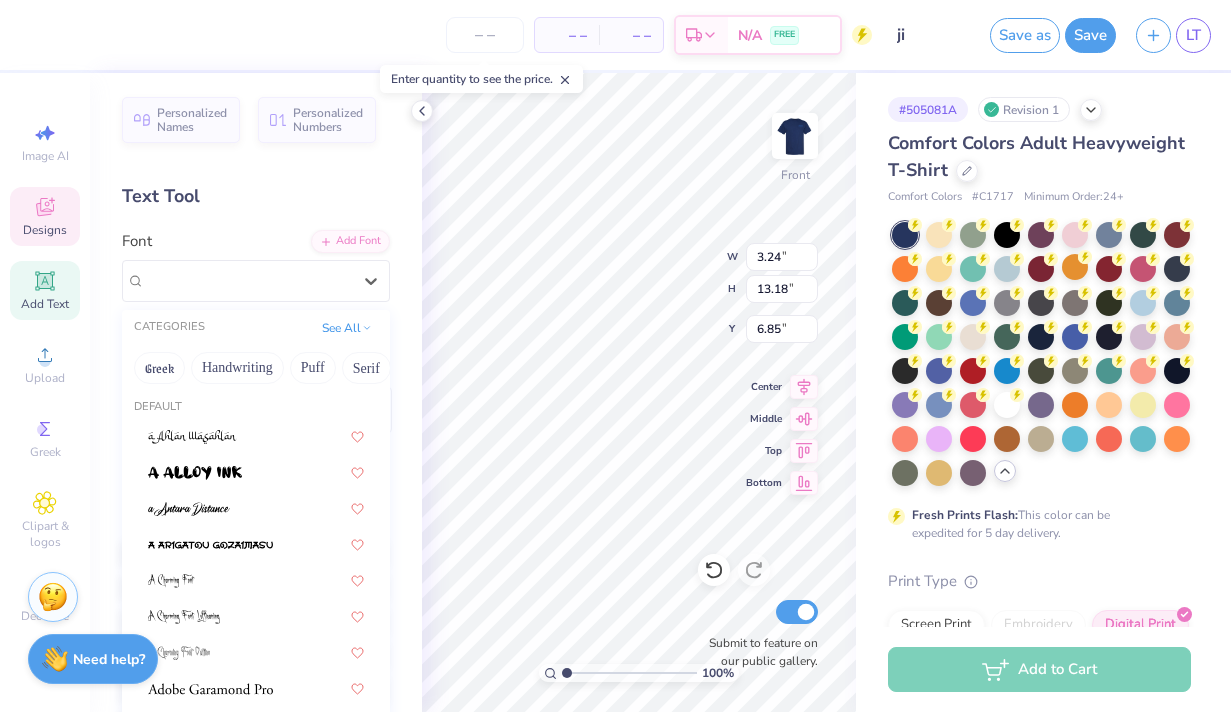 scroll, scrollTop: 0, scrollLeft: 0, axis: both 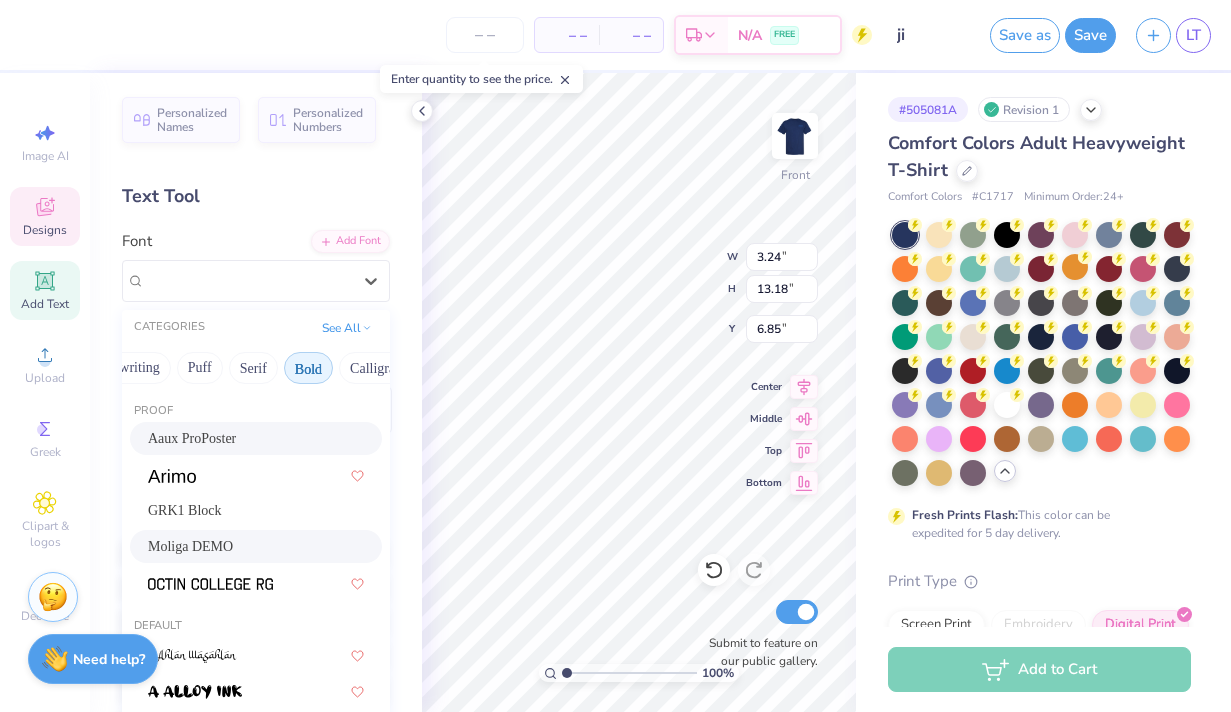 click on "Bold" at bounding box center [308, 368] 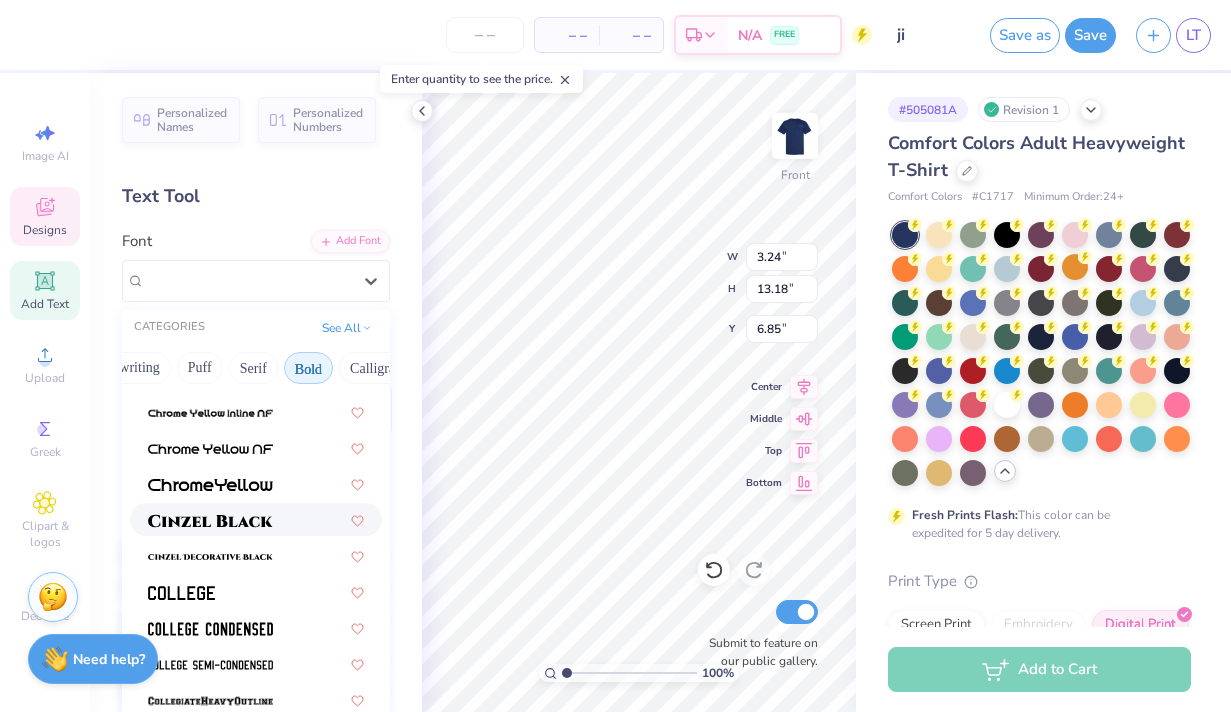 scroll, scrollTop: 28, scrollLeft: 0, axis: vertical 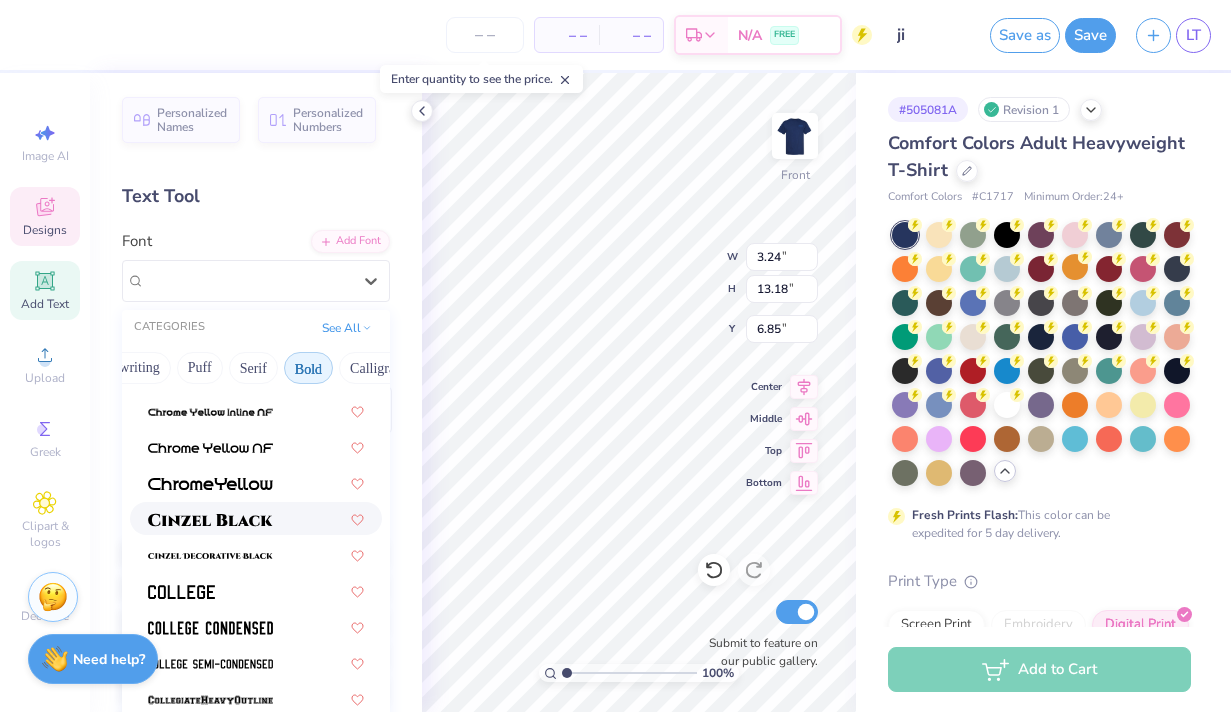 click at bounding box center (256, 518) 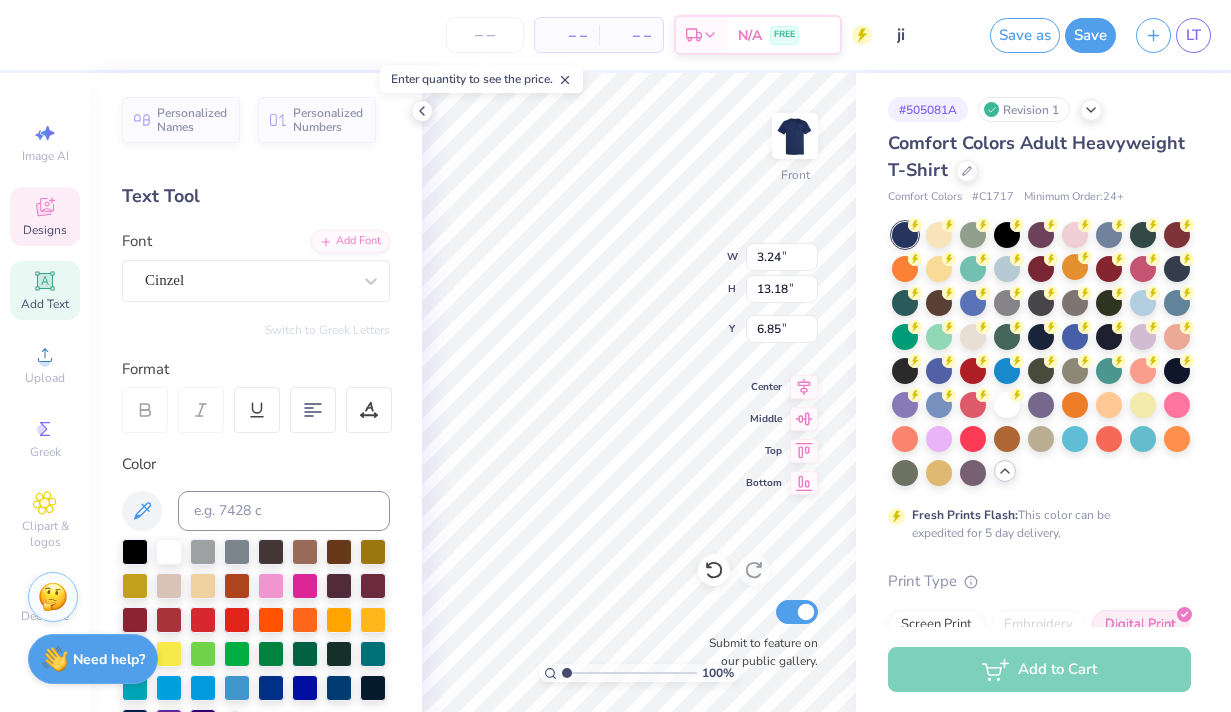 type on "2.64" 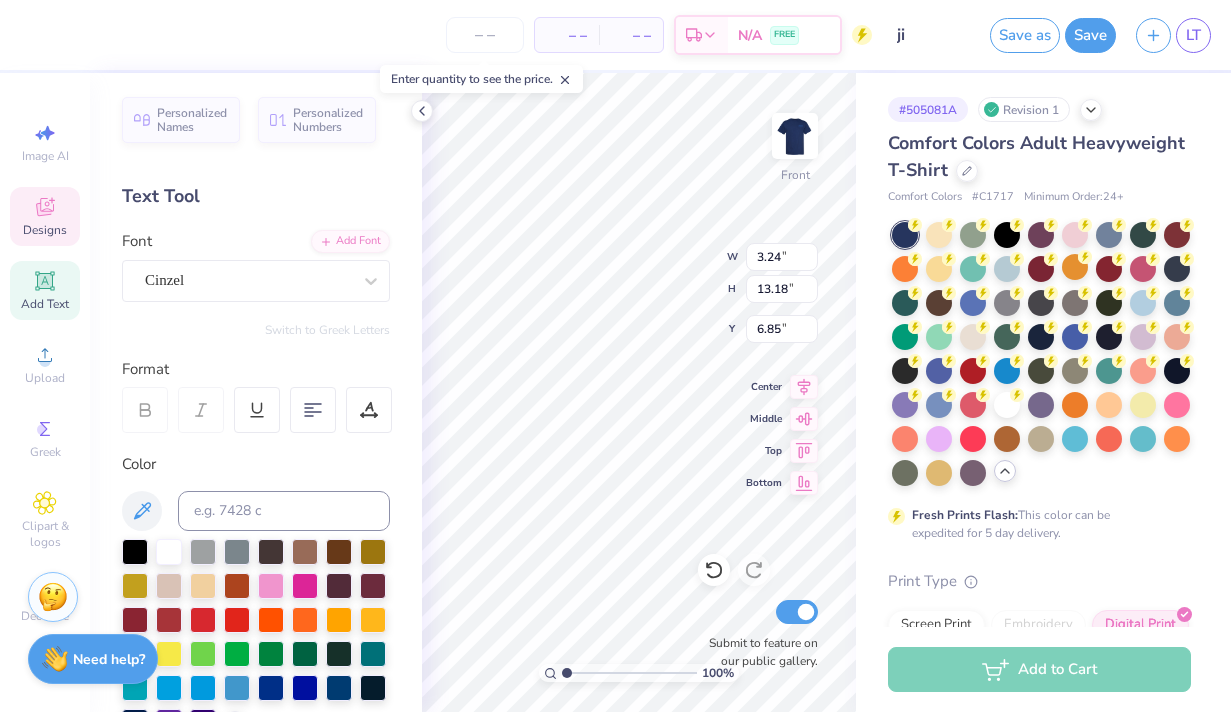 type on "17.07" 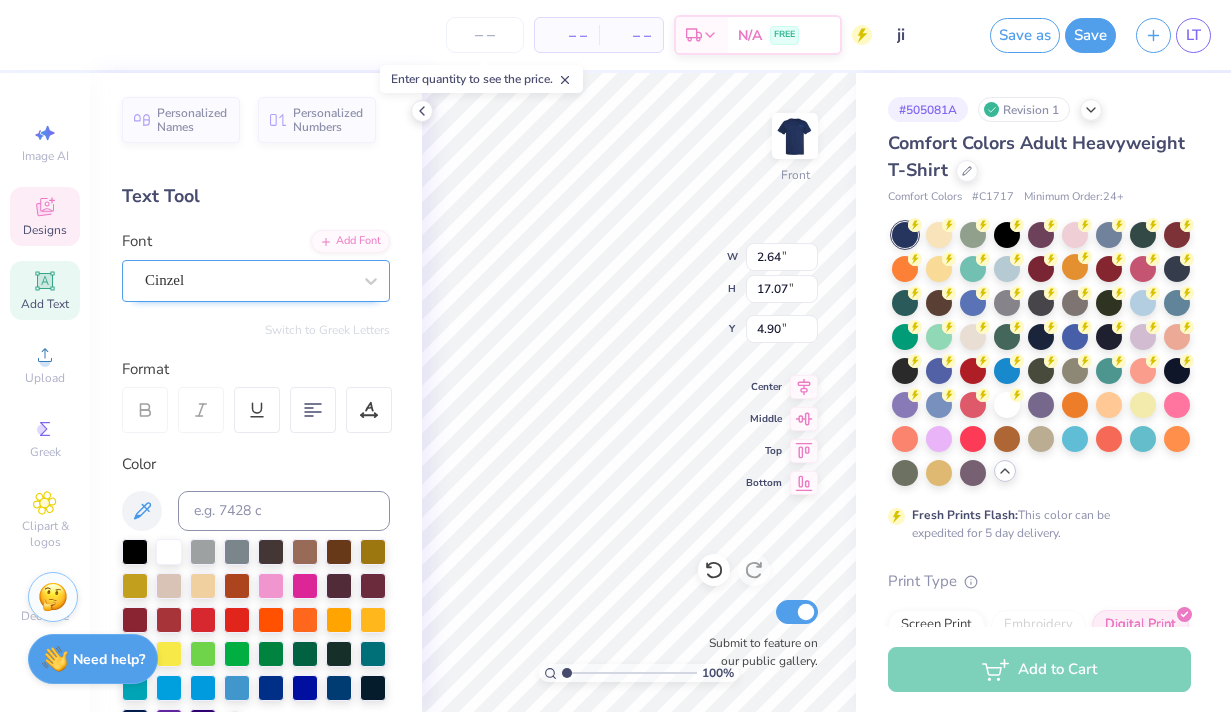 click on "Cinzel" at bounding box center (248, 280) 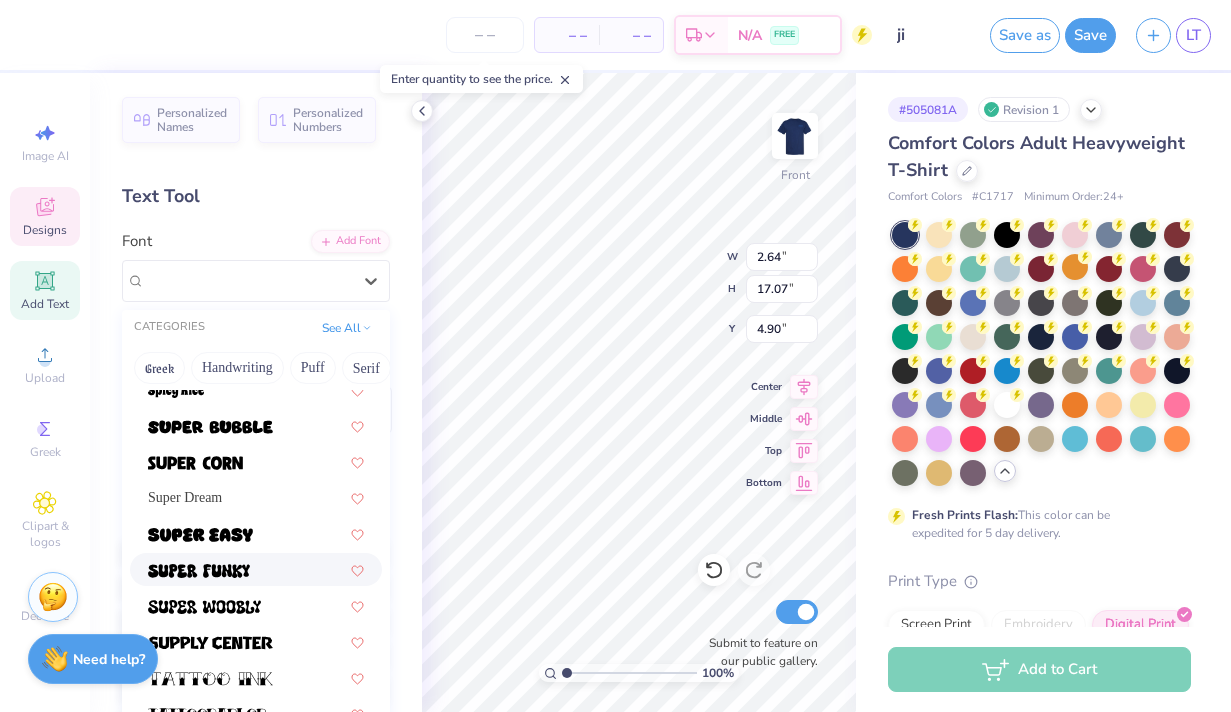 scroll, scrollTop: 2182, scrollLeft: 0, axis: vertical 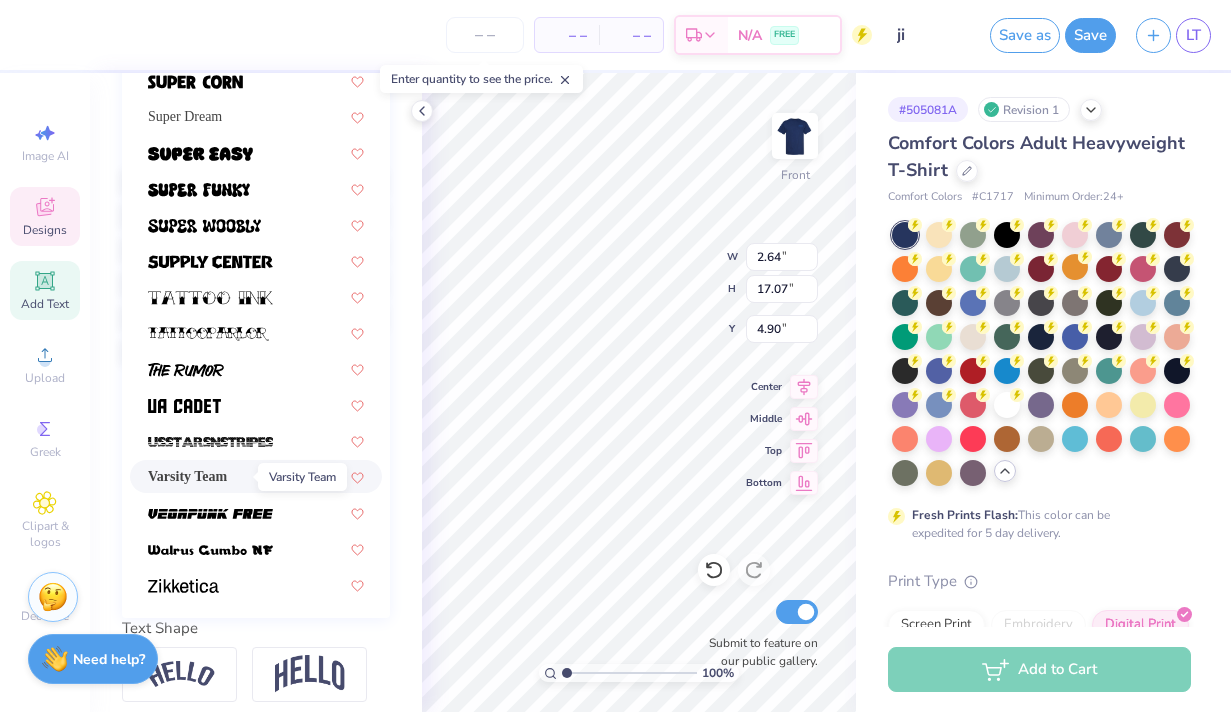 click on "Varsity Team" at bounding box center [187, 476] 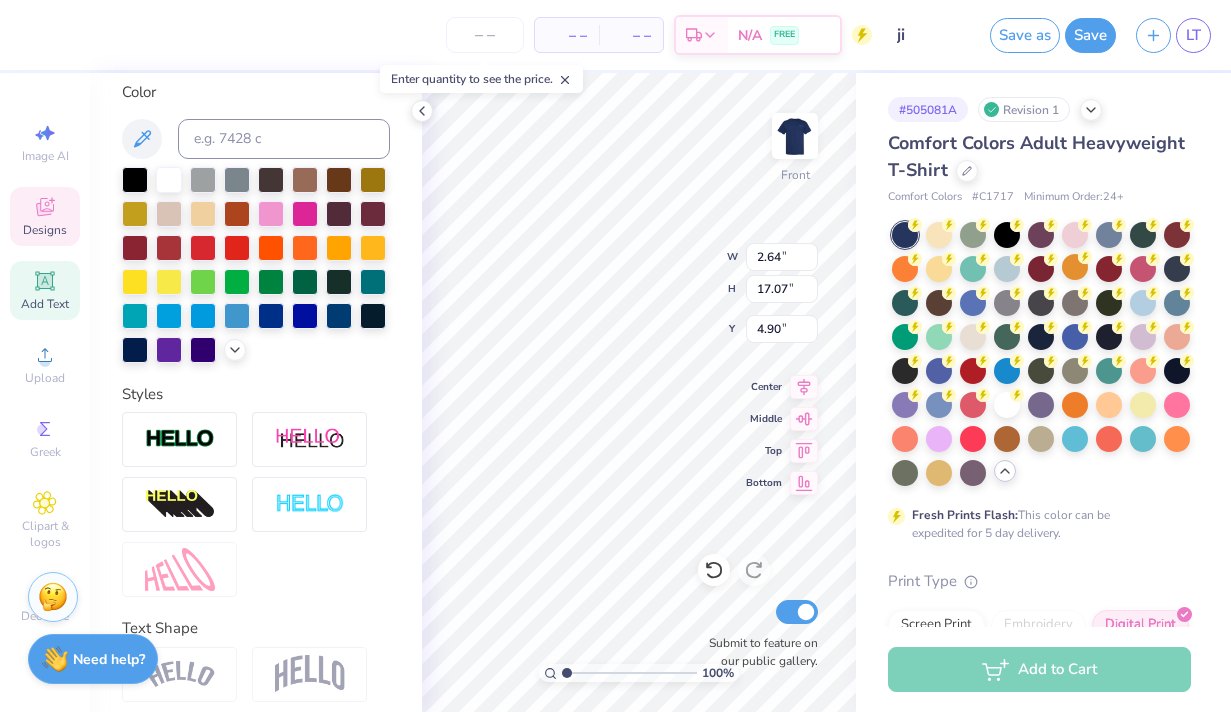 type on "2.56" 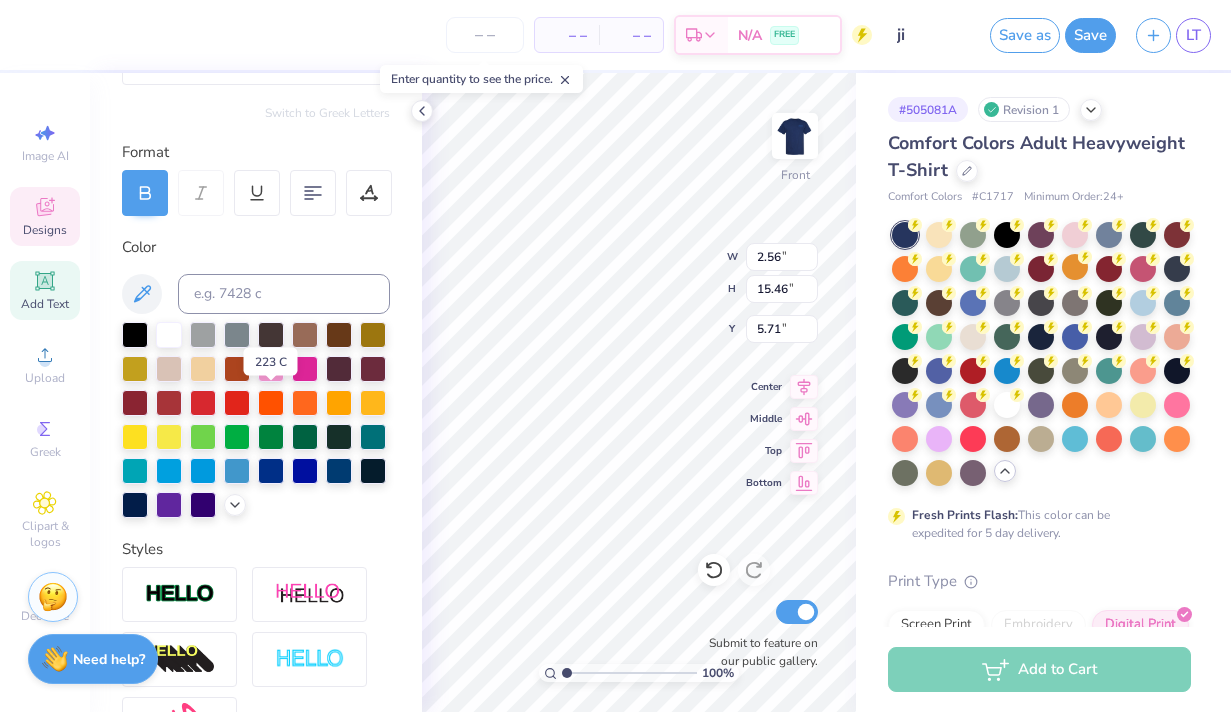 scroll, scrollTop: 0, scrollLeft: 0, axis: both 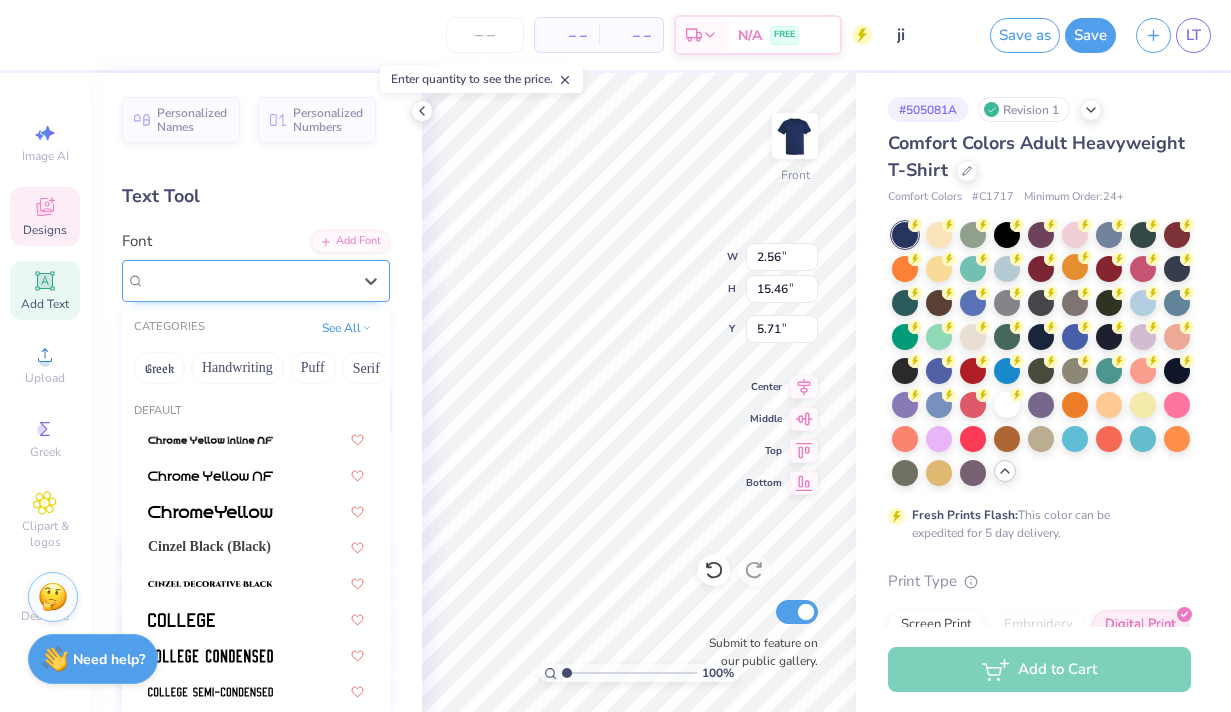 click on "Varsity Team" at bounding box center [248, 280] 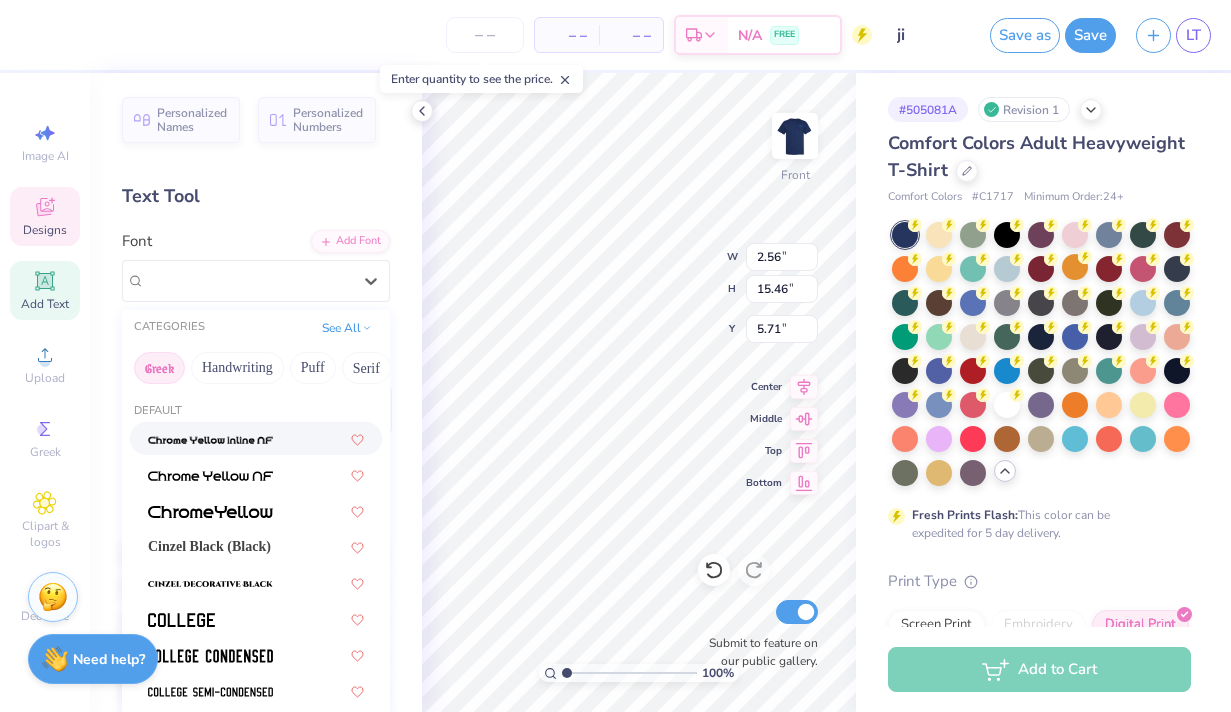 click on "Greek" at bounding box center [159, 368] 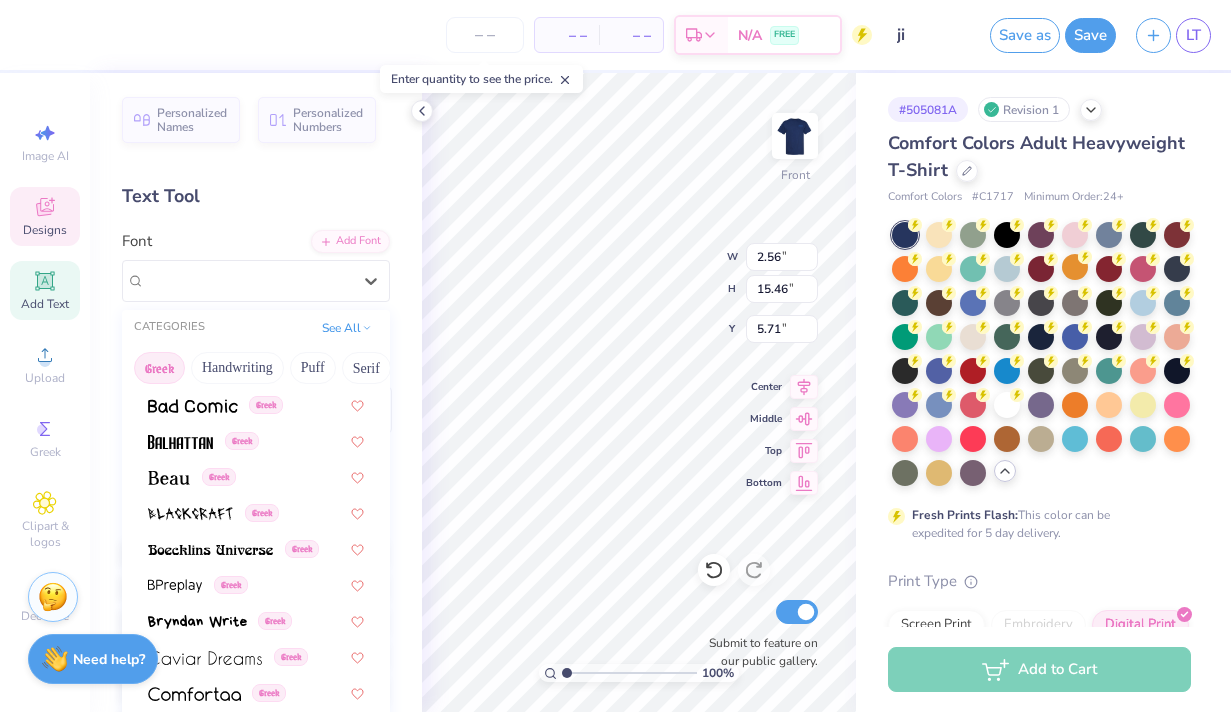 scroll, scrollTop: 204, scrollLeft: 0, axis: vertical 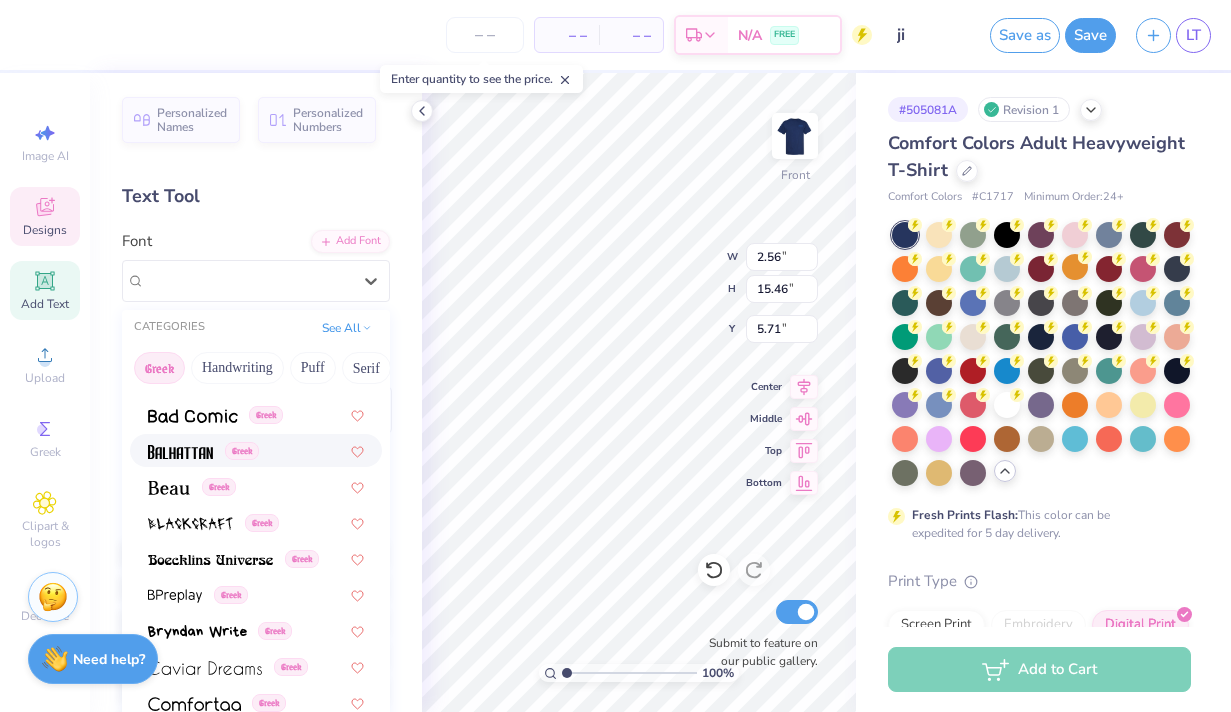 click on "Greek" at bounding box center [256, 450] 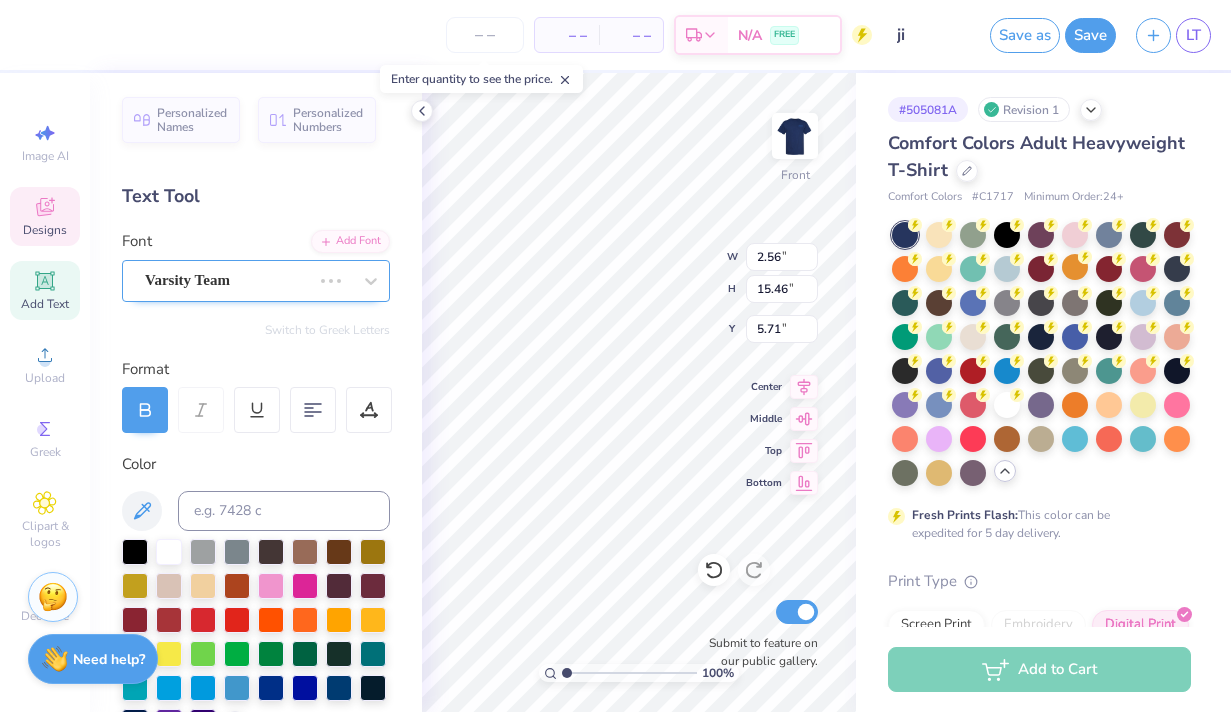 click at bounding box center (331, 281) 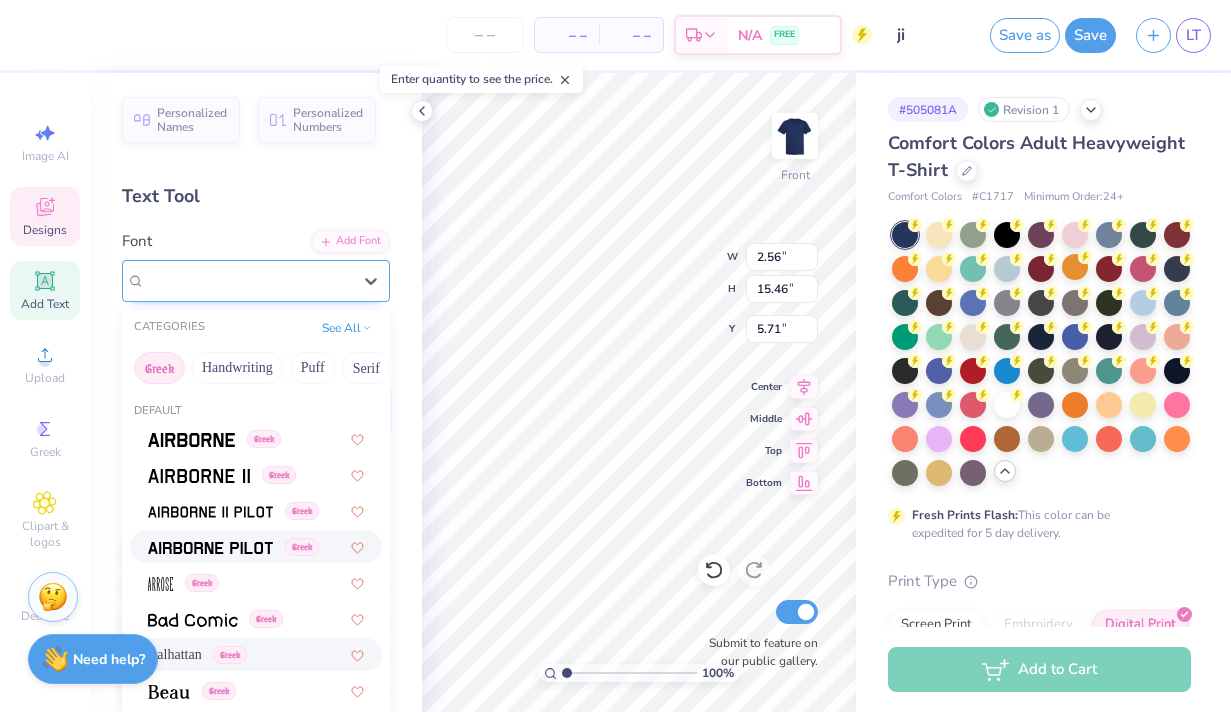 type on "2.97" 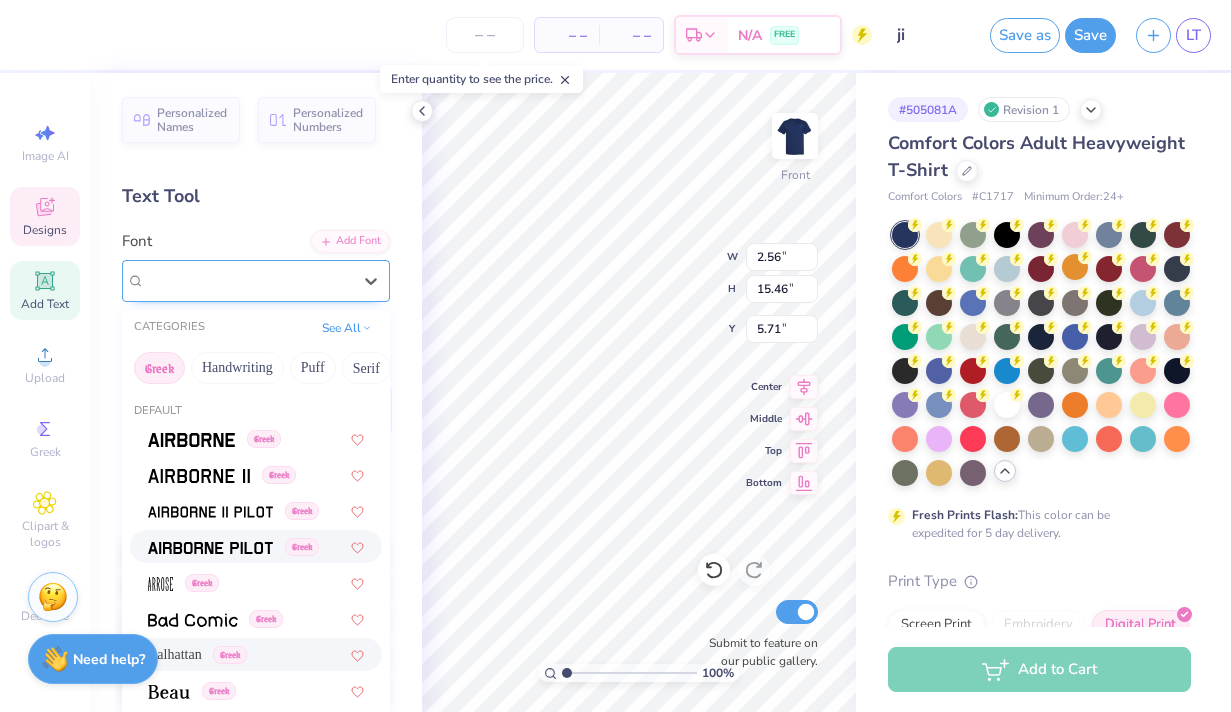 type on "10.73" 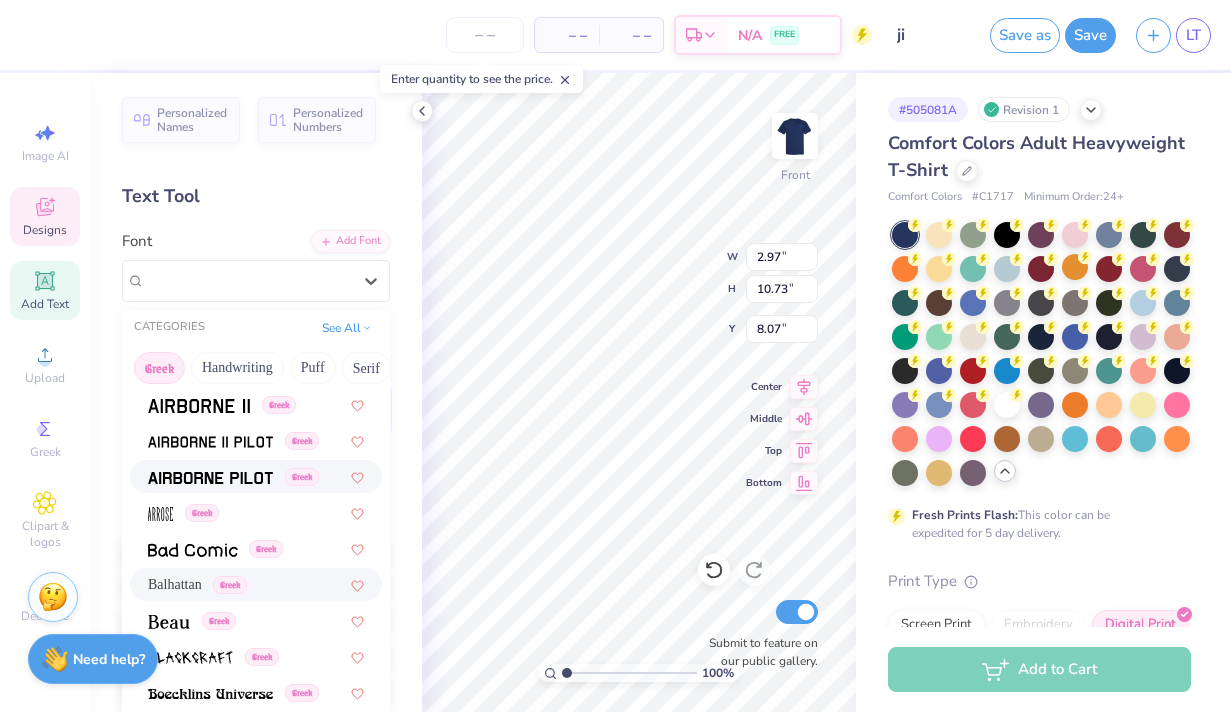 scroll, scrollTop: 72, scrollLeft: 0, axis: vertical 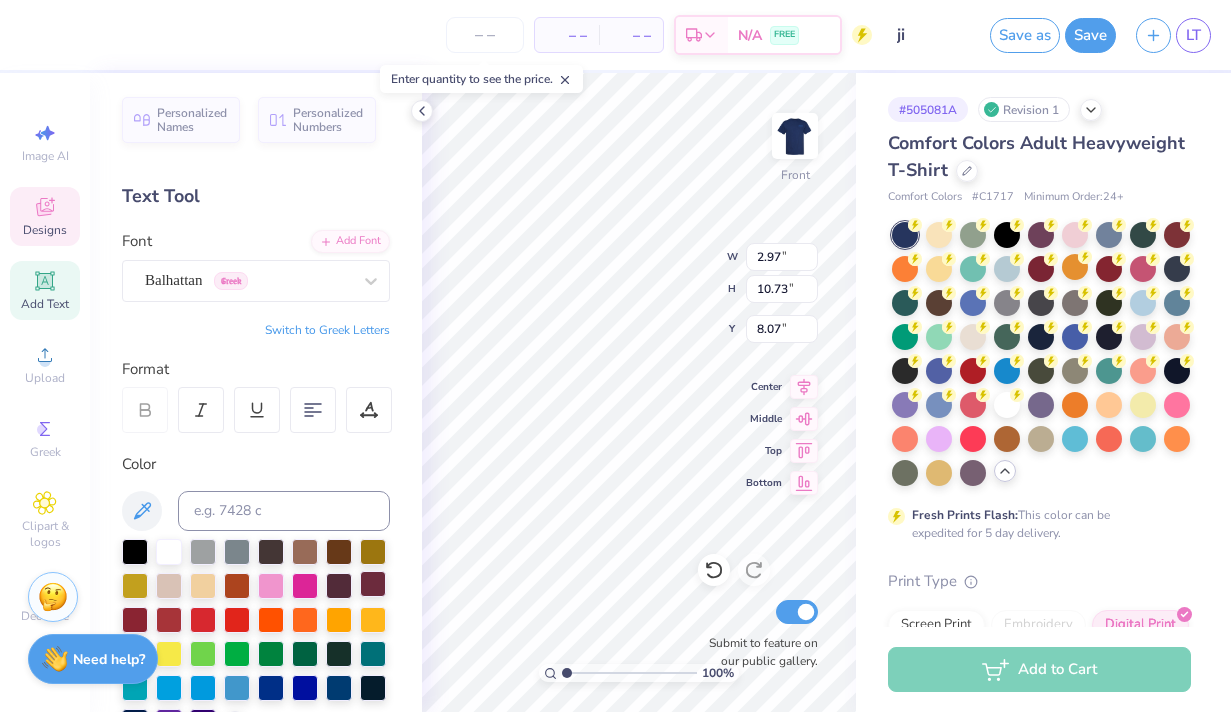 type on "3.14" 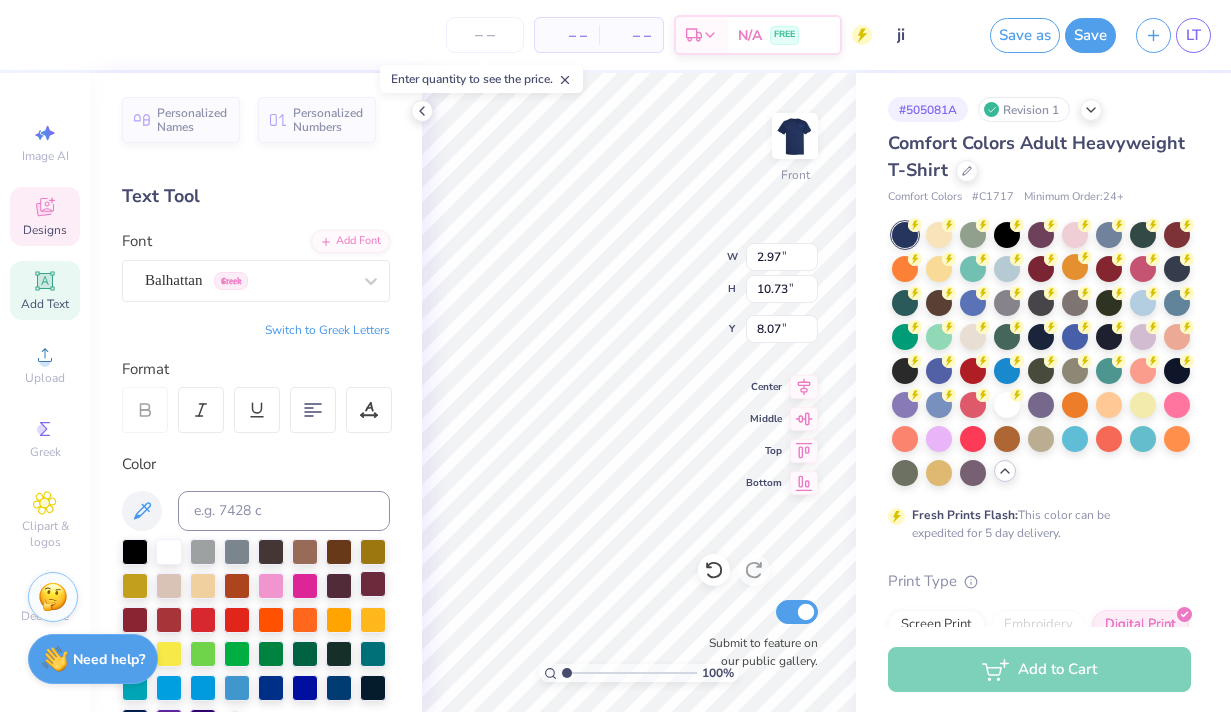 type on "11.36" 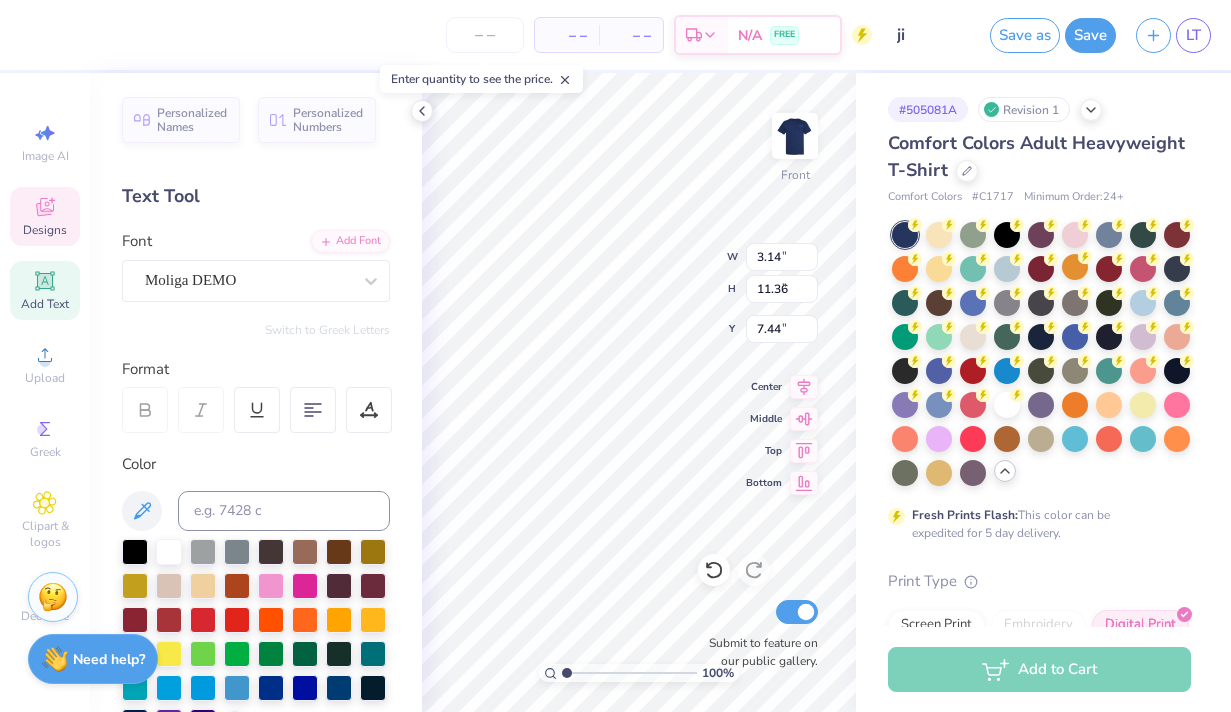 type on "5.42" 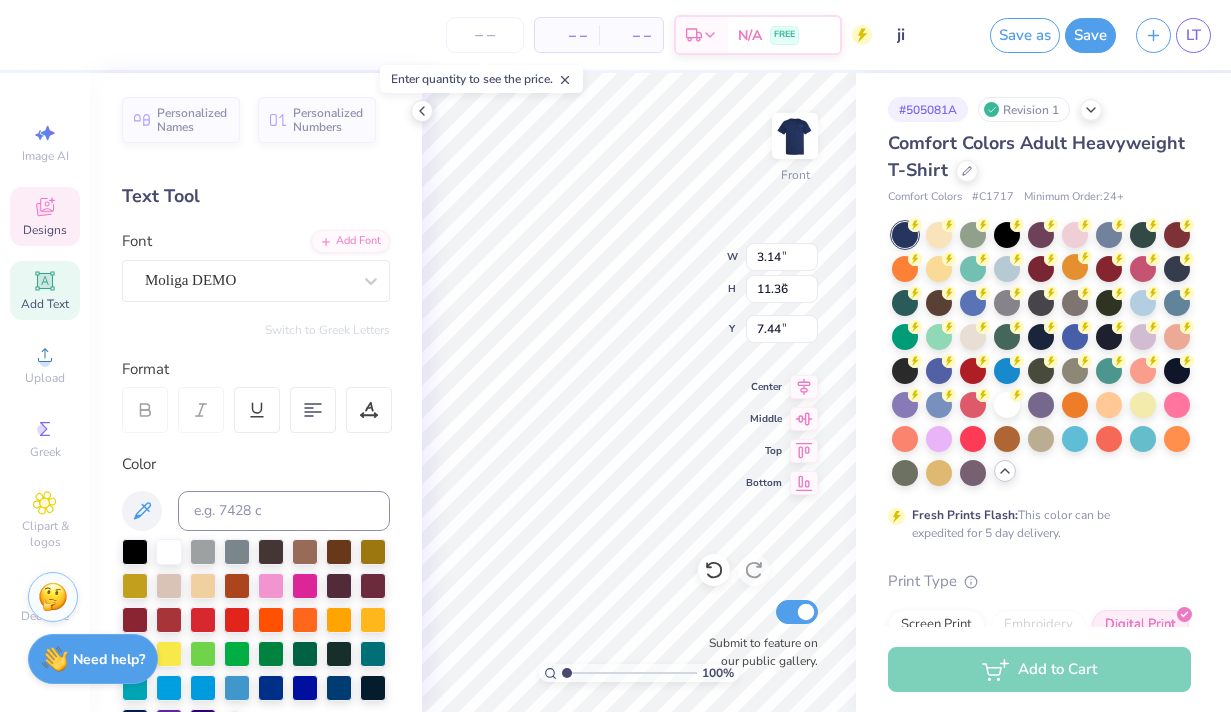 type on "1.11" 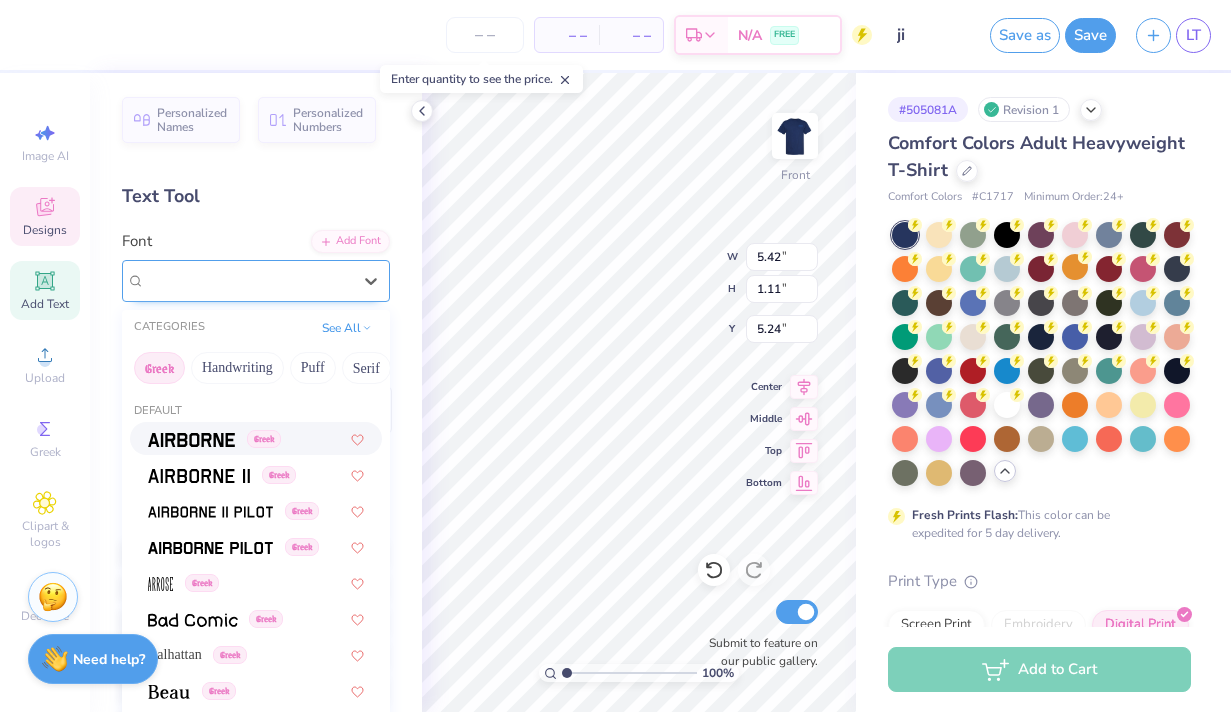 click on "Moliga DEMO" at bounding box center [248, 280] 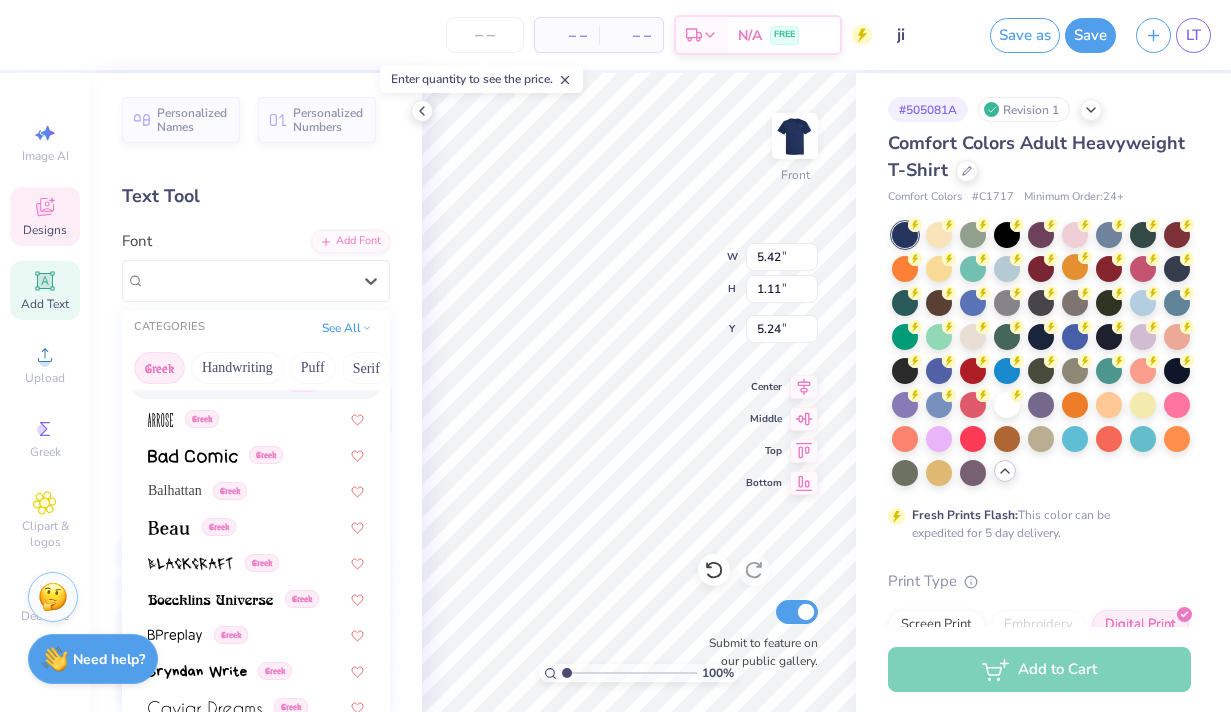 scroll, scrollTop: 184, scrollLeft: 0, axis: vertical 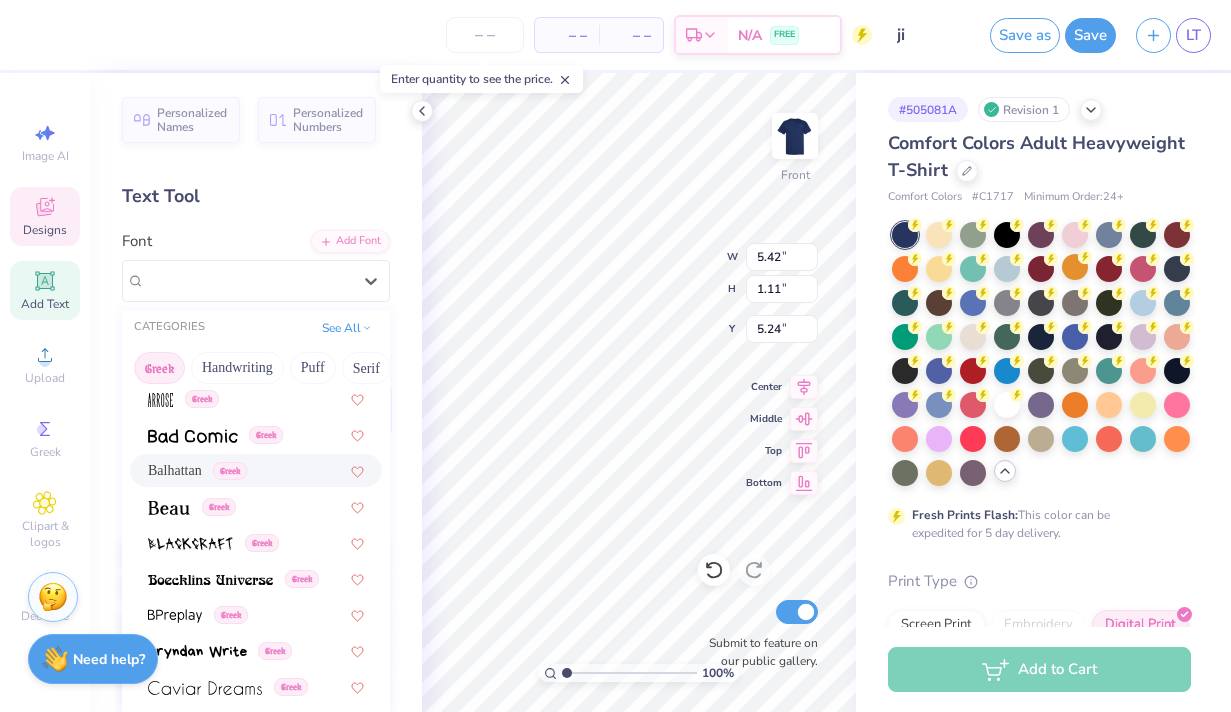 click on "Balhattan" at bounding box center (175, 470) 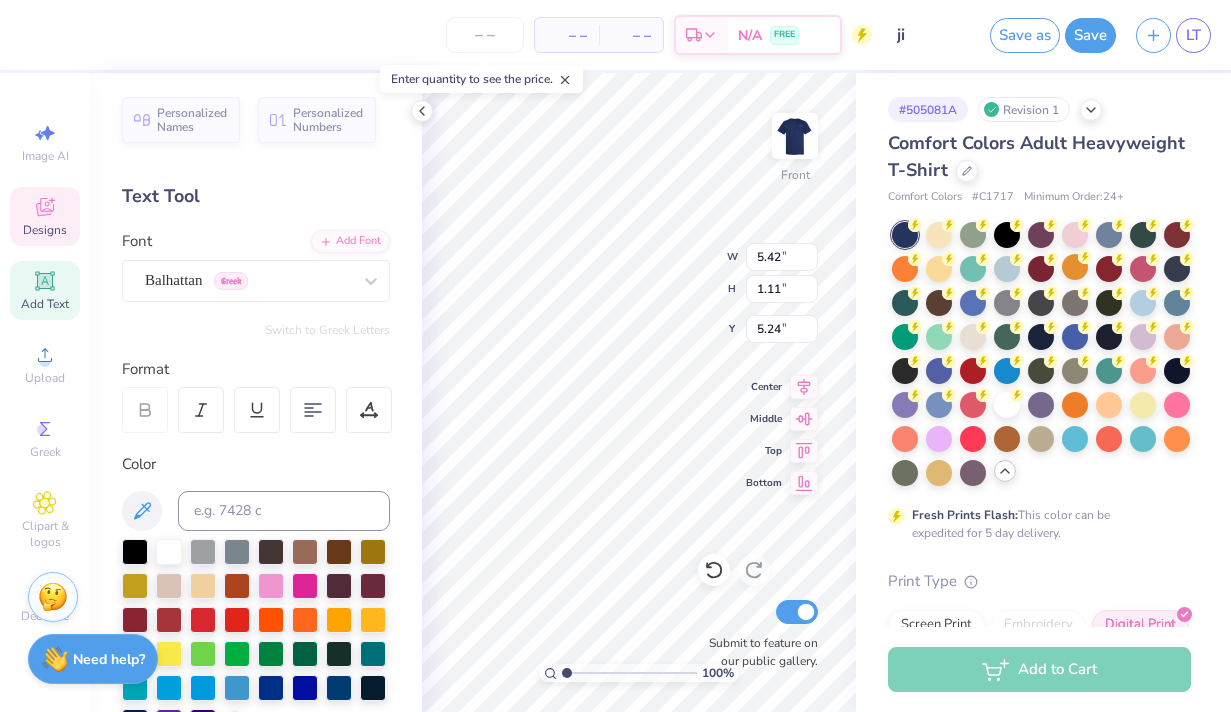 type on "4.41" 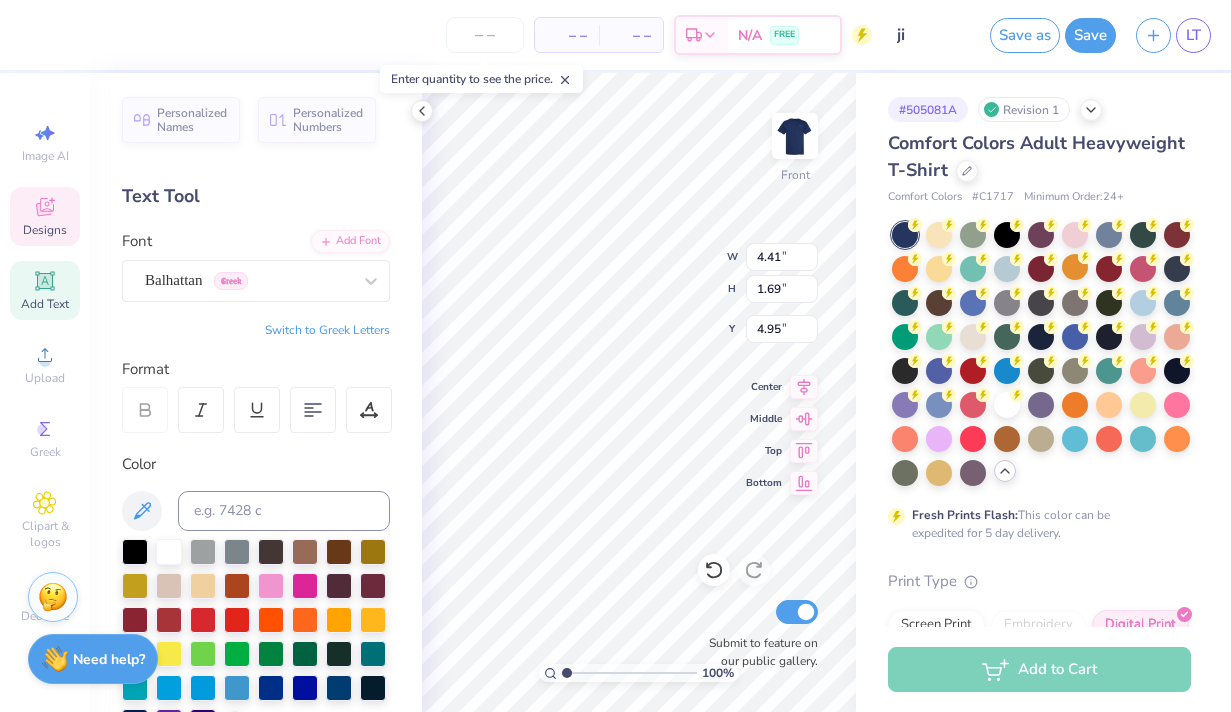 type on "5.59" 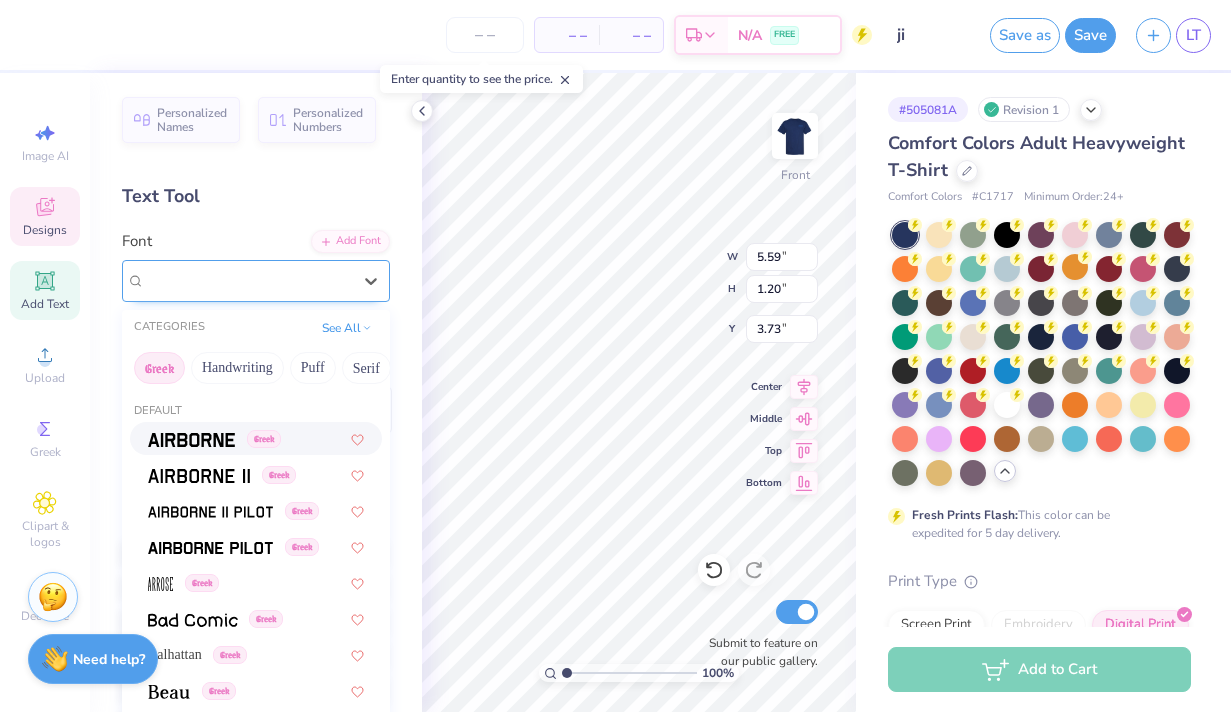 click on "Moliga DEMO" at bounding box center [248, 280] 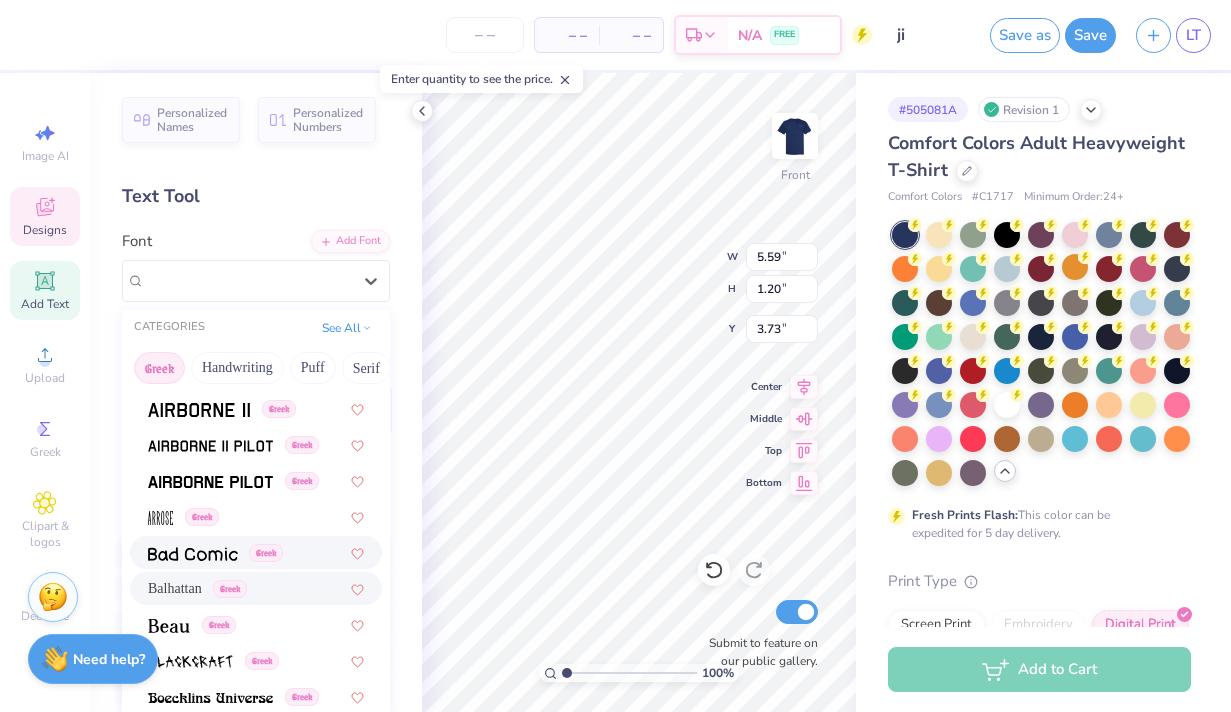 scroll, scrollTop: 104, scrollLeft: 0, axis: vertical 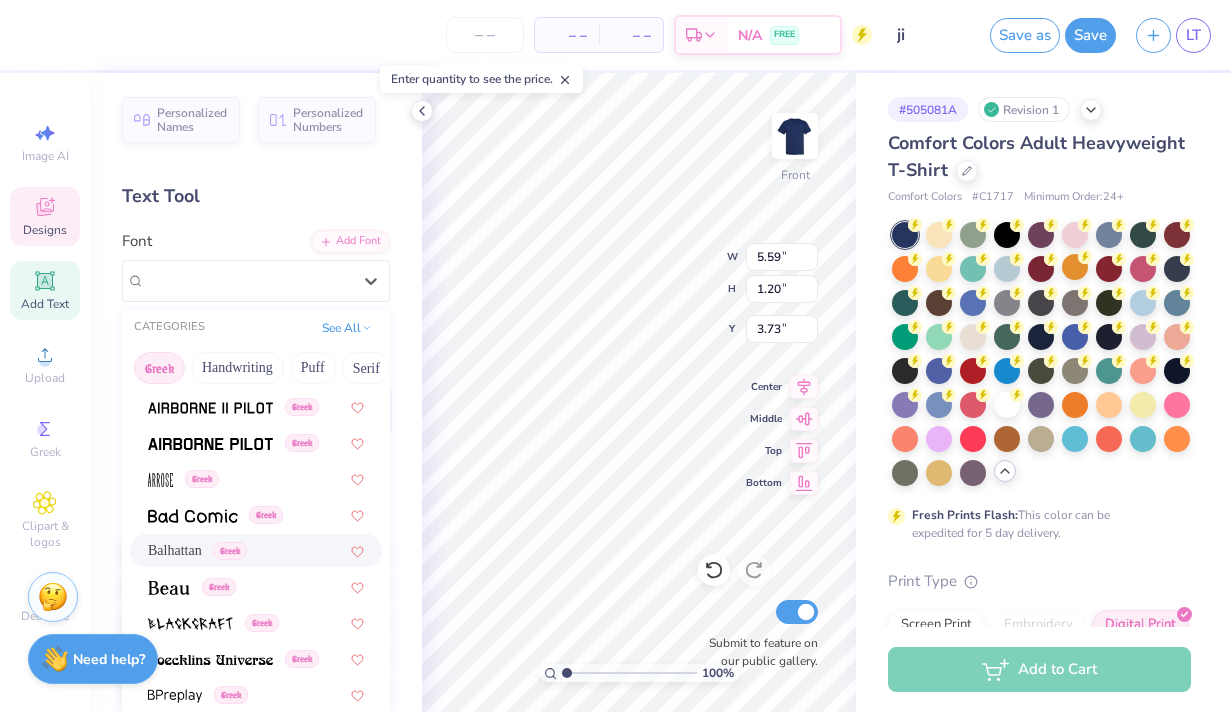 click on "Balhattan" at bounding box center (175, 550) 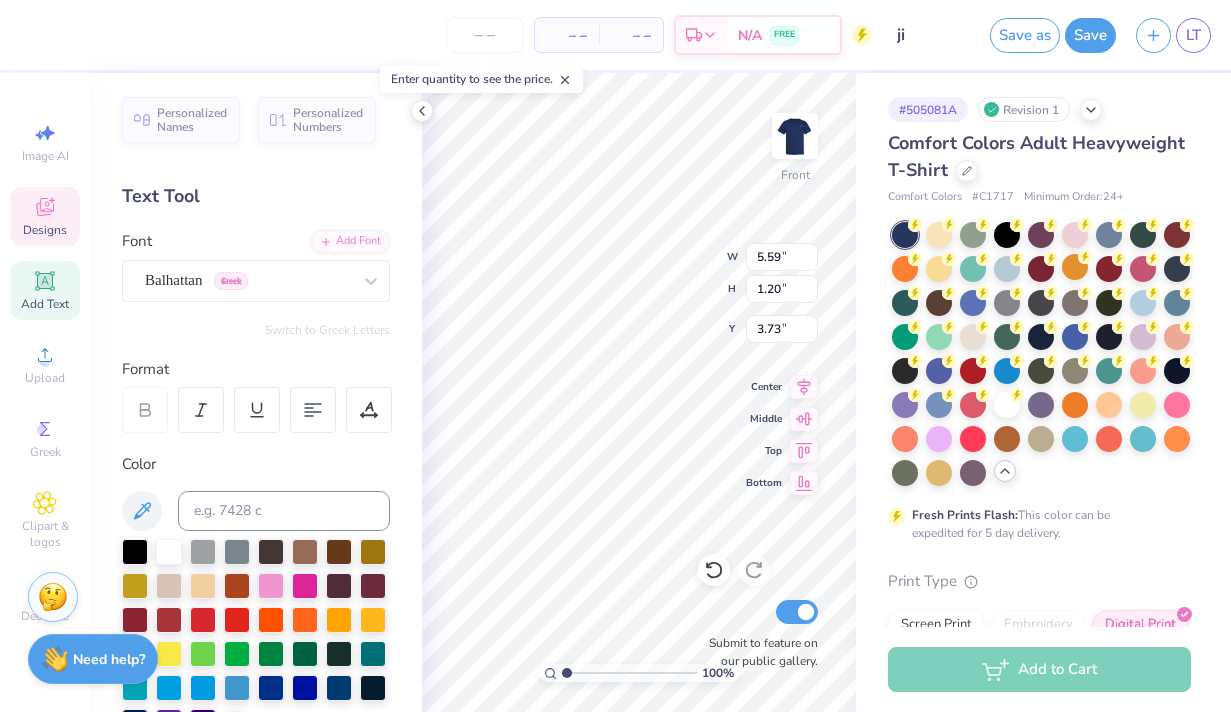 type on "4.93" 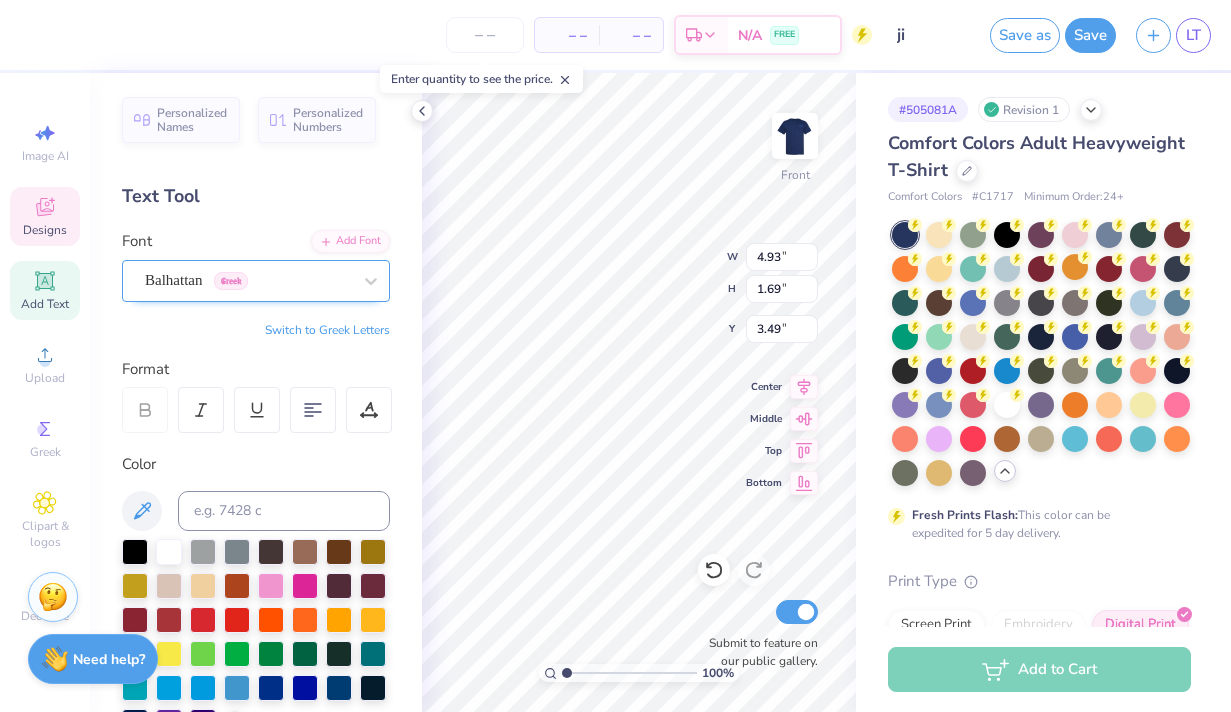 click on "Balhattan Greek" at bounding box center [256, 281] 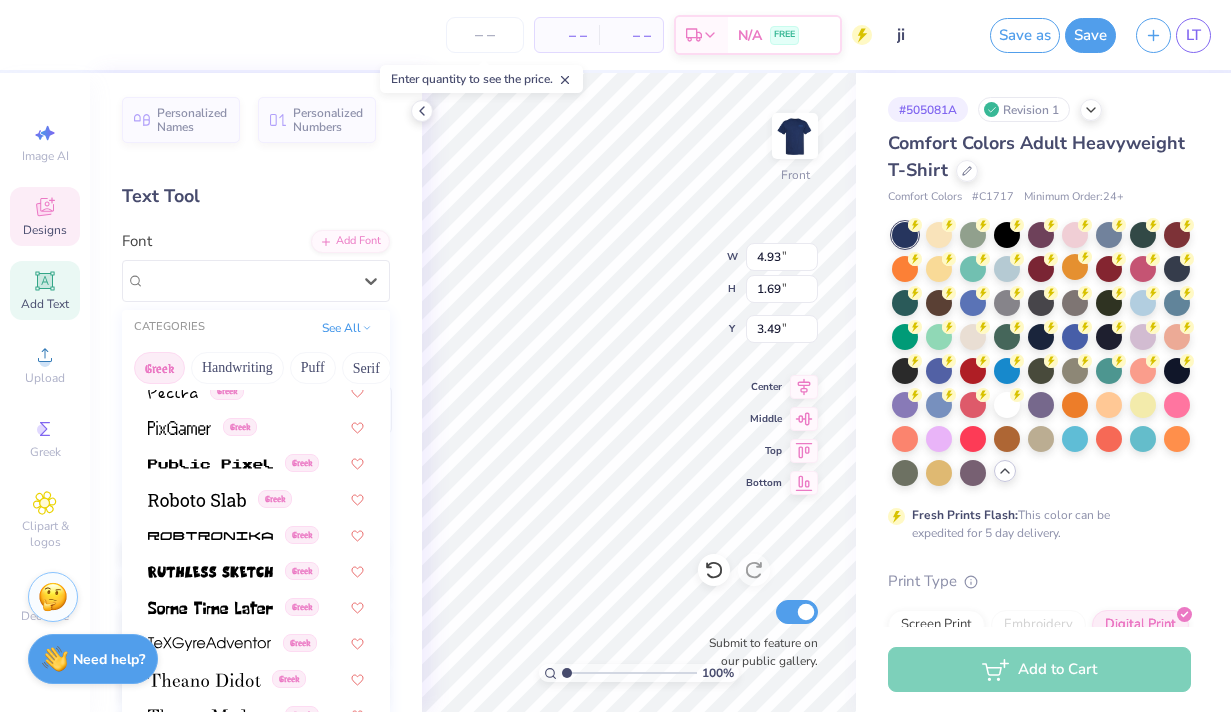 scroll, scrollTop: 1210, scrollLeft: 0, axis: vertical 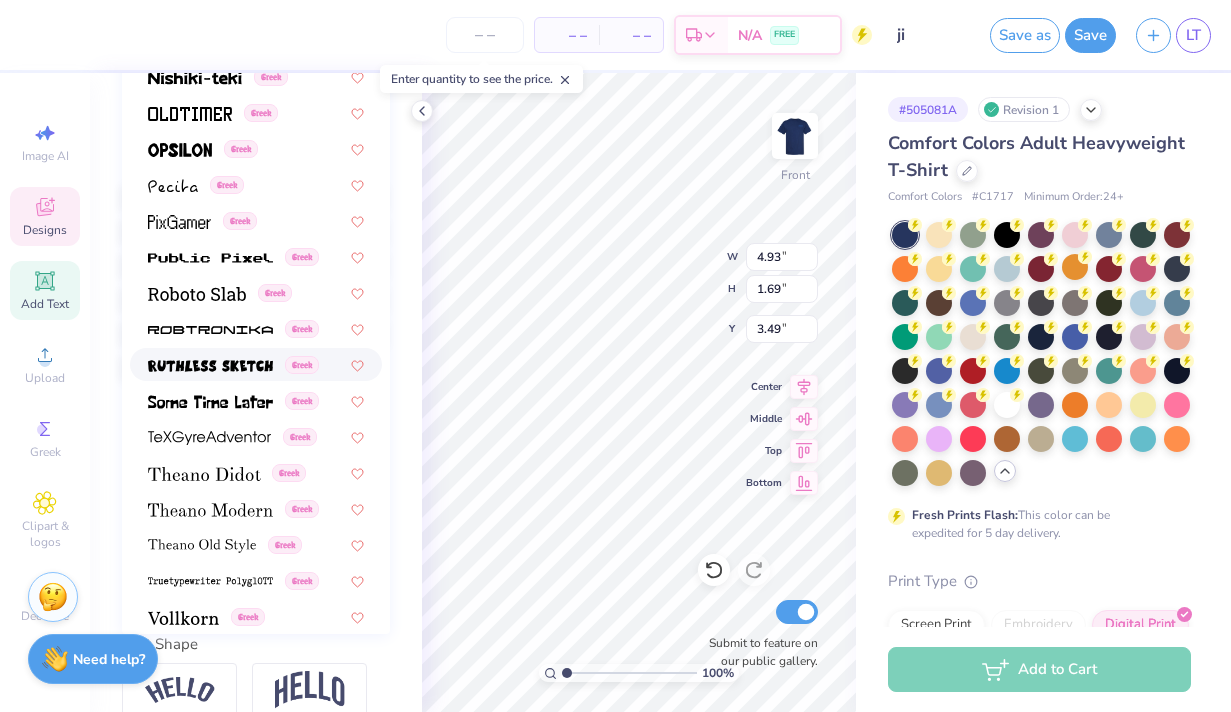 type on "6.53" 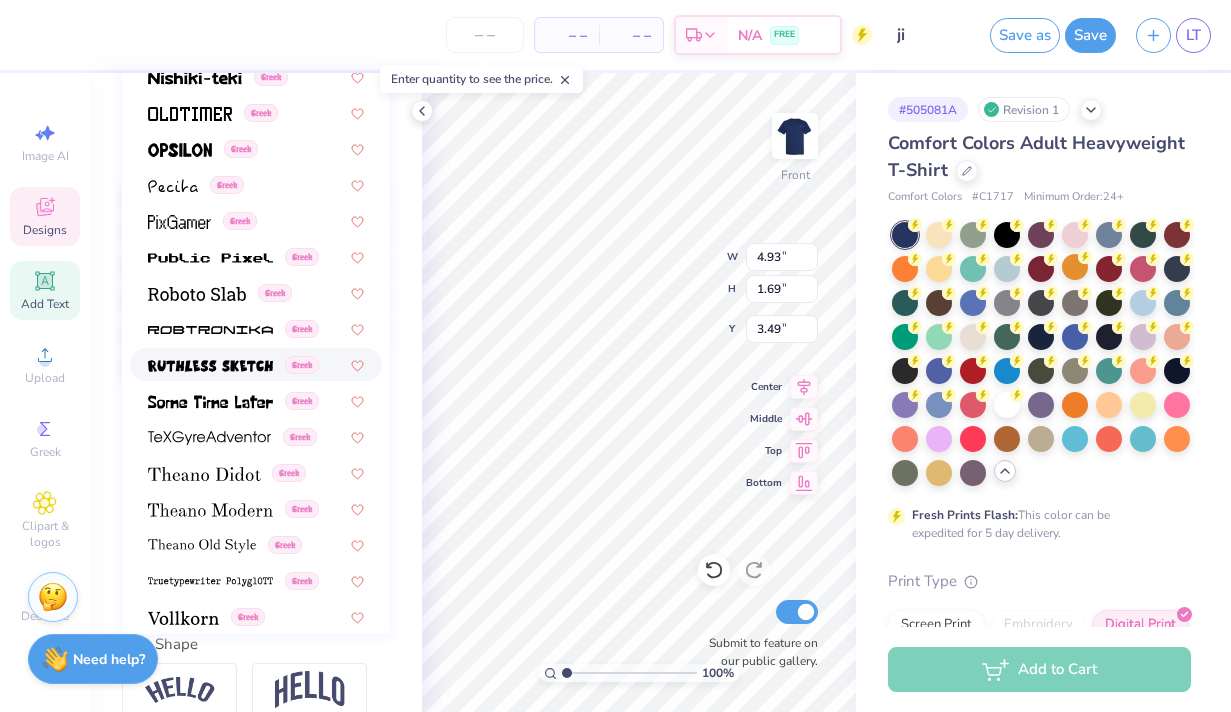 type on "13.04" 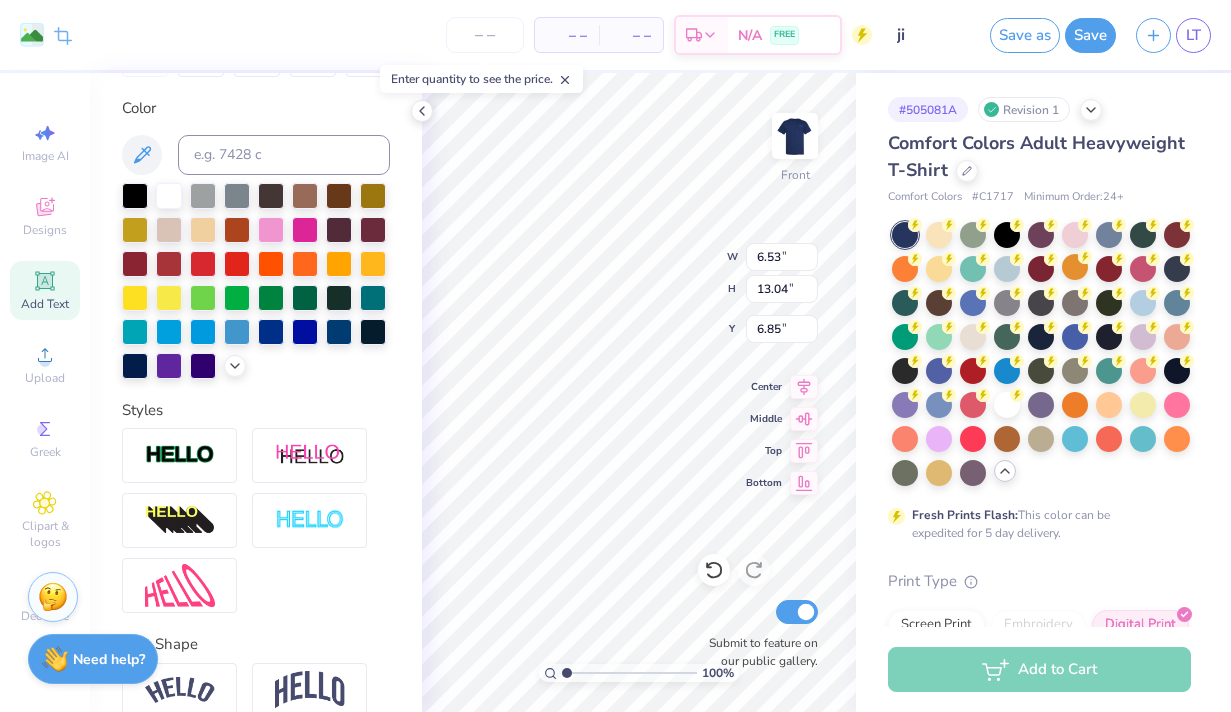 type on "5.90" 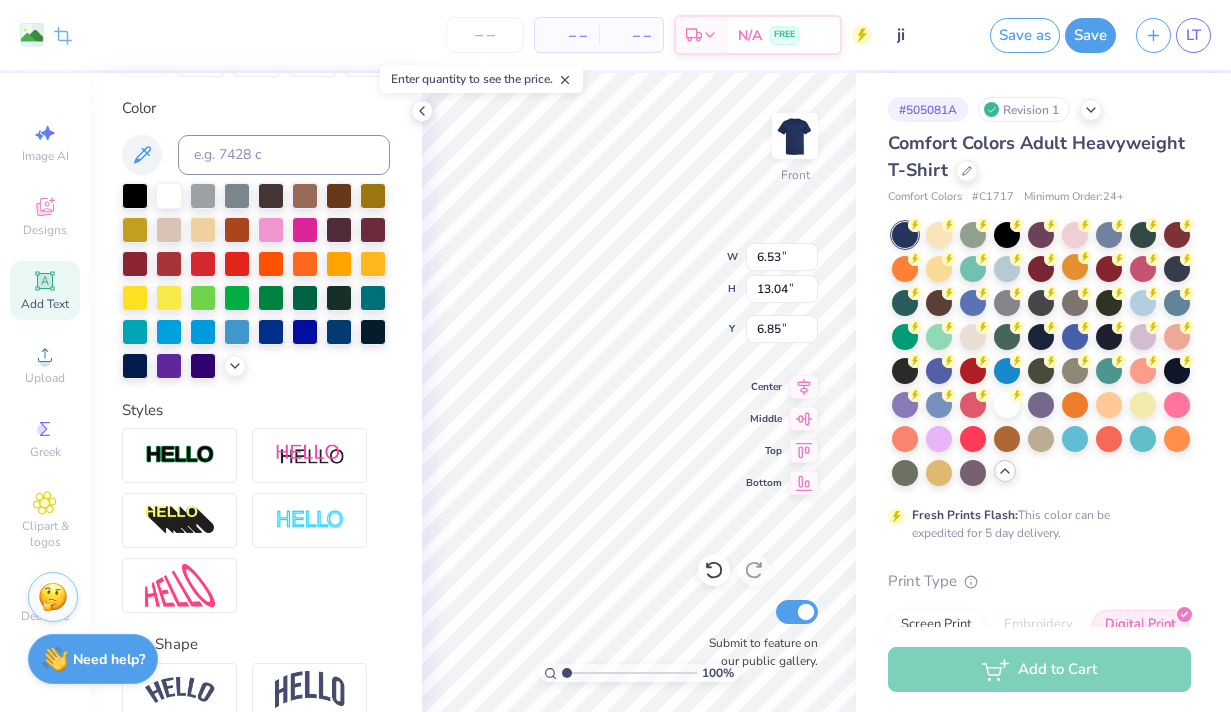 type on "11.79" 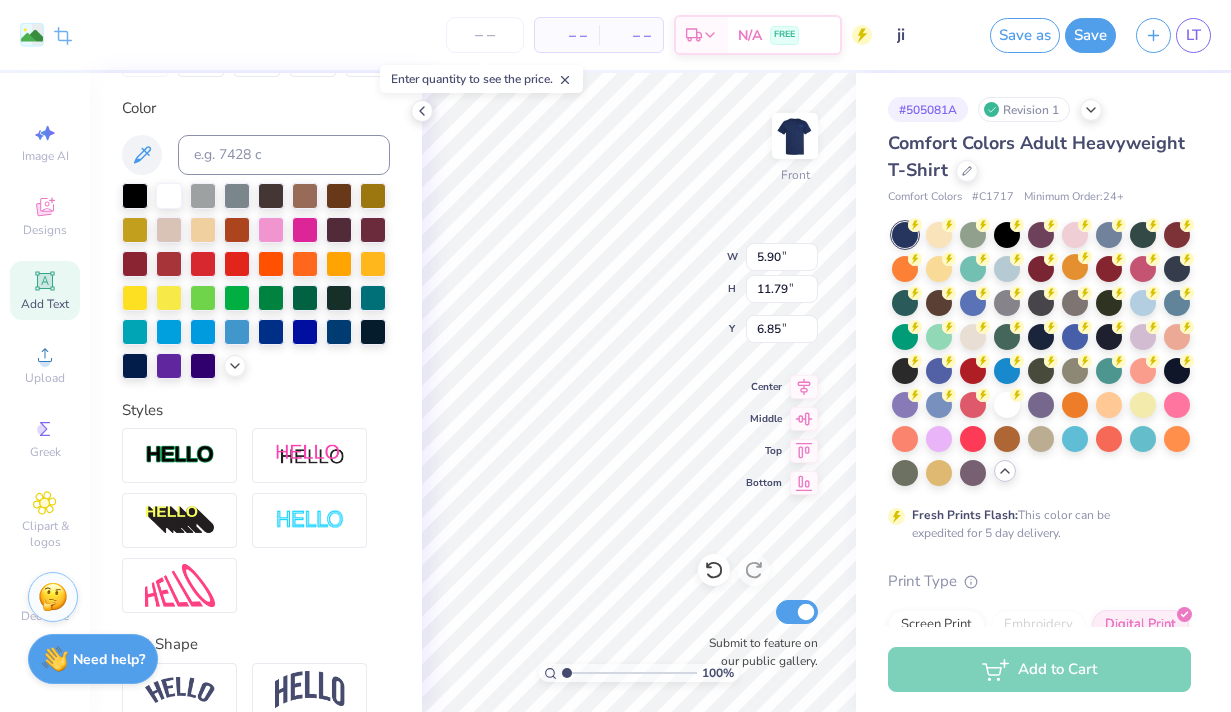 type on "3.14" 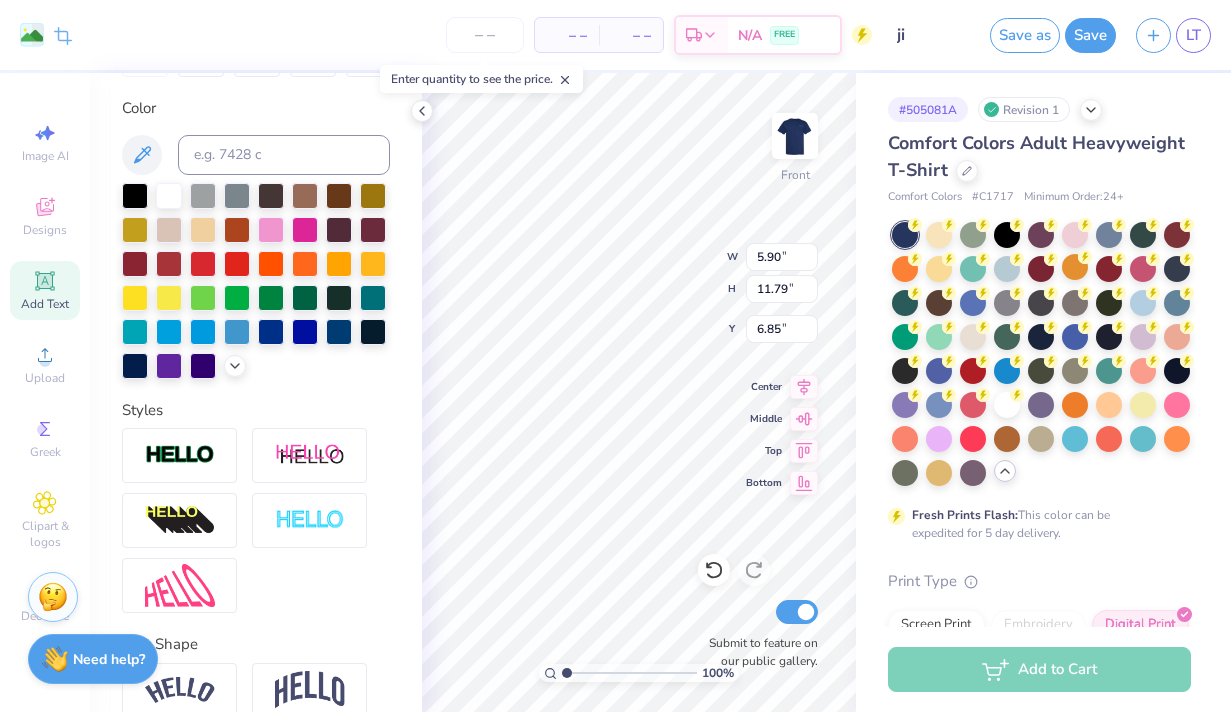 type on "11.36" 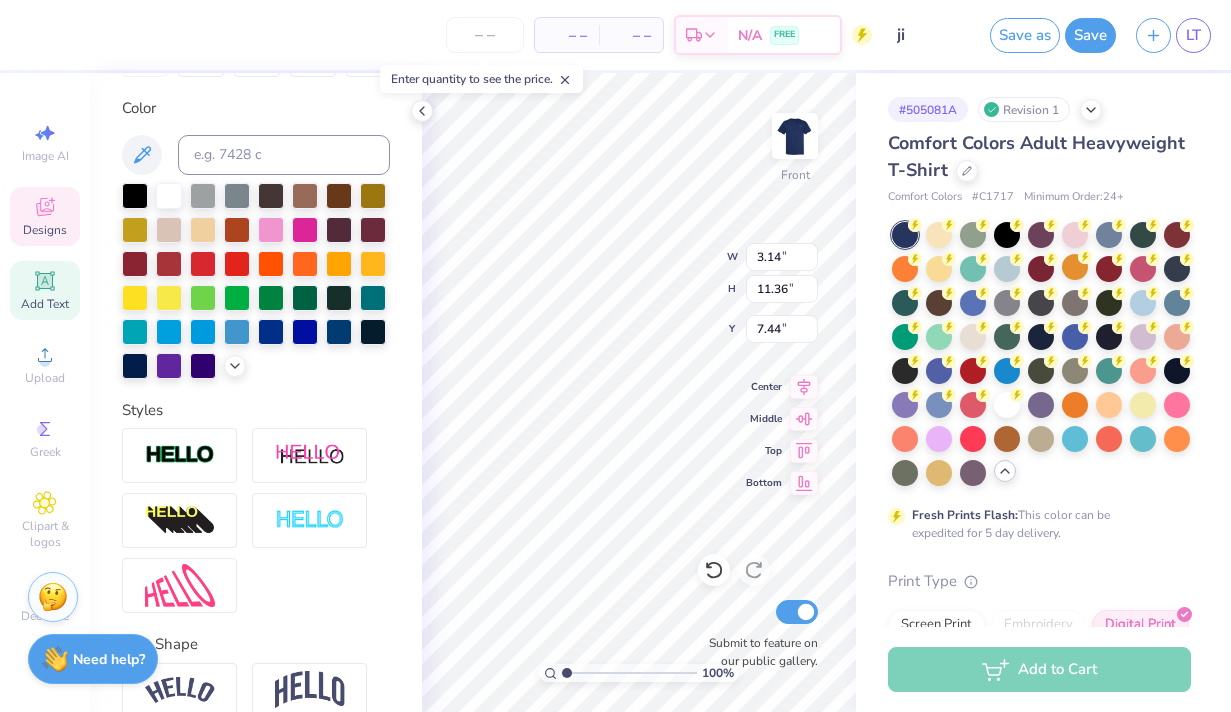 type on "7.28" 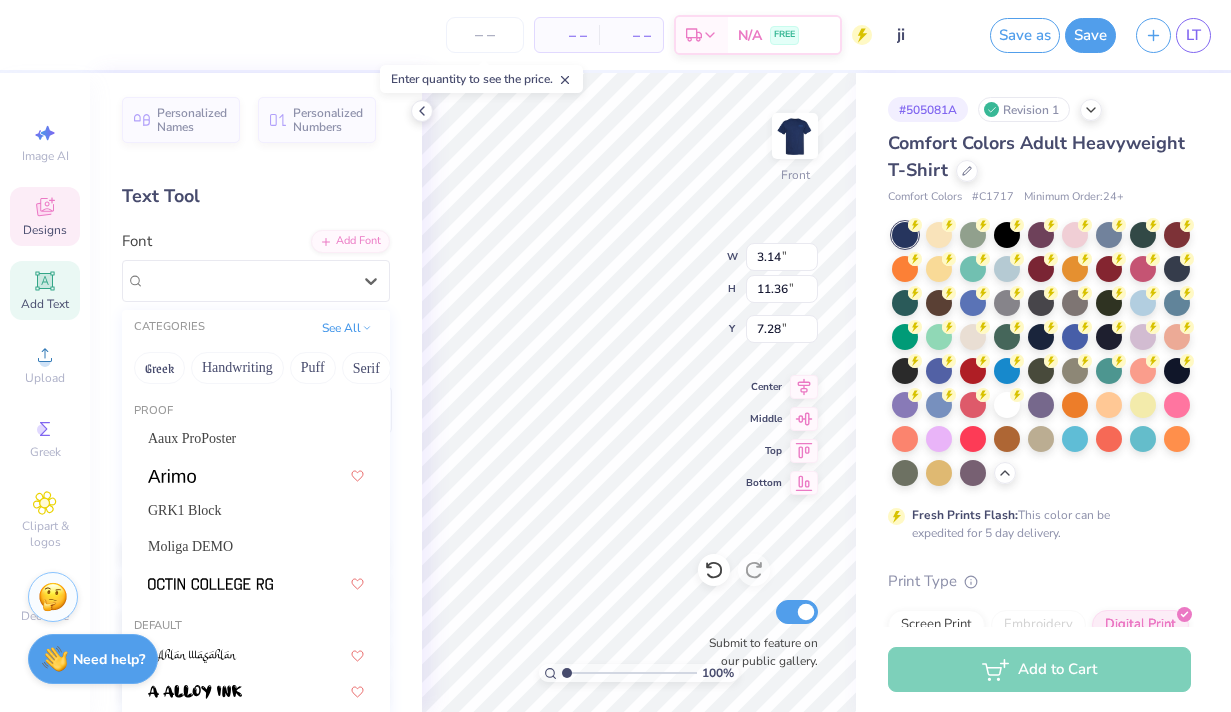 scroll, scrollTop: 0, scrollLeft: 0, axis: both 